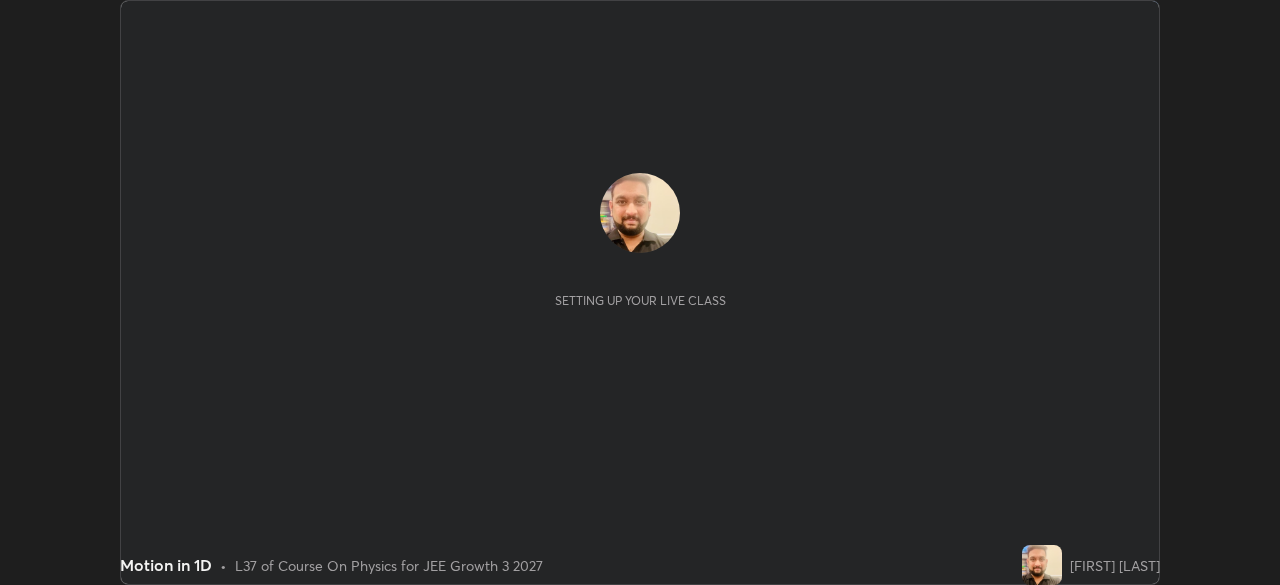 scroll, scrollTop: 0, scrollLeft: 0, axis: both 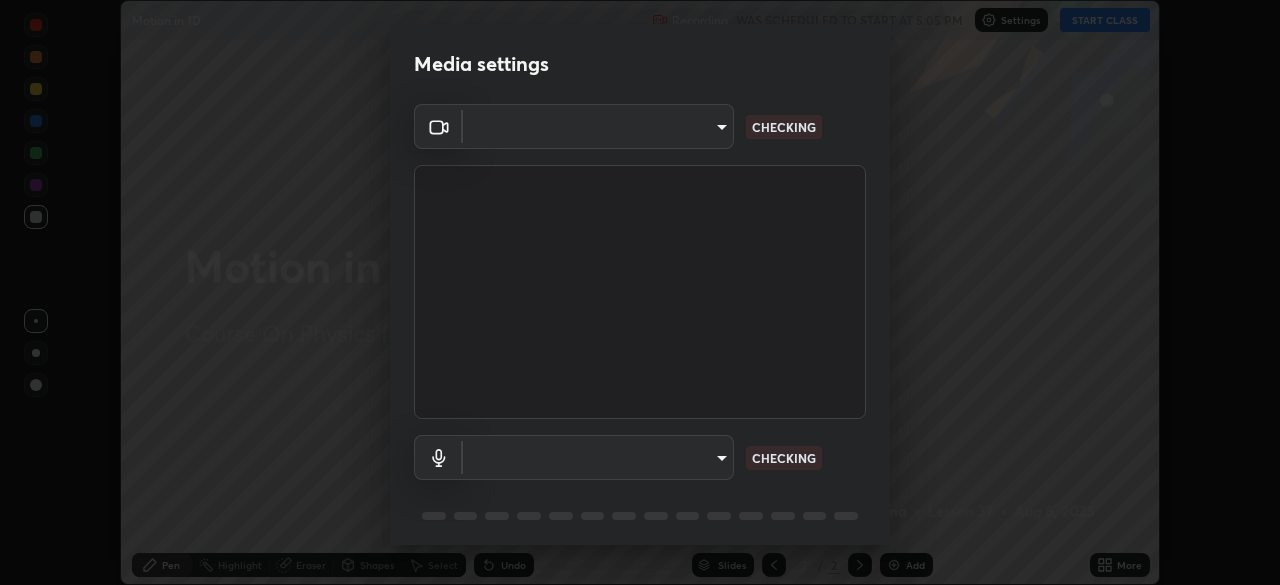 type on "094ffe3f61abc64f3ce73721aab664ef57d10a5fc7d187ad1ef3fa5fd4d2b427" 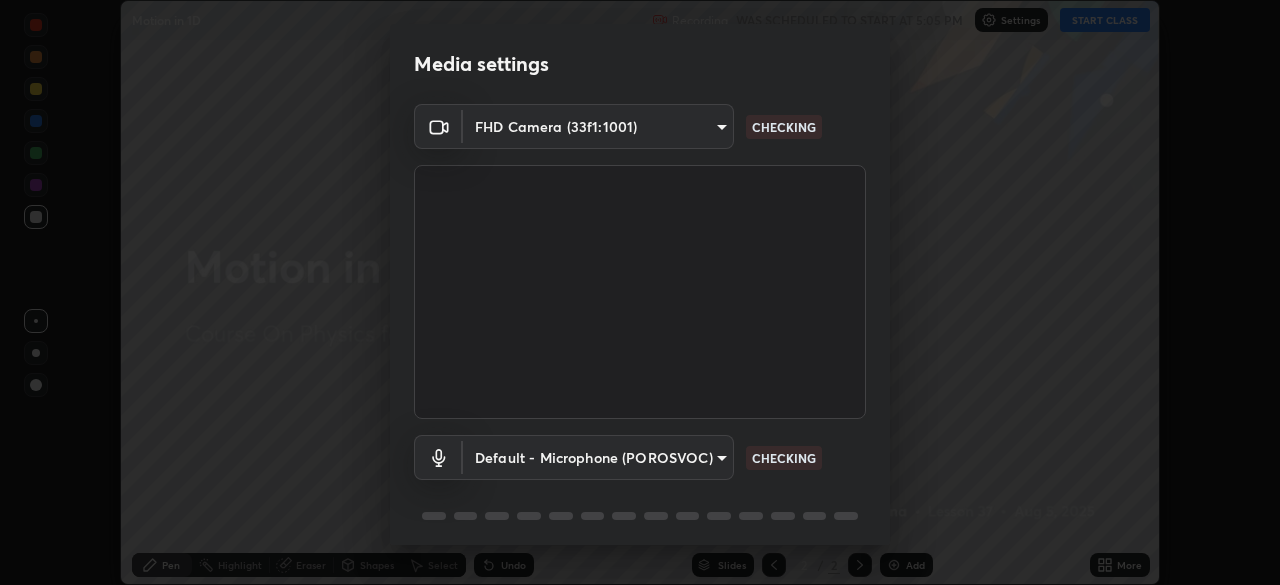 scroll, scrollTop: 71, scrollLeft: 0, axis: vertical 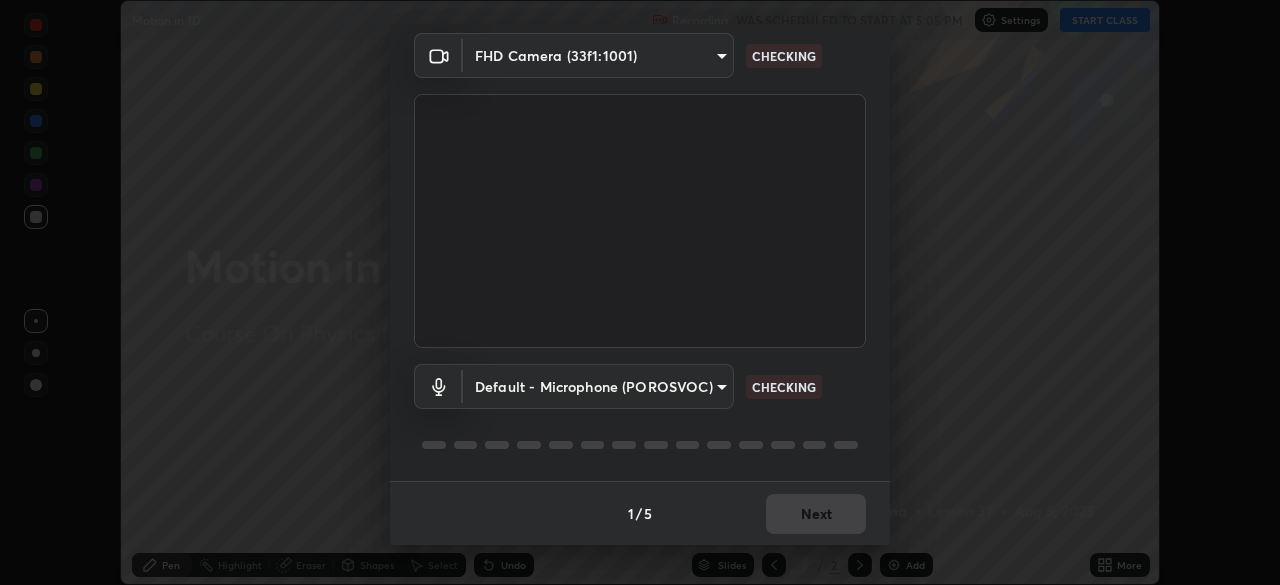 click on "Erase all Motion in 1D Recording WAS SCHEDULED TO START AT  5:05 PM Settings START CLASS Setting up your live class Motion in 1D • L37 of Course On Physics for JEE Growth 3 2027 [FIRST] [LAST] Pen Highlight Eraser Shapes Select Undo Slides 2 / 2 Add More No doubts shared Encourage your learners to ask a doubt for better clarity Report an issue Reason for reporting Buffering Chat not working Audio - Video sync issue Educator video quality low ​ Attach an image Report Media settings FHD Camera (33f1:1001) [HASH] CHECKING Default - Microphone (POROSVOC) default CHECKING 1 / 5 Next" at bounding box center [640, 292] 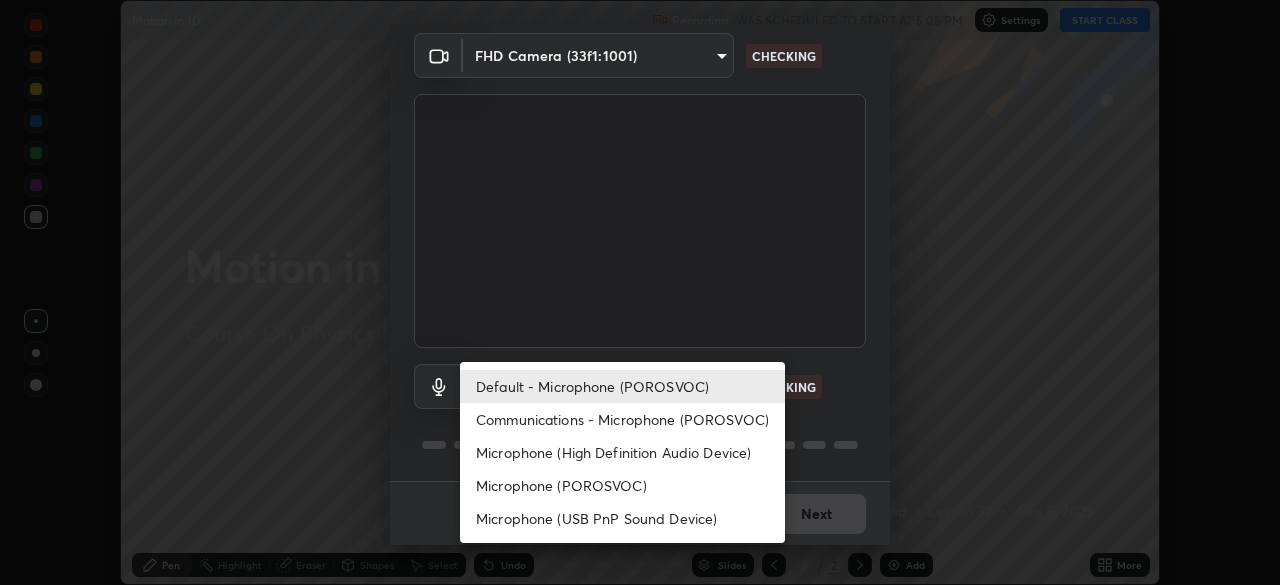 click on "Communications - Microphone (POROSVOC)" at bounding box center [622, 419] 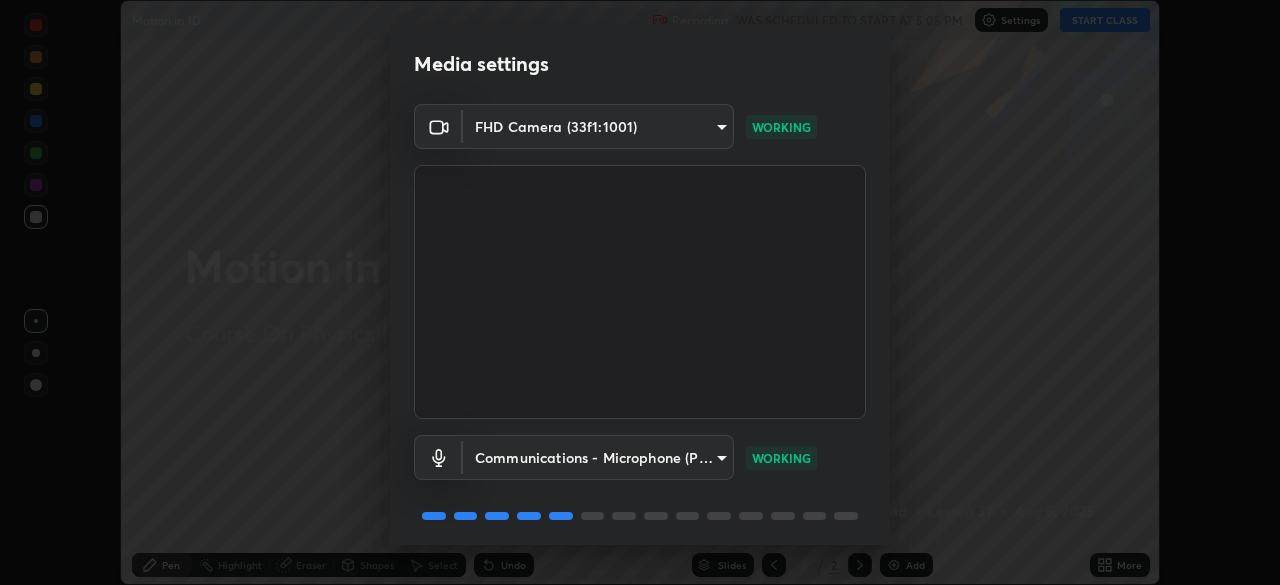 scroll, scrollTop: 71, scrollLeft: 0, axis: vertical 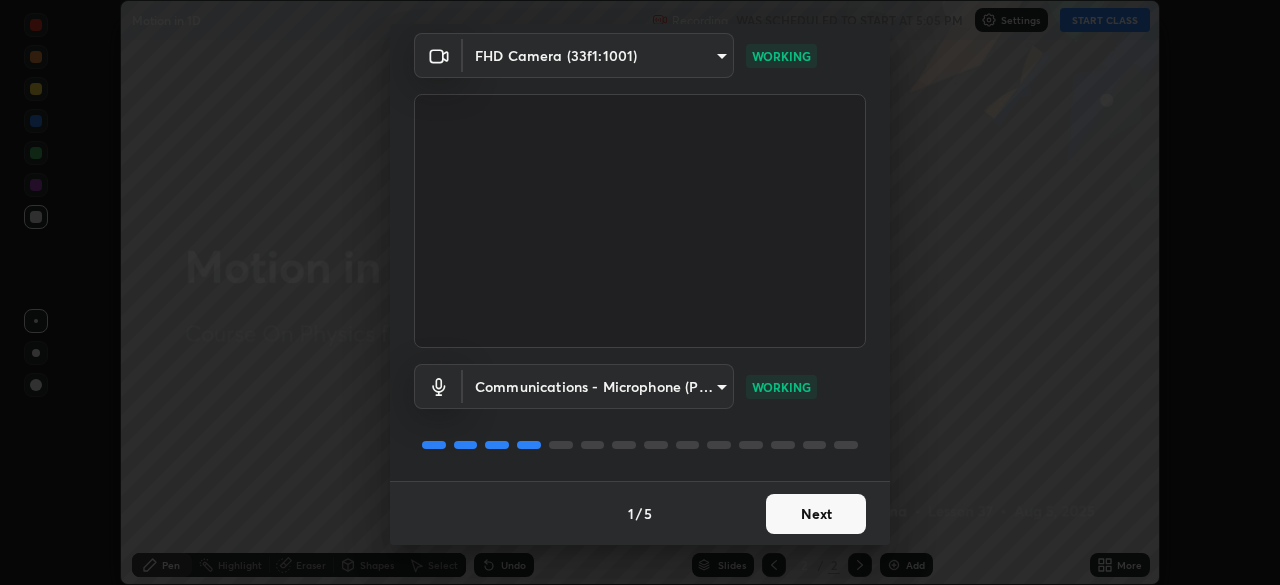 click on "Next" at bounding box center (816, 514) 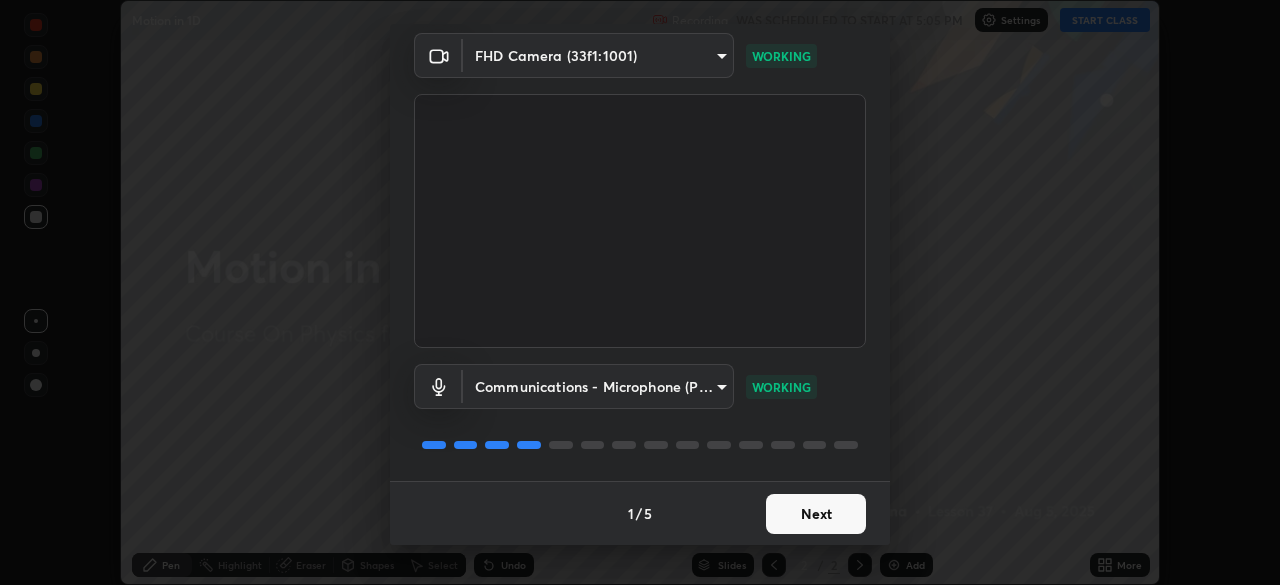 scroll, scrollTop: 0, scrollLeft: 0, axis: both 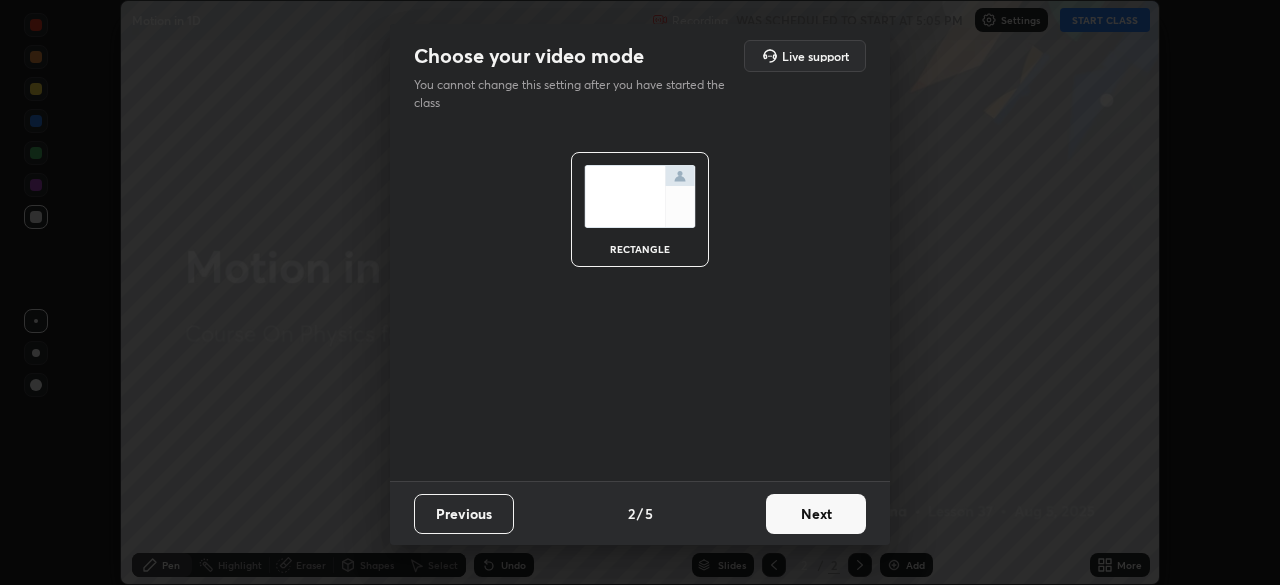 click on "Next" at bounding box center (816, 514) 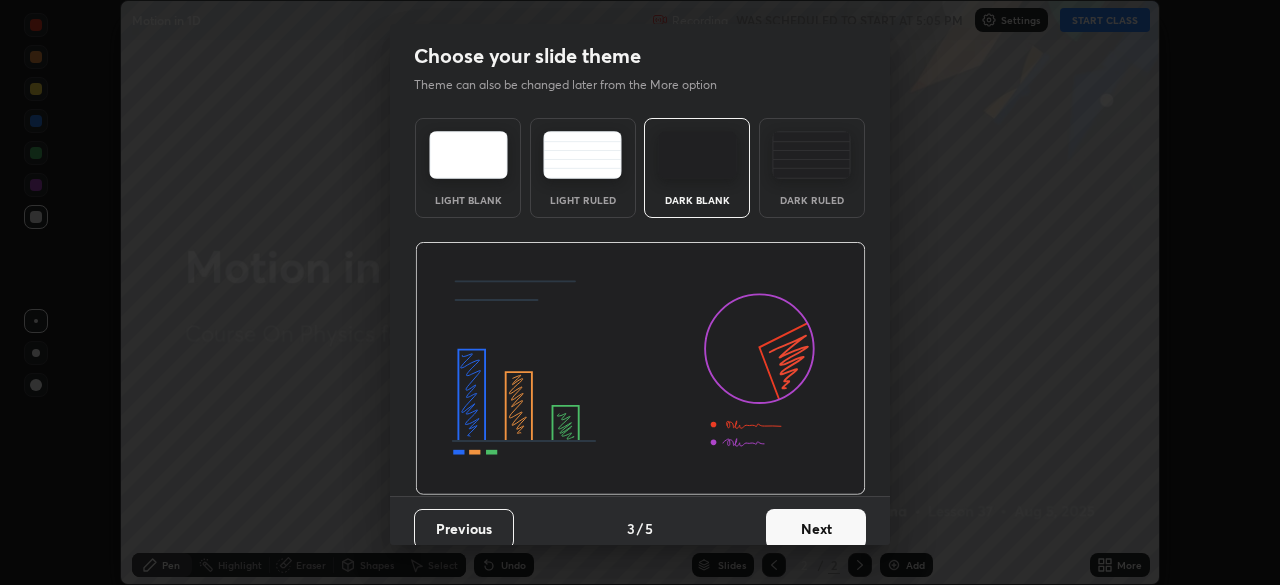 click on "Next" at bounding box center (816, 529) 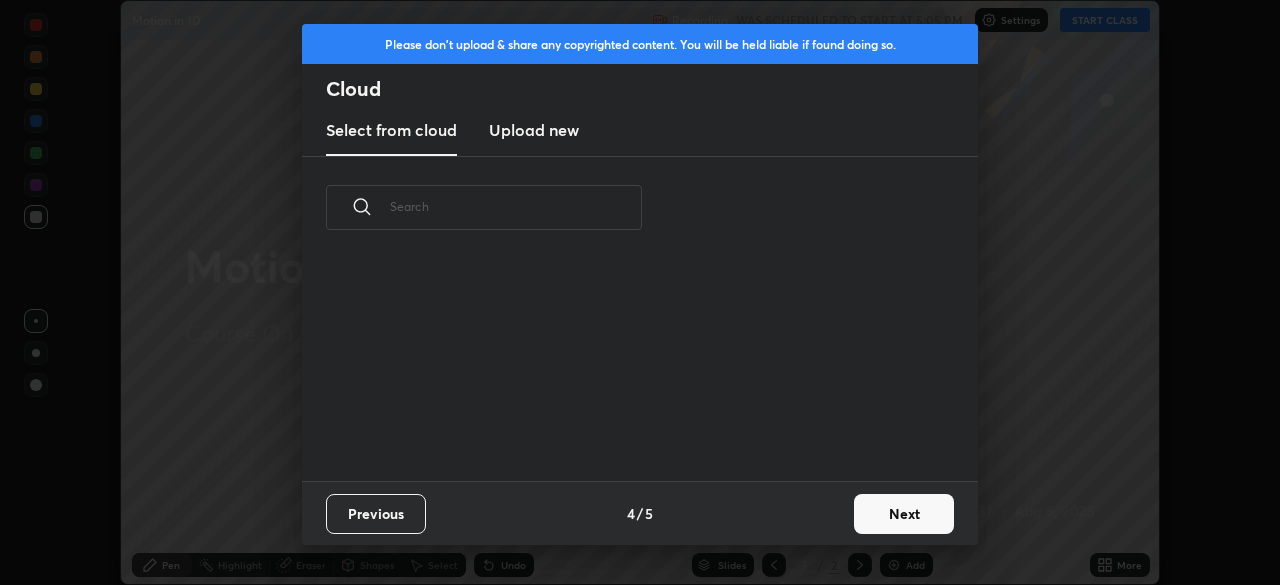 click on "Next" at bounding box center (904, 514) 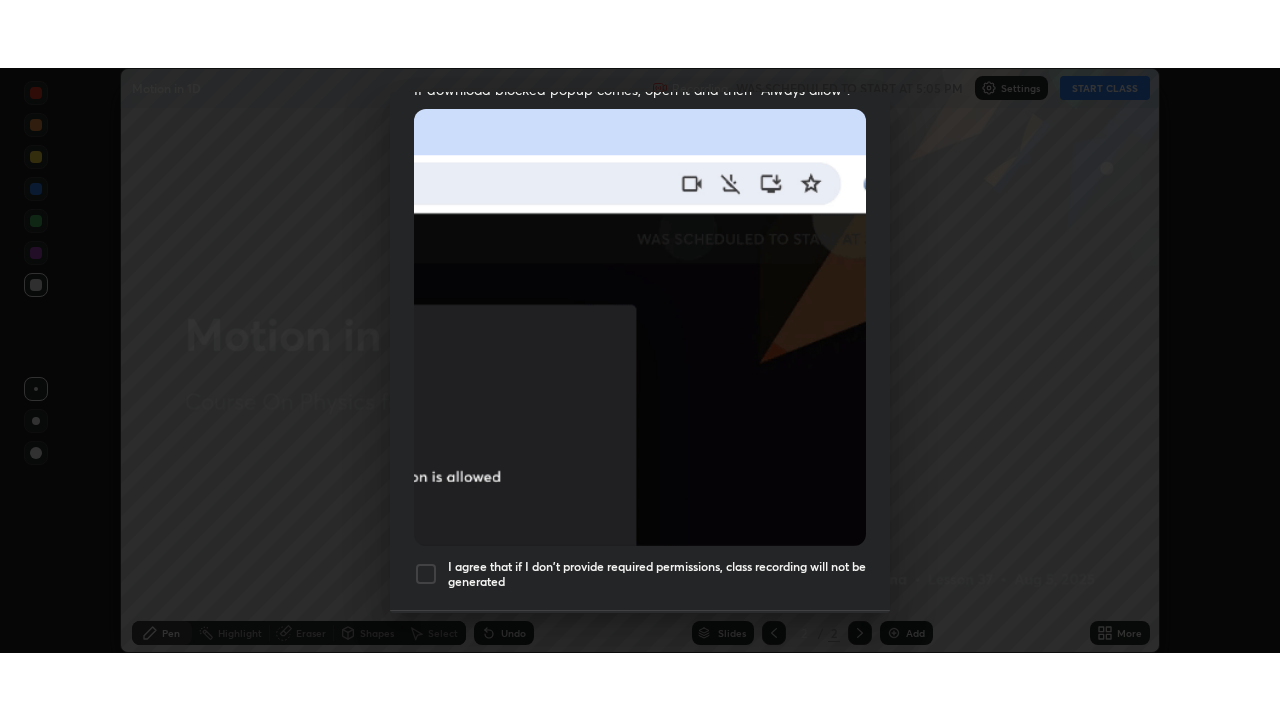scroll, scrollTop: 479, scrollLeft: 0, axis: vertical 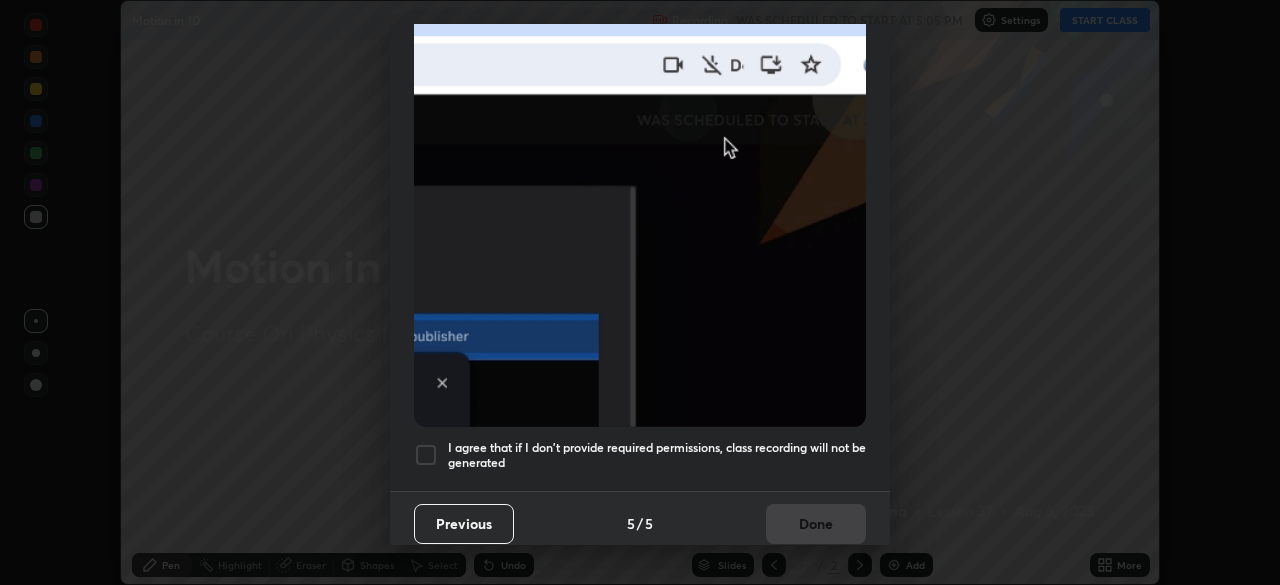 click on "I agree that if I don't provide required permissions, class recording will not be generated" at bounding box center [657, 455] 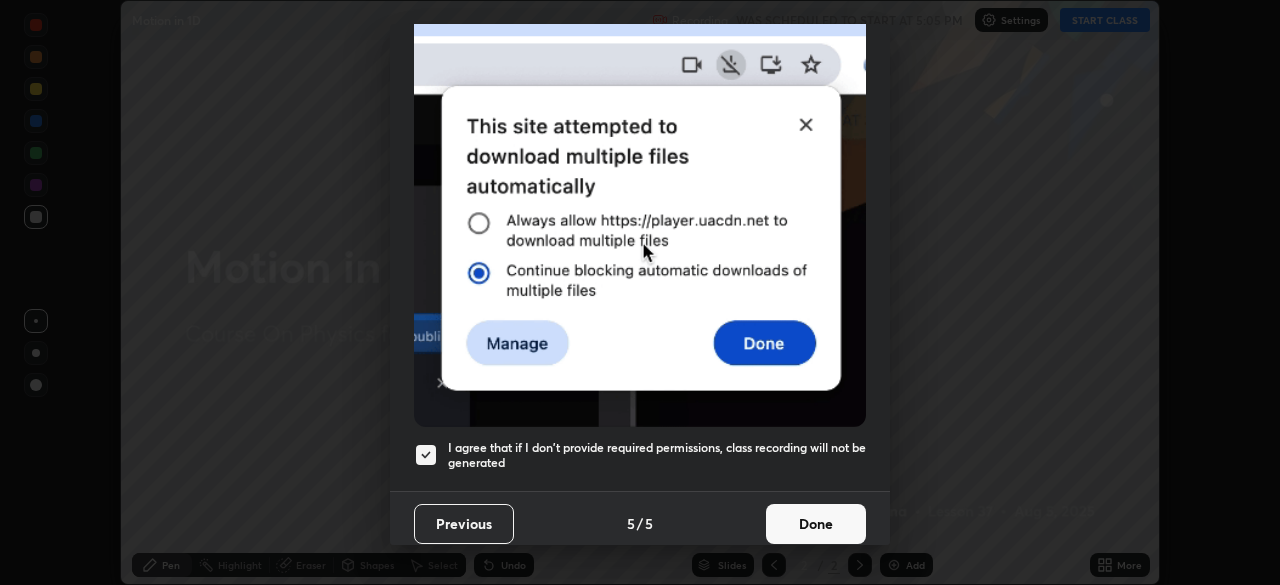 click on "Done" at bounding box center [816, 524] 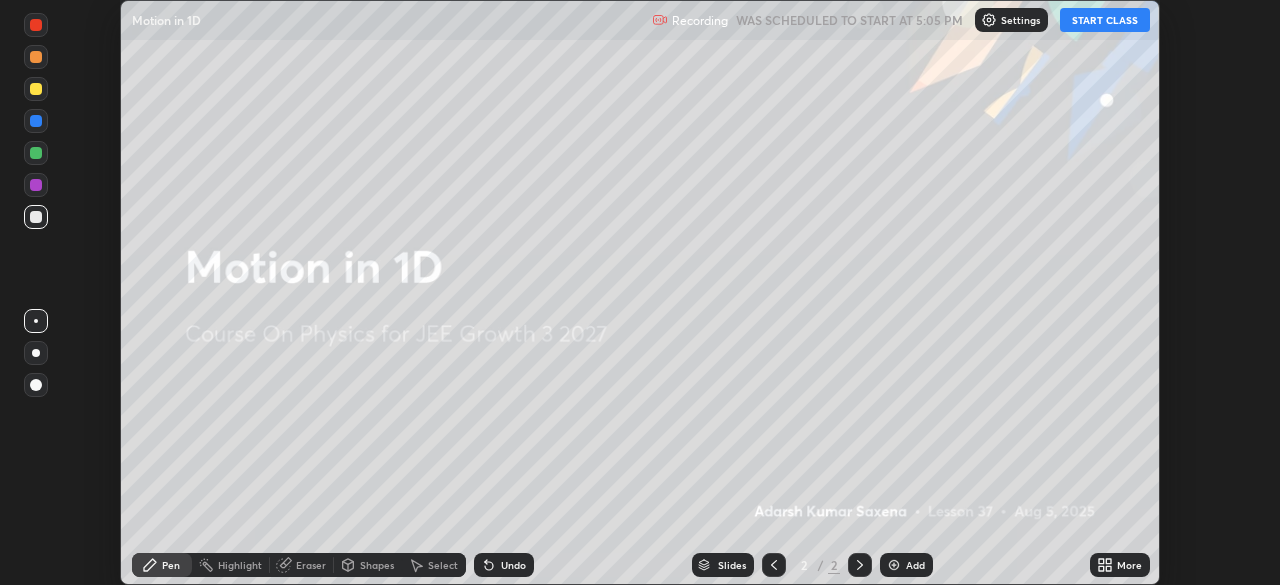 click 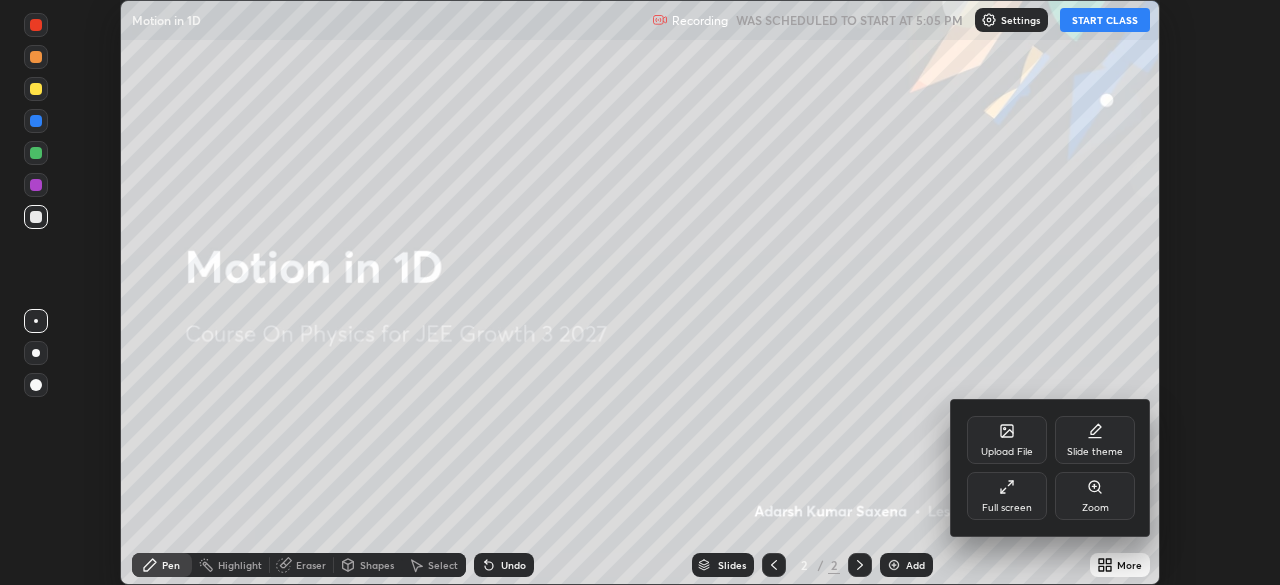 click on "Full screen" at bounding box center (1007, 496) 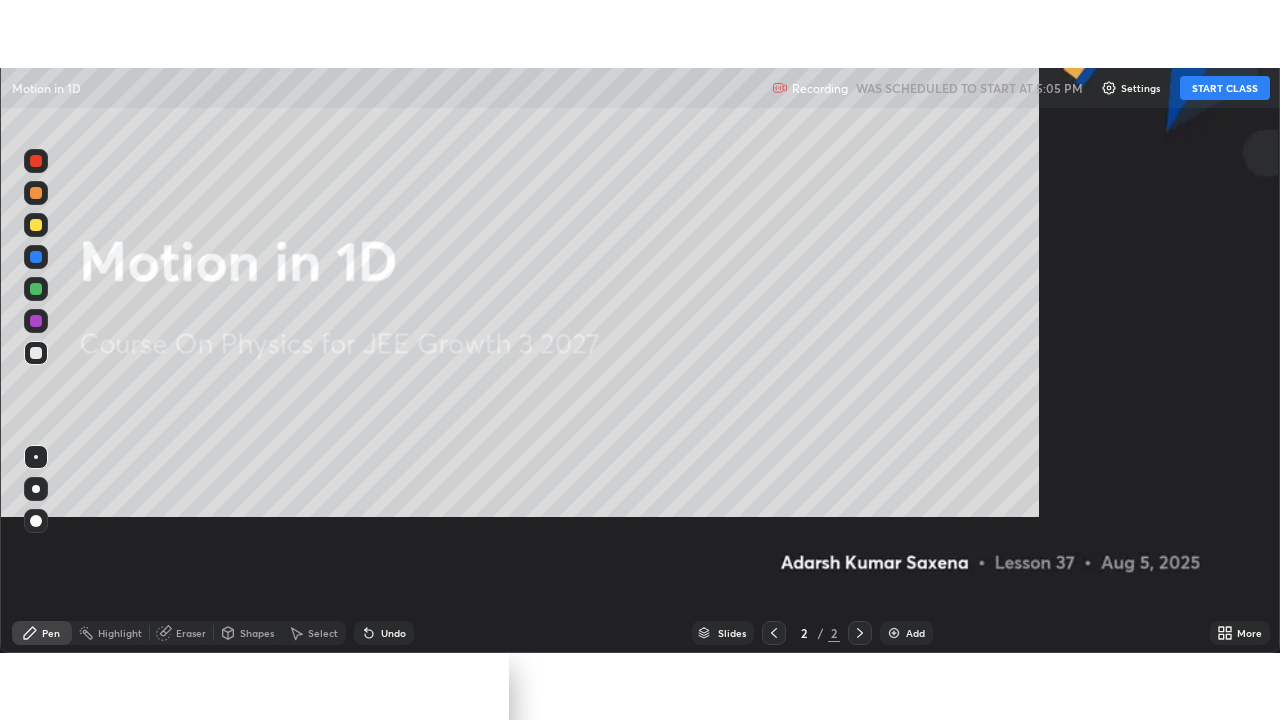 scroll, scrollTop: 99280, scrollLeft: 98720, axis: both 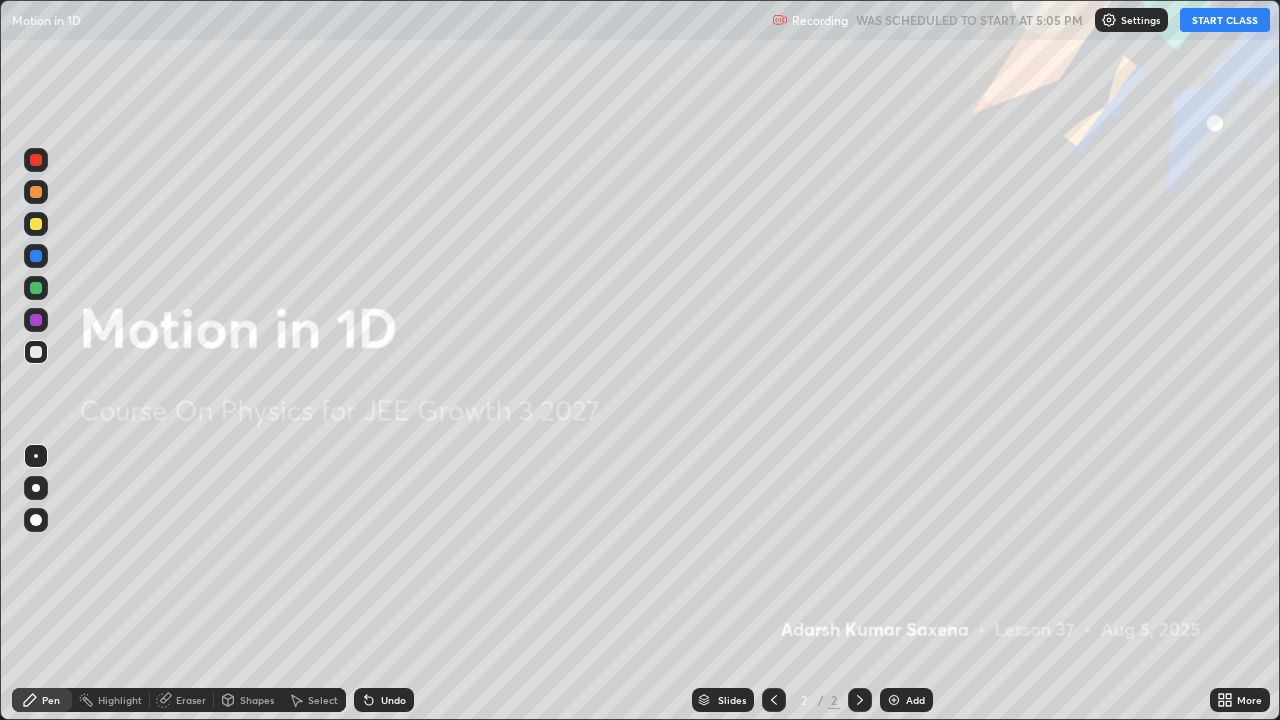 click on "START CLASS" at bounding box center (1225, 20) 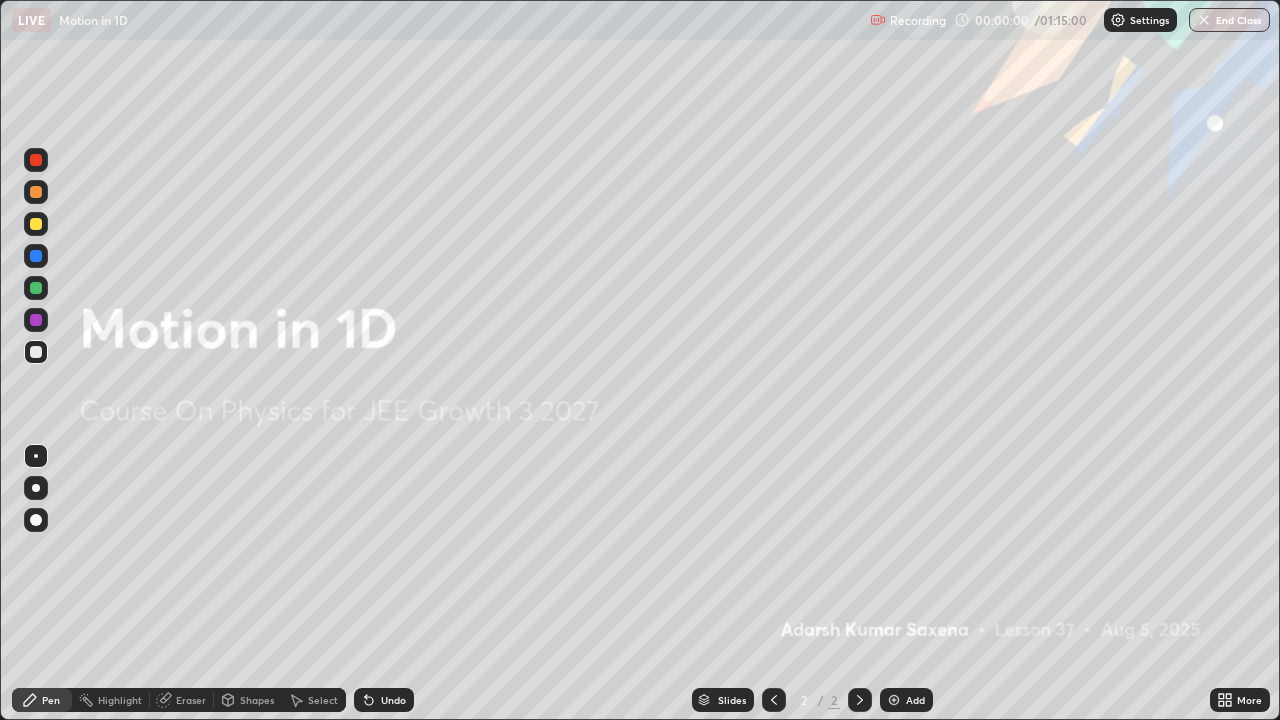 click on "Add" at bounding box center [906, 700] 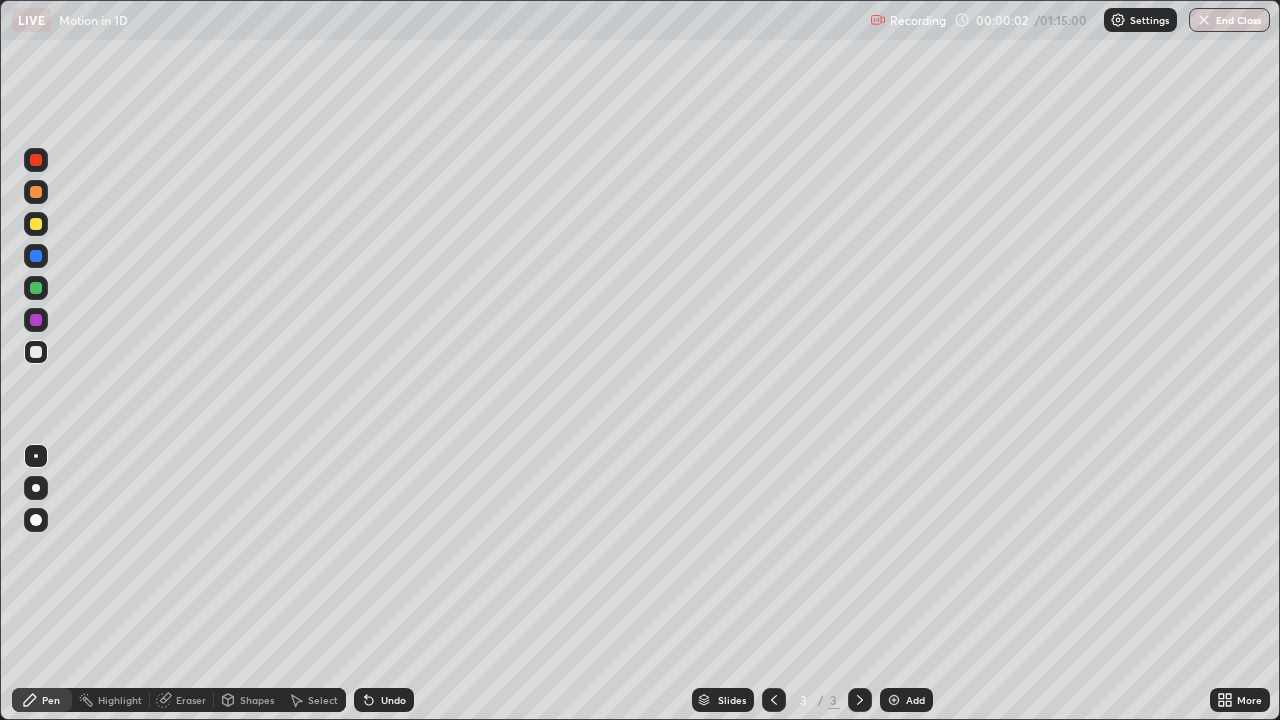 click at bounding box center (36, 520) 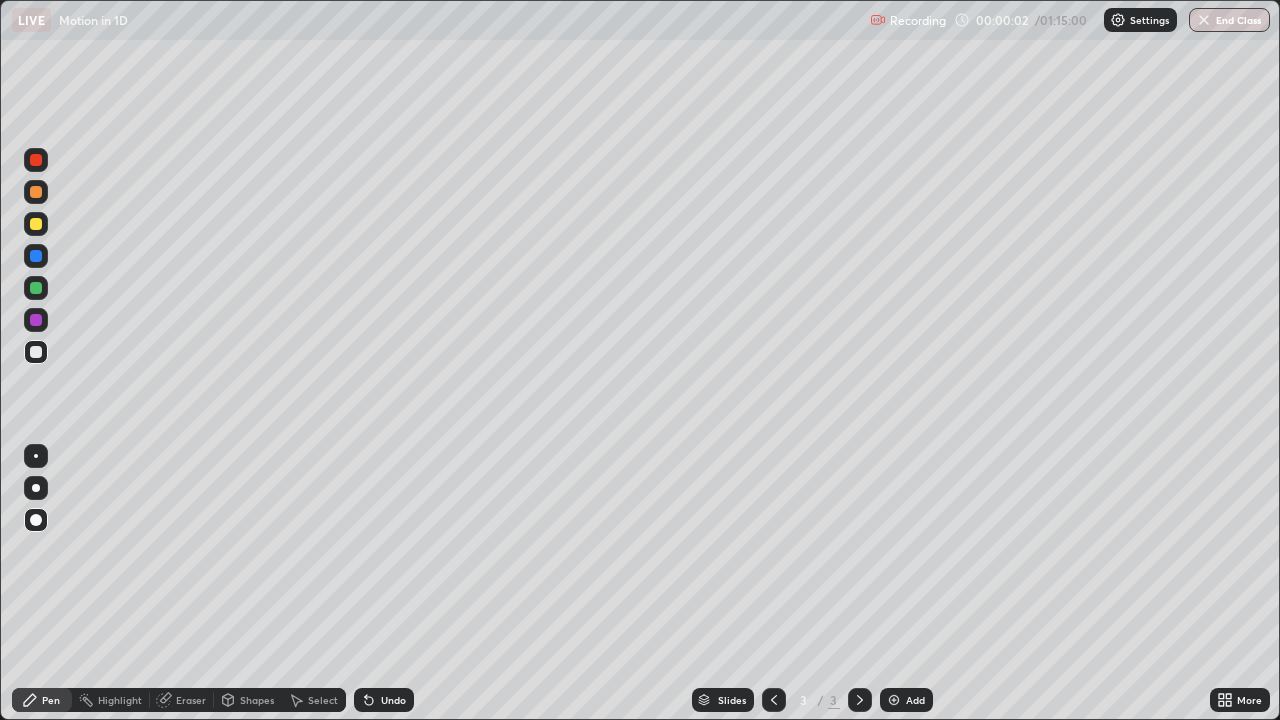 click 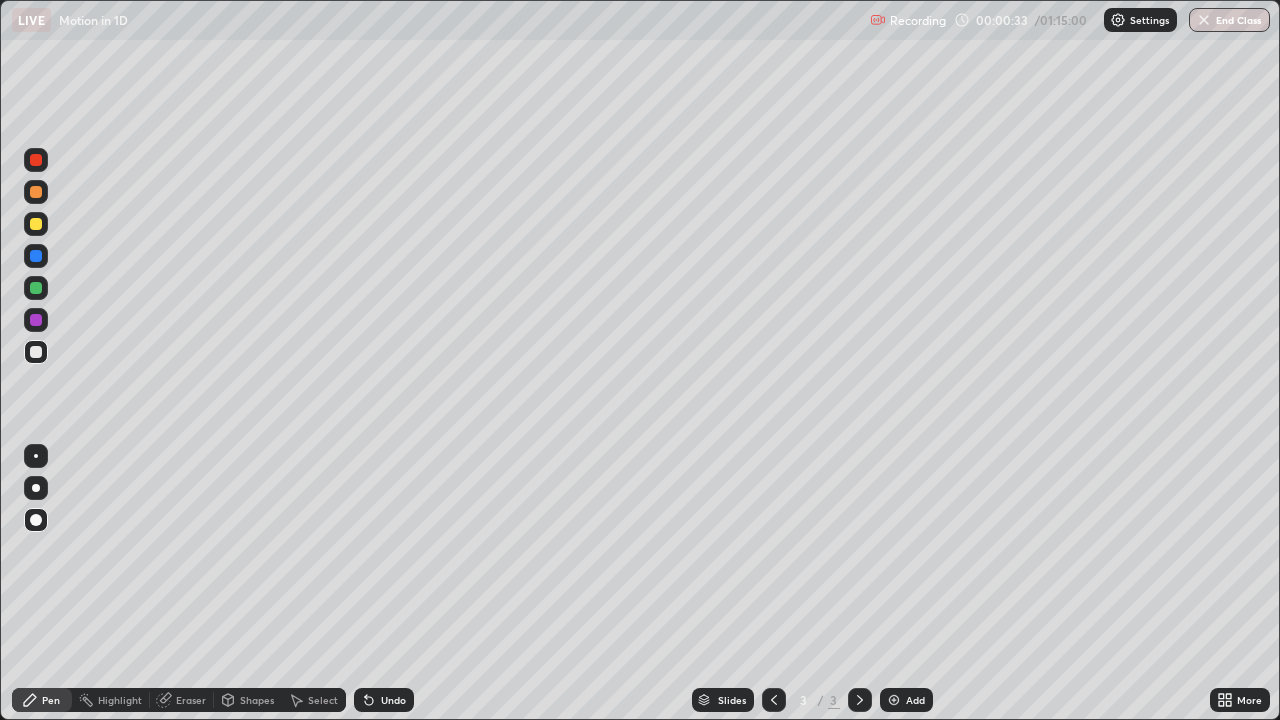 click on "Pen" at bounding box center (42, 700) 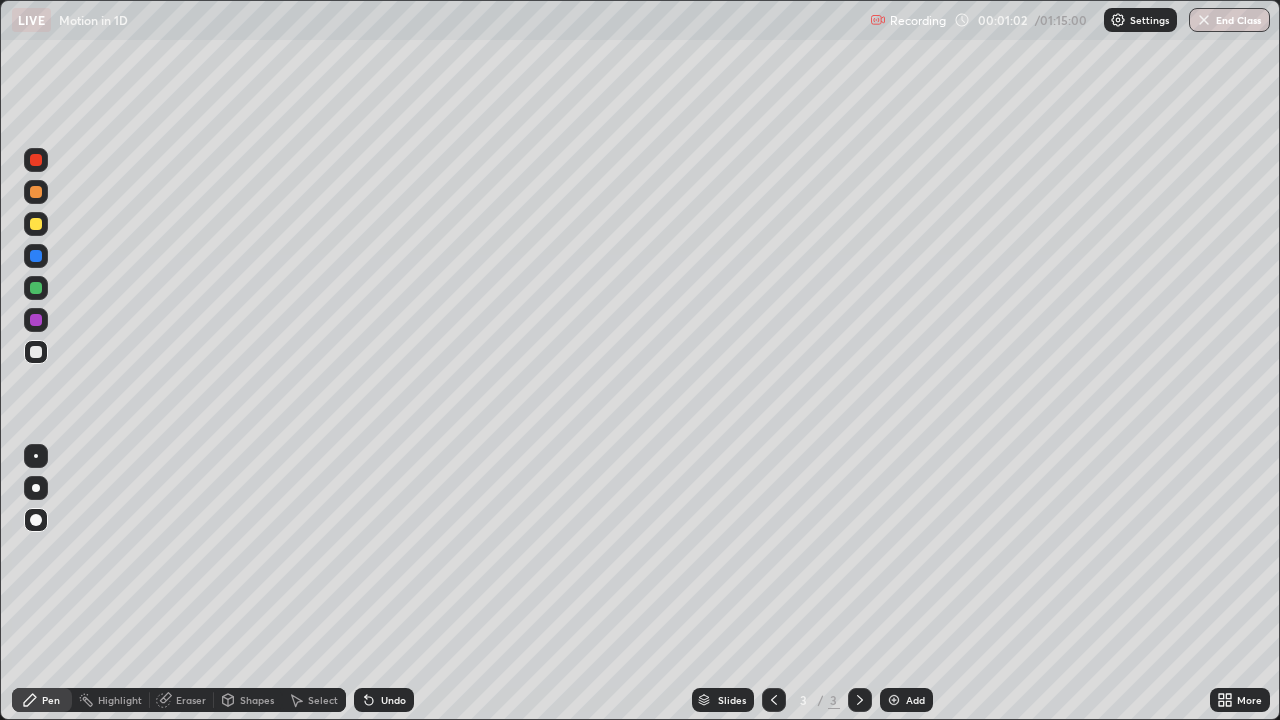 click on "Shapes" at bounding box center [257, 700] 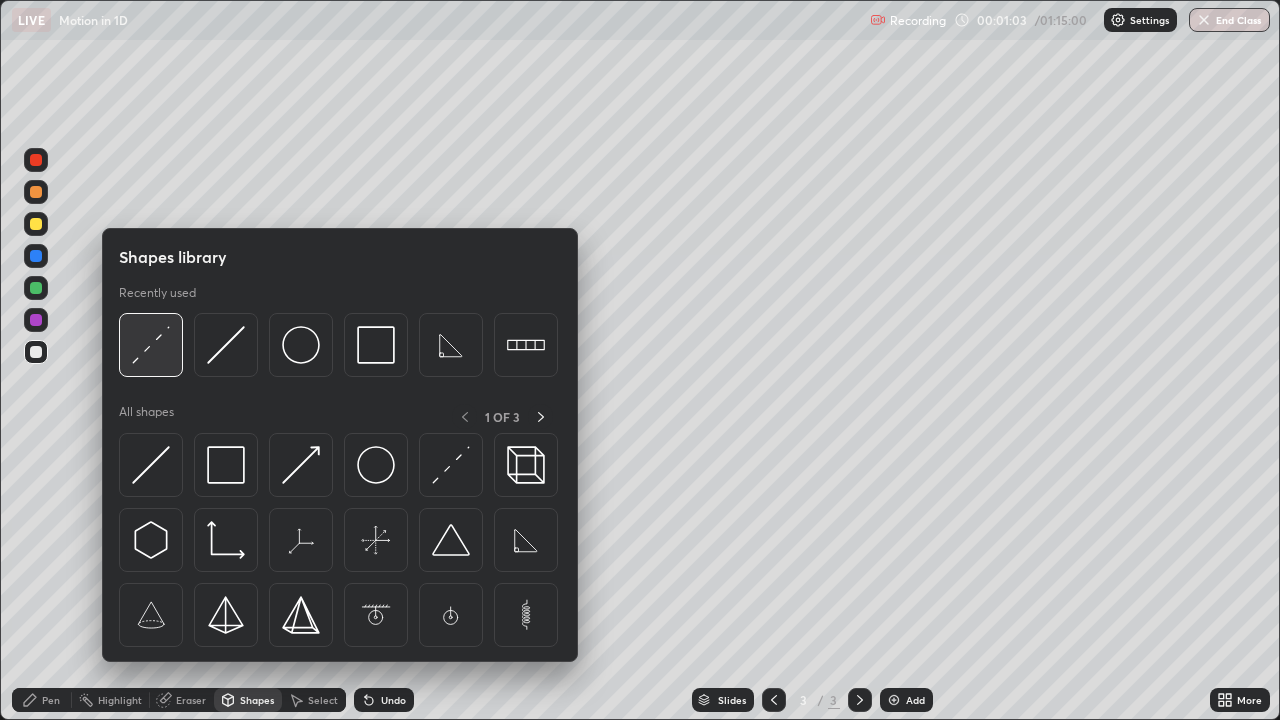 click at bounding box center [151, 345] 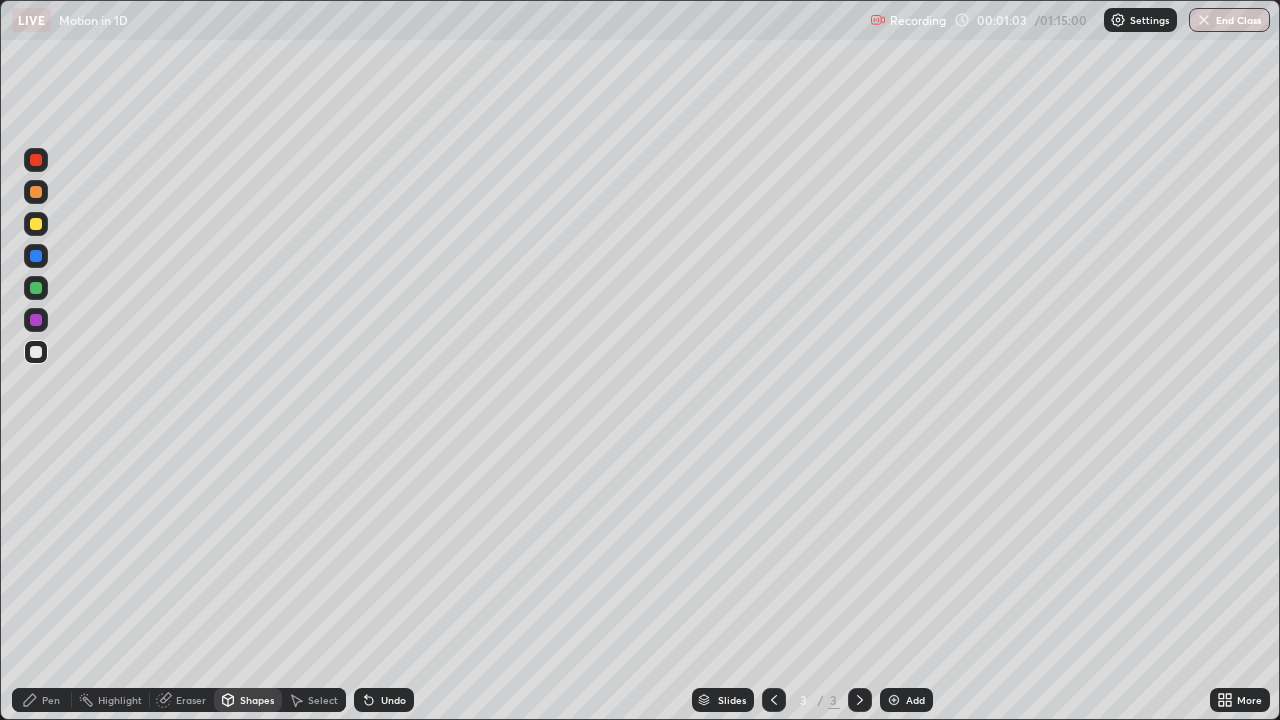 click at bounding box center (36, 224) 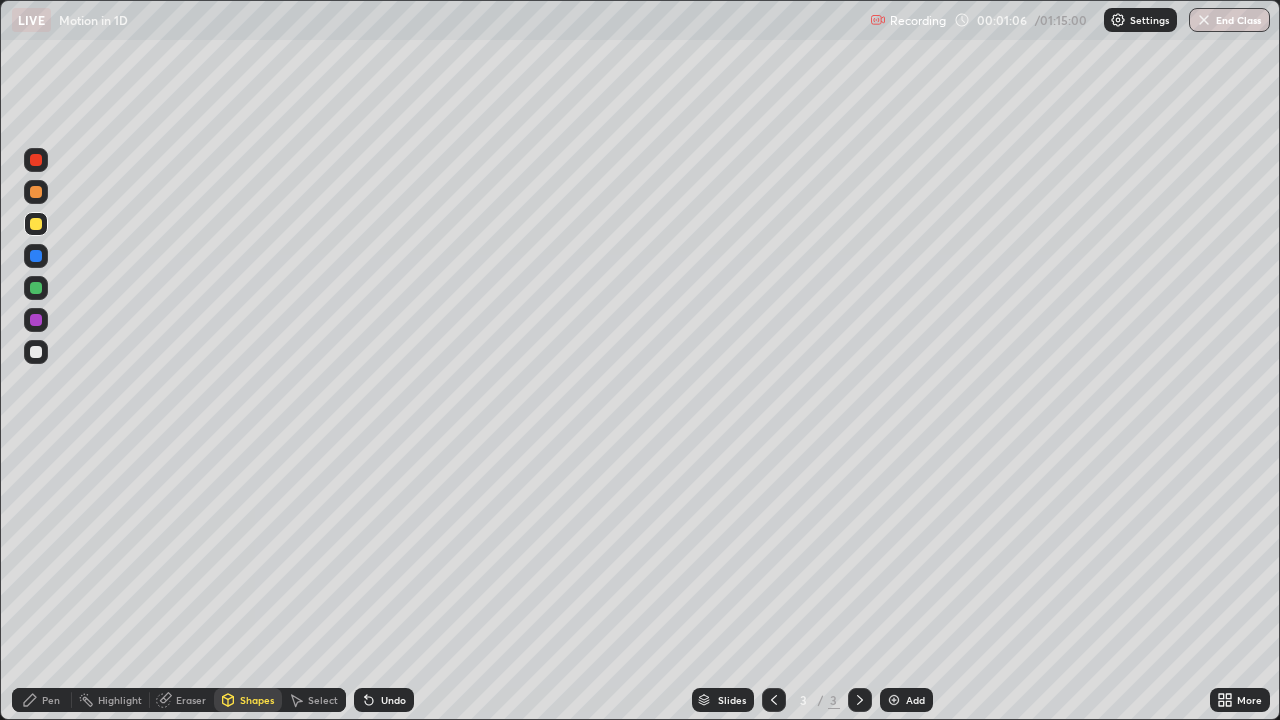 click on "Pen" at bounding box center [51, 700] 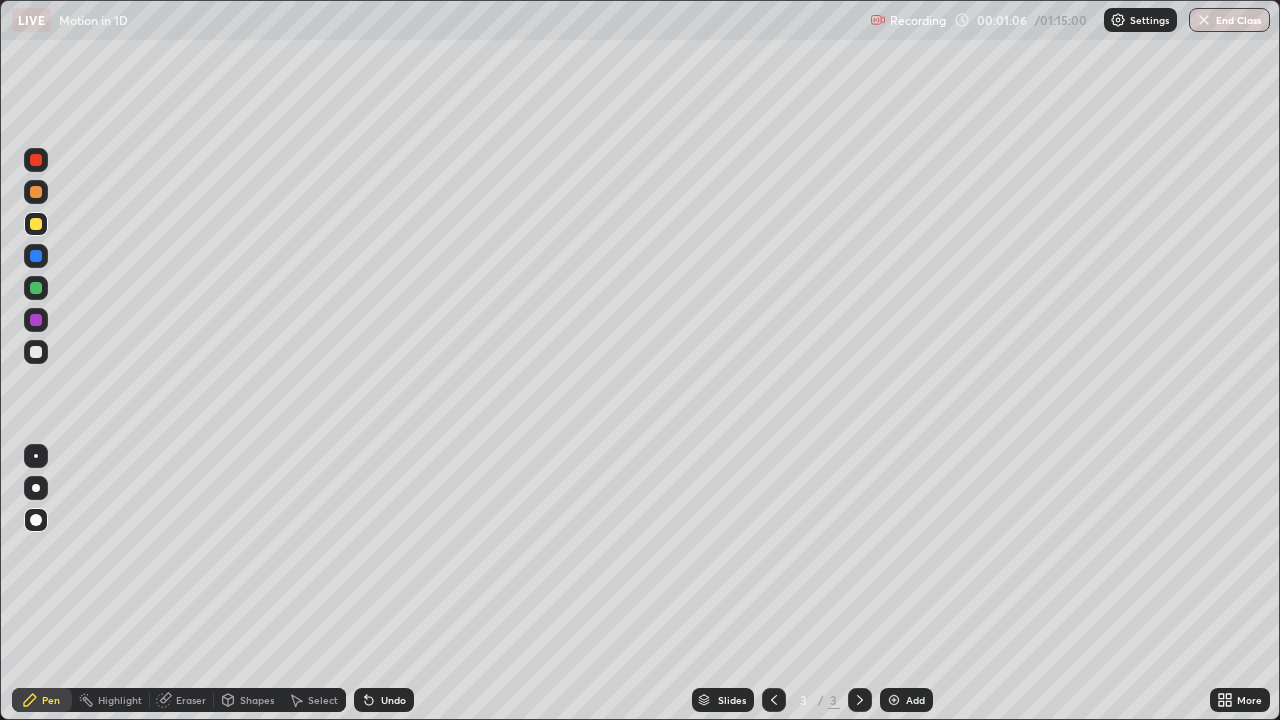 click at bounding box center (36, 352) 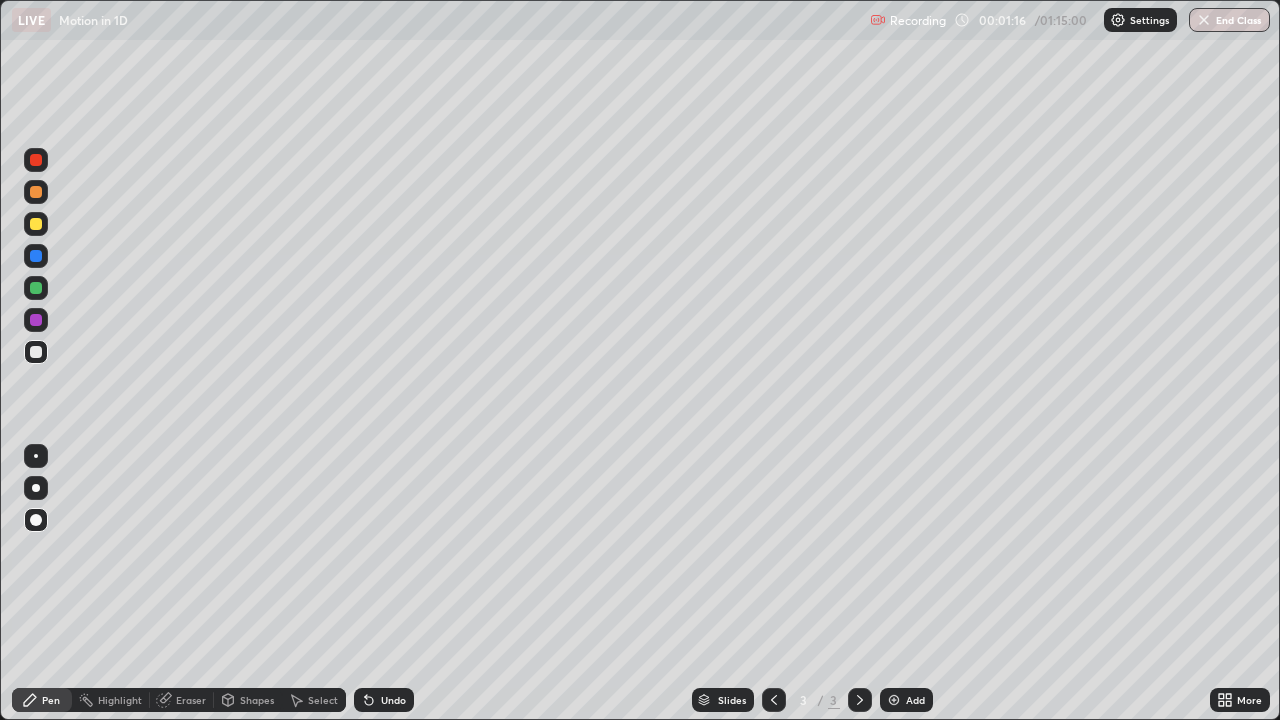 click on "Undo" at bounding box center (393, 700) 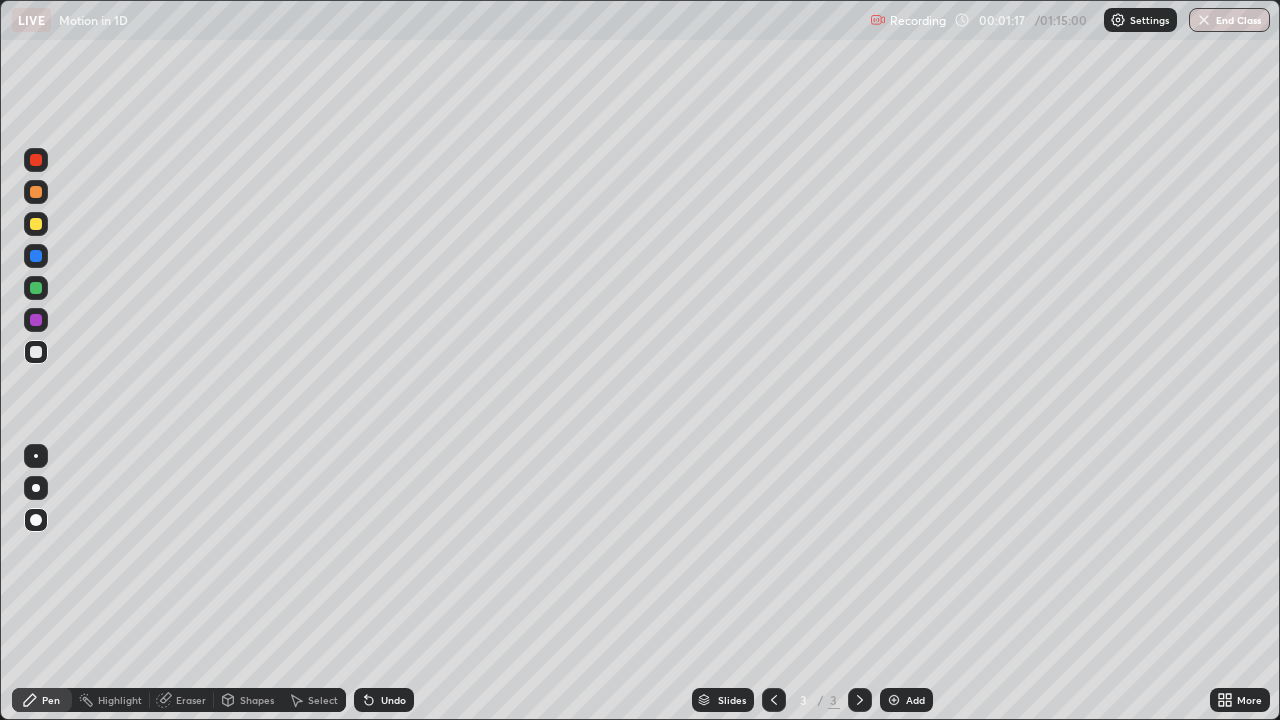 click on "Undo" at bounding box center (384, 700) 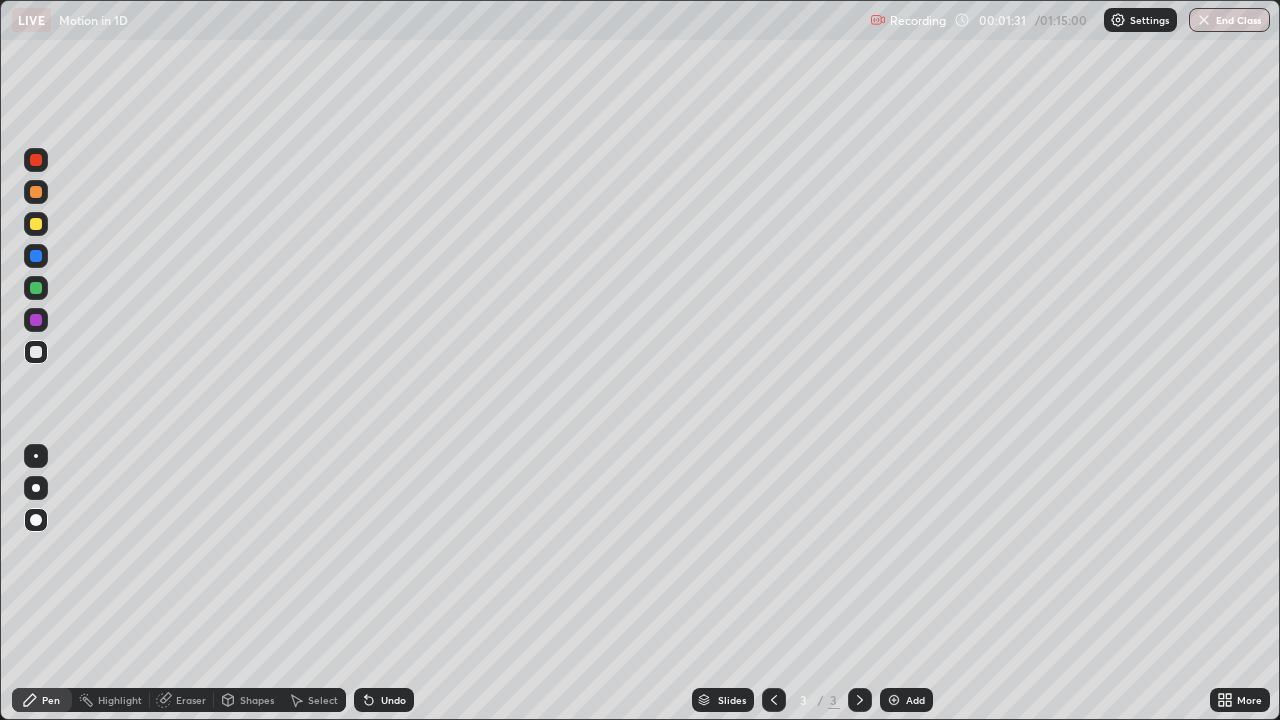 click on "Shapes" at bounding box center [248, 700] 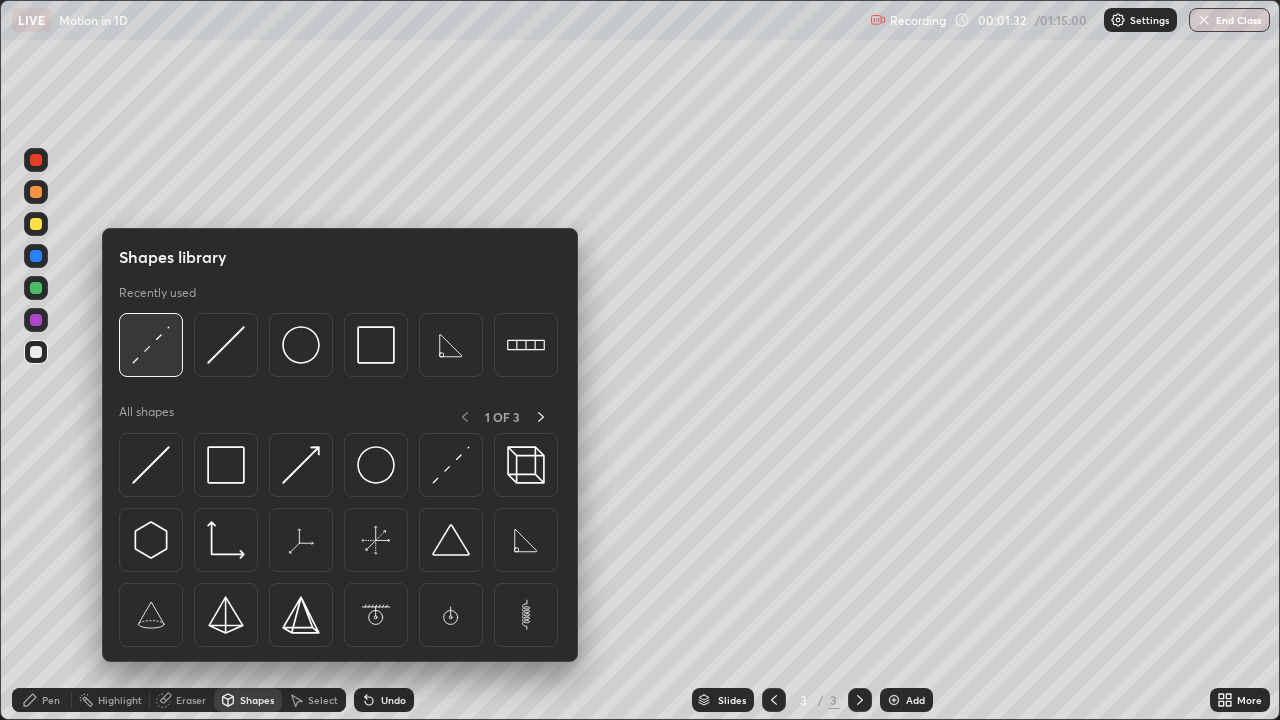 click at bounding box center [151, 345] 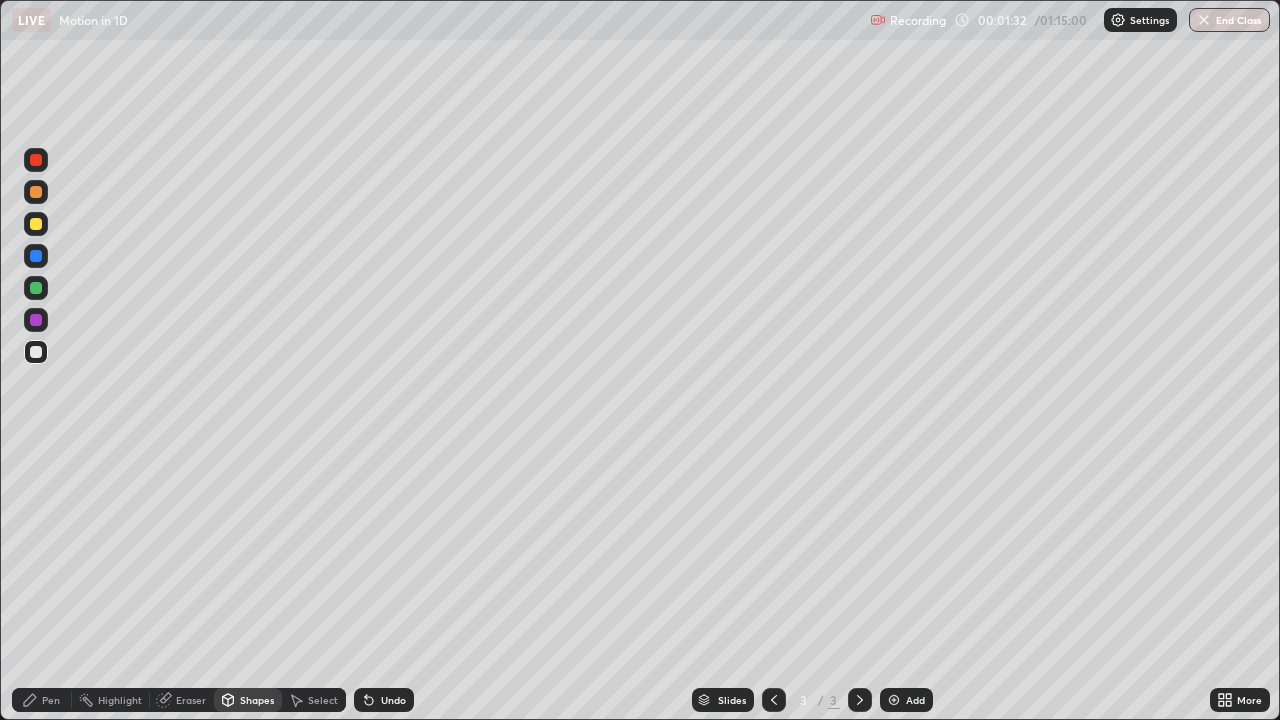 click at bounding box center [36, 224] 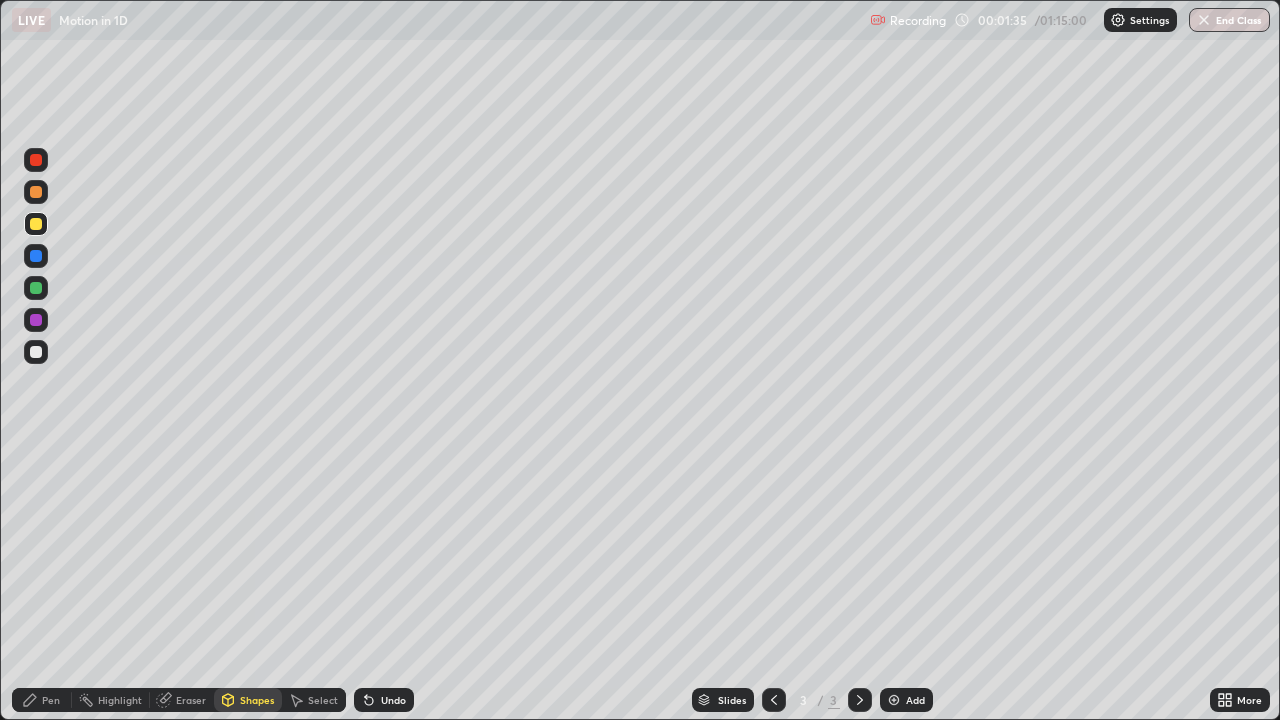 click on "Undo" at bounding box center [384, 700] 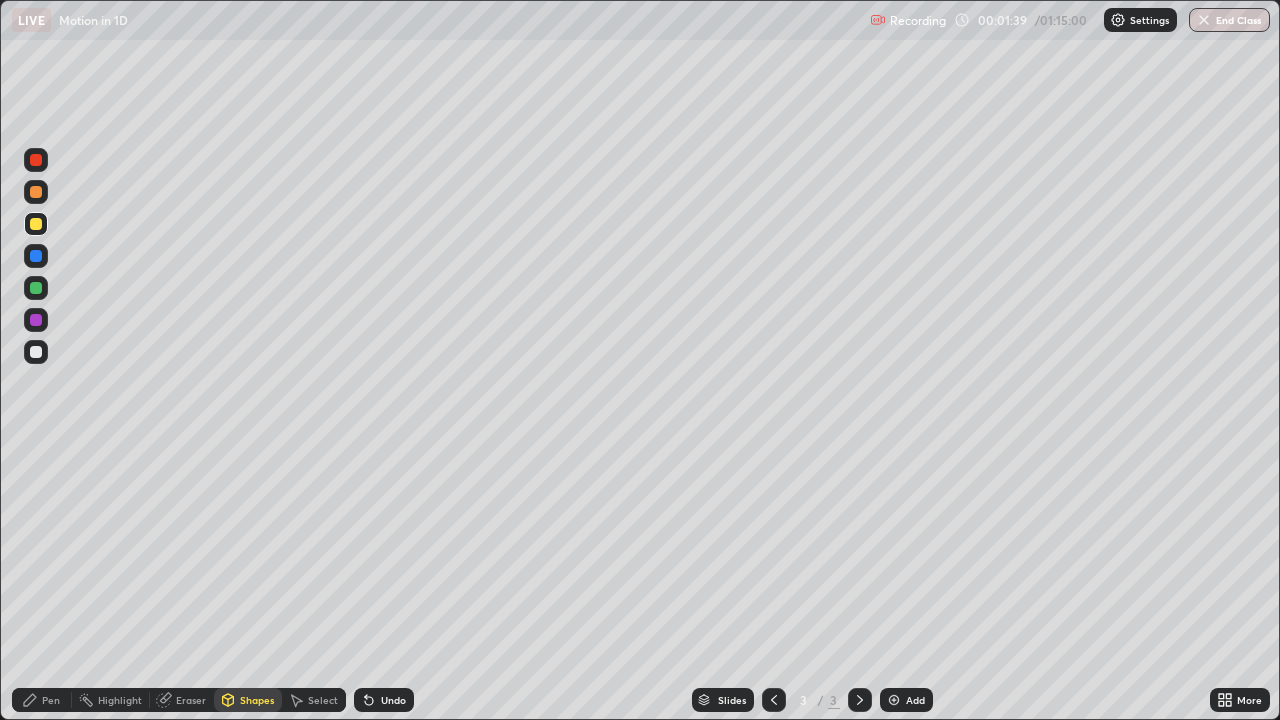 click on "Pen" at bounding box center (42, 700) 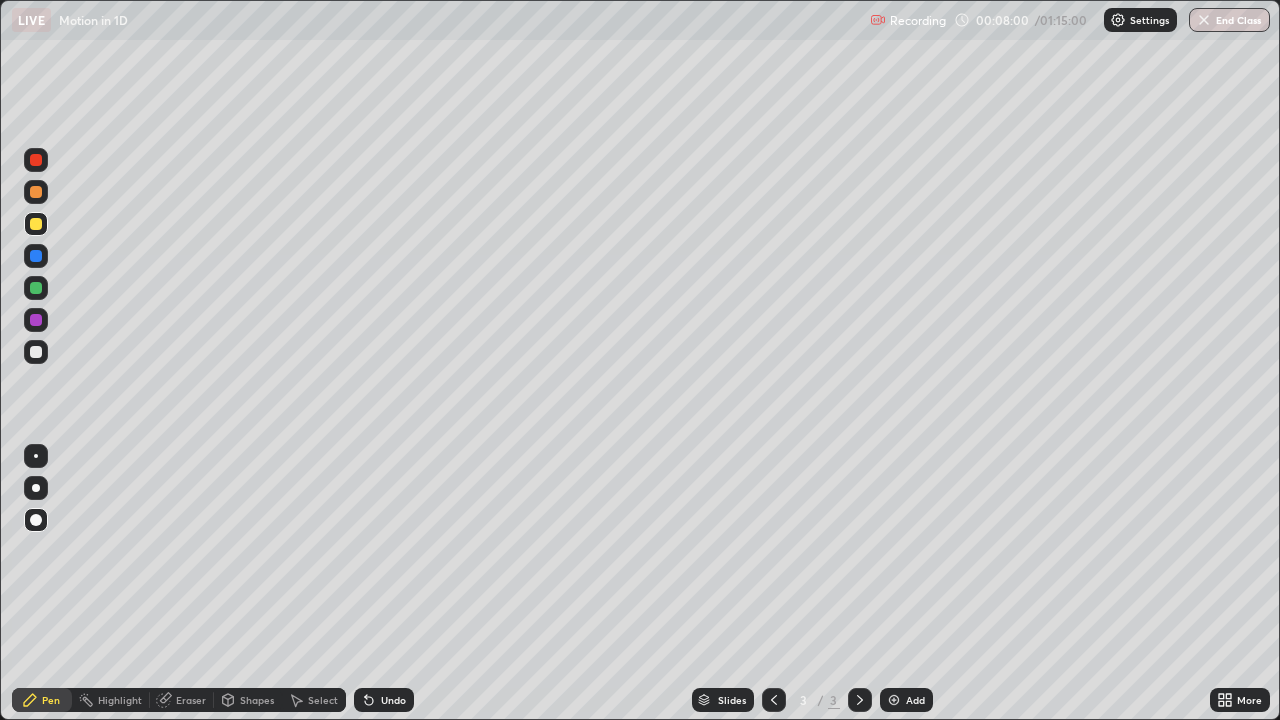 click at bounding box center [36, 520] 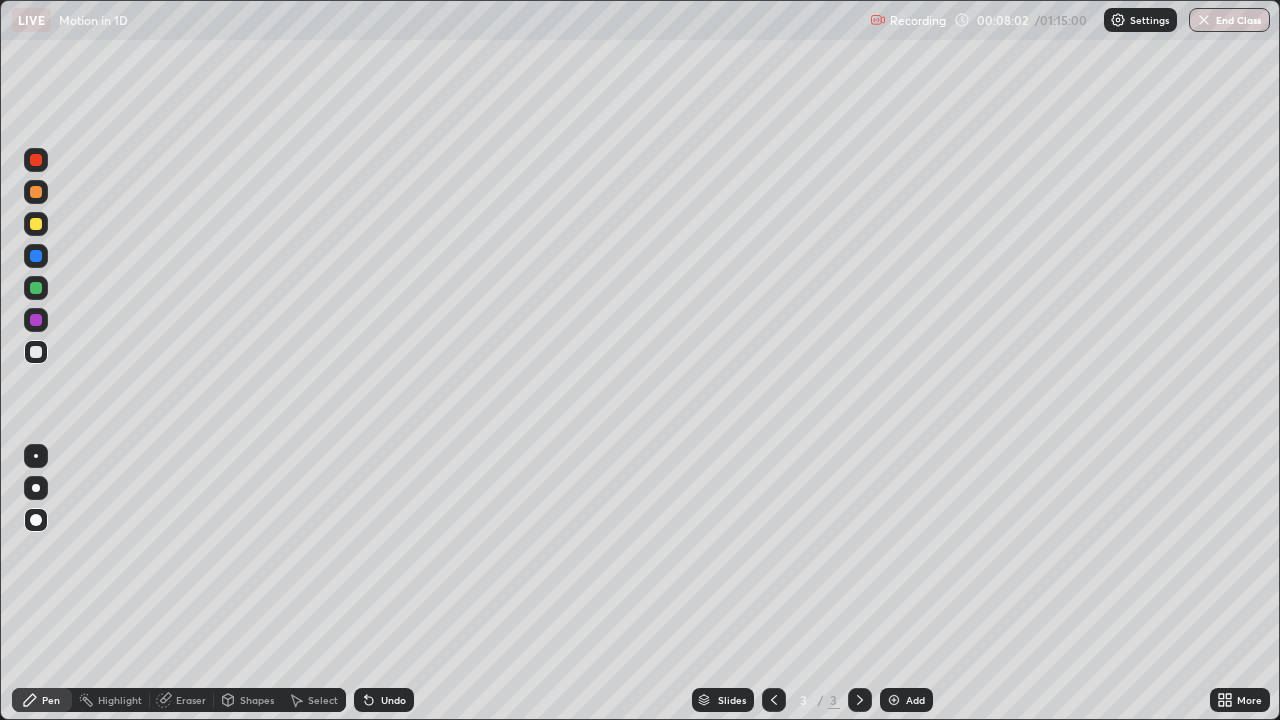click on "Add" at bounding box center (915, 700) 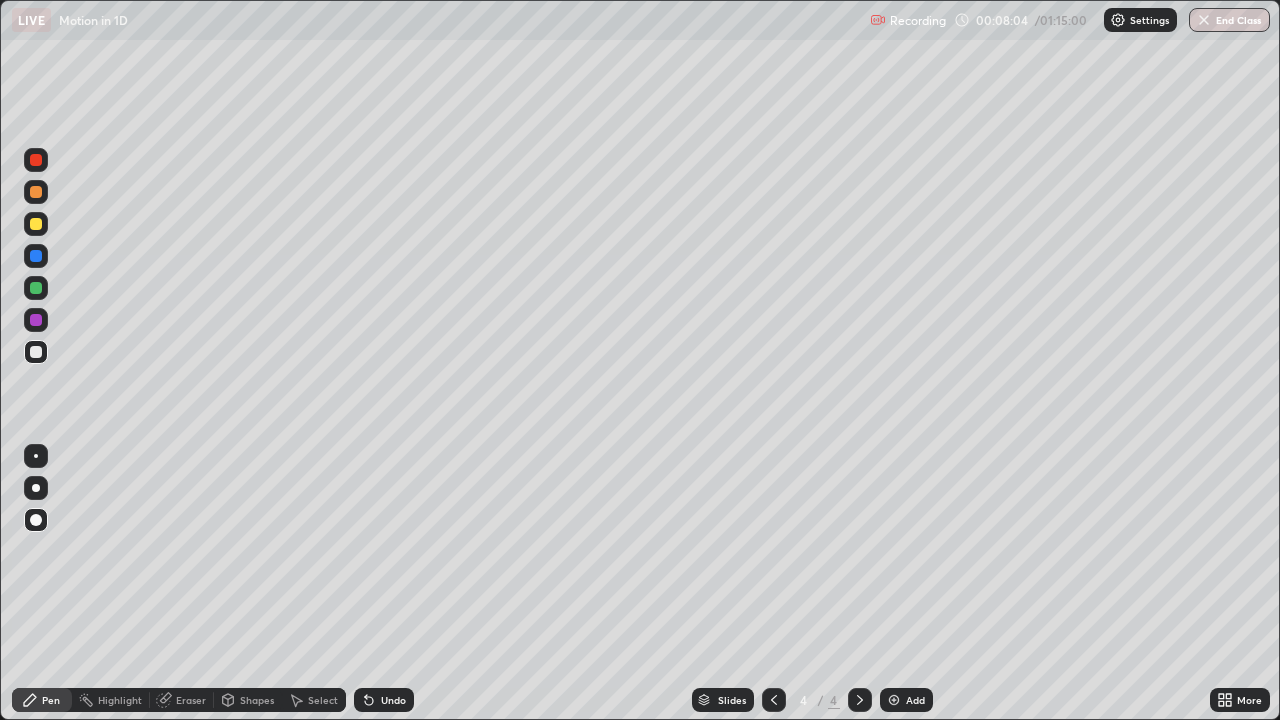 click on "Pen" at bounding box center (51, 700) 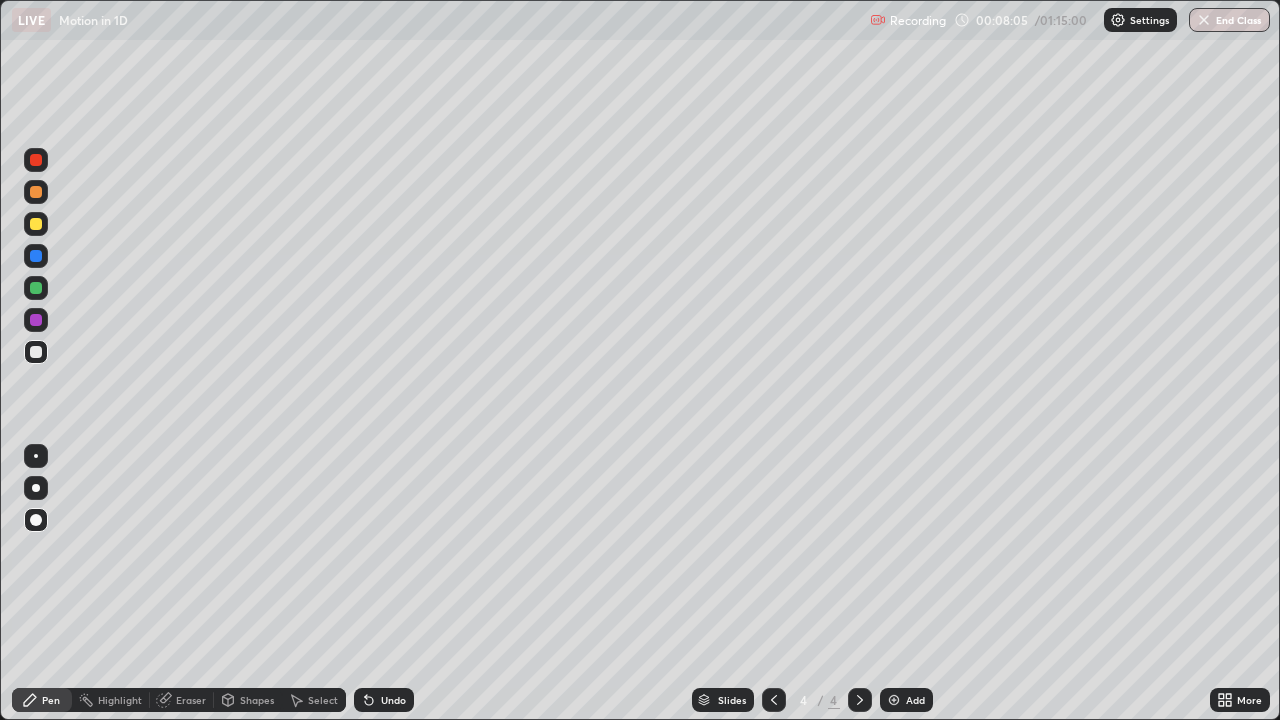 click at bounding box center [36, 352] 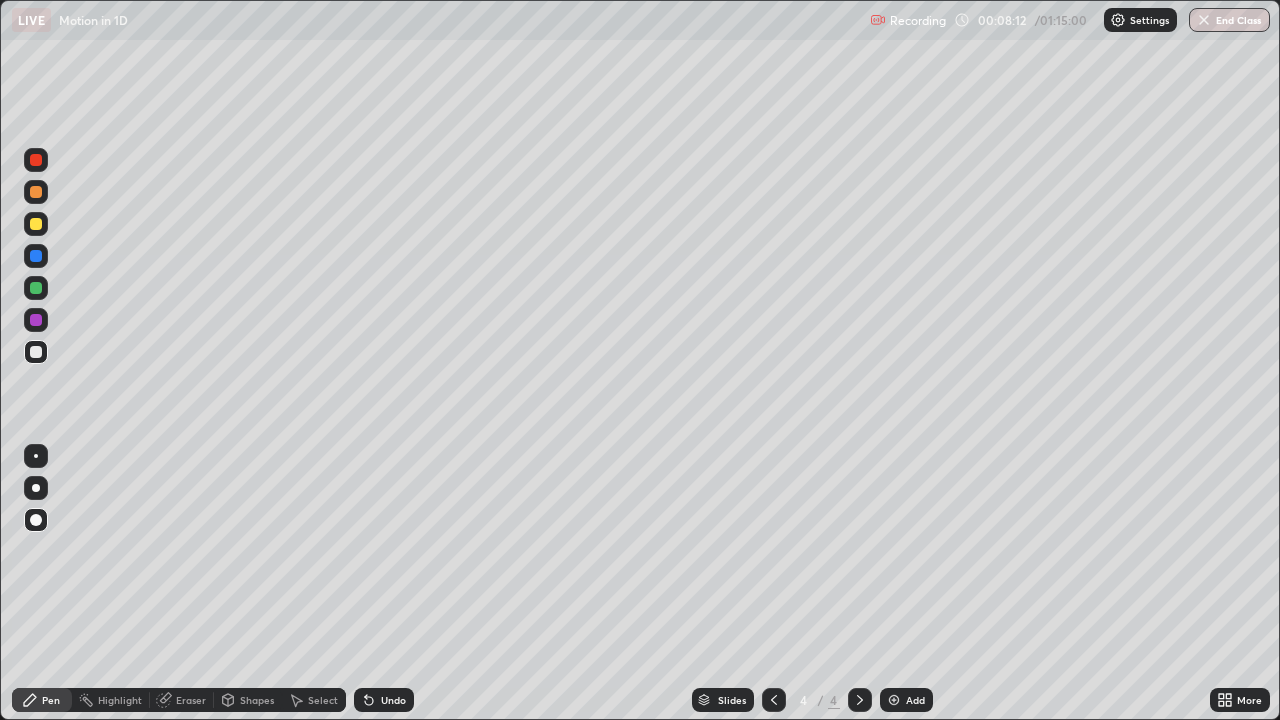 click on "Shapes" at bounding box center (257, 700) 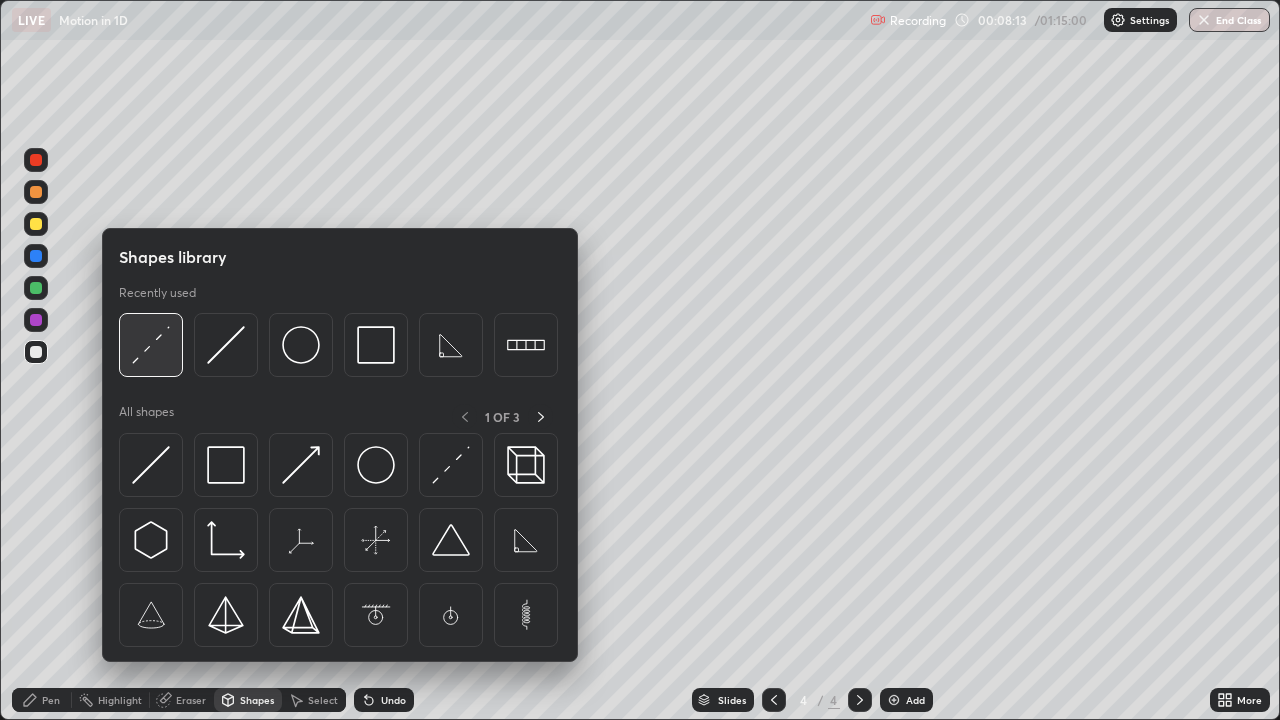 click at bounding box center [151, 345] 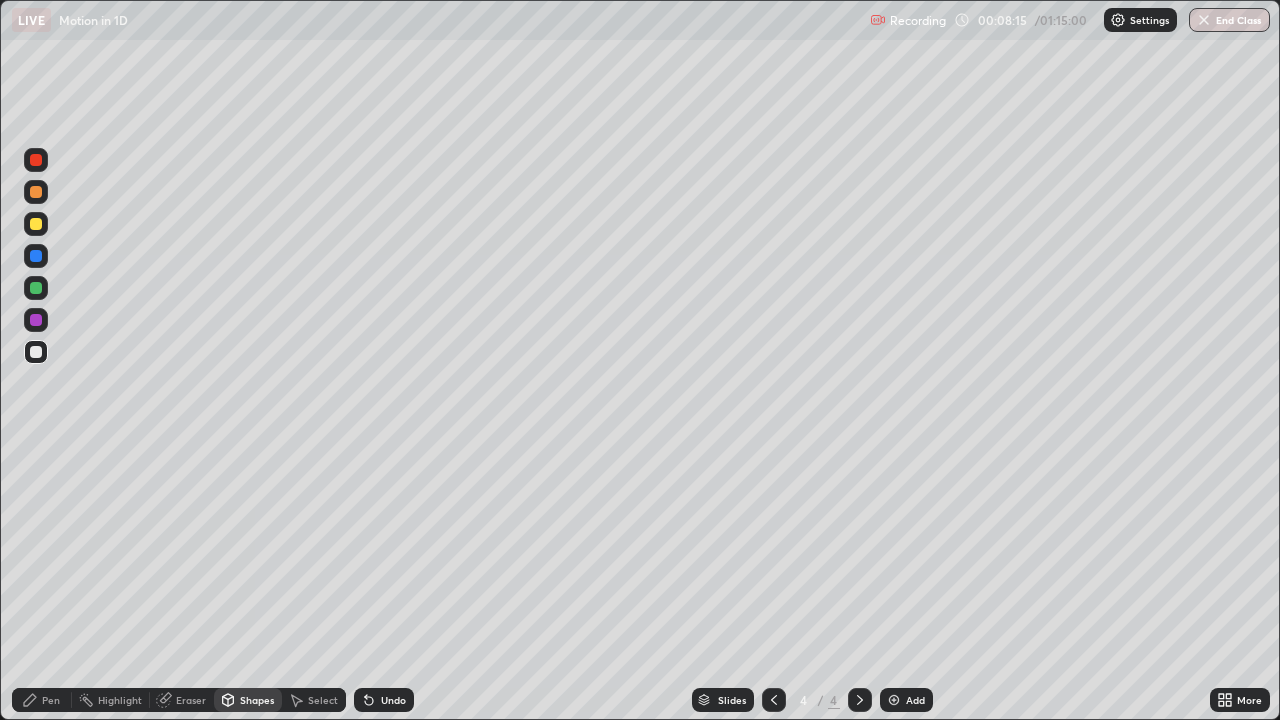 click on "Undo" at bounding box center (393, 700) 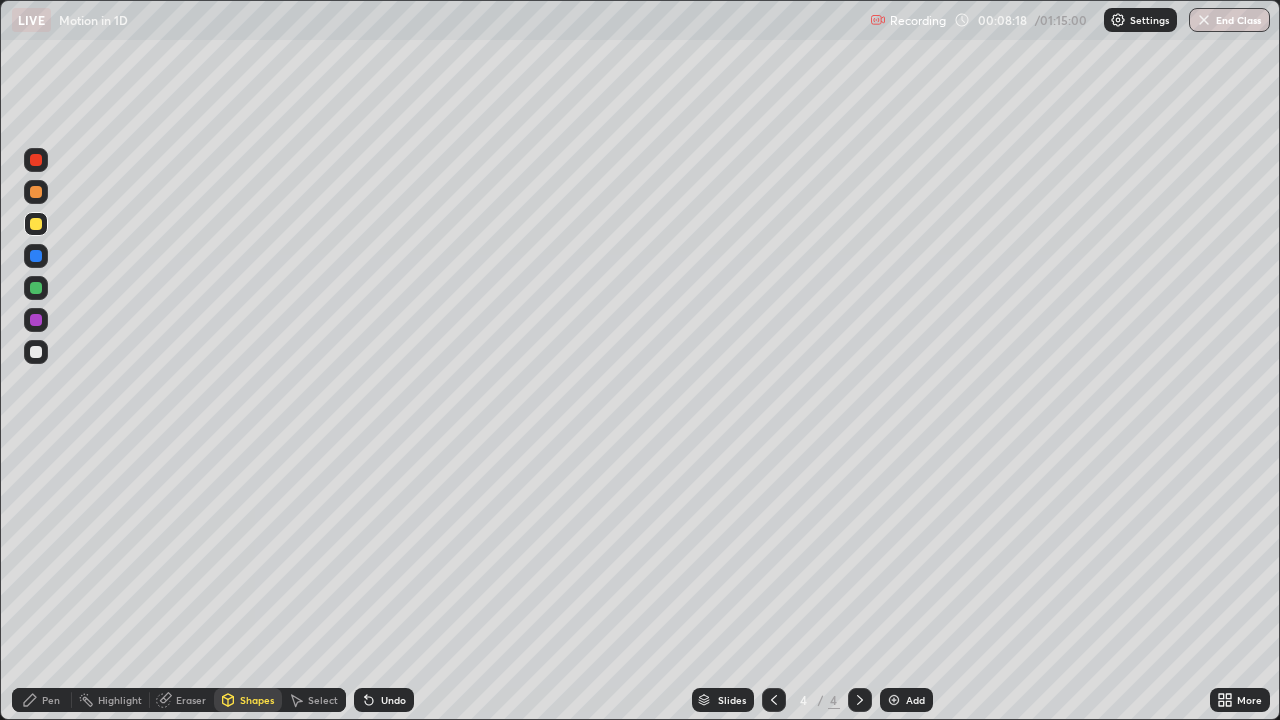 click on "Pen" at bounding box center [42, 700] 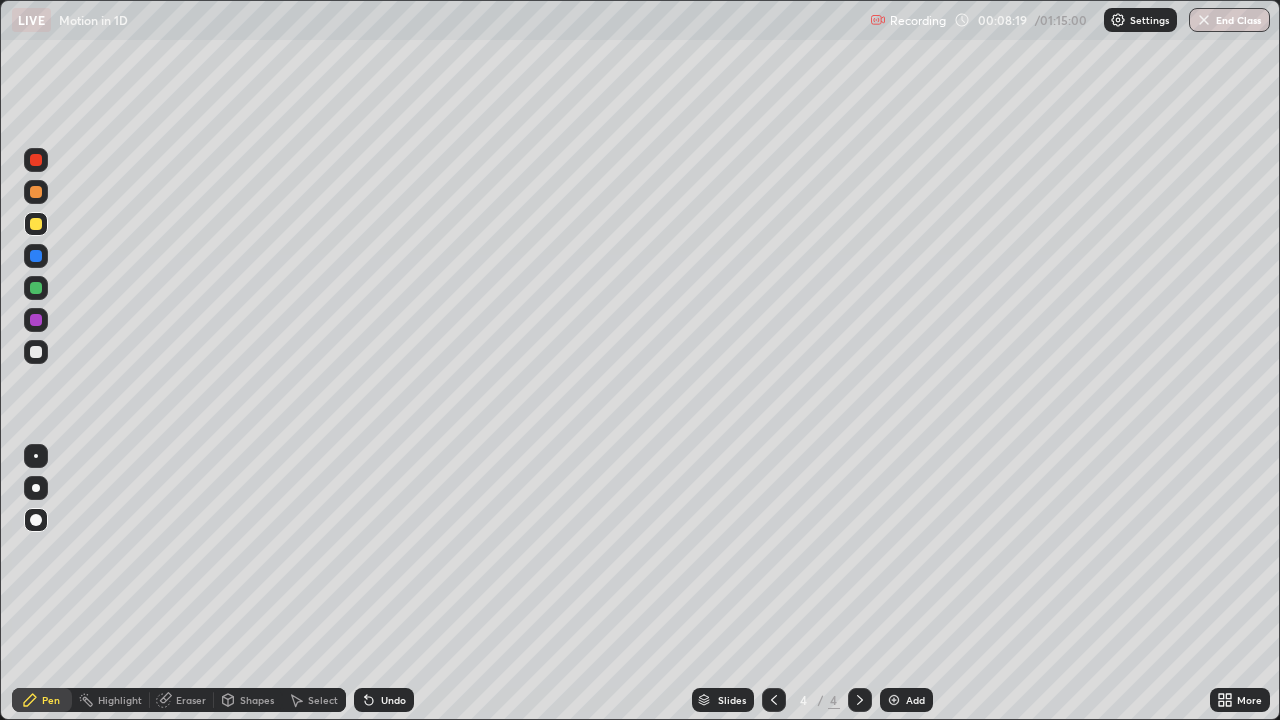 click on "Undo" at bounding box center (393, 700) 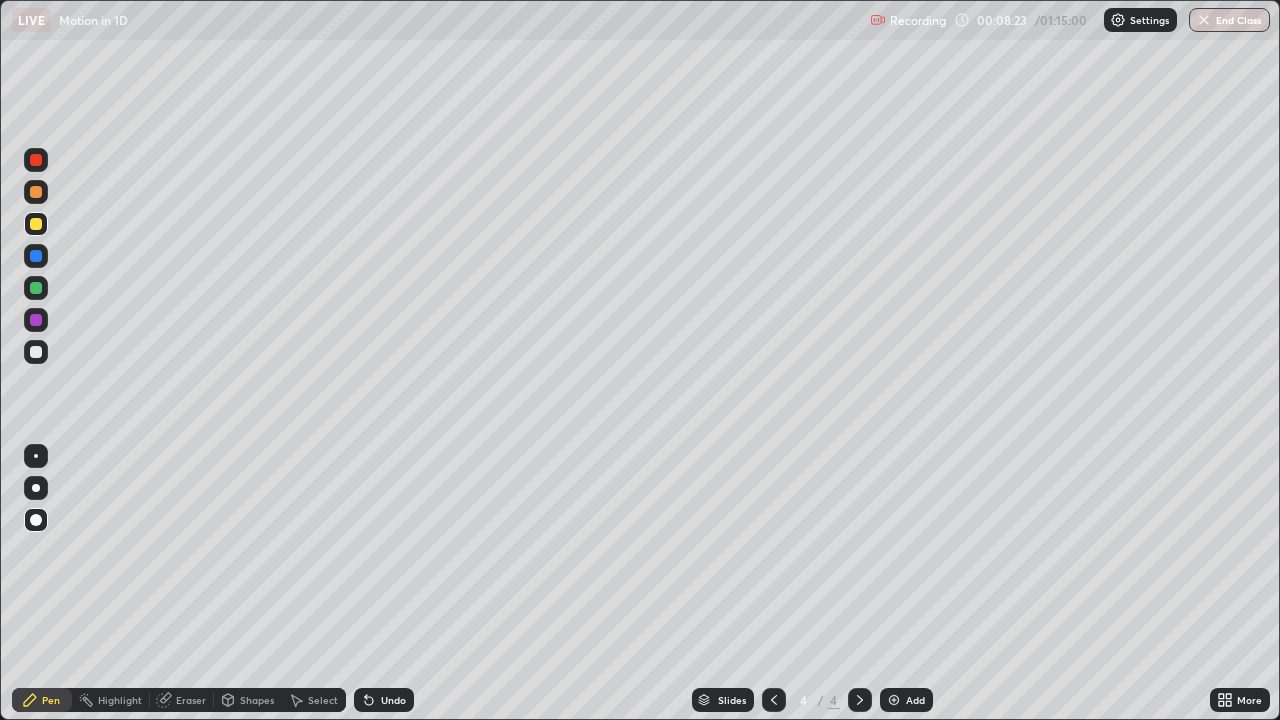 click on "Undo" at bounding box center [393, 700] 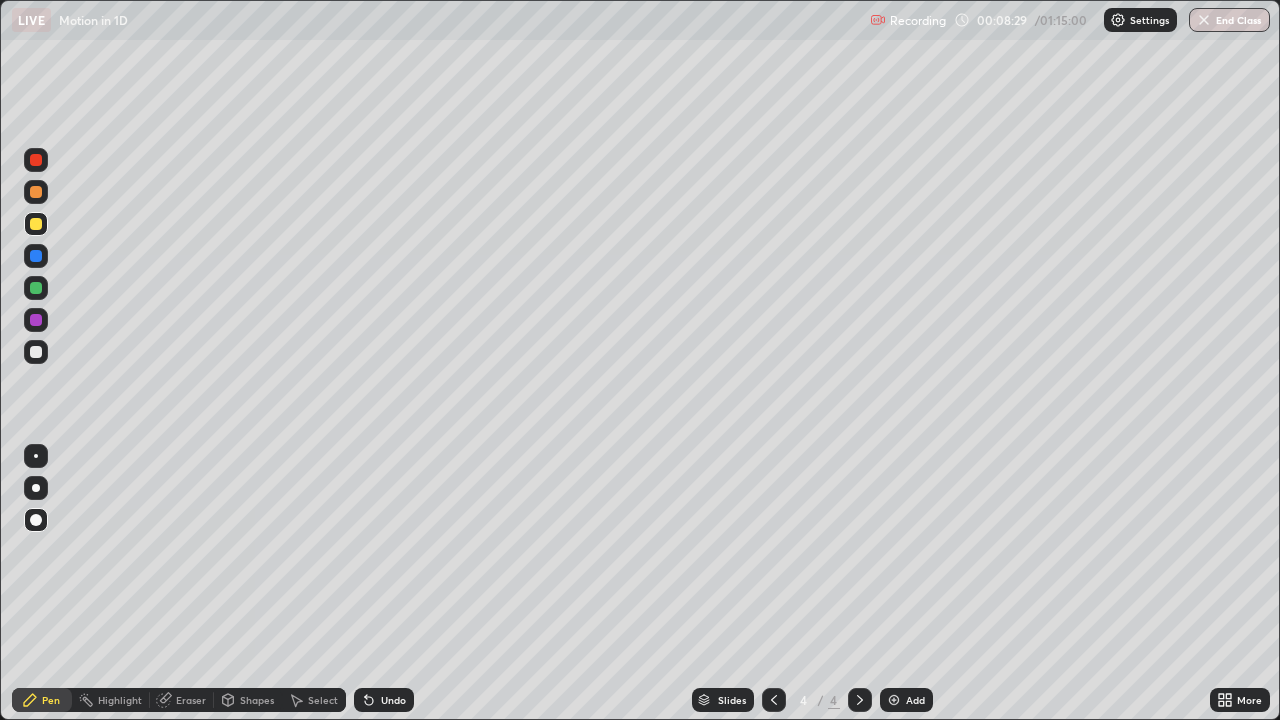 click on "Slides 4 / 4 Add" at bounding box center [812, 700] 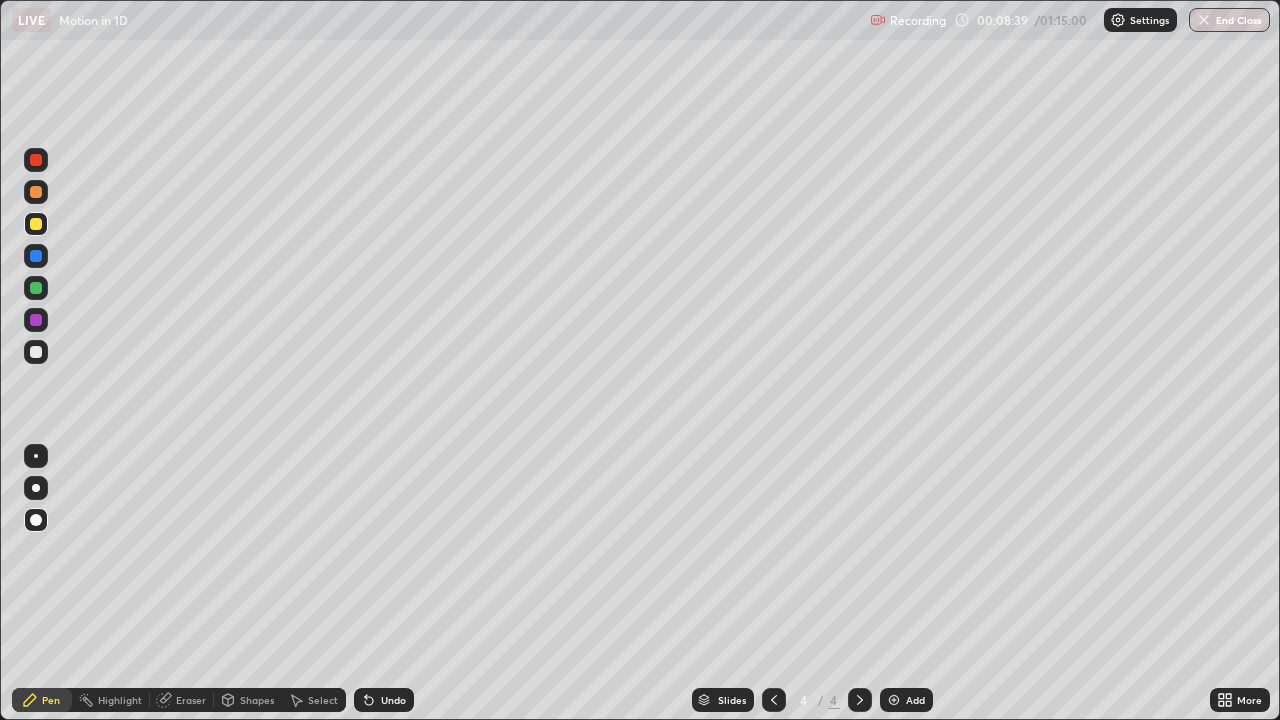 click on "Shapes" at bounding box center (257, 700) 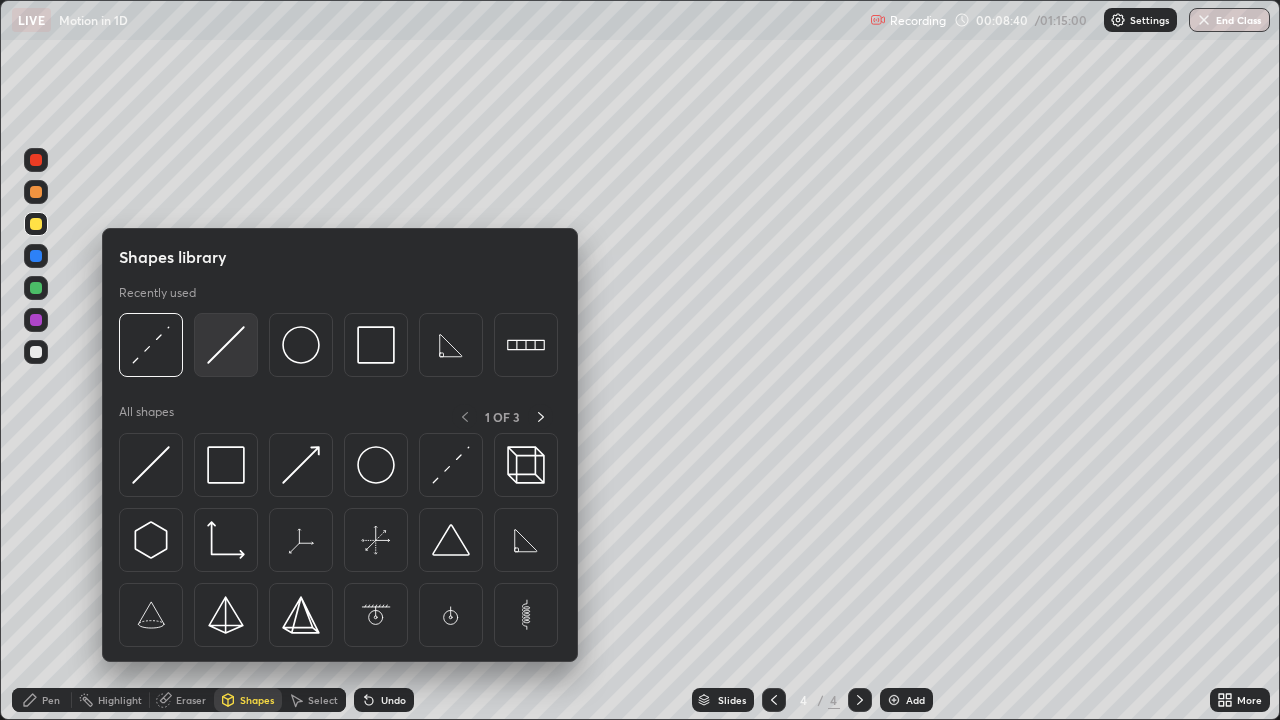 click at bounding box center (226, 345) 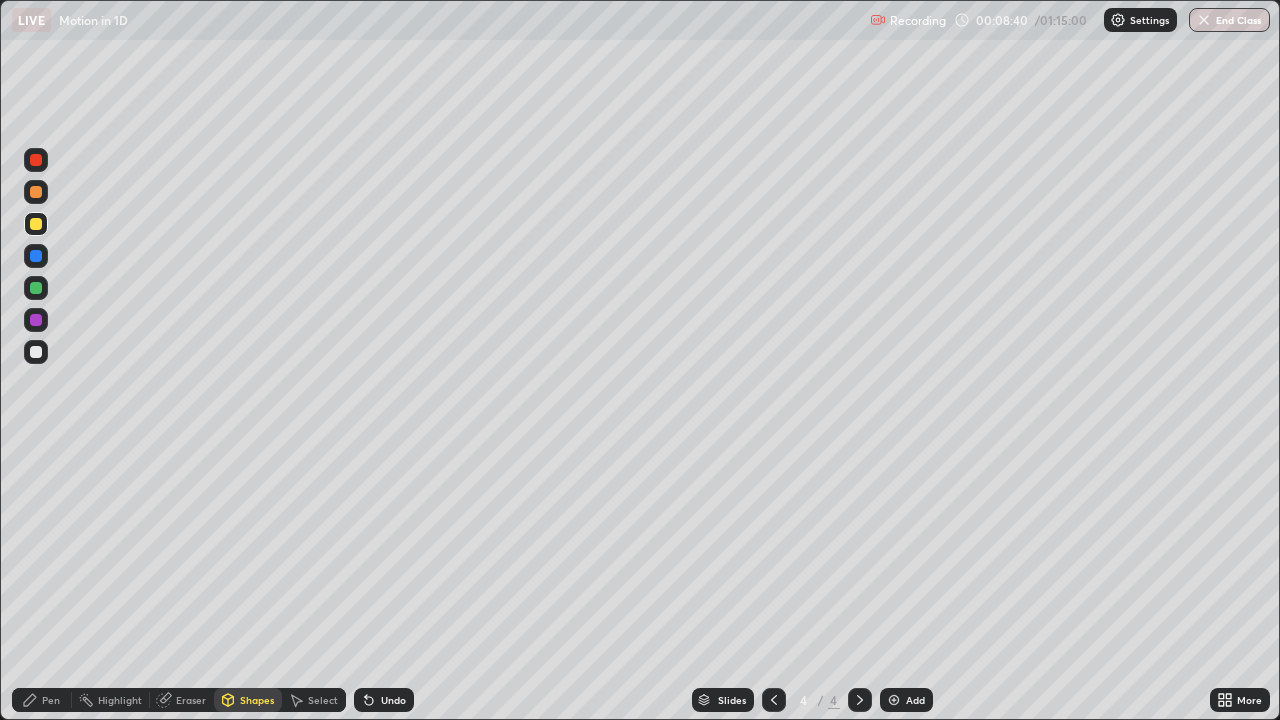 click at bounding box center [36, 352] 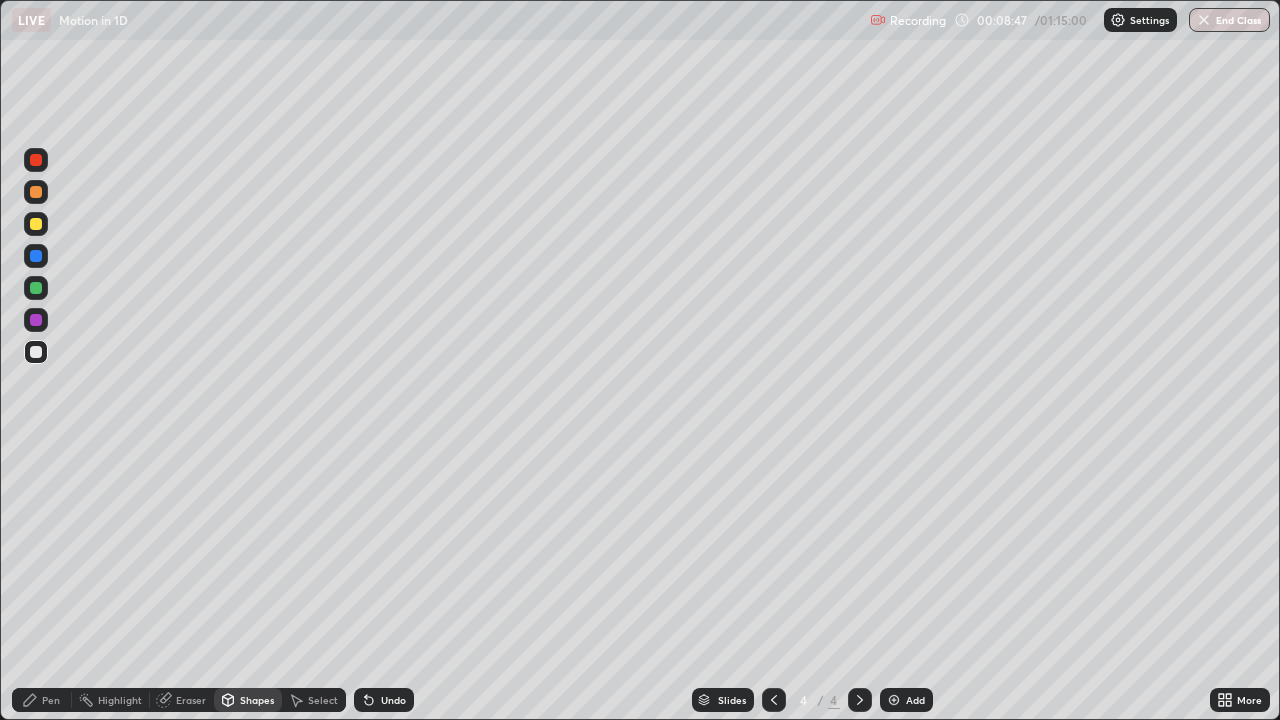 click on "Pen" at bounding box center [42, 700] 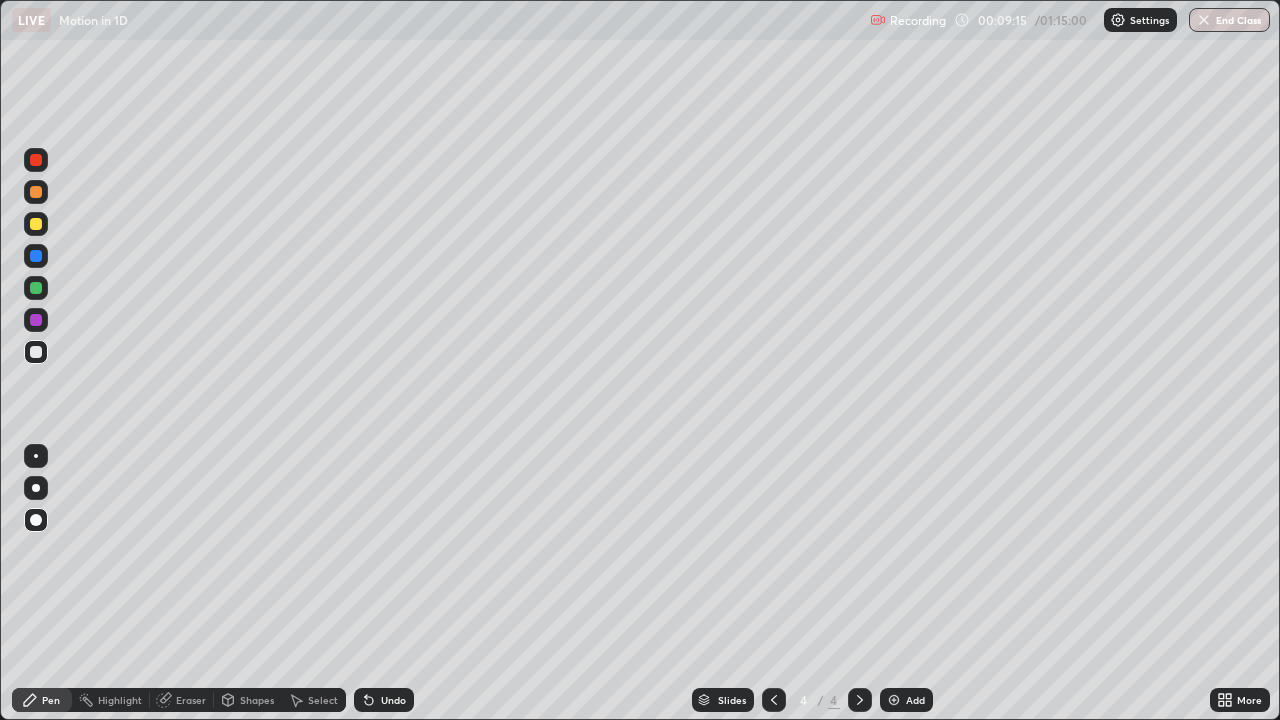 click on "Undo" at bounding box center (393, 700) 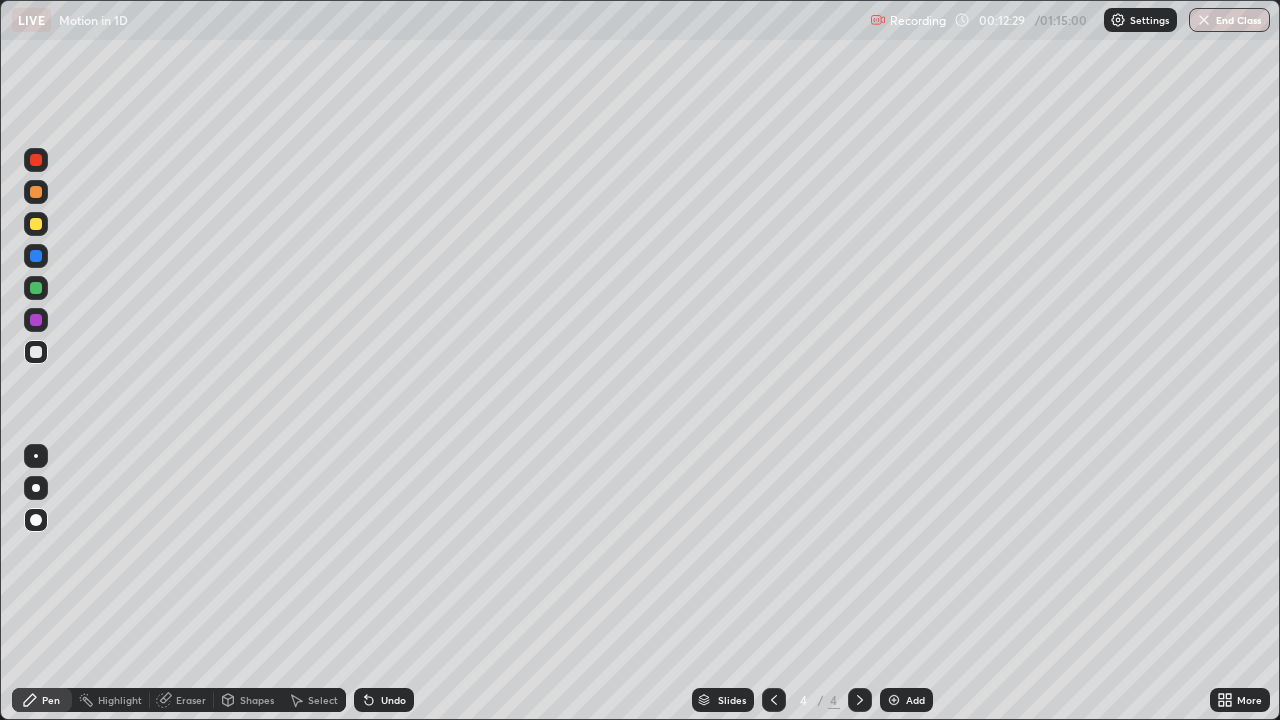 click on "Slides 4 / 4 Add" at bounding box center (812, 700) 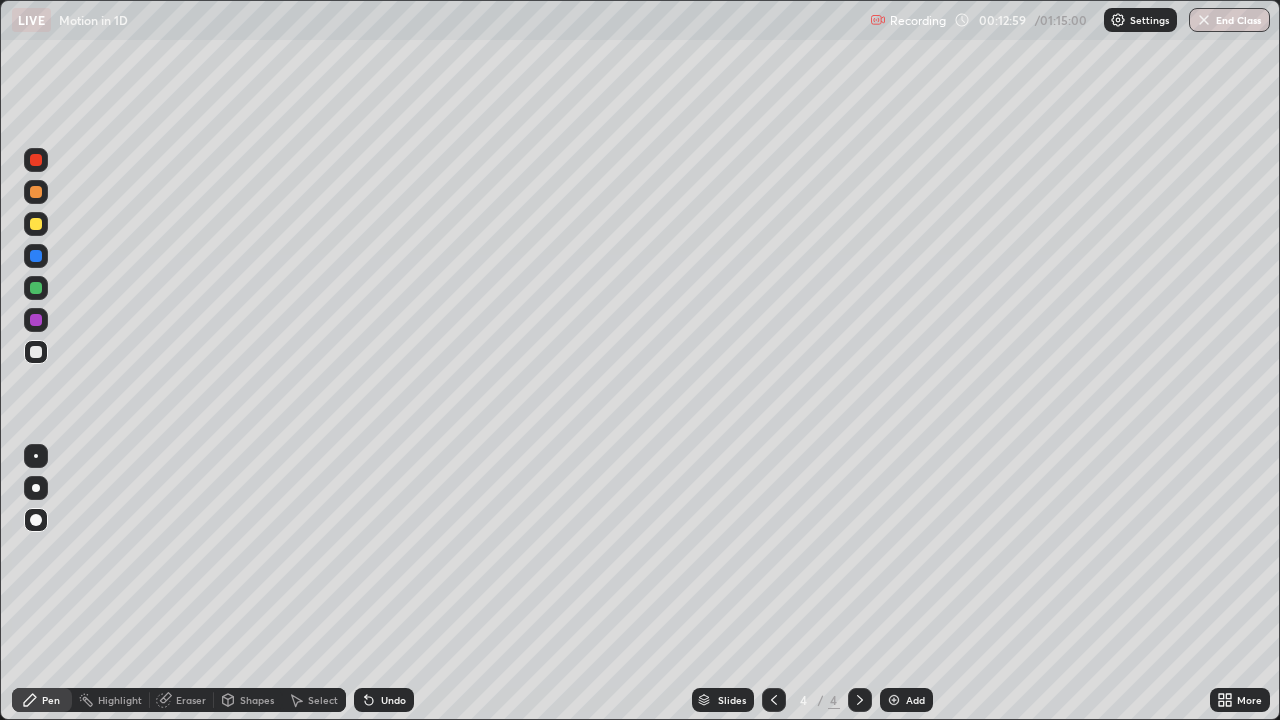 click on "Shapes" at bounding box center [248, 700] 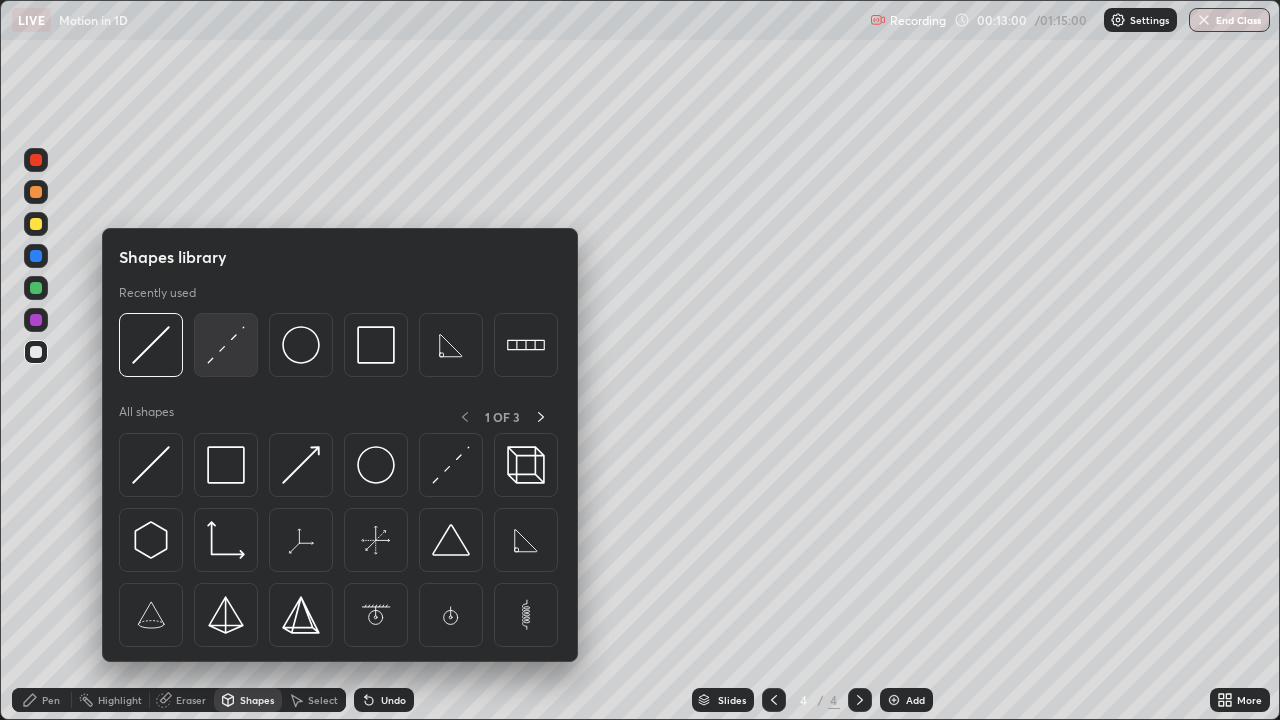 click at bounding box center (226, 345) 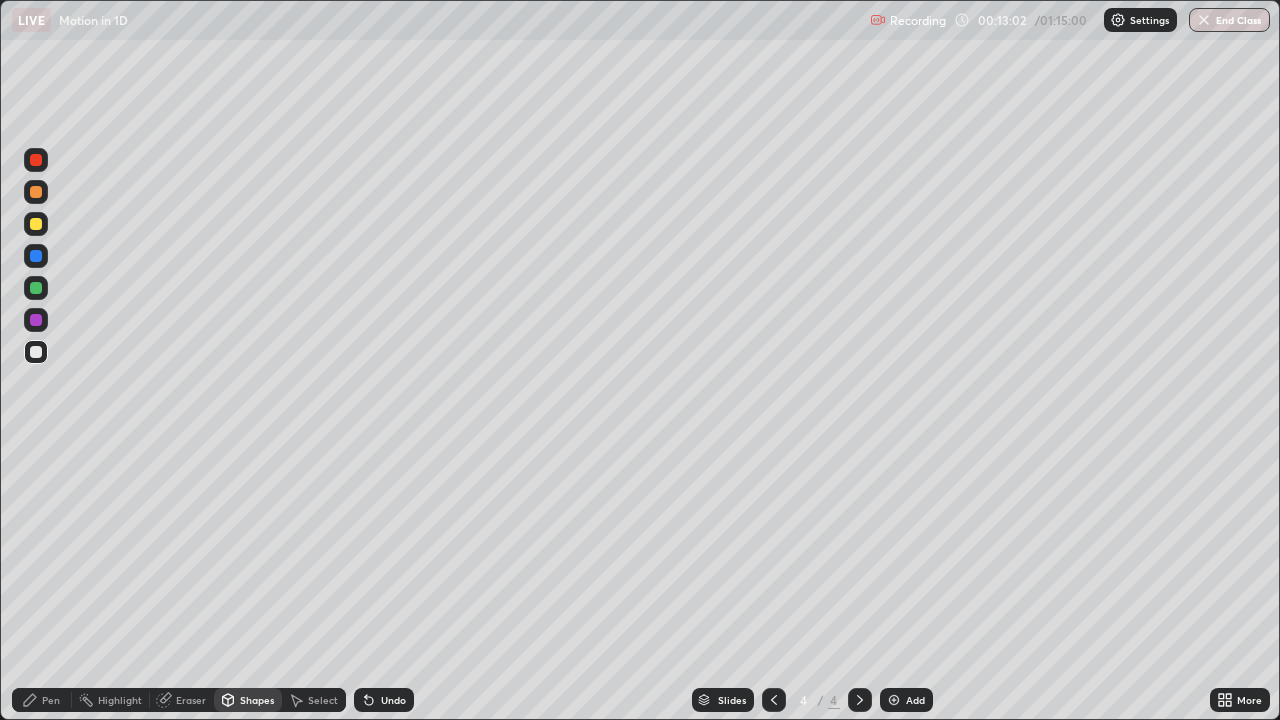 click on "Pen" at bounding box center (51, 700) 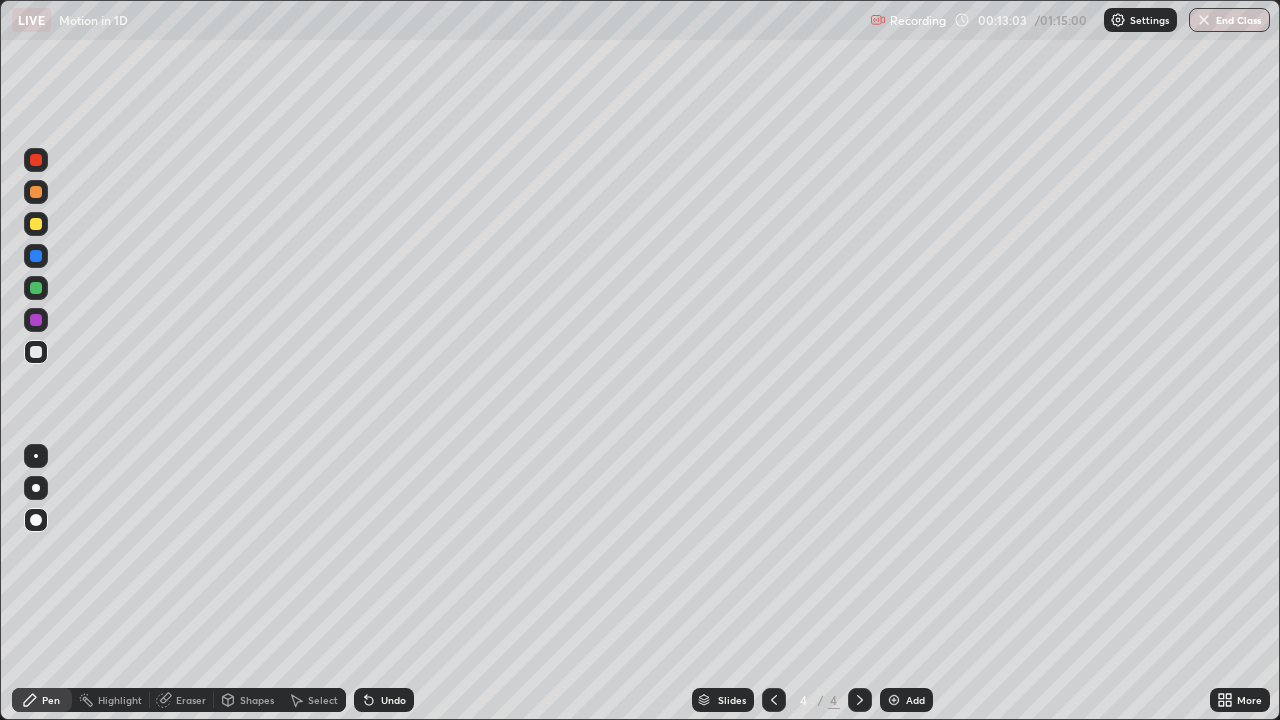 click on "Shapes" at bounding box center [257, 700] 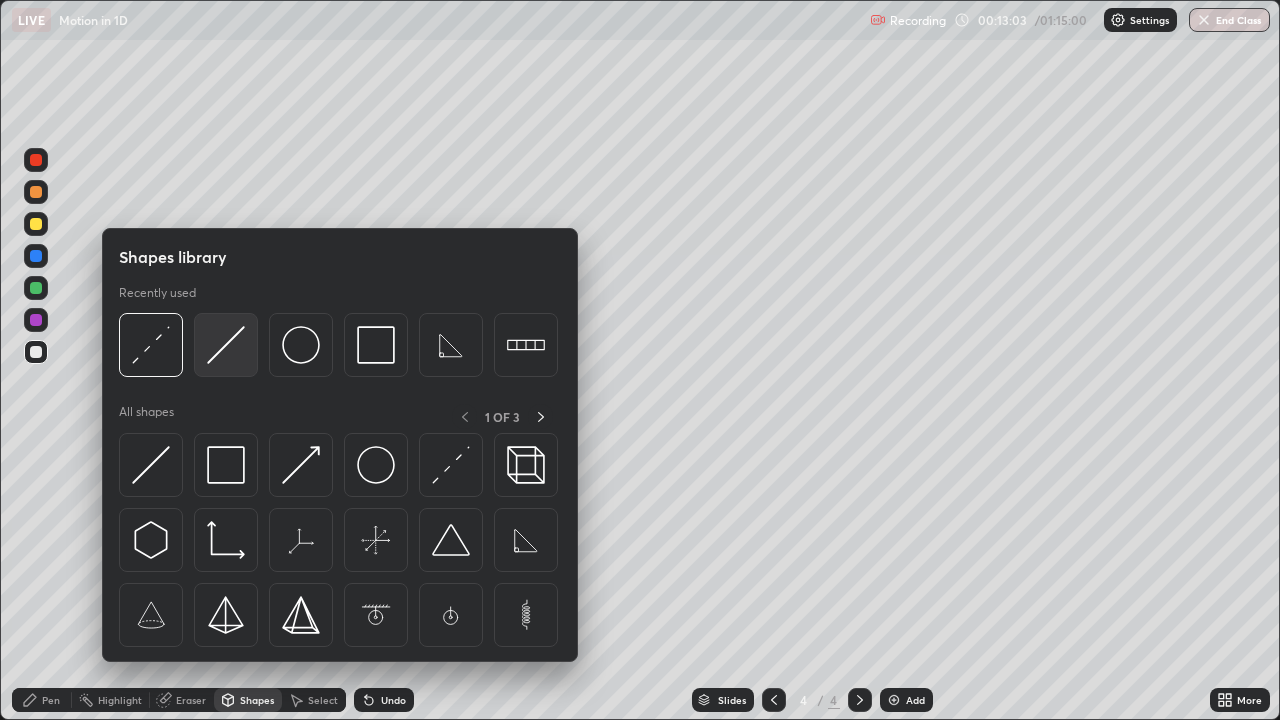 click at bounding box center [226, 345] 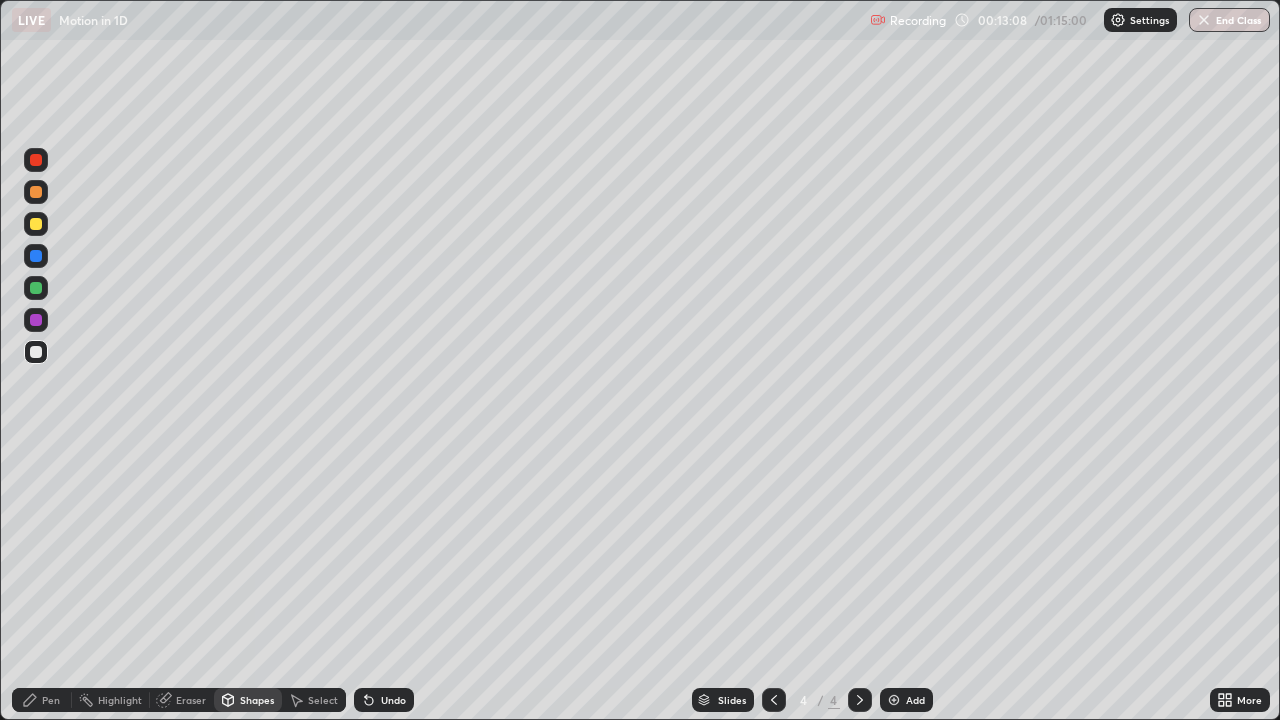 click 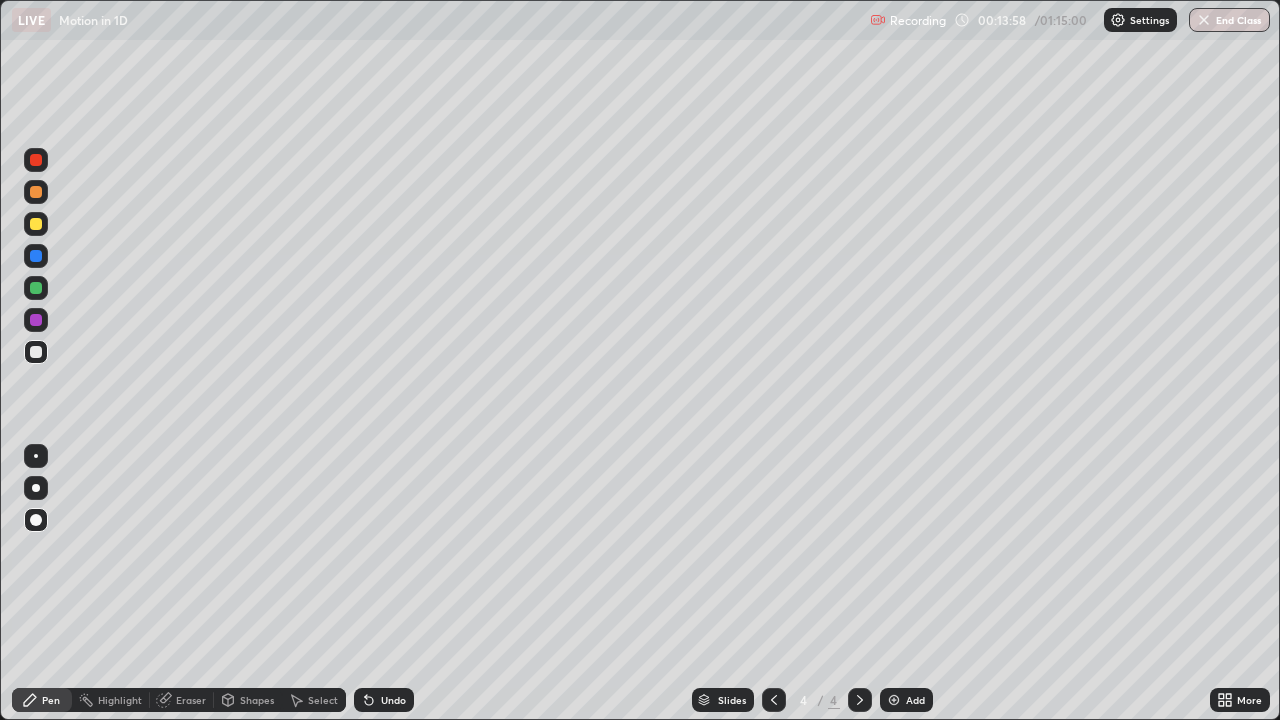 click on "Pen" at bounding box center [42, 700] 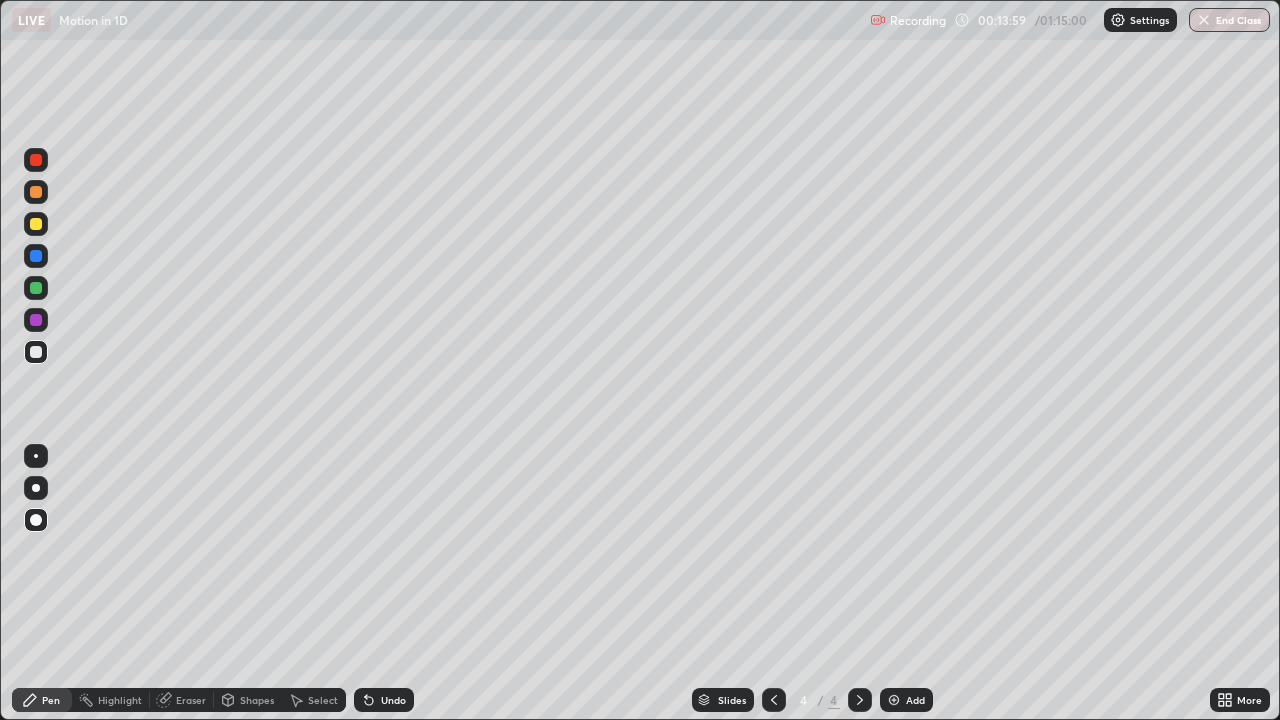 click at bounding box center [36, 224] 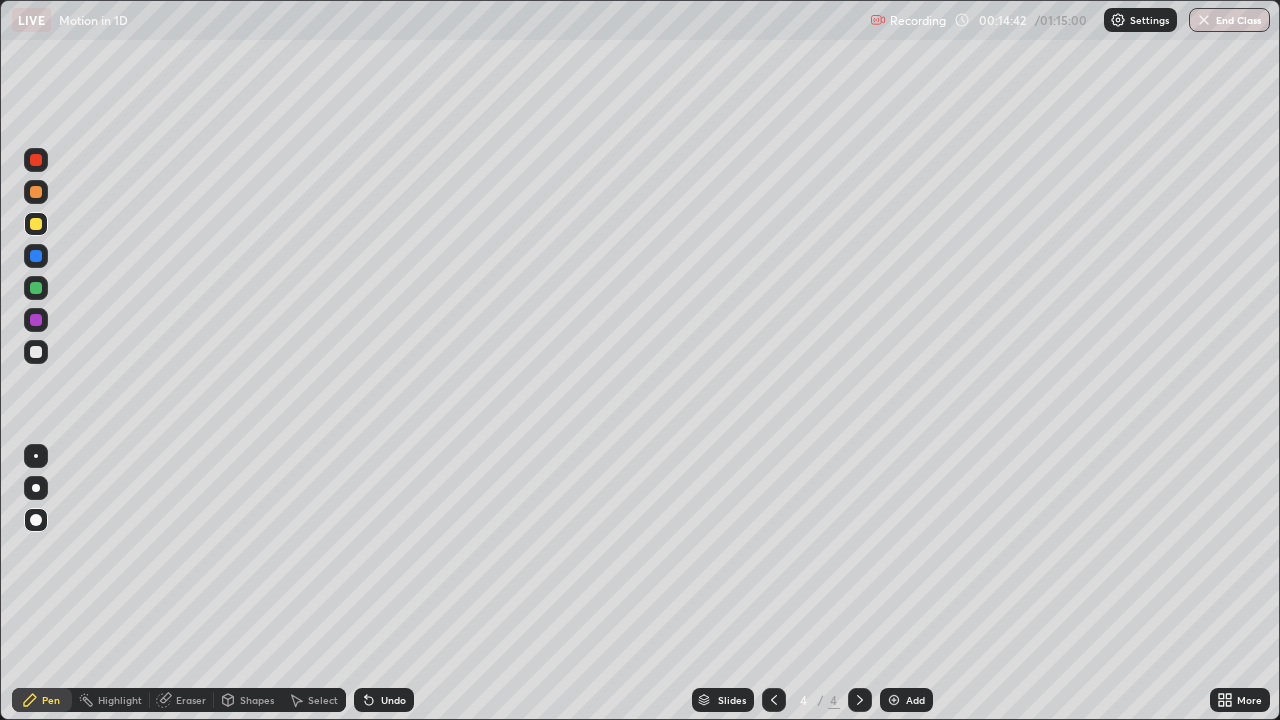 click on "Pen" at bounding box center (51, 700) 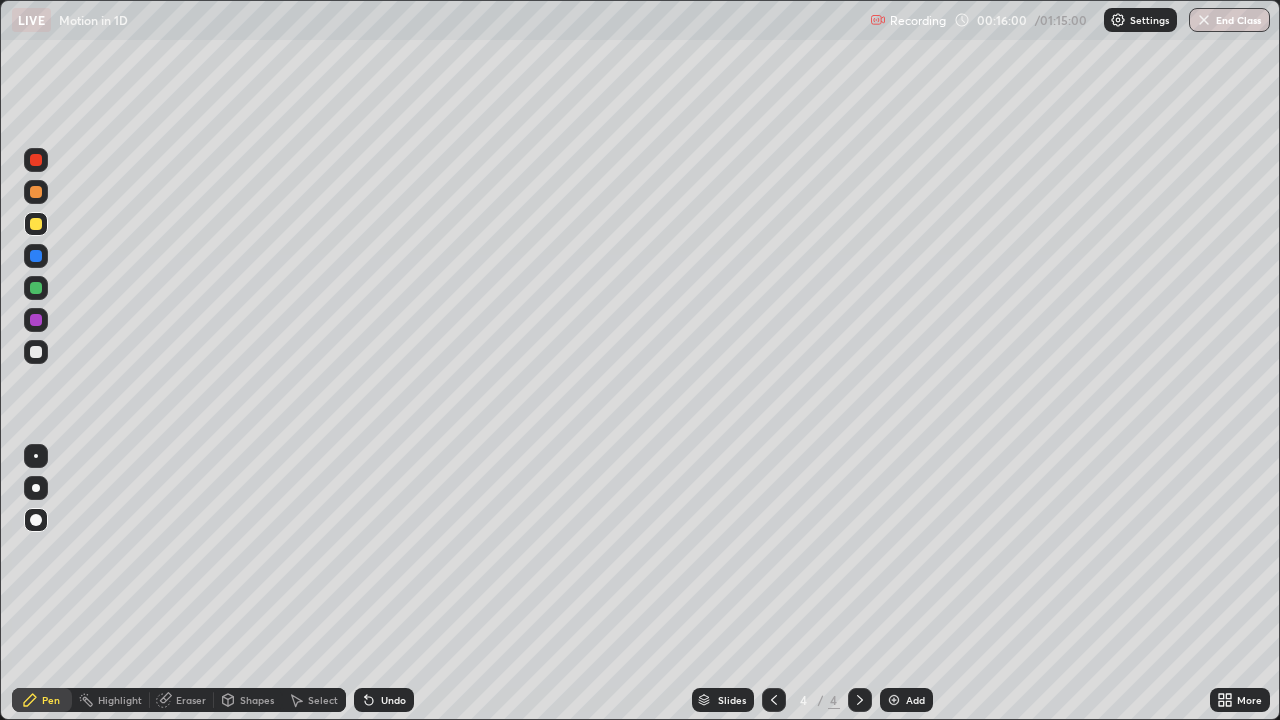 click on "Shapes" at bounding box center [248, 700] 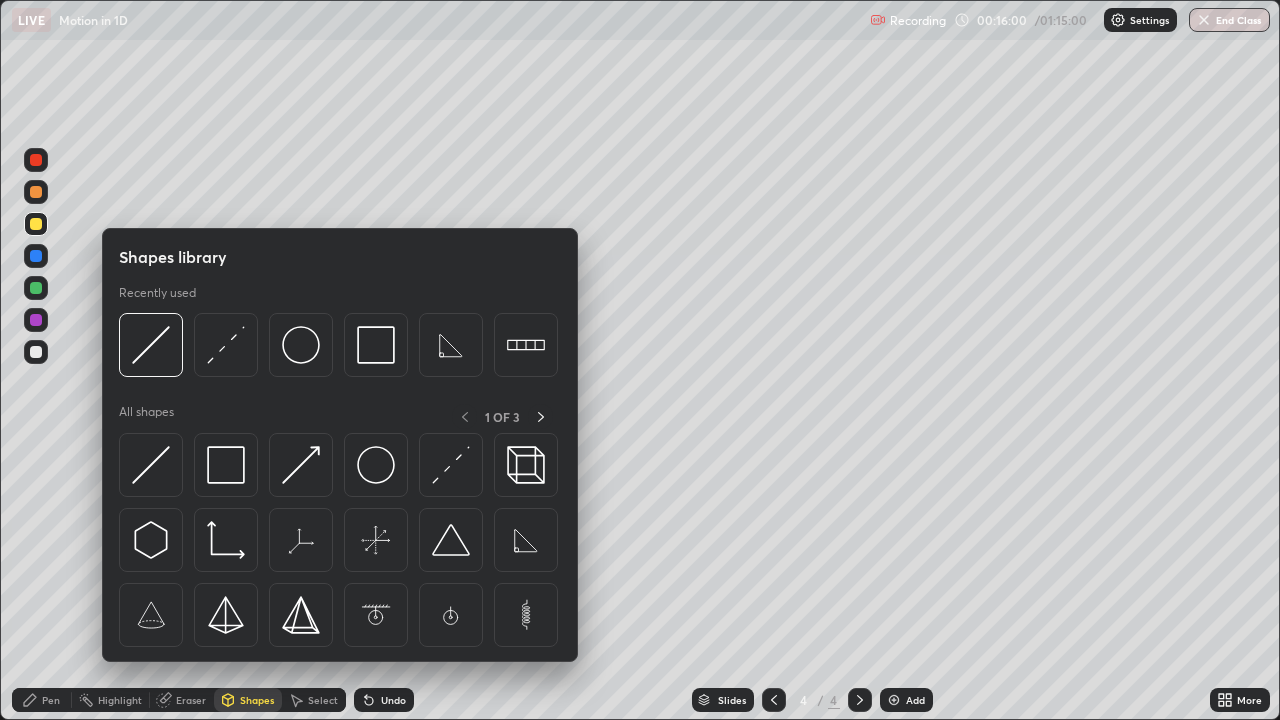 click on "Shapes" at bounding box center (248, 700) 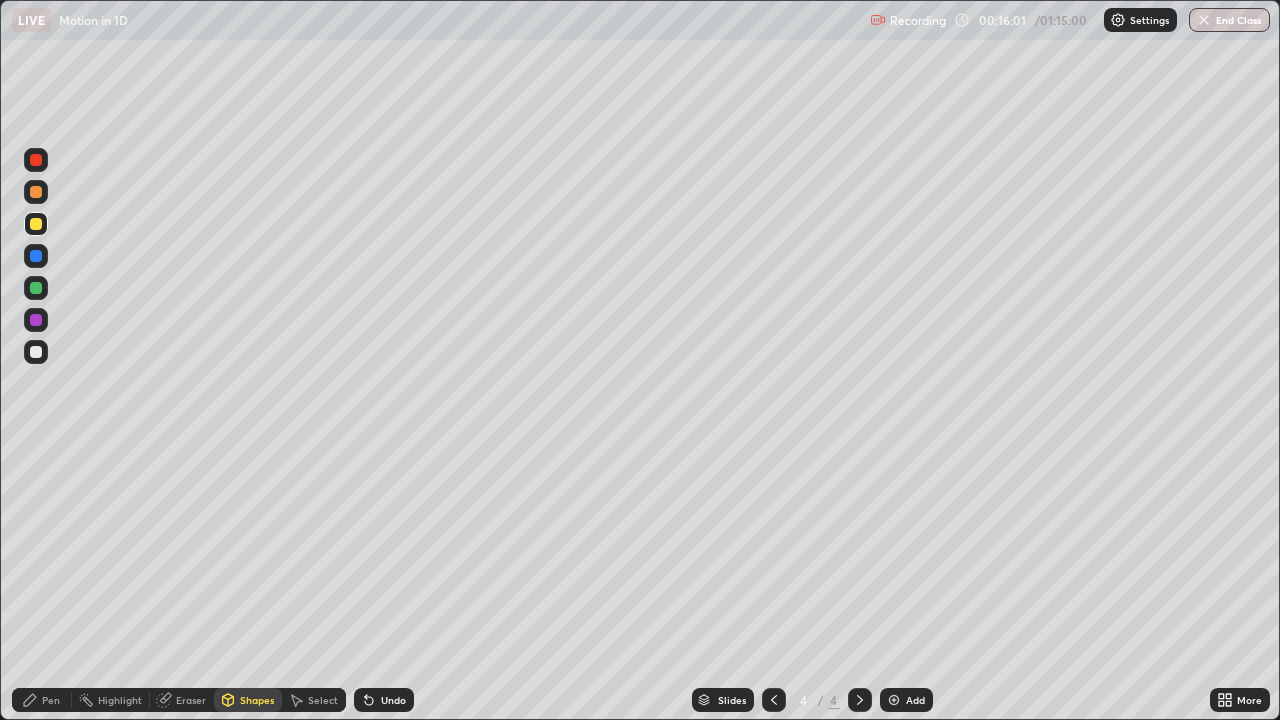 click on "Shapes" at bounding box center [257, 700] 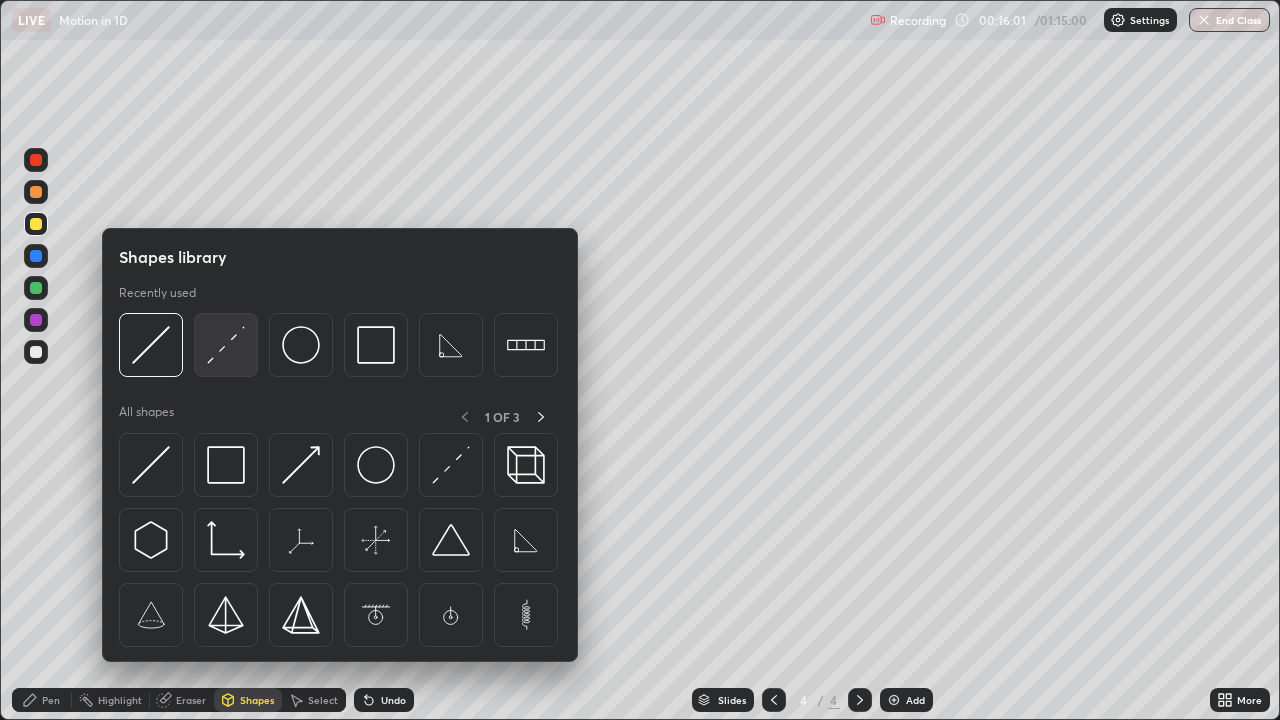 click at bounding box center [226, 345] 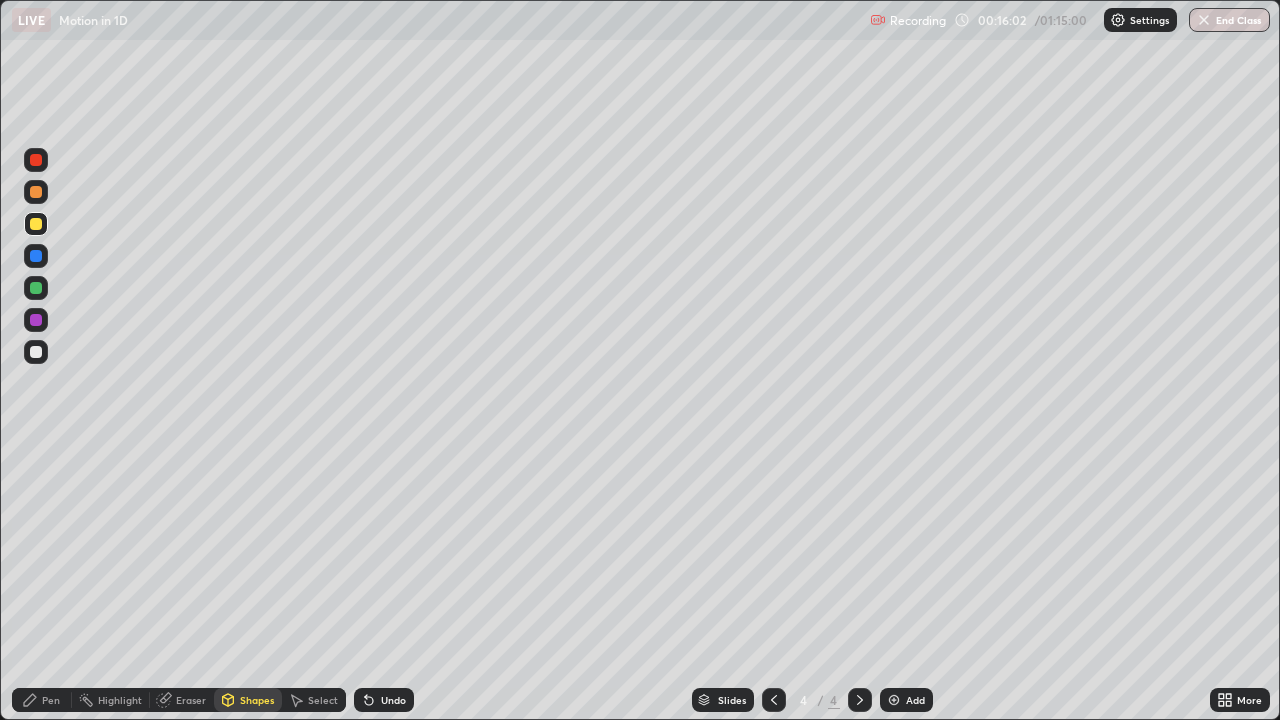 click at bounding box center [36, 352] 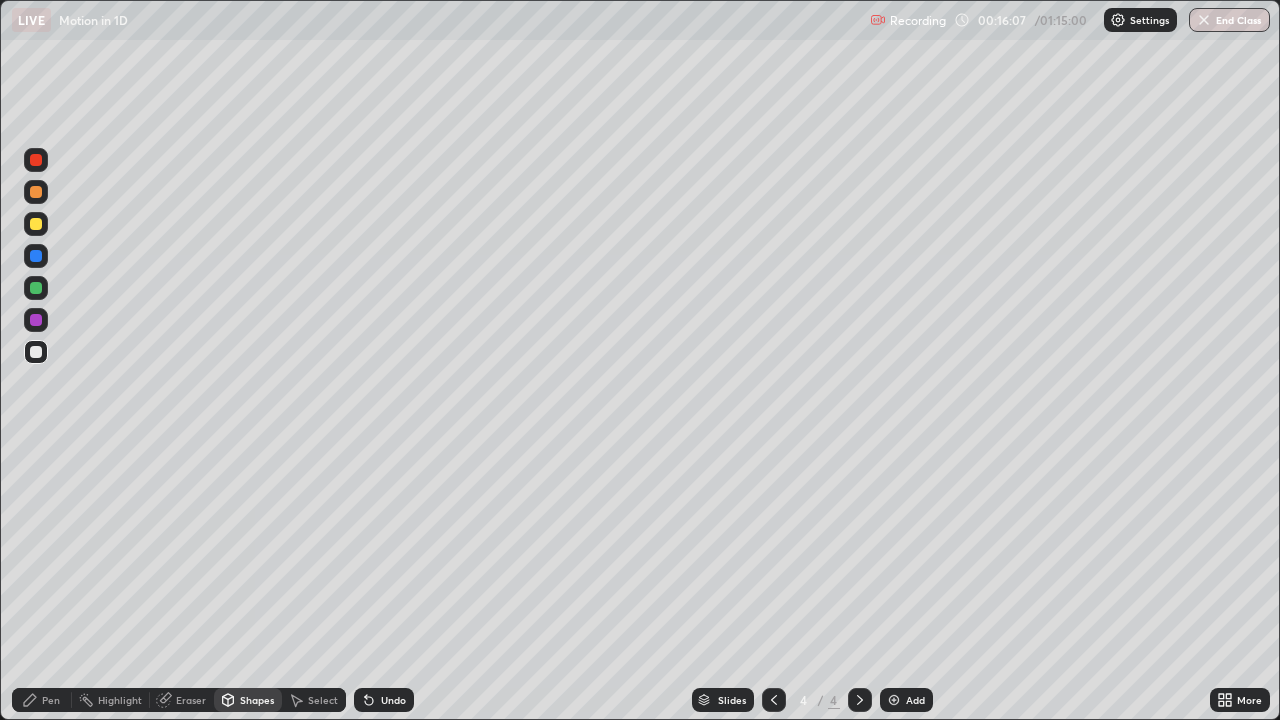 click on "Shapes" at bounding box center [257, 700] 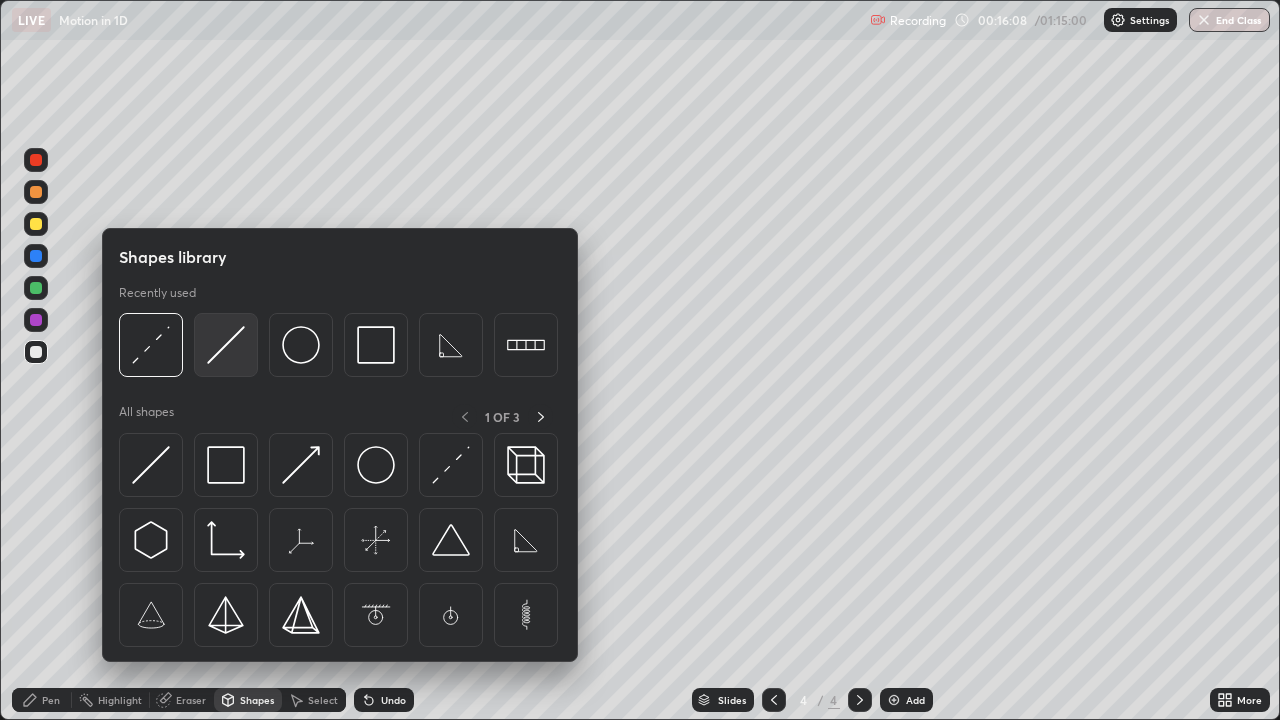 click at bounding box center (226, 345) 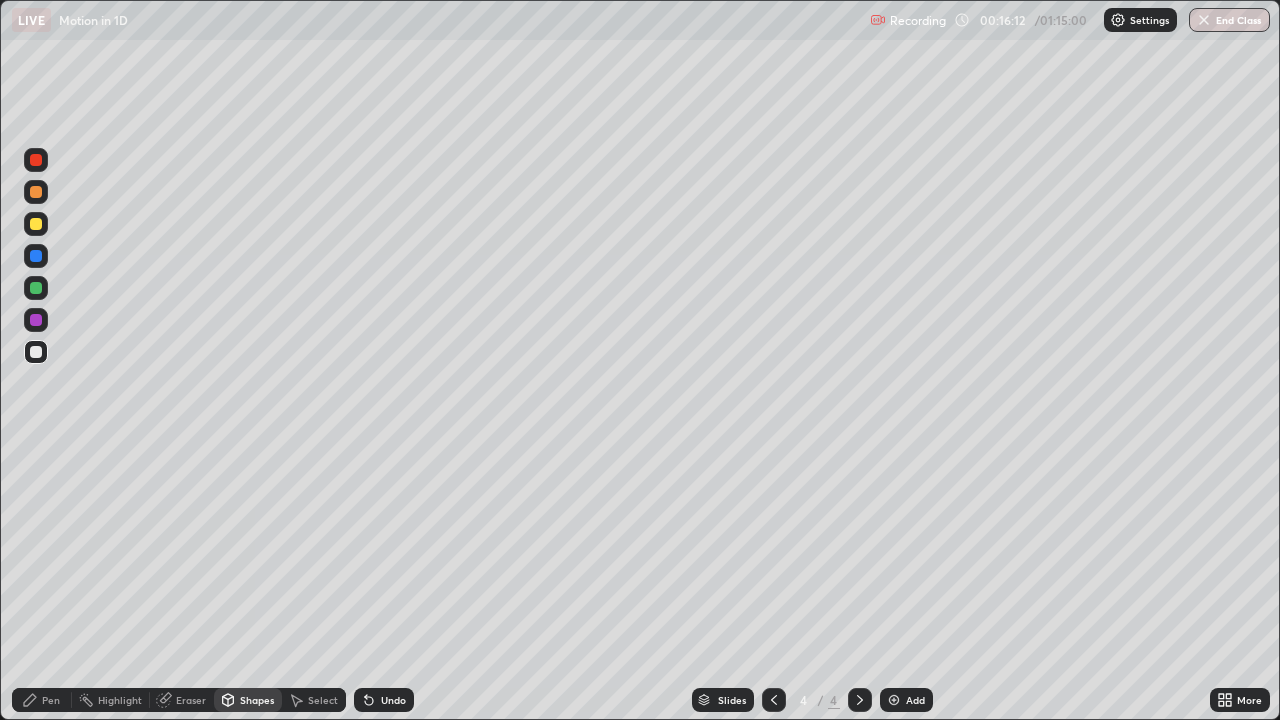 click on "Undo" at bounding box center (393, 700) 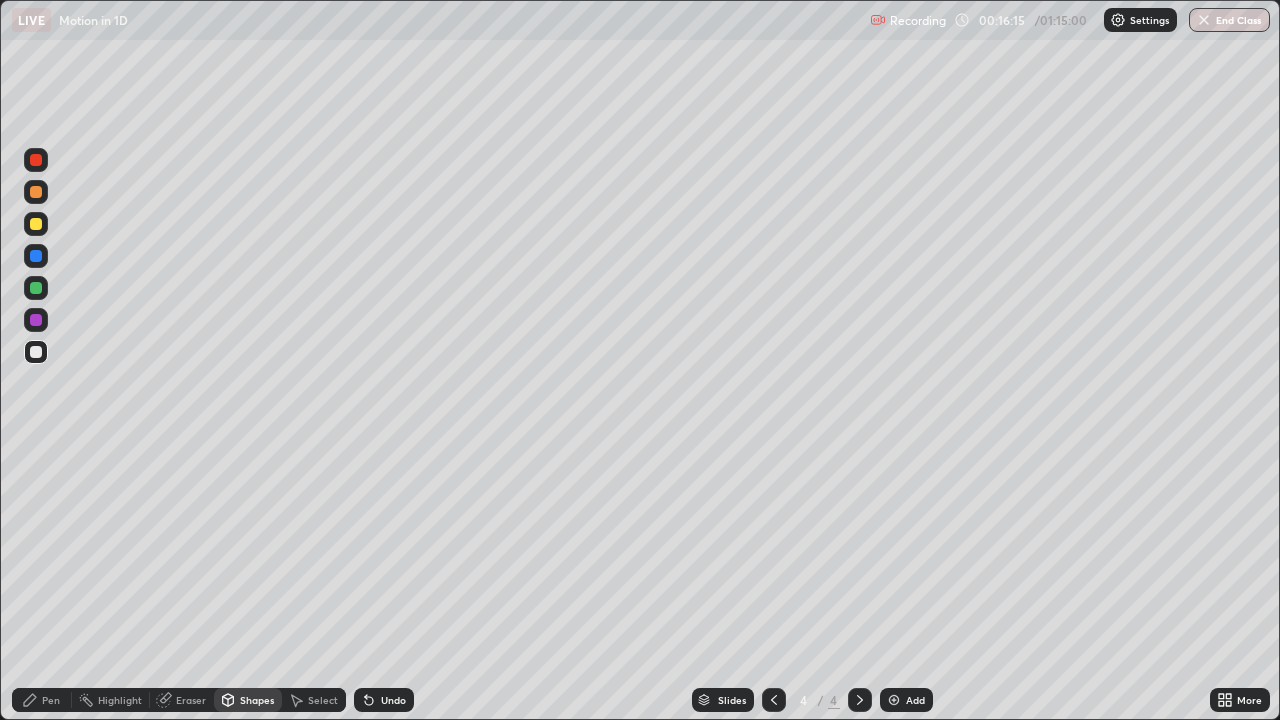 click on "Pen" at bounding box center (42, 700) 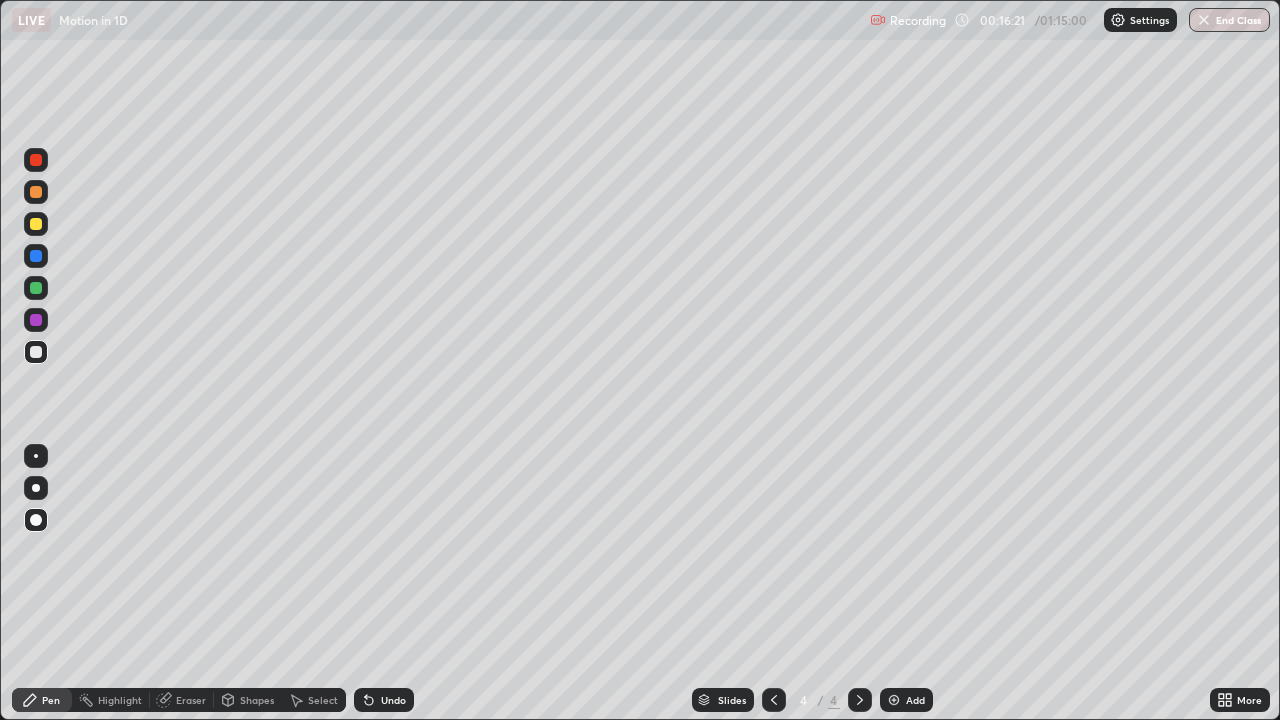 click on "Shapes" at bounding box center (248, 700) 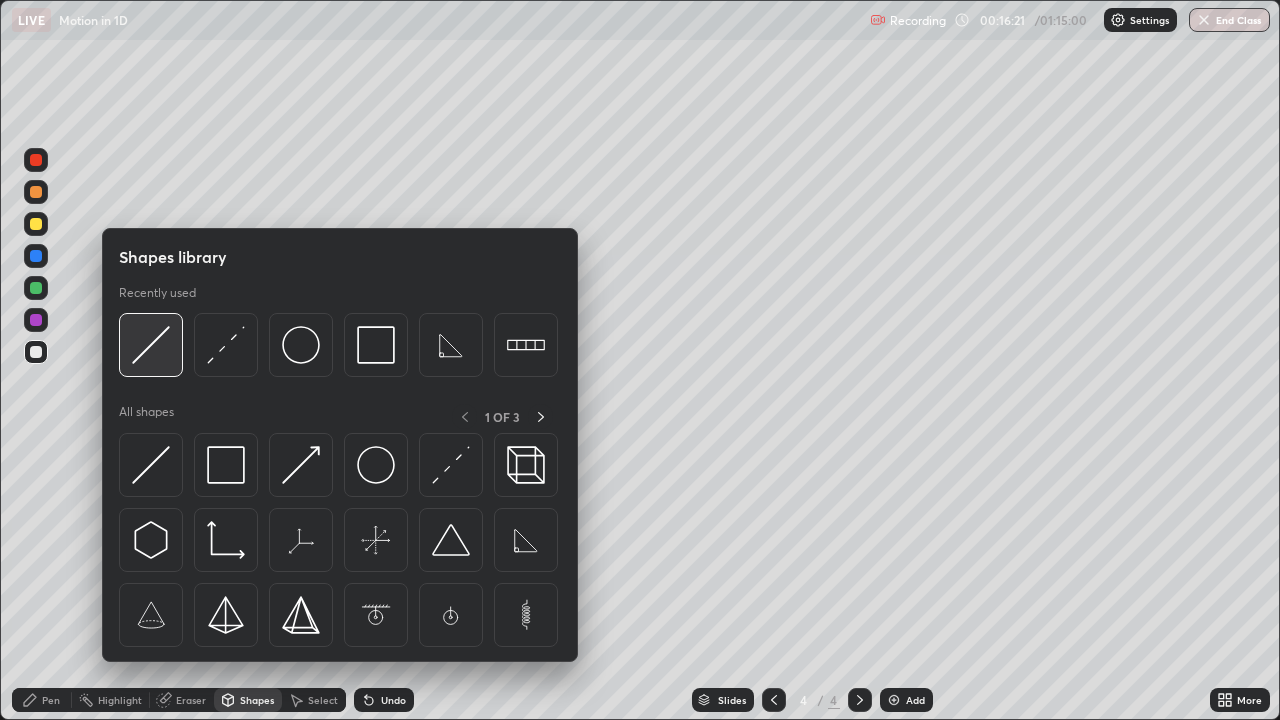 click at bounding box center (151, 345) 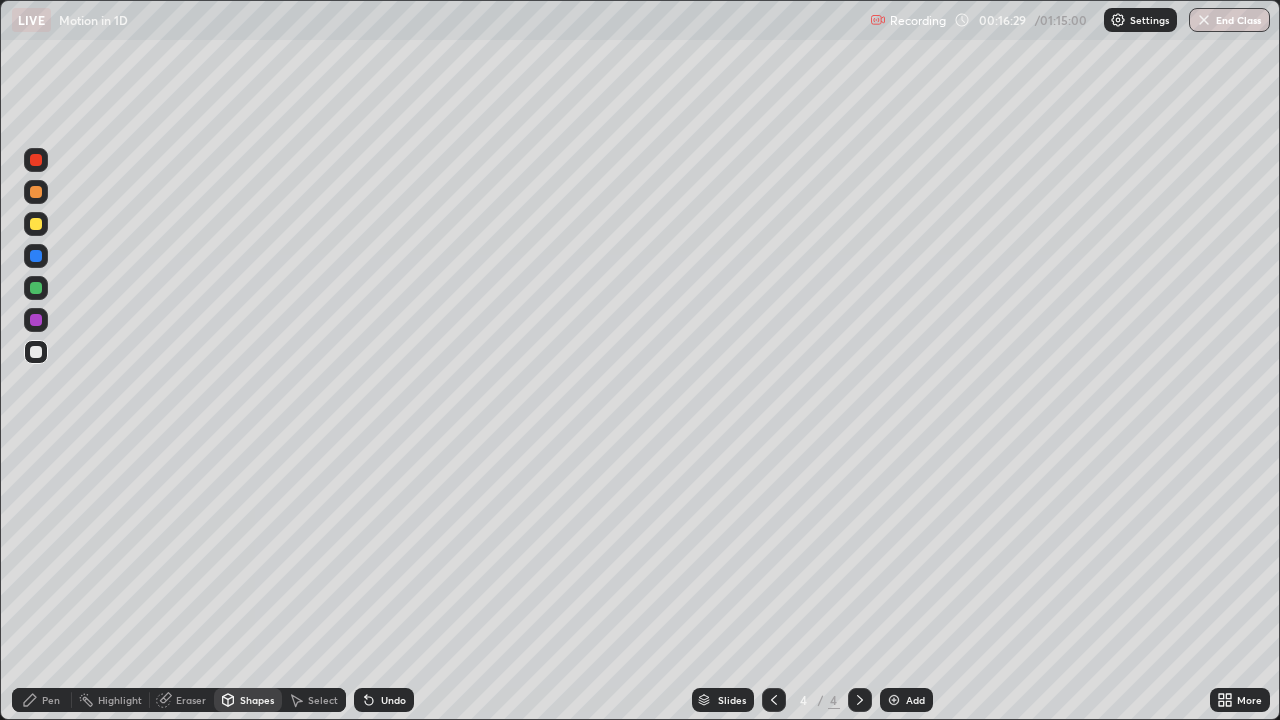 click on "Pen" at bounding box center (51, 700) 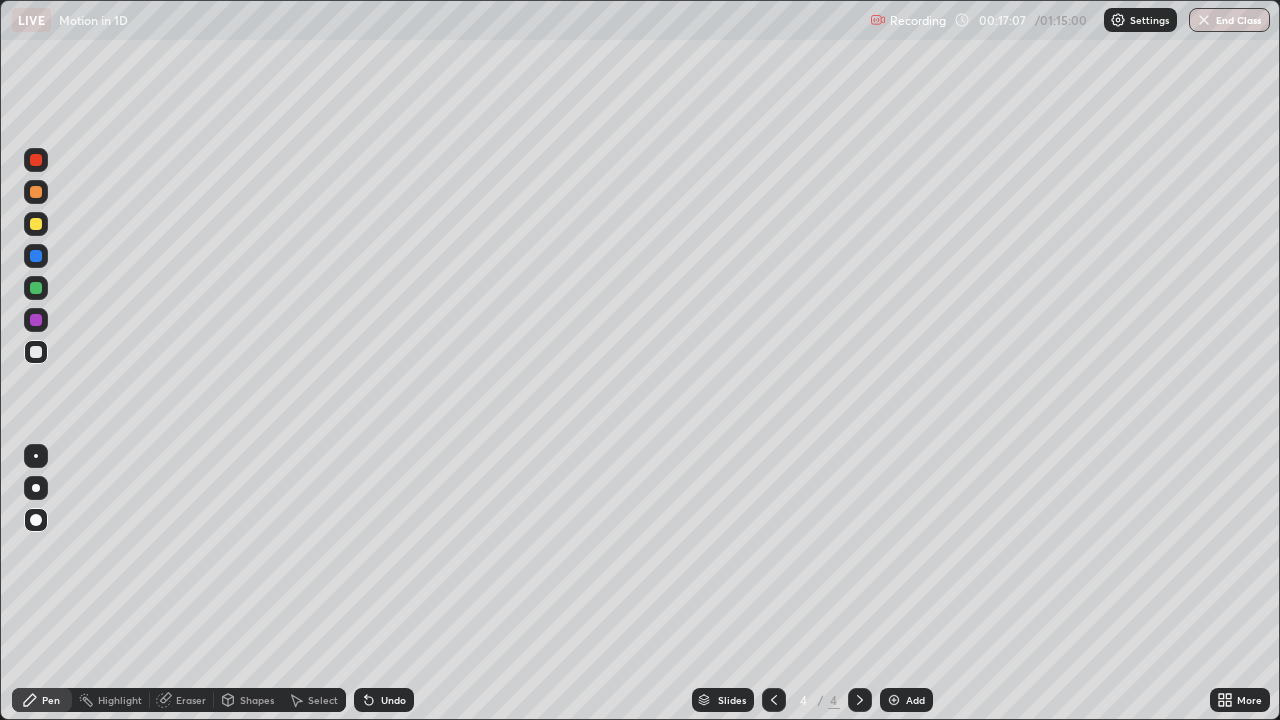 click at bounding box center [36, 224] 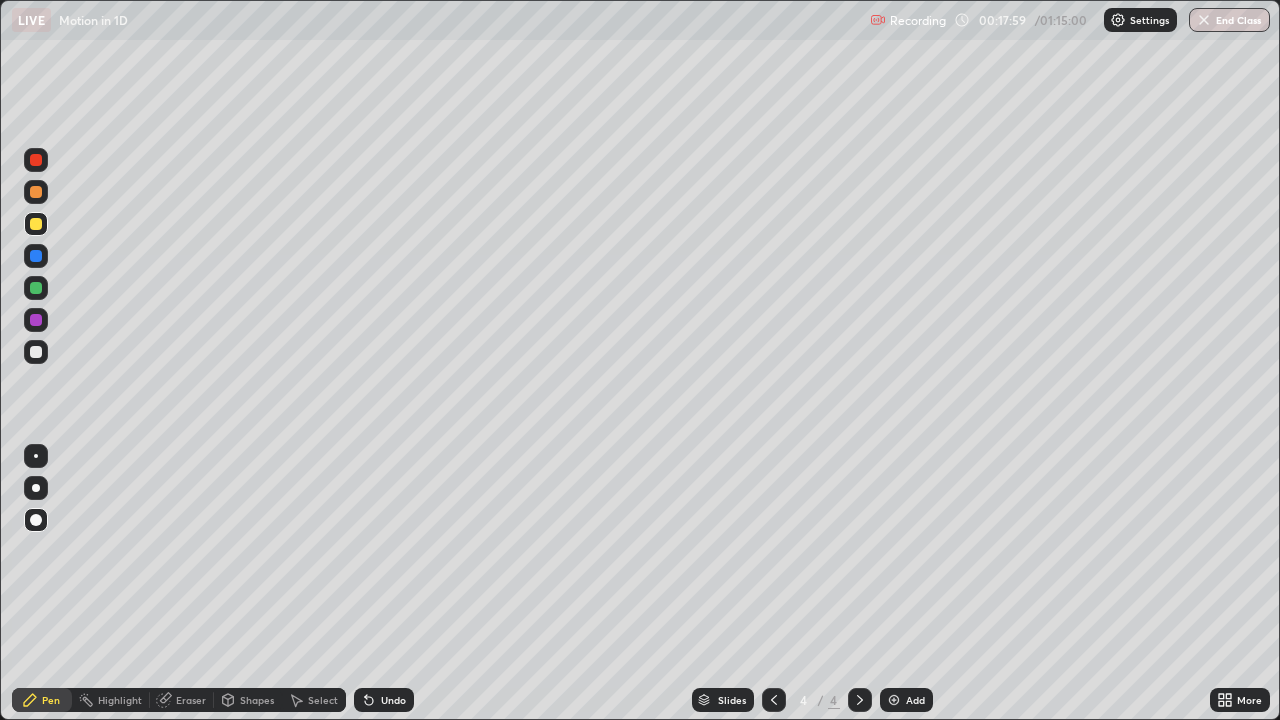 click on "Eraser" at bounding box center [191, 700] 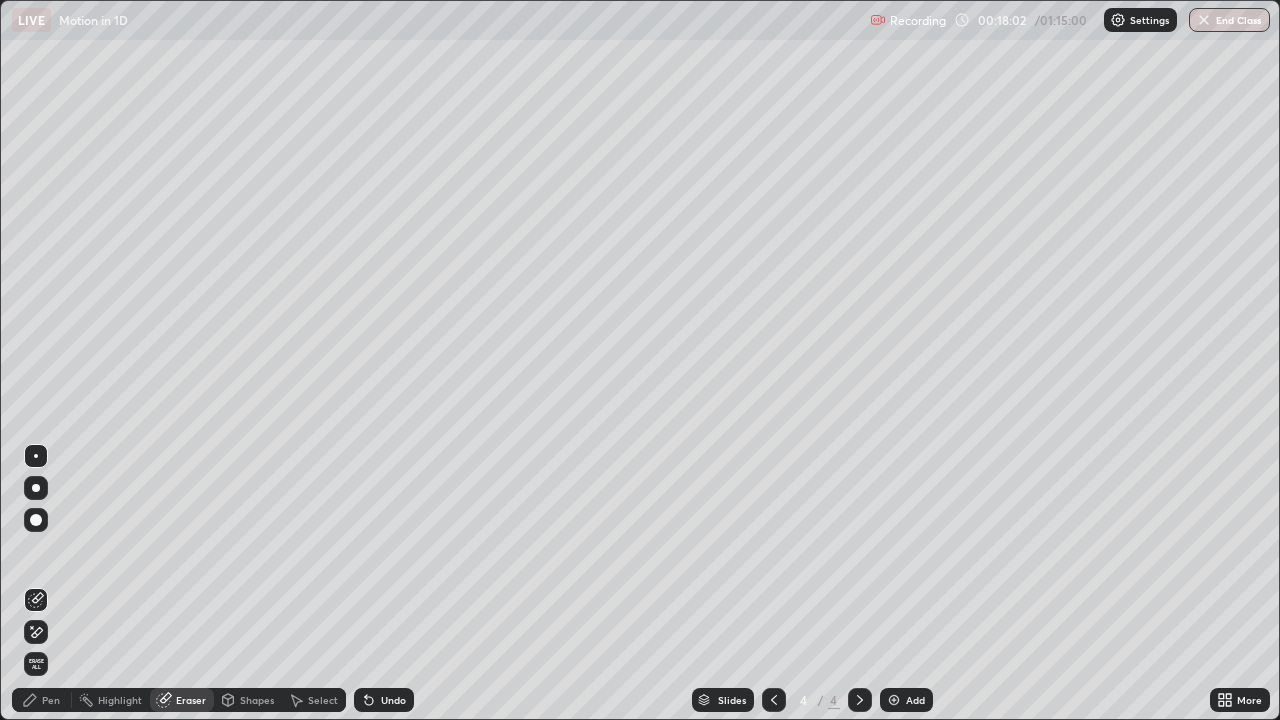 click on "Pen" at bounding box center [51, 700] 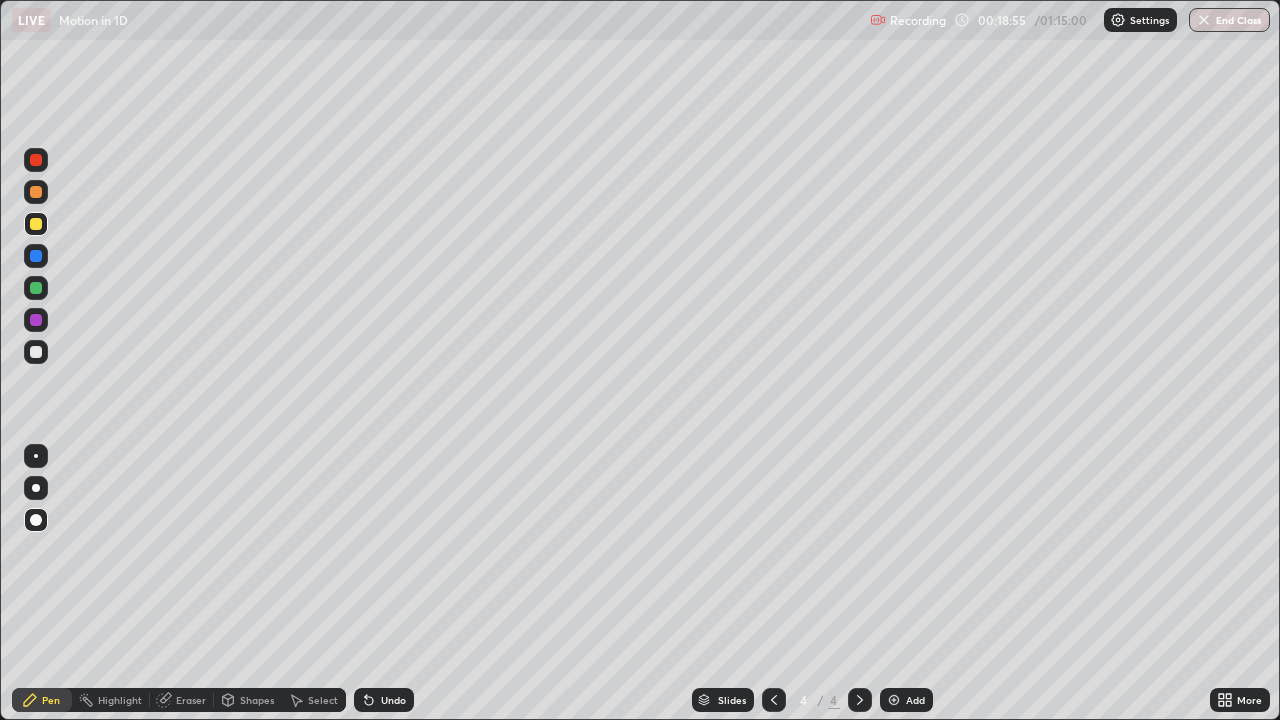 click on "Shapes" at bounding box center (248, 700) 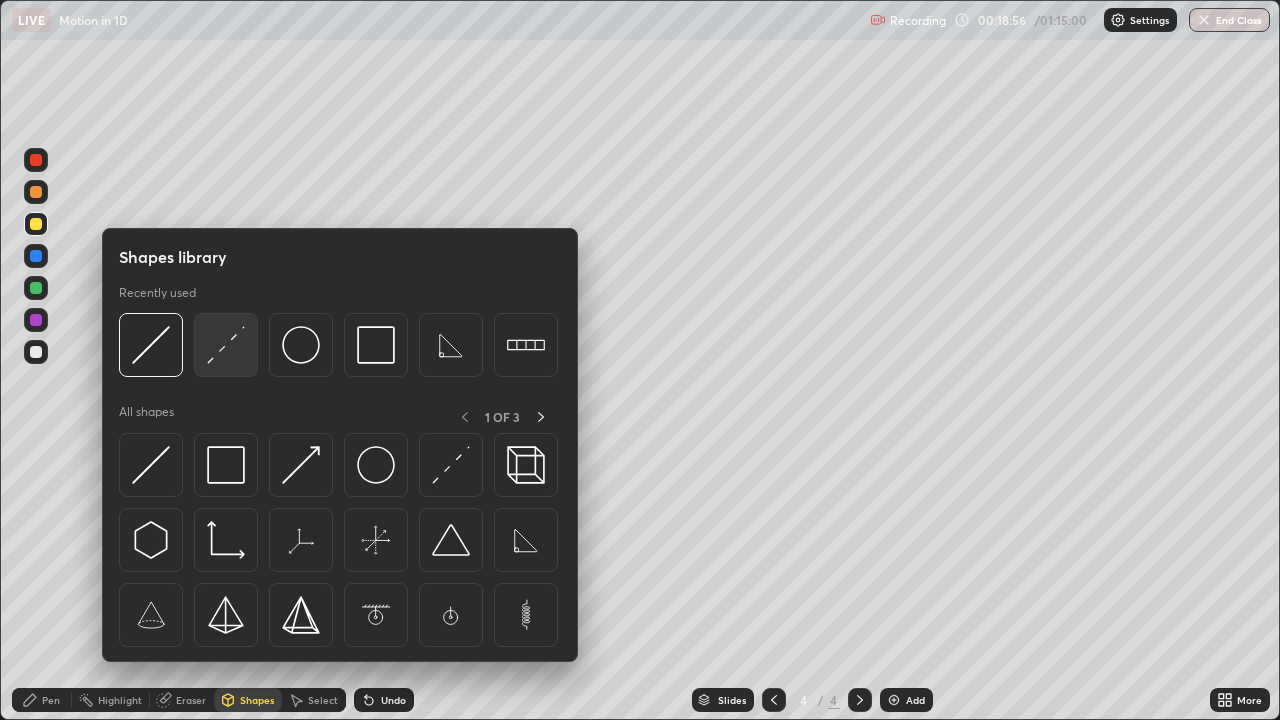 click at bounding box center [226, 345] 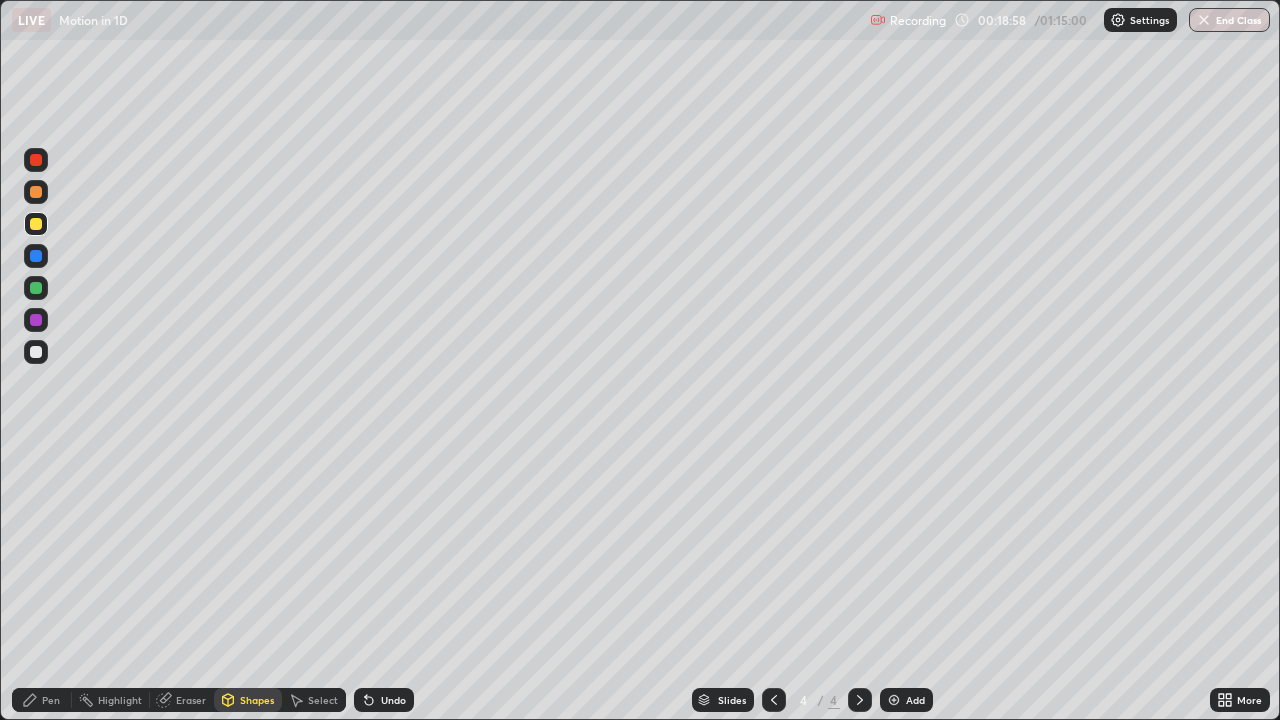 click on "Slides 4 / 4 Add" at bounding box center [812, 700] 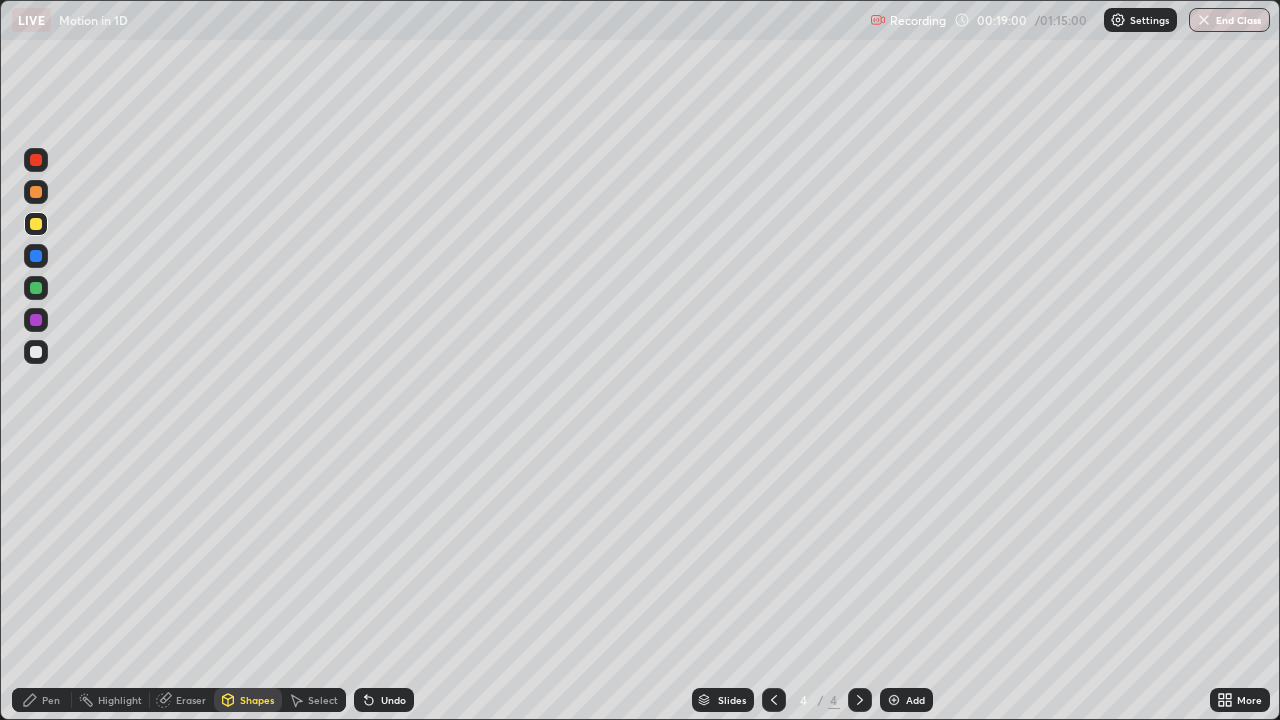 click on "Pen" at bounding box center (51, 700) 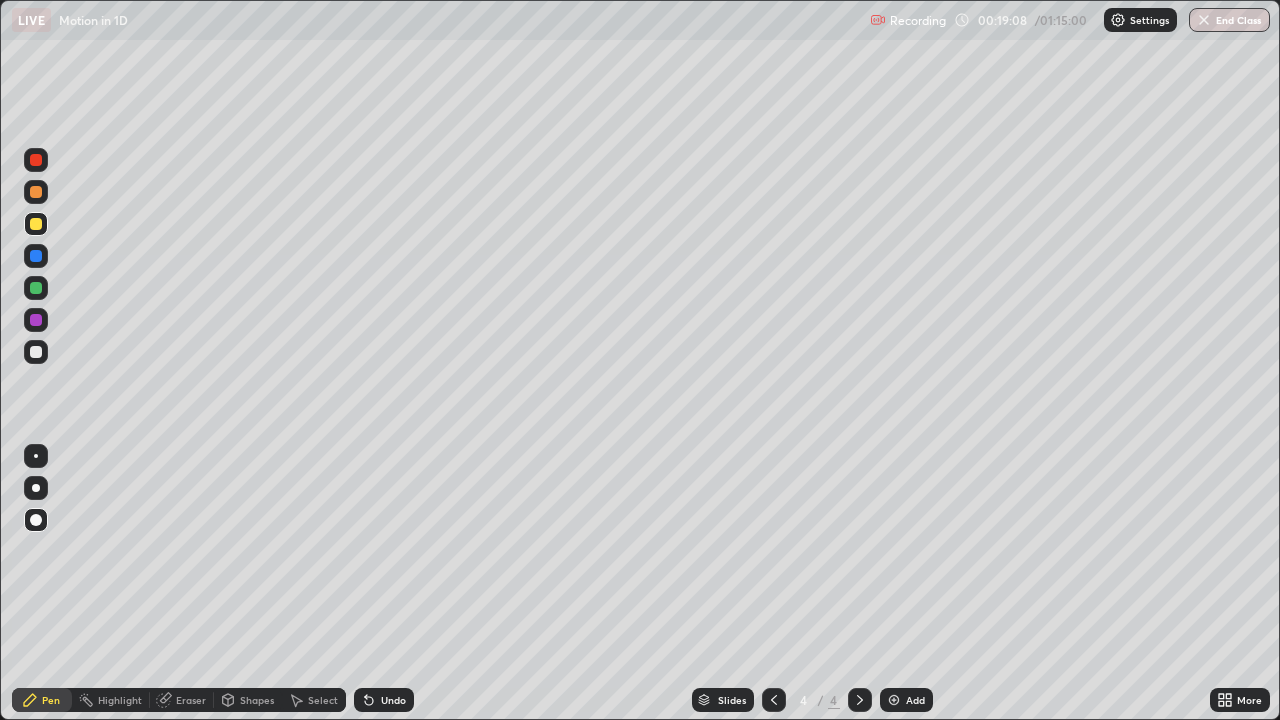 click on "Shapes" at bounding box center [257, 700] 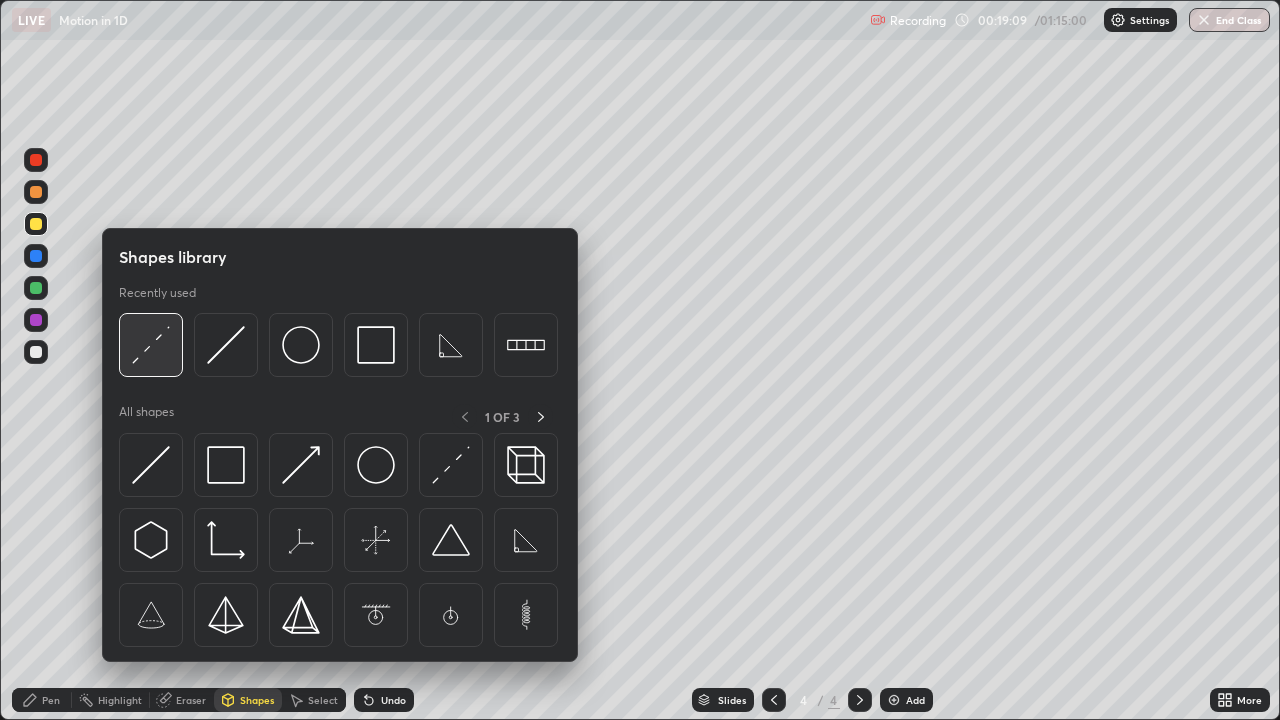 click at bounding box center [151, 345] 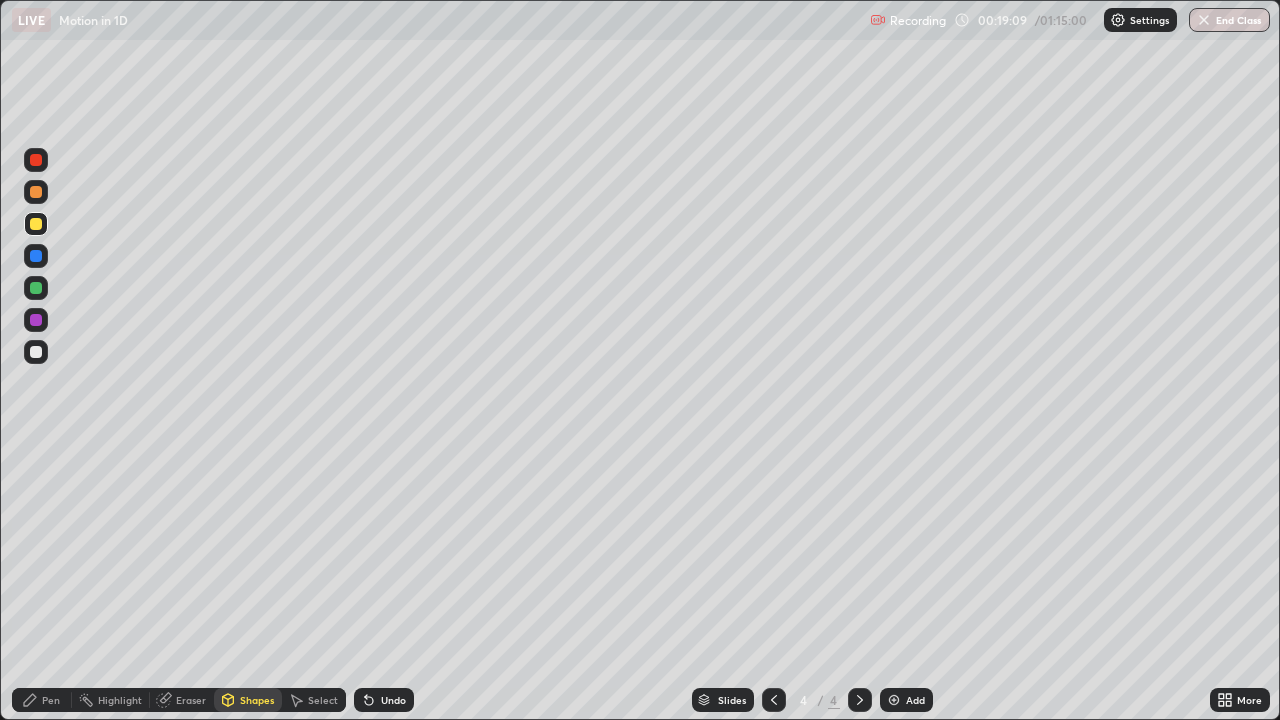click at bounding box center (36, 352) 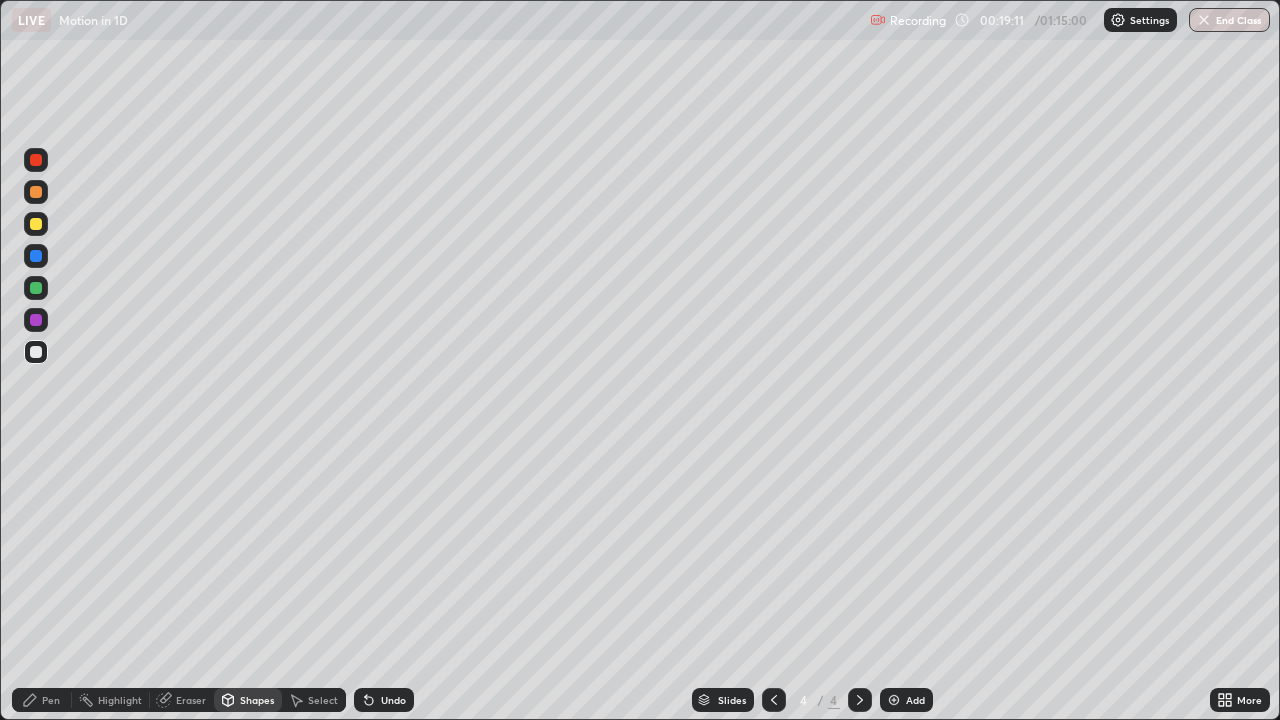 click on "Pen" at bounding box center (51, 700) 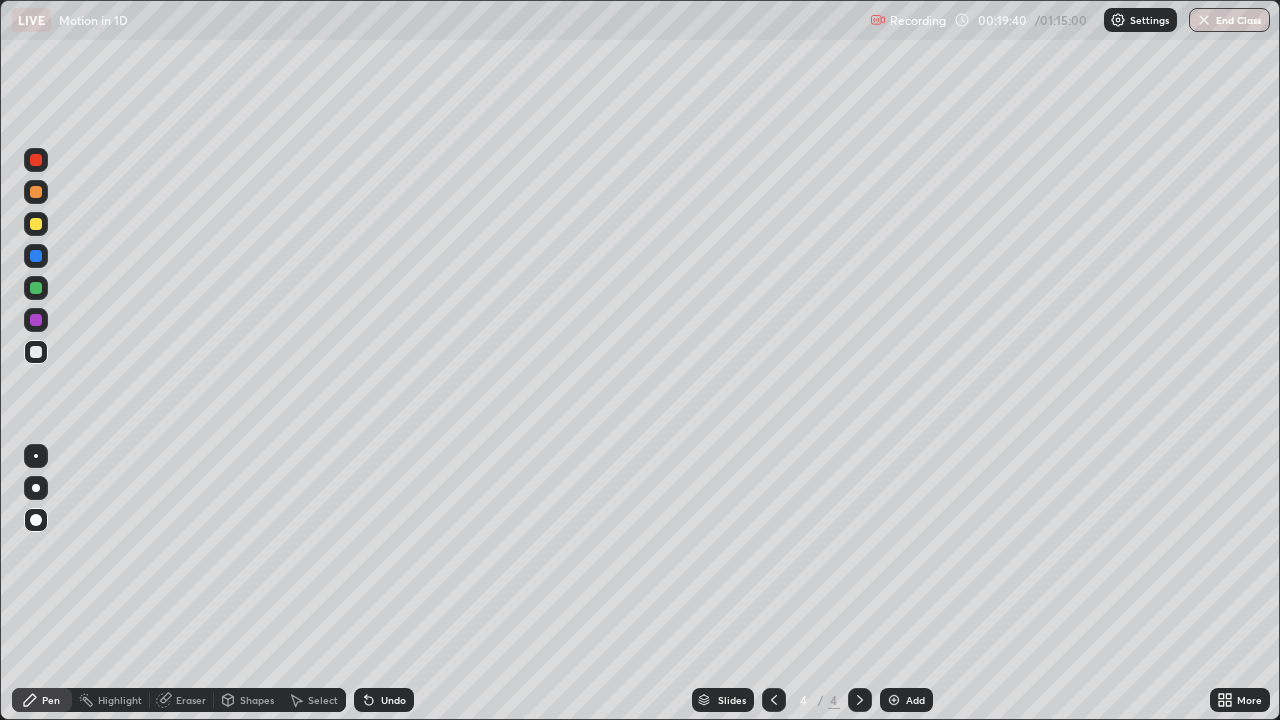 click on "Shapes" at bounding box center [257, 700] 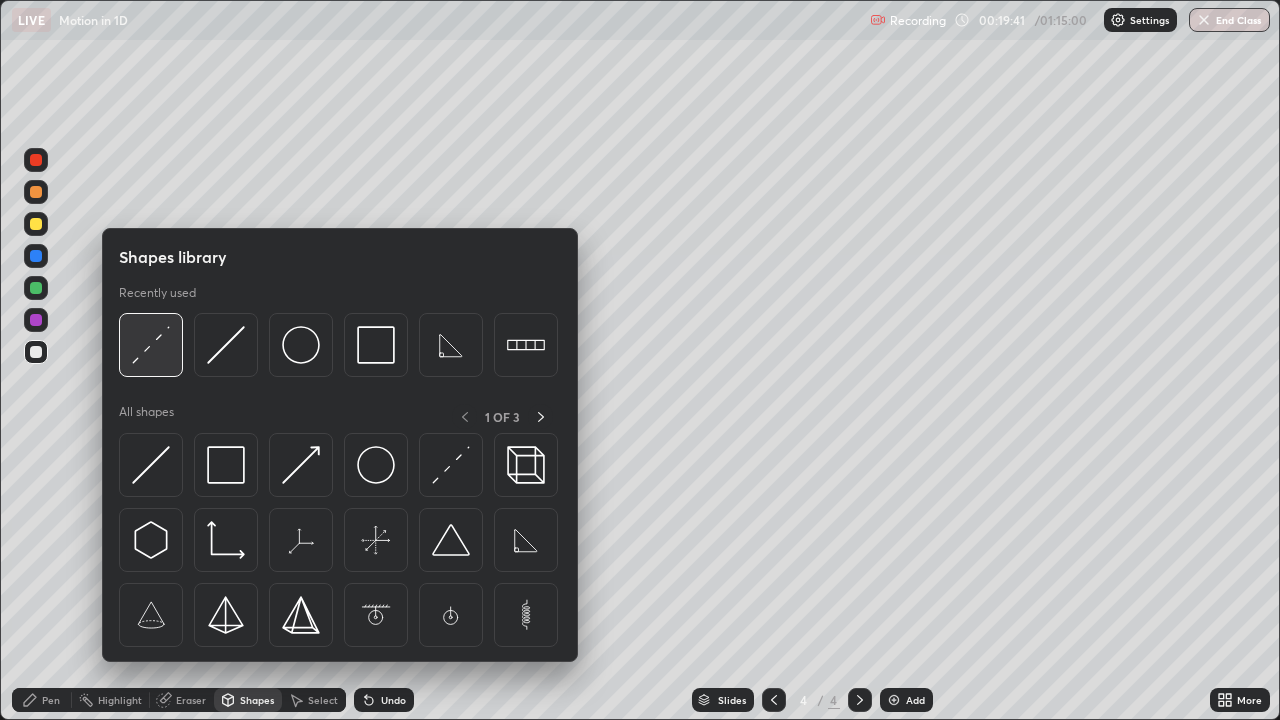 click at bounding box center [151, 345] 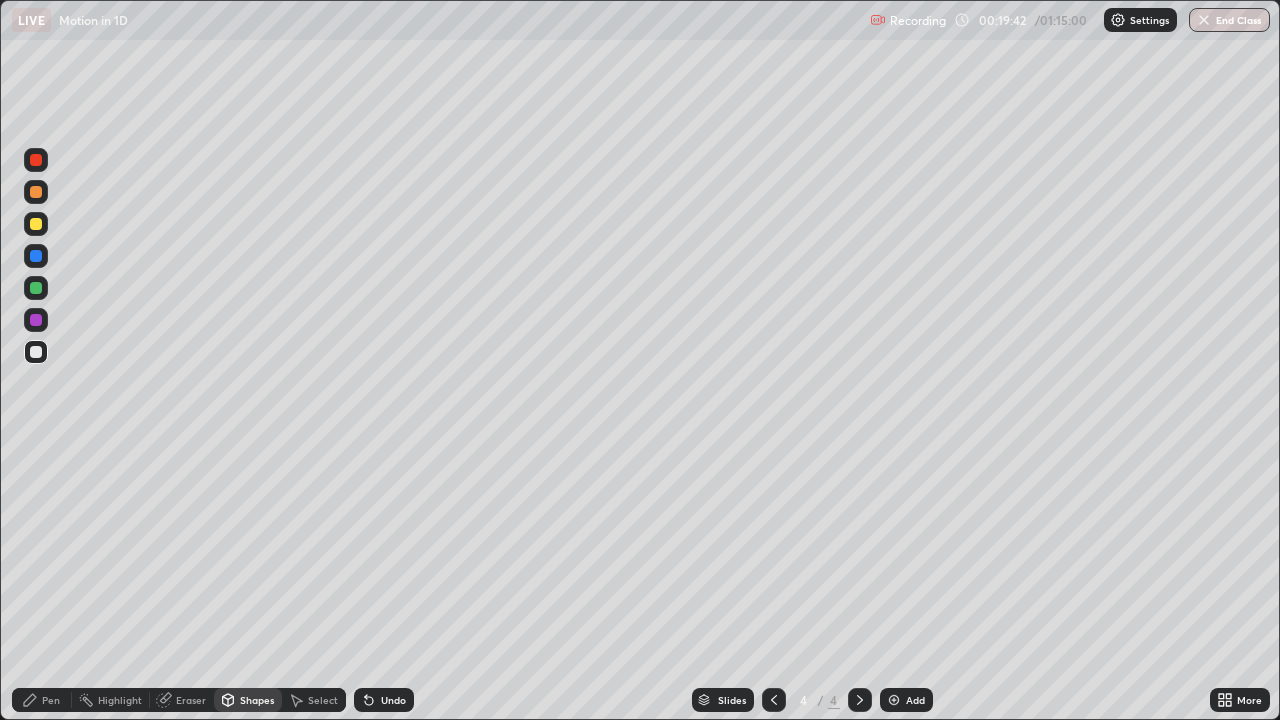 click at bounding box center [36, 224] 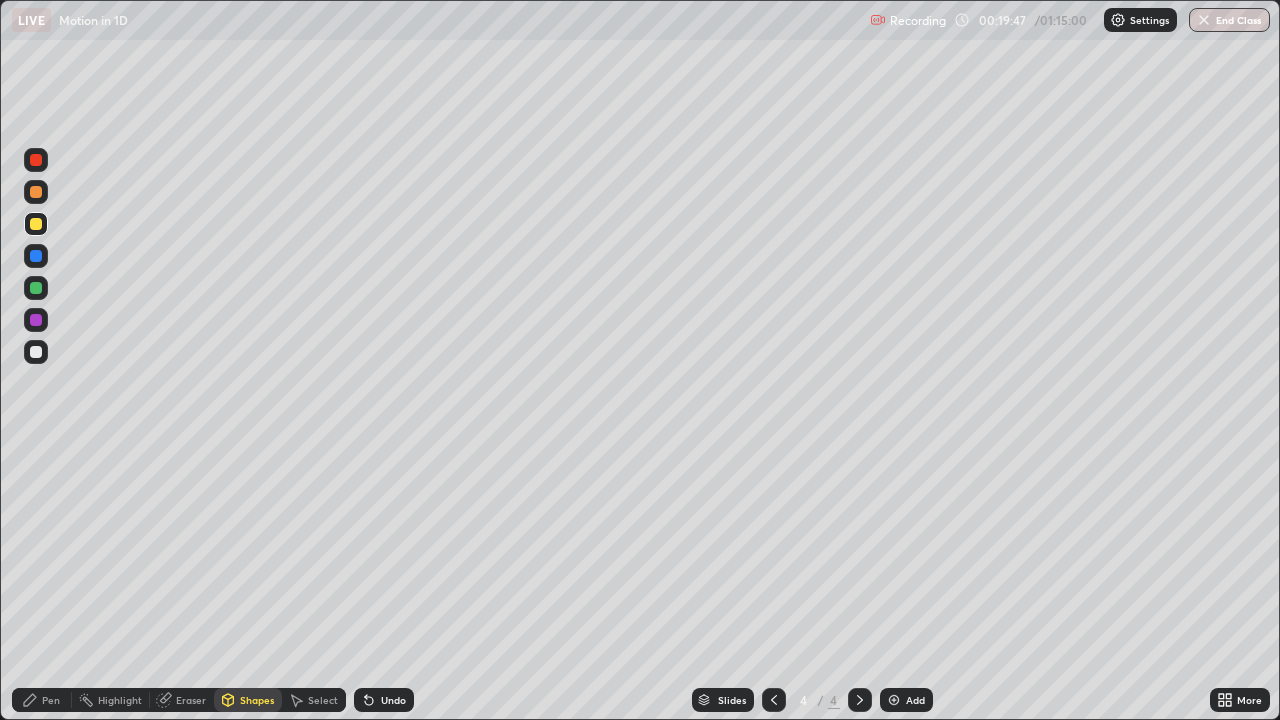 click on "Pen" at bounding box center (42, 700) 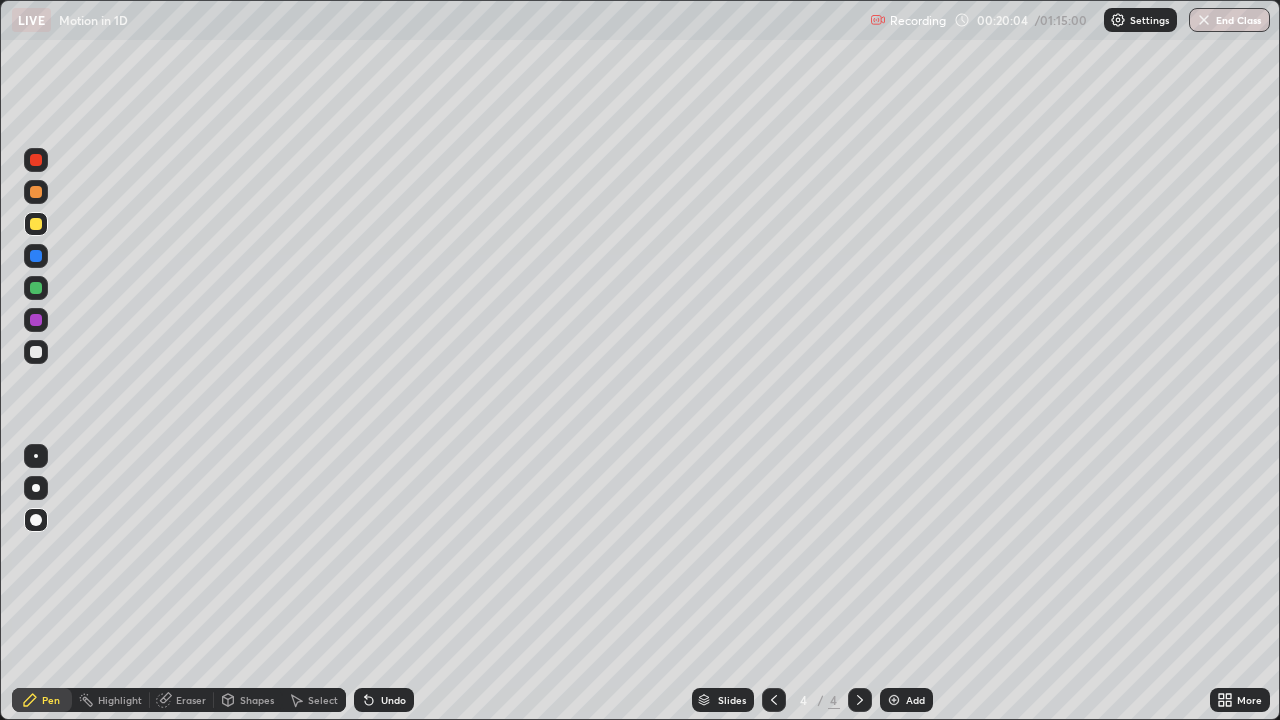 click on "Shapes" at bounding box center (257, 700) 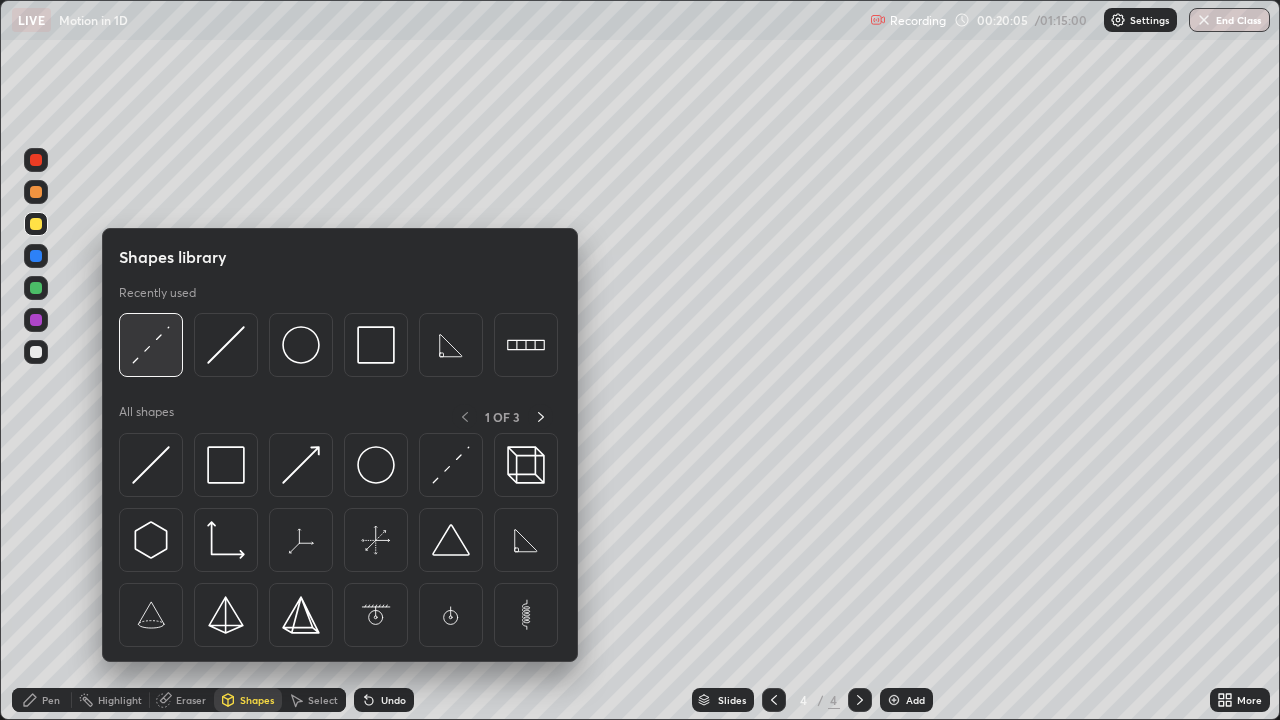 click at bounding box center [151, 345] 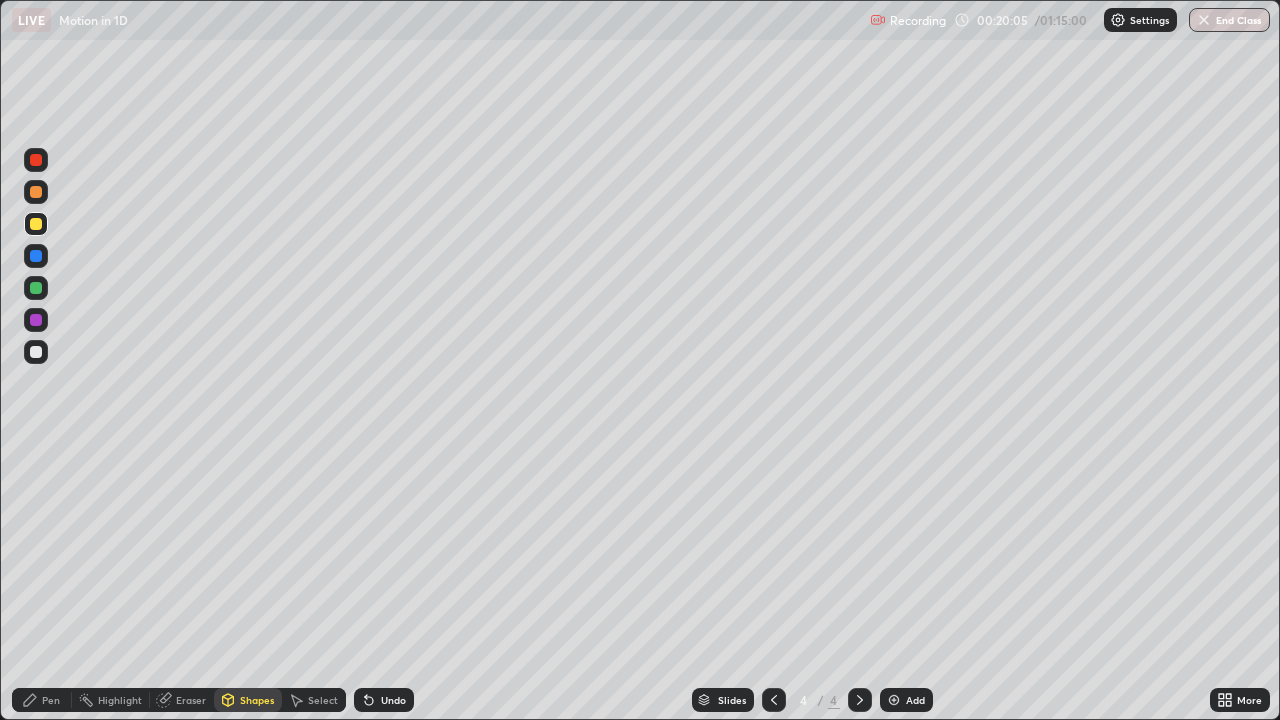 click at bounding box center [36, 352] 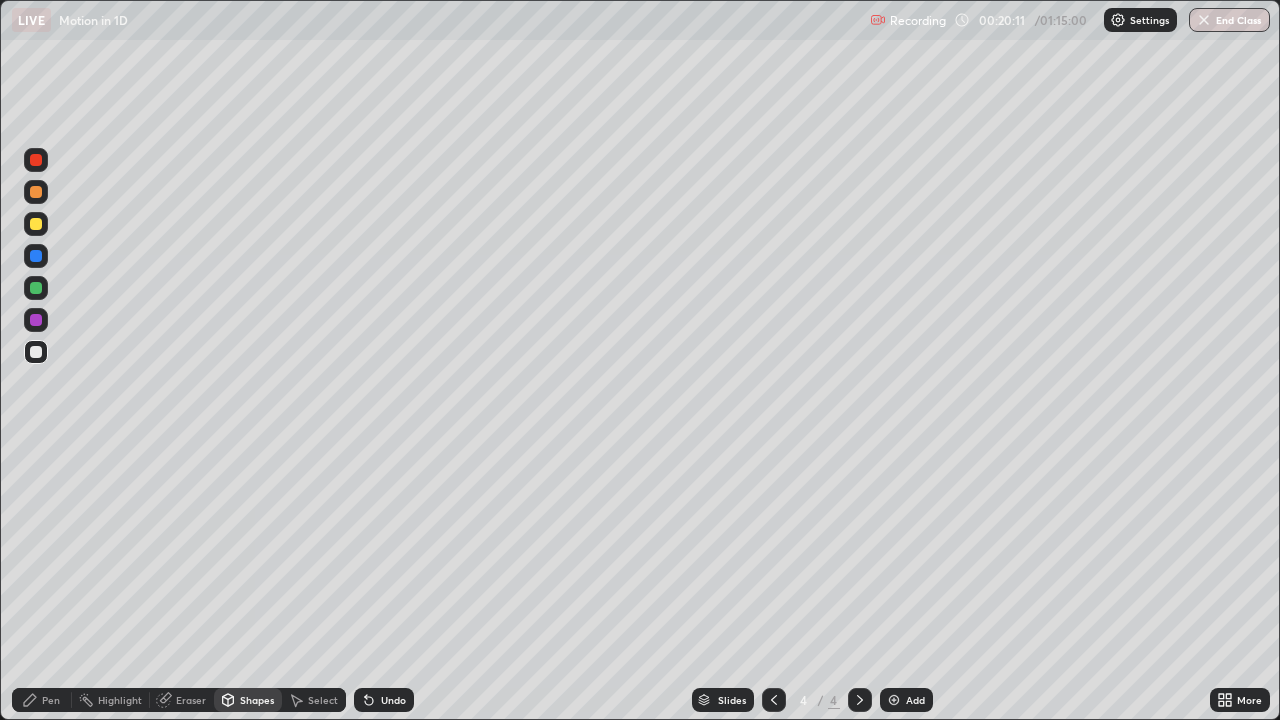 click on "Pen" at bounding box center (42, 700) 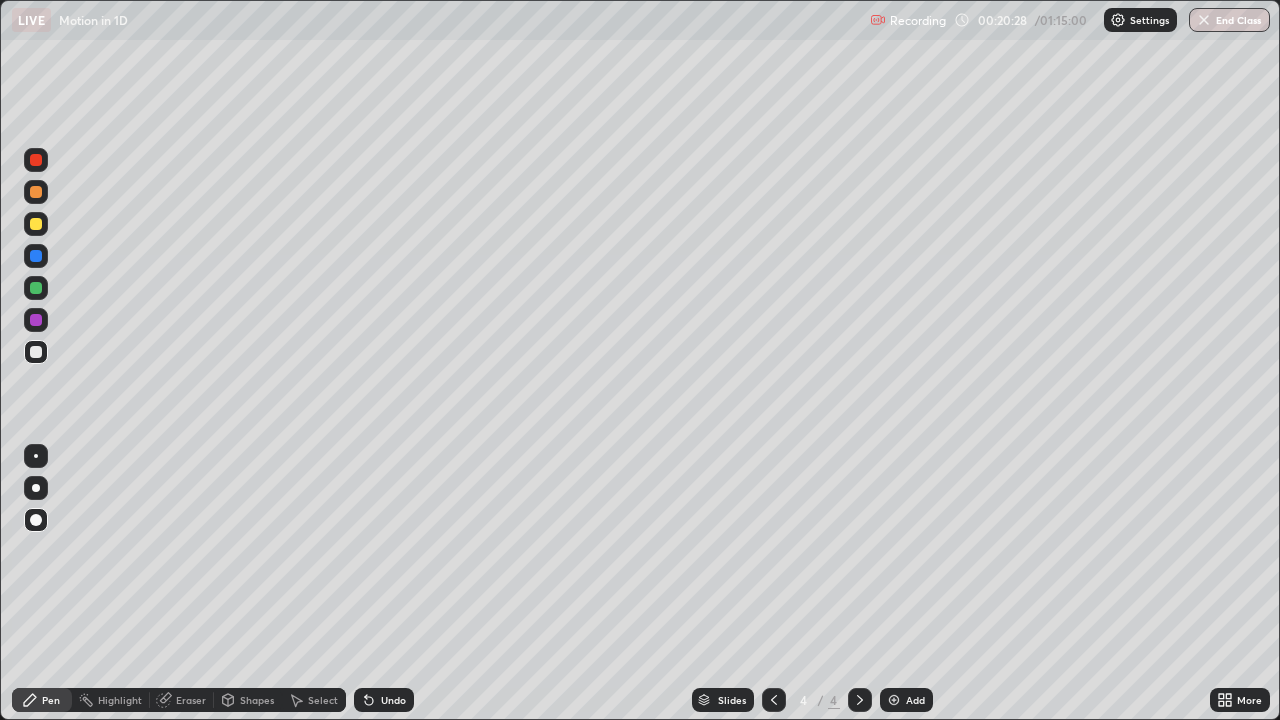 click on "Pen" at bounding box center (51, 700) 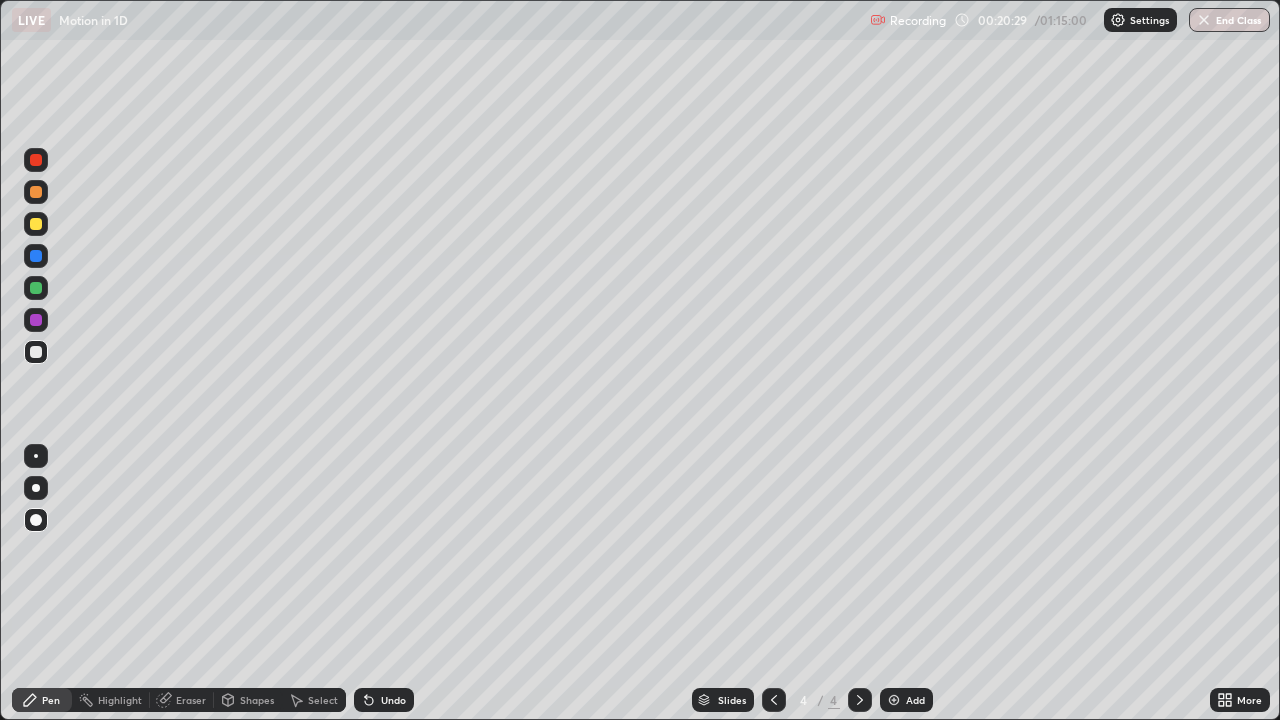 click on "Shapes" at bounding box center [257, 700] 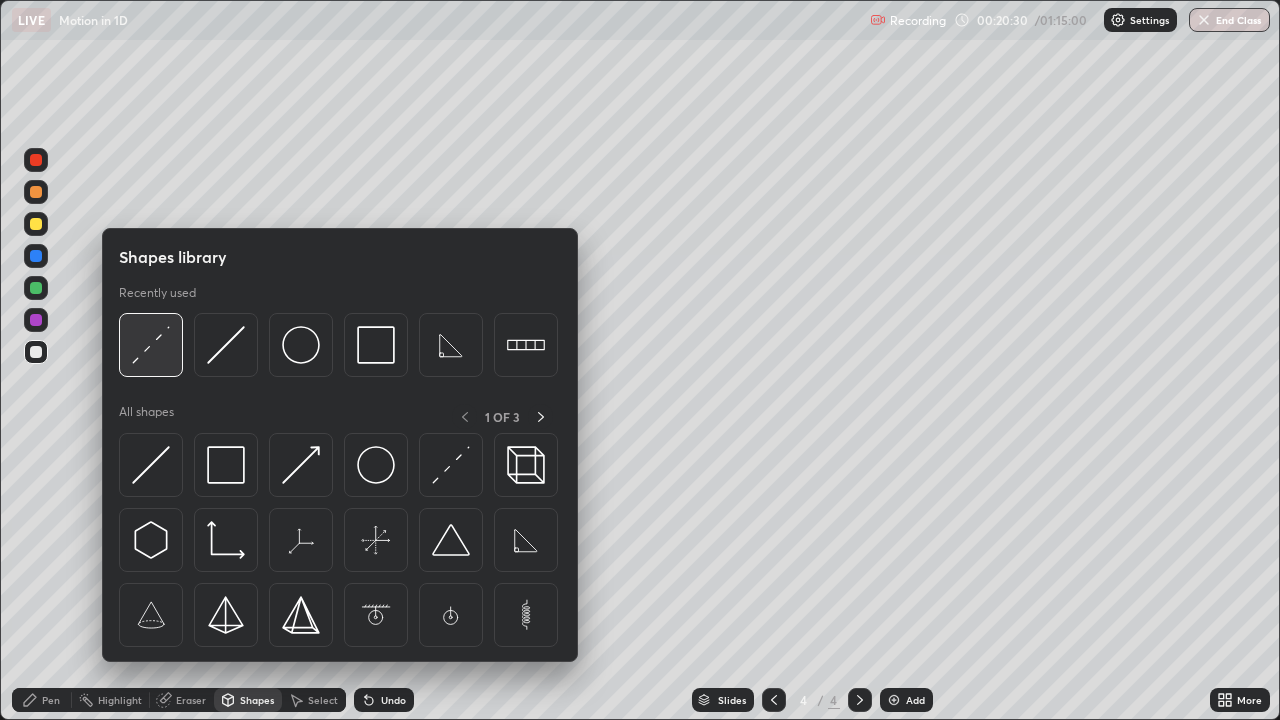 click at bounding box center (151, 345) 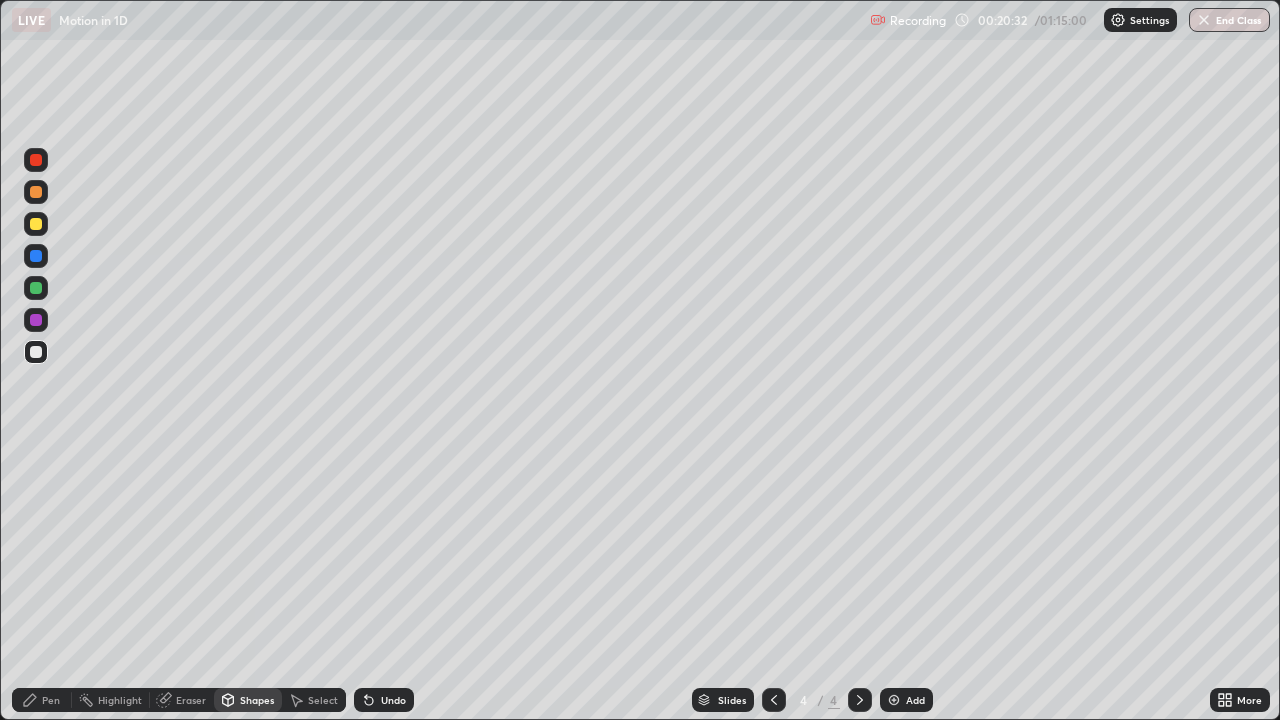 click 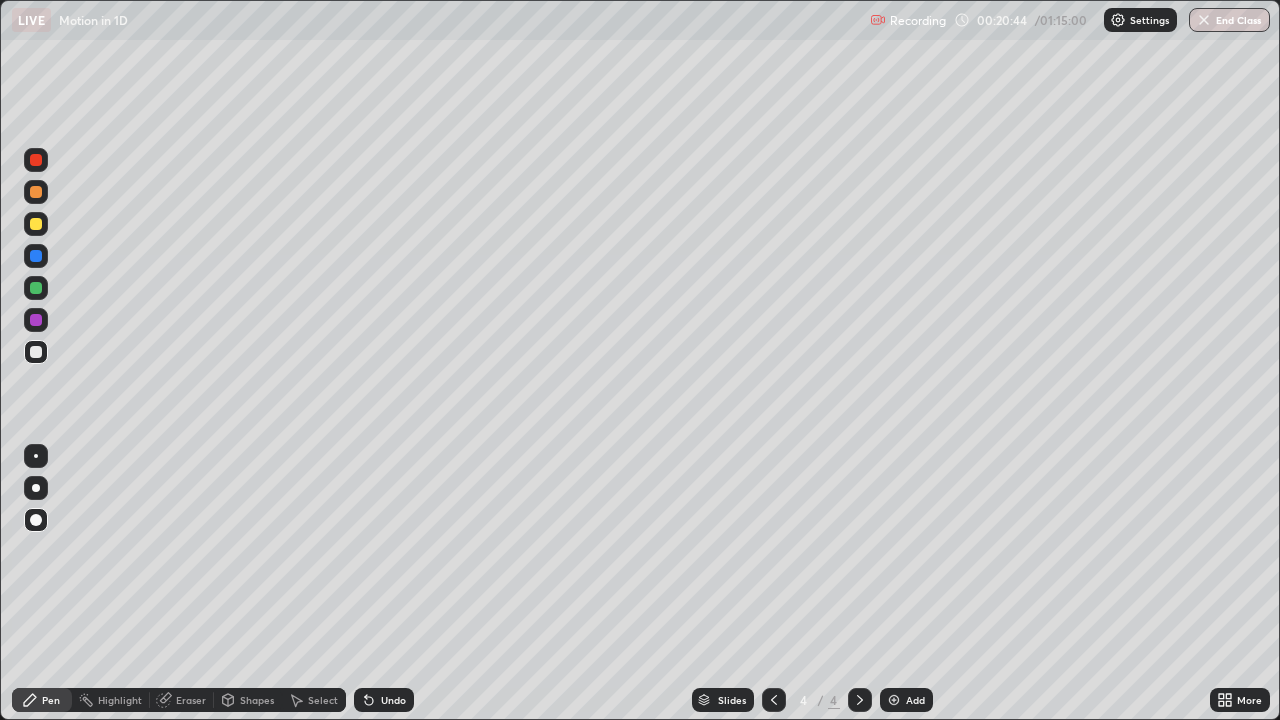 click 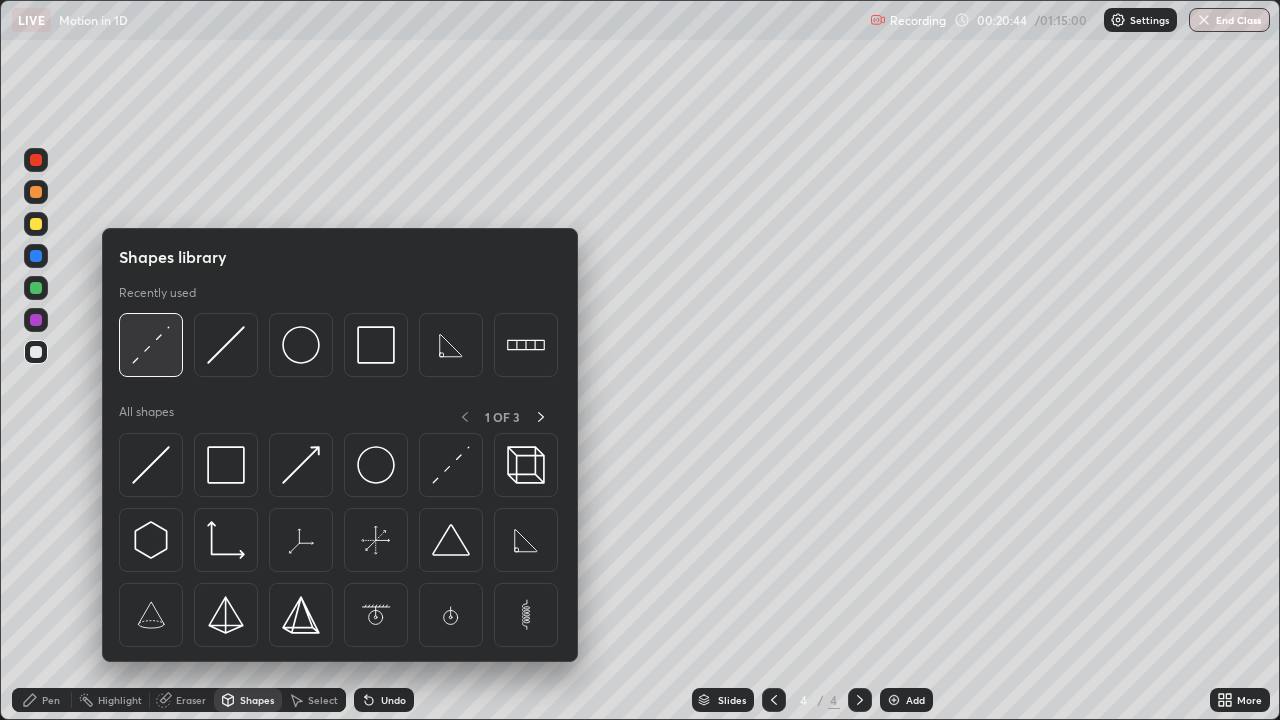 click at bounding box center (151, 345) 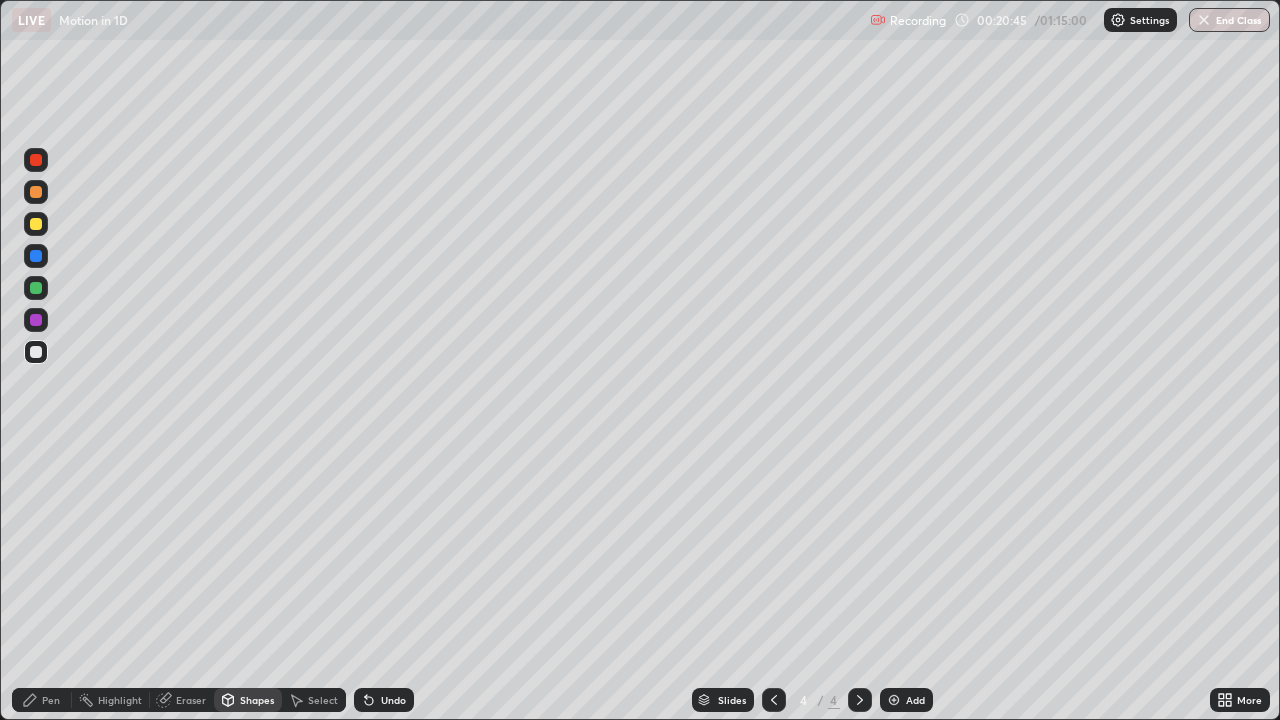 click at bounding box center (36, 224) 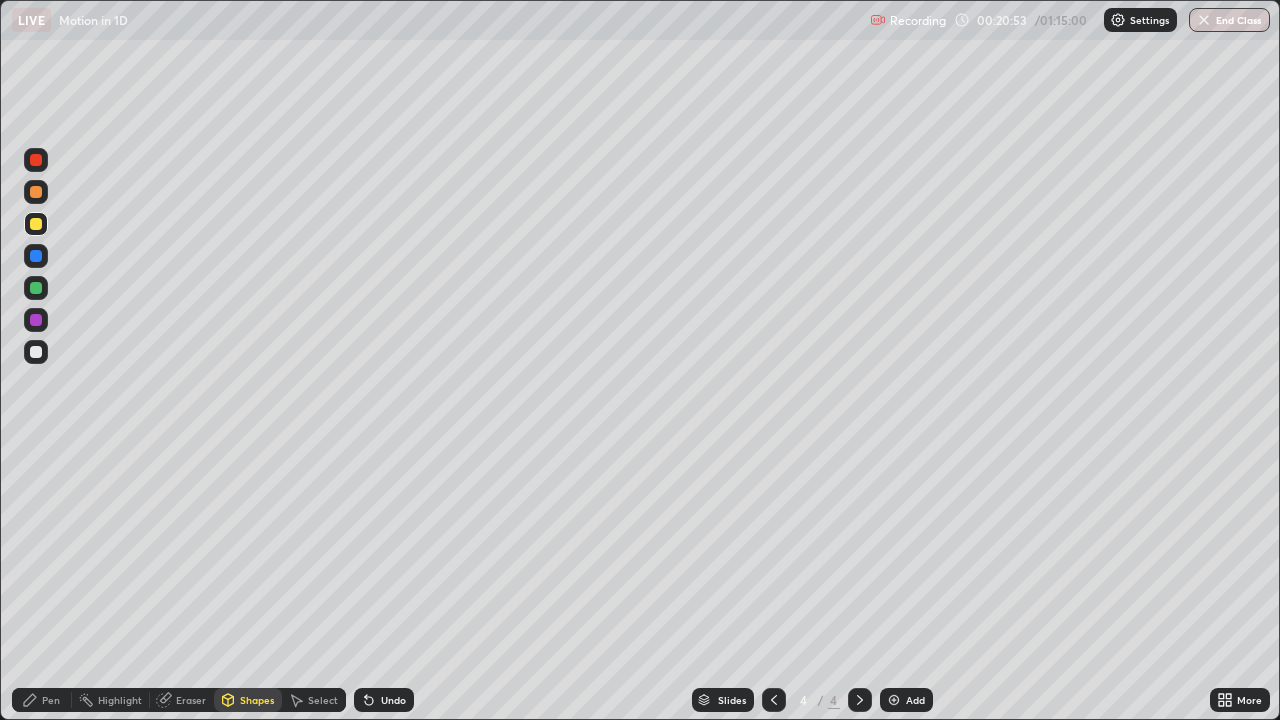 click on "Pen" at bounding box center [42, 700] 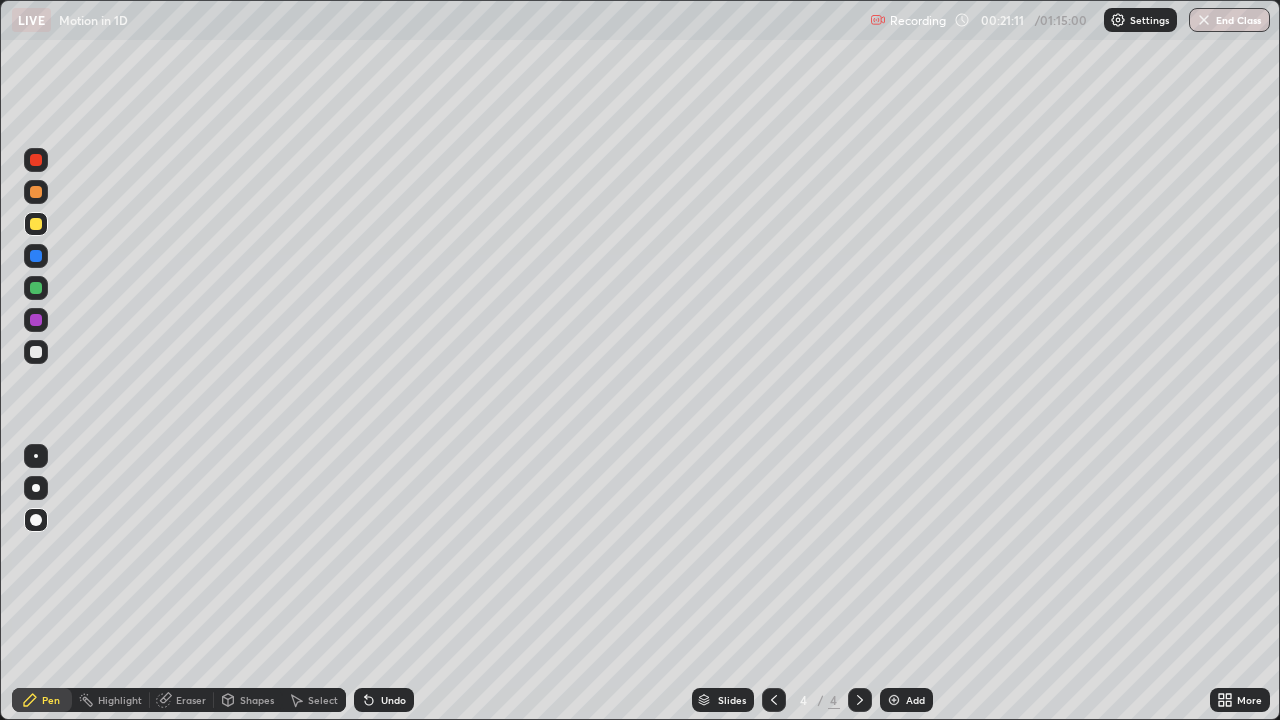 click on "Shapes" at bounding box center (257, 700) 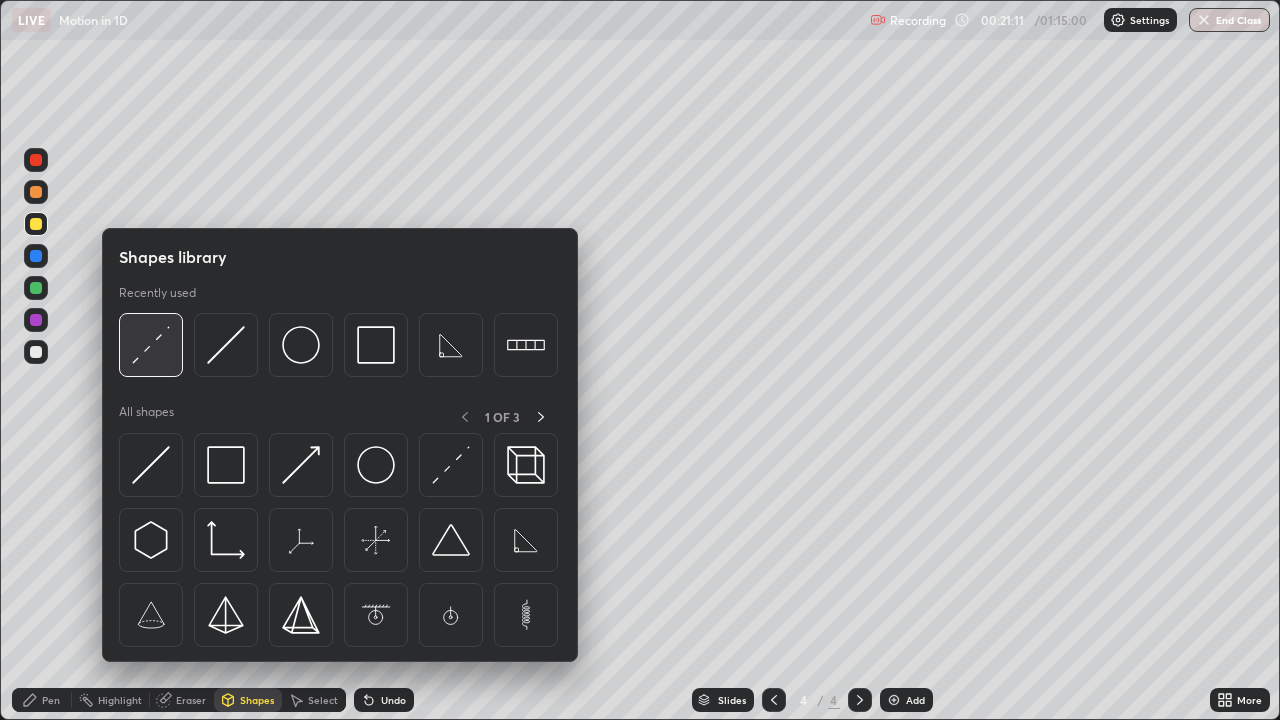 click at bounding box center [151, 345] 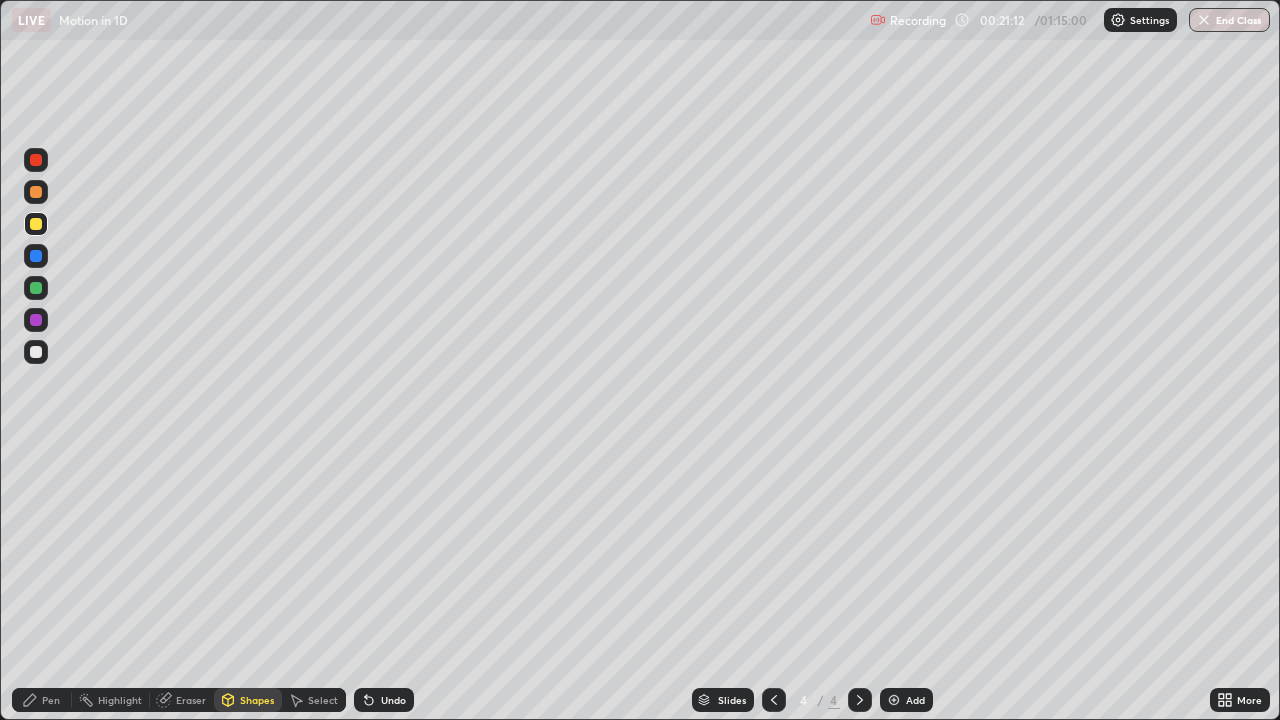 click at bounding box center [36, 352] 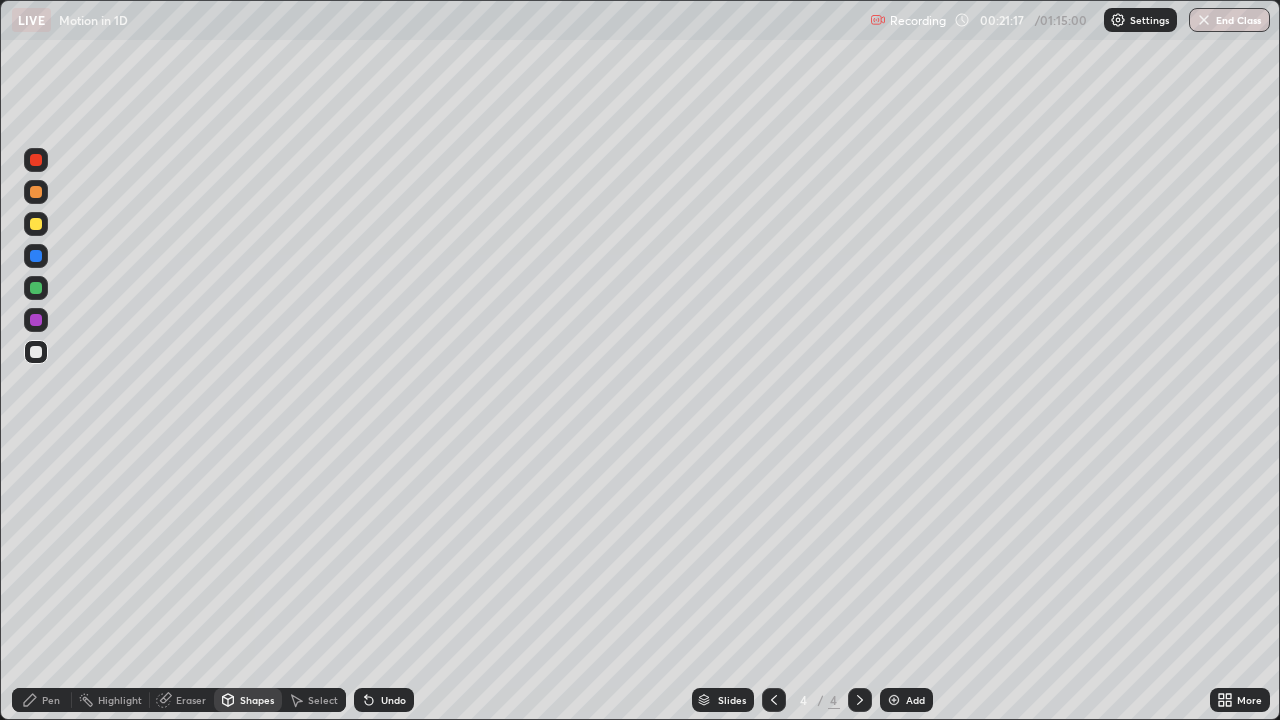 click on "Pen" at bounding box center (42, 700) 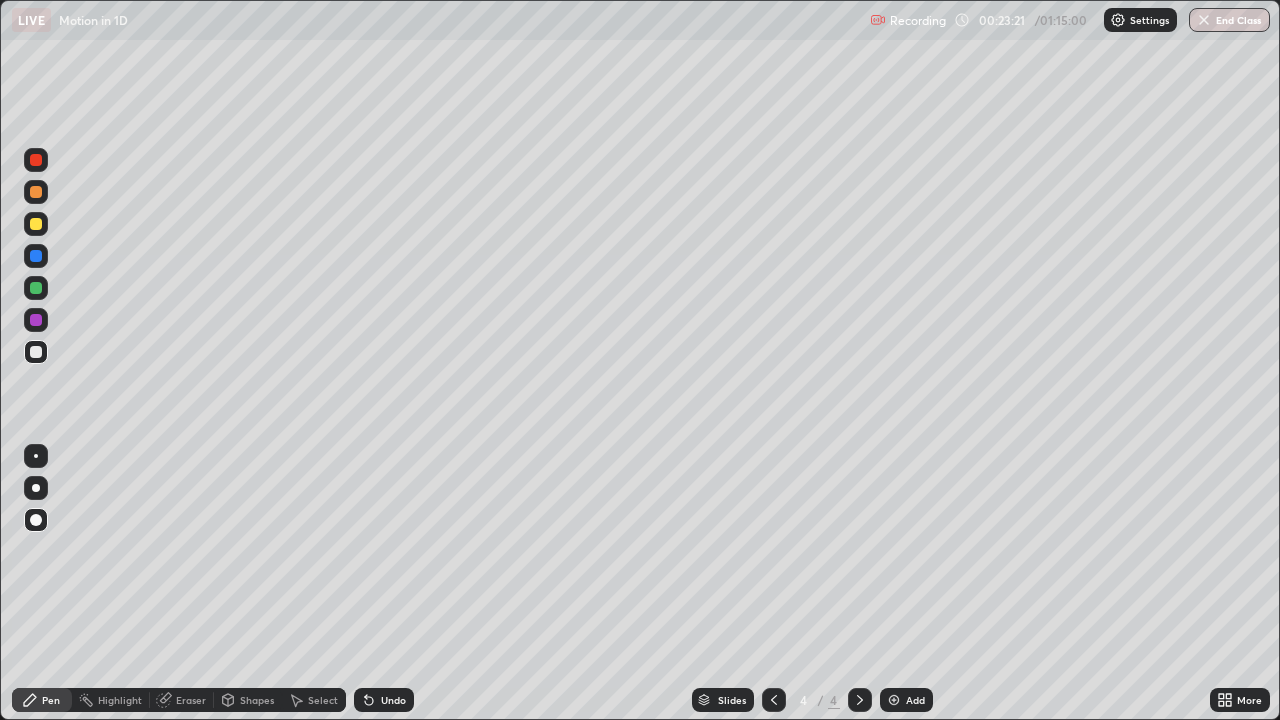 click on "Add" at bounding box center [915, 700] 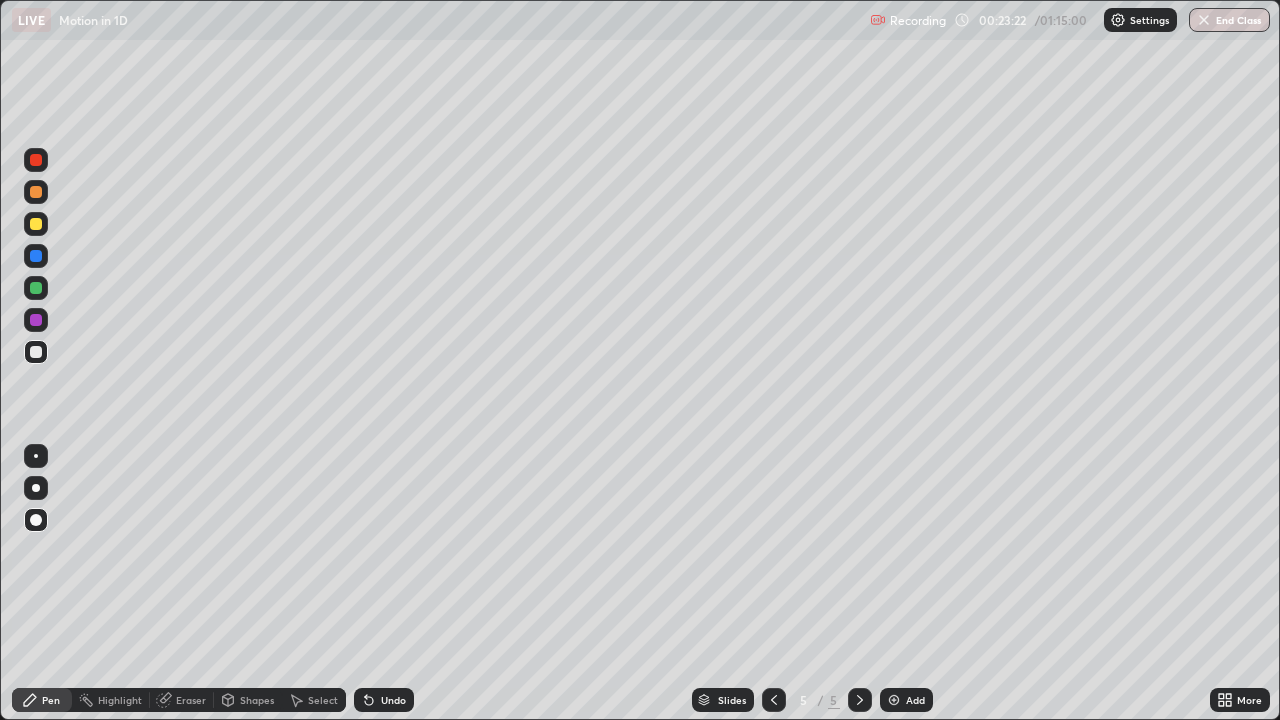 click on "Pen" at bounding box center [42, 700] 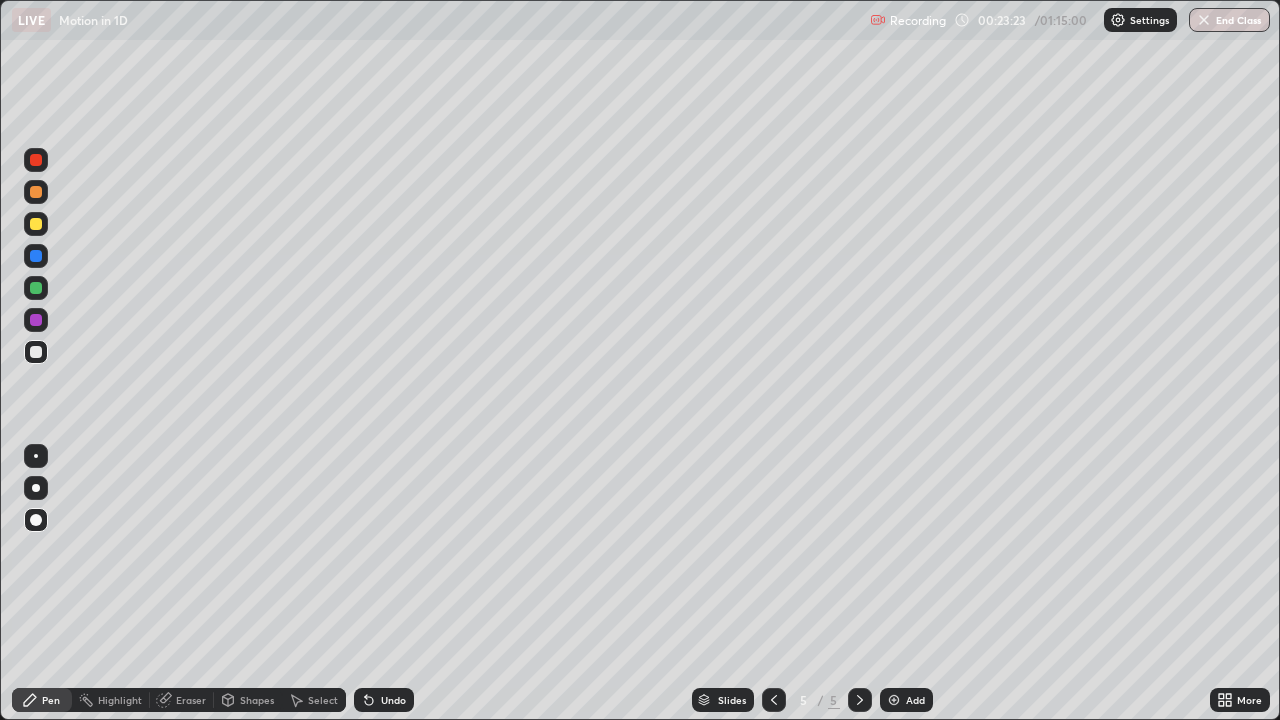 click on "Pen" at bounding box center [42, 700] 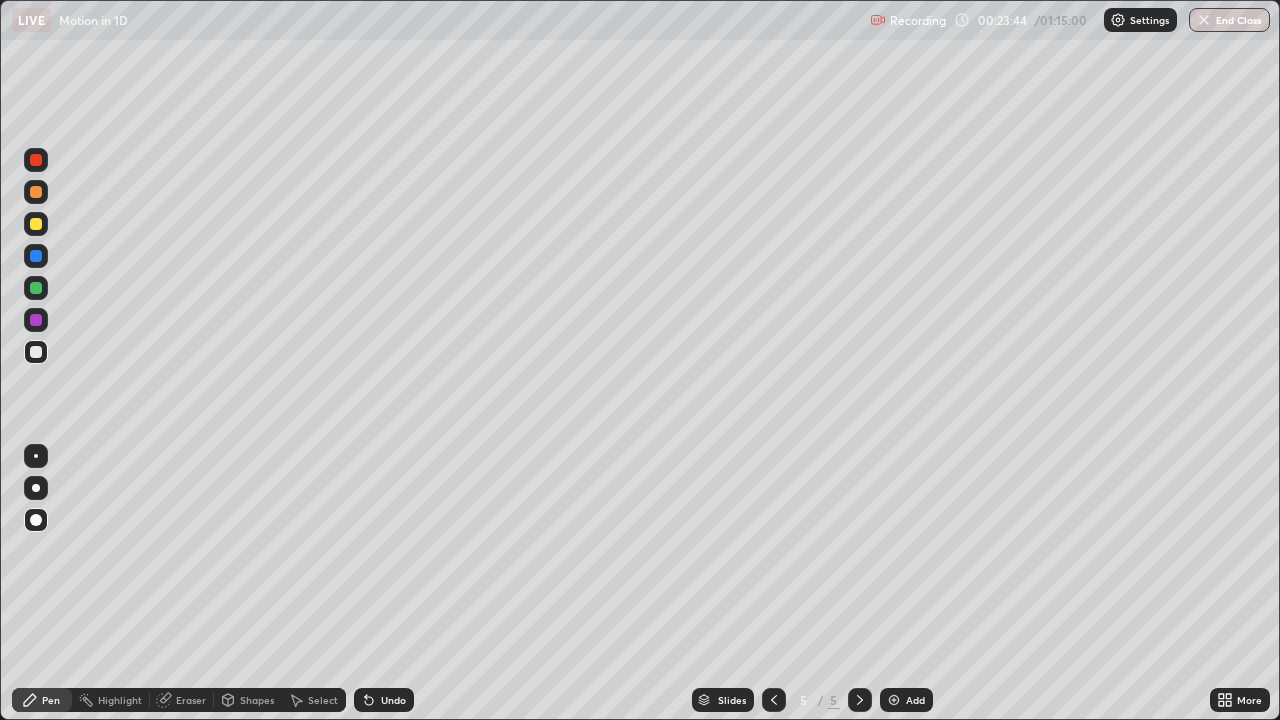 click on "Shapes" at bounding box center [257, 700] 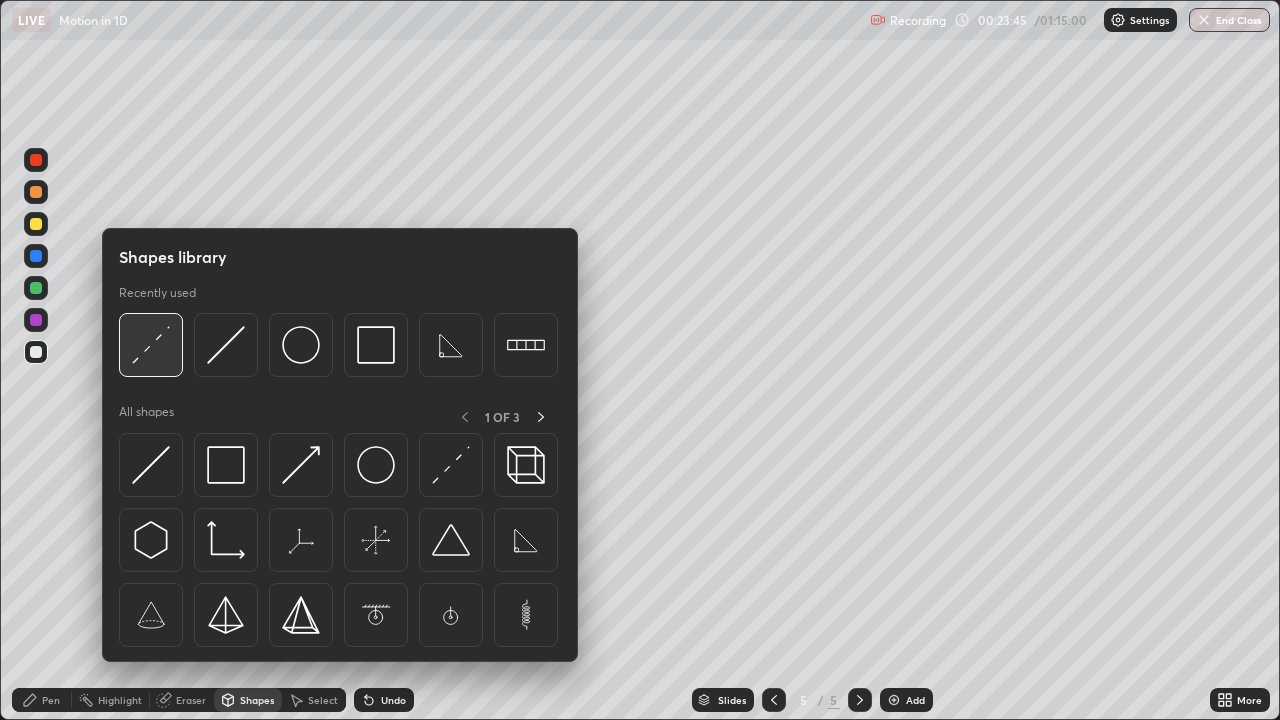click at bounding box center (151, 345) 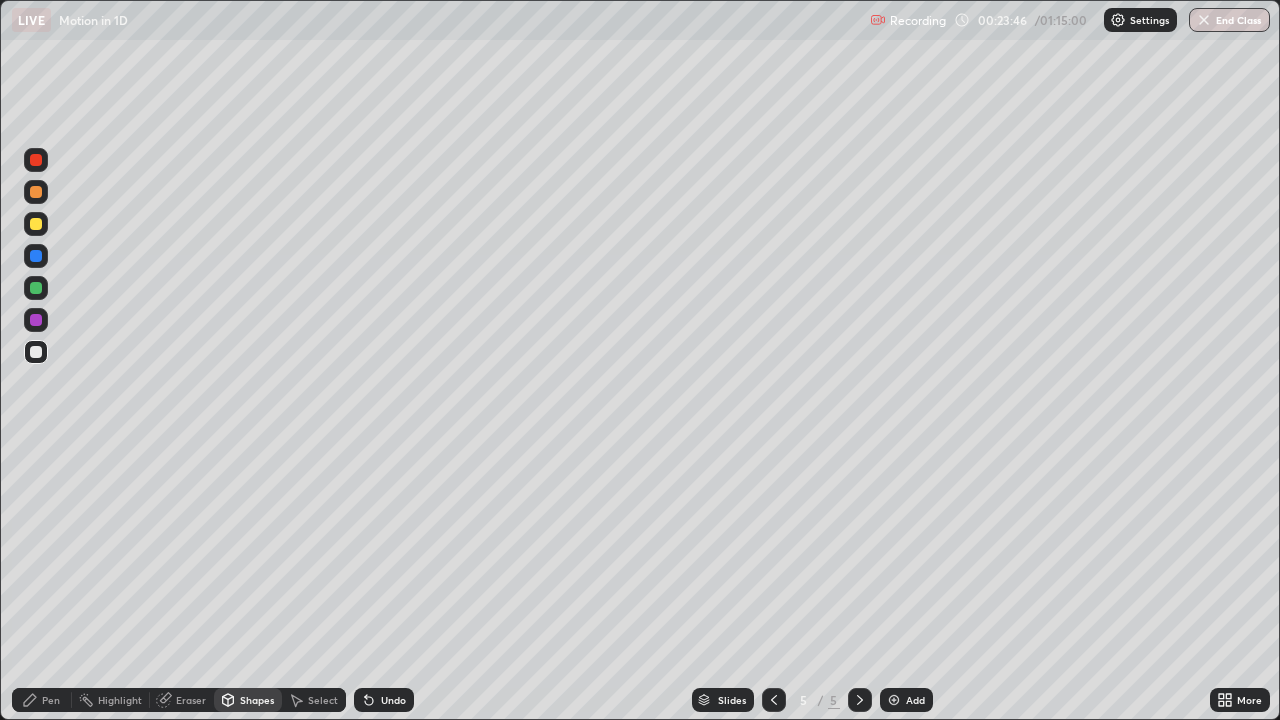 click at bounding box center [36, 224] 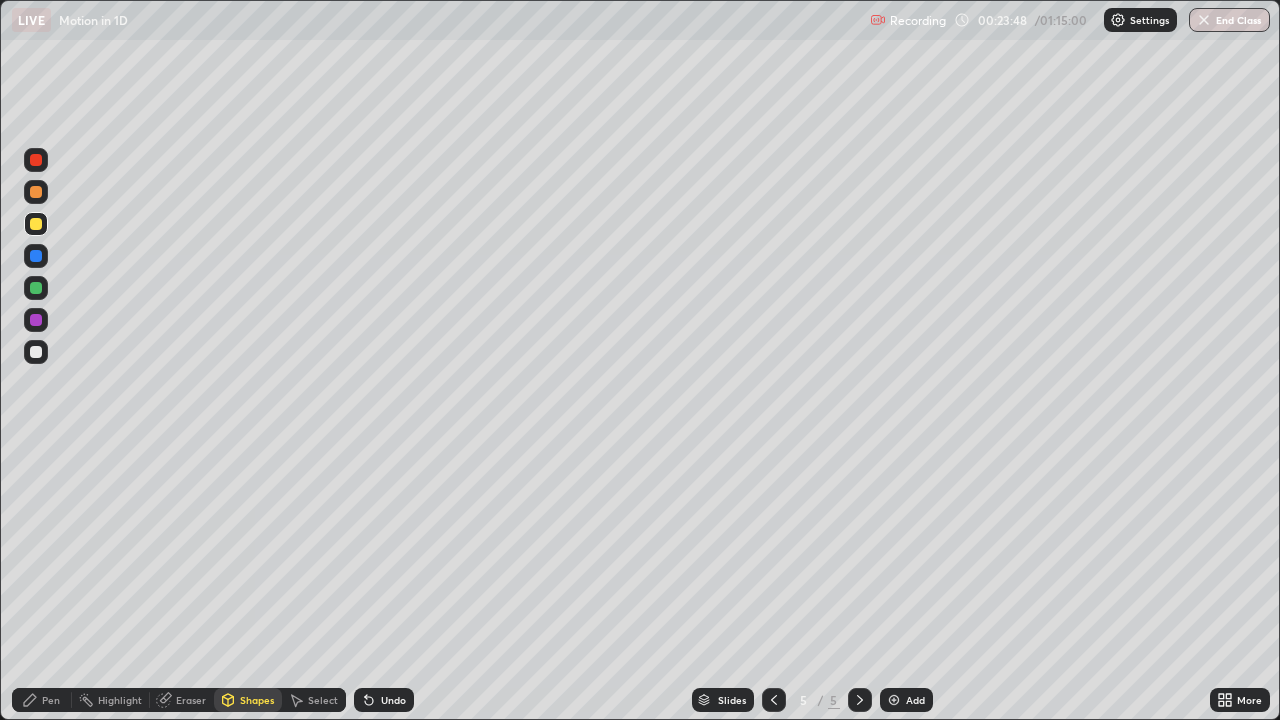 click on "Shapes" at bounding box center [257, 700] 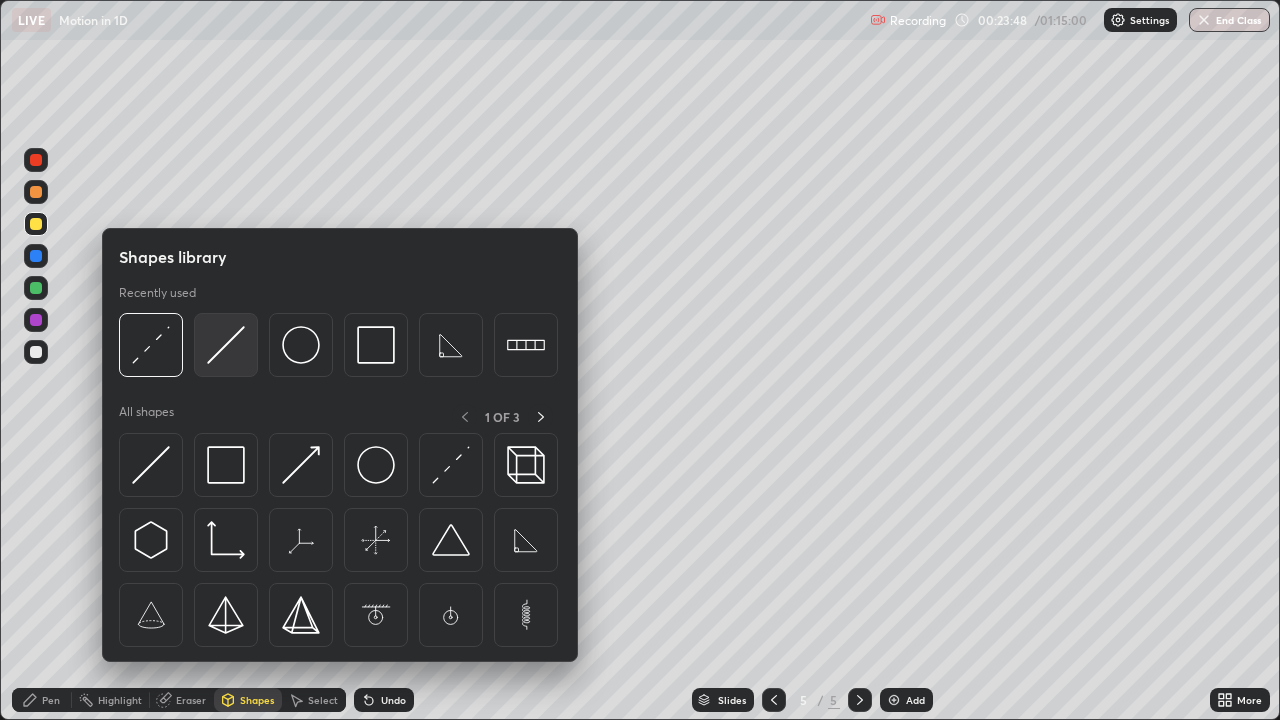 click at bounding box center (226, 345) 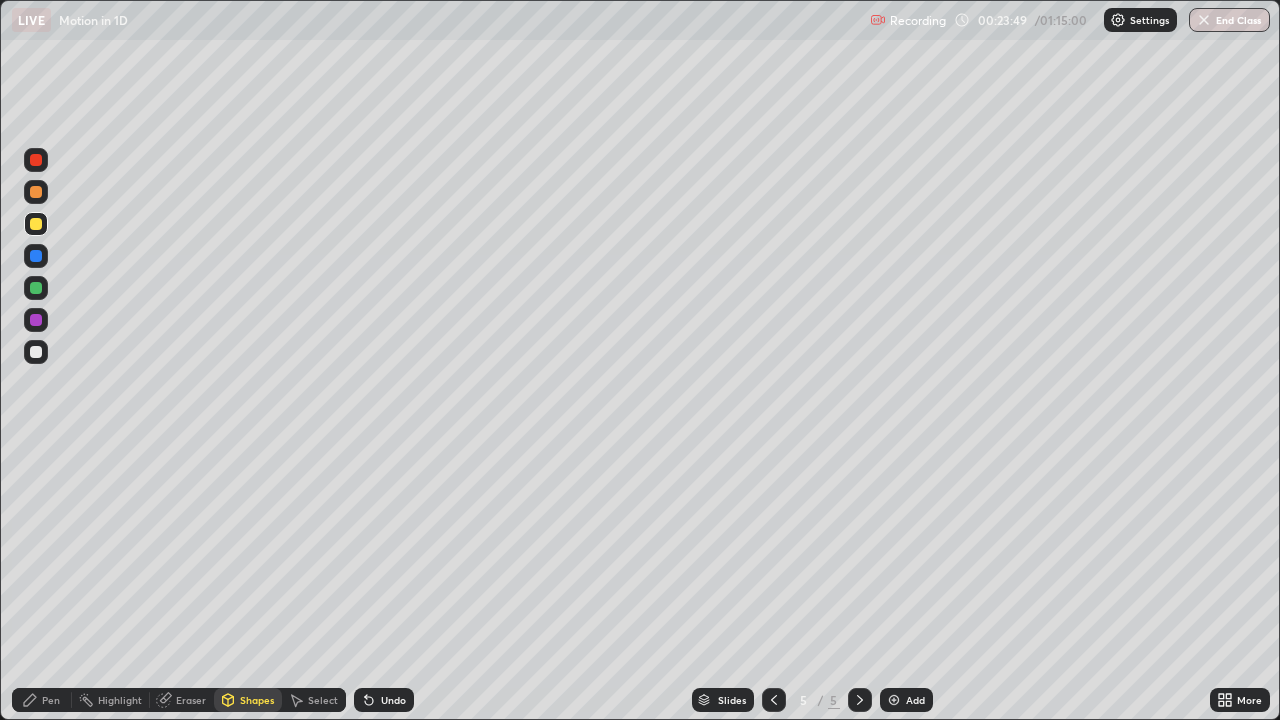 click at bounding box center (36, 352) 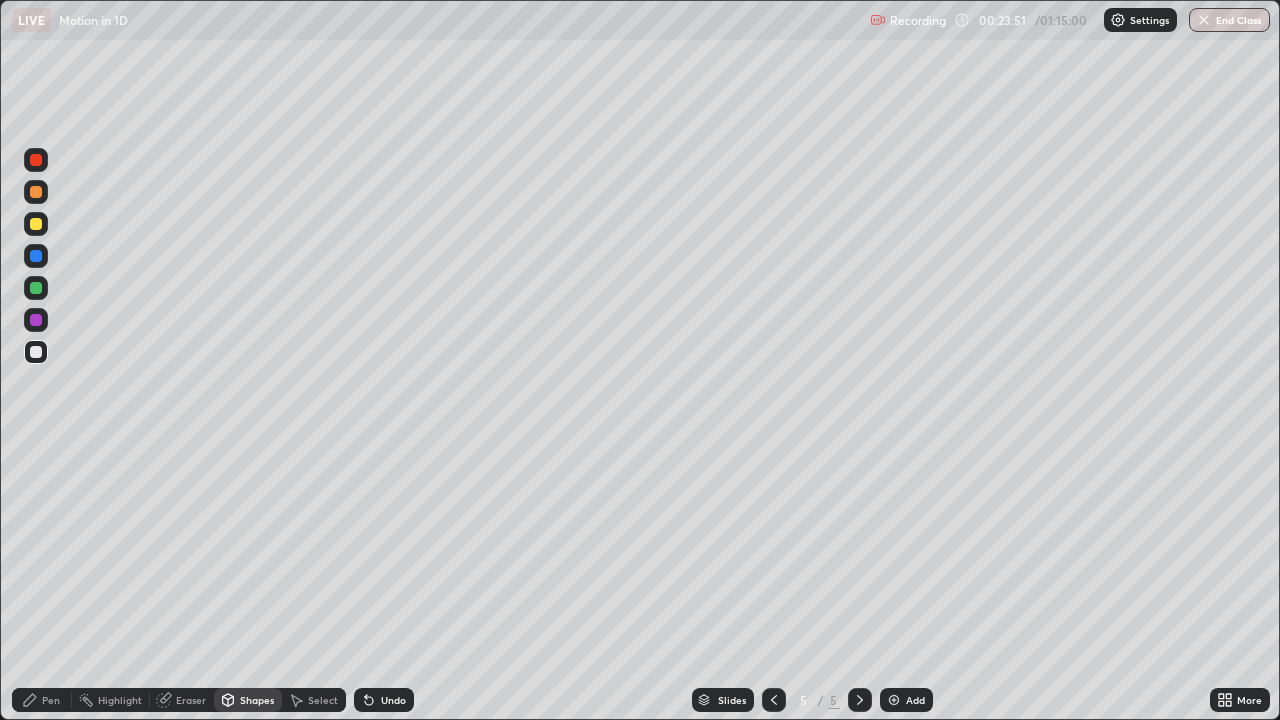 click on "Pen" at bounding box center [42, 700] 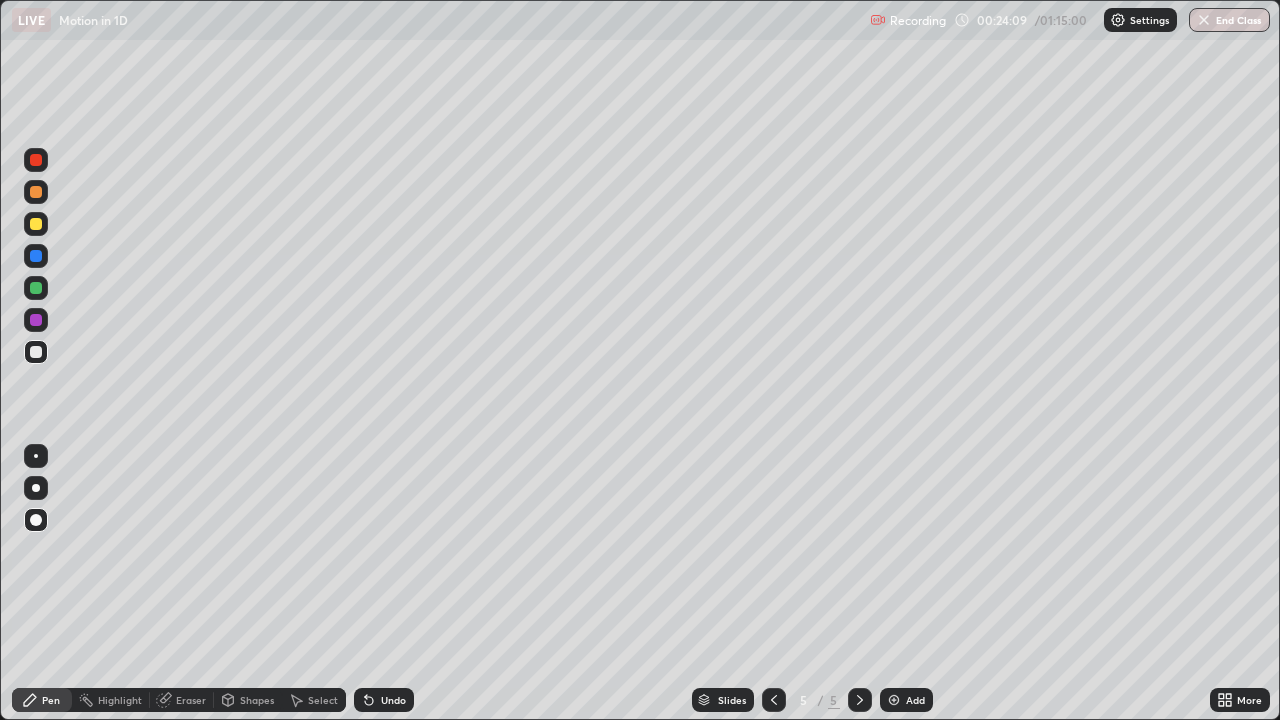 click on "Shapes" at bounding box center (257, 700) 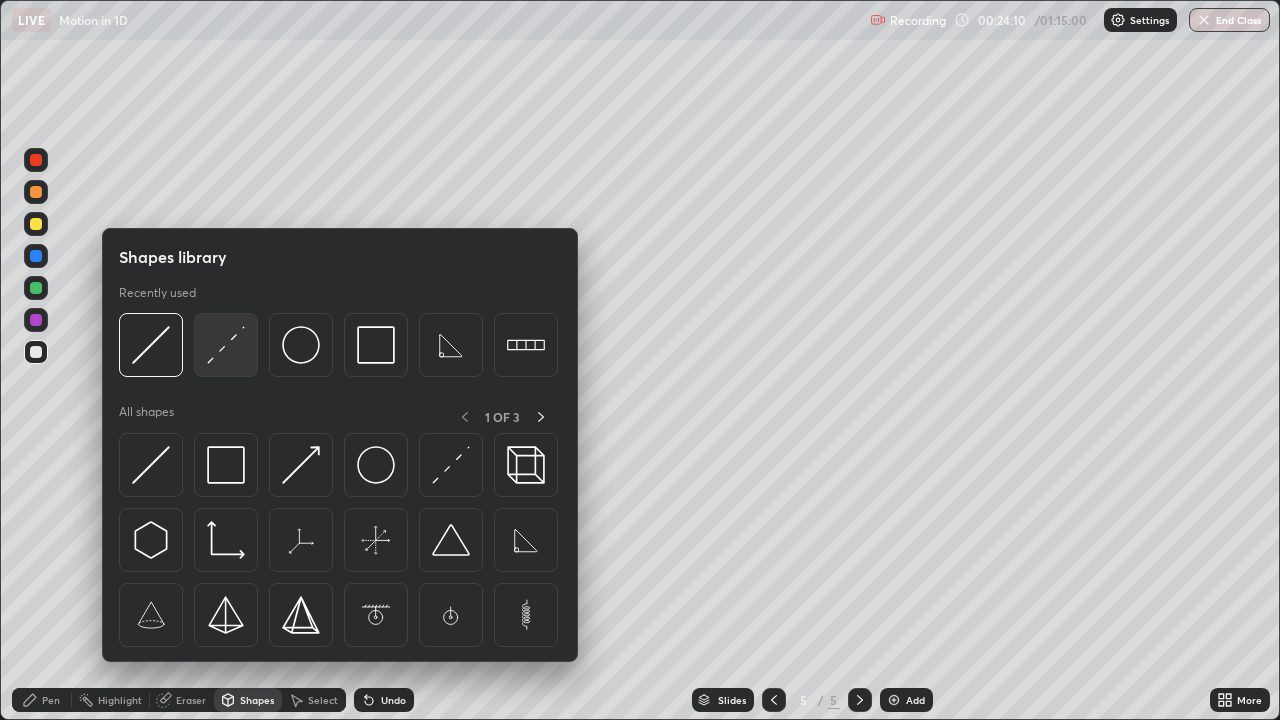 click at bounding box center (226, 345) 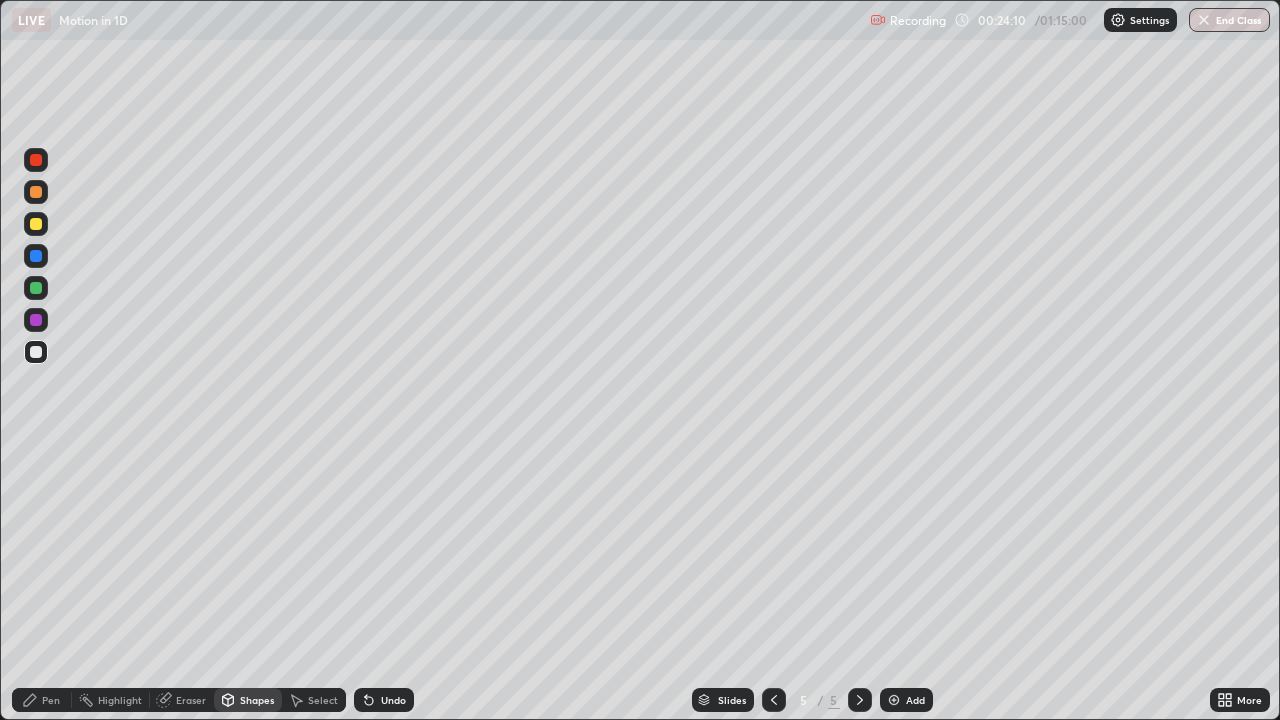 click at bounding box center (36, 320) 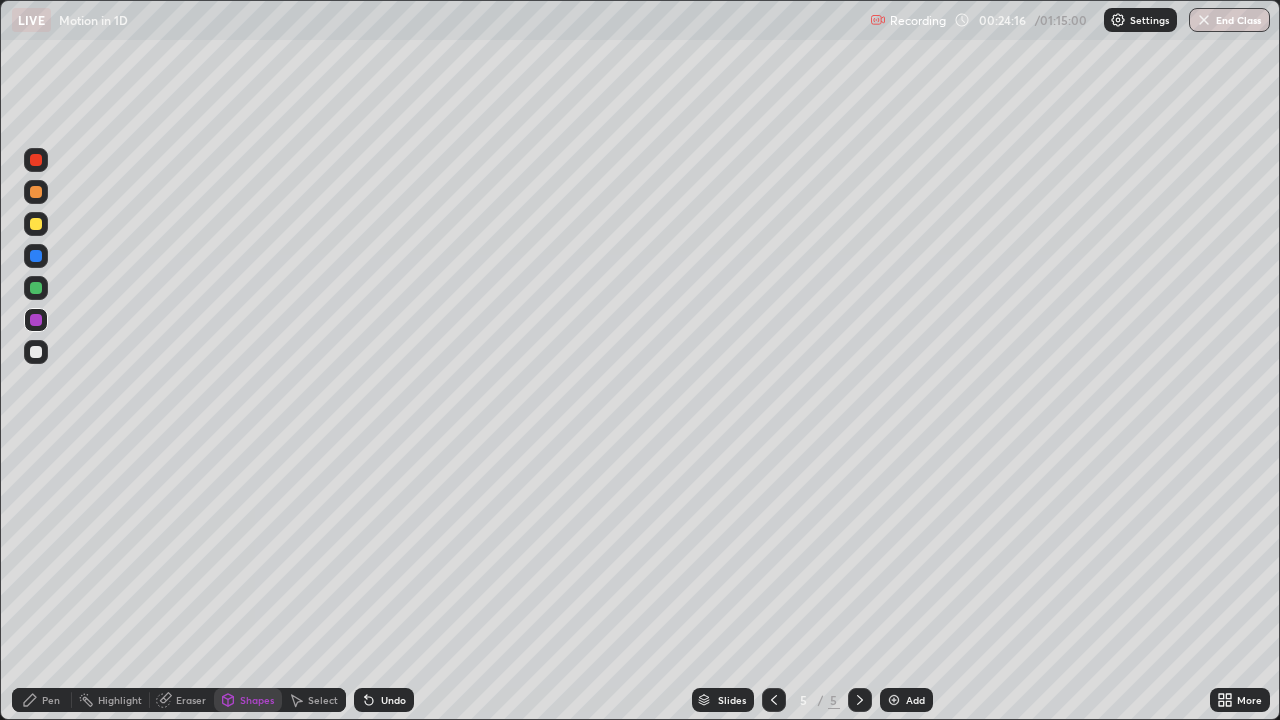 click 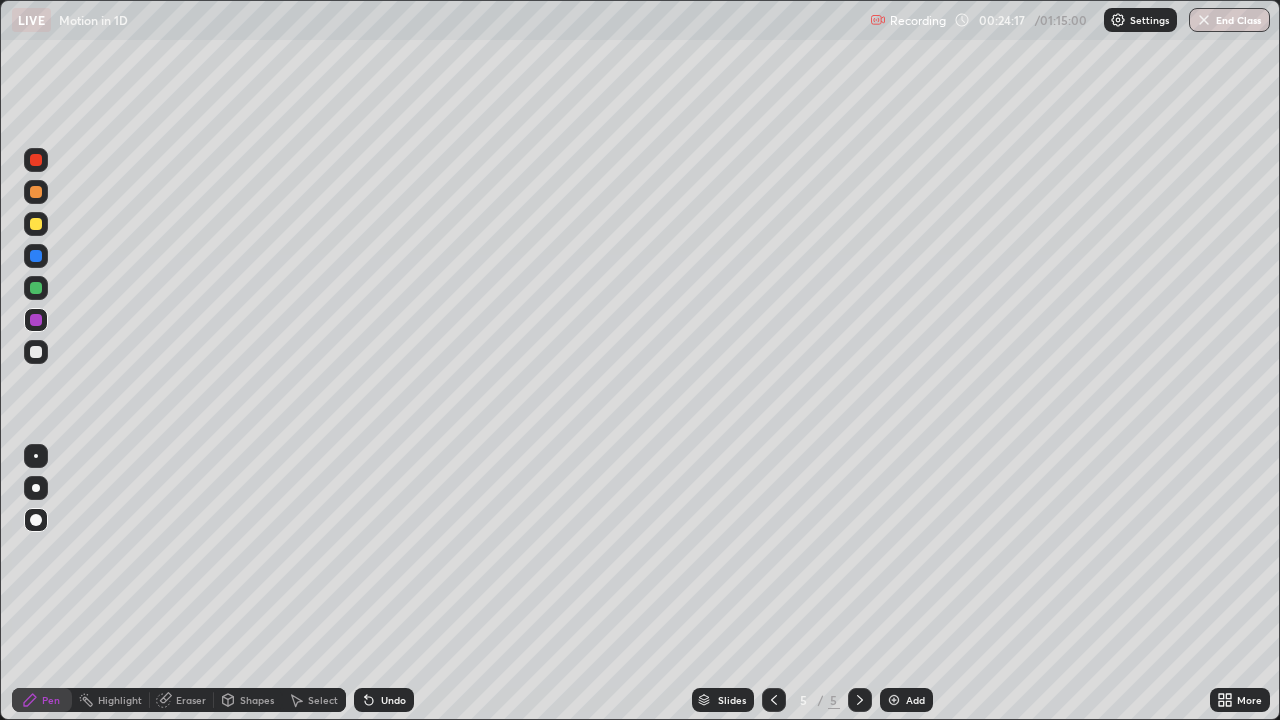 click at bounding box center (36, 256) 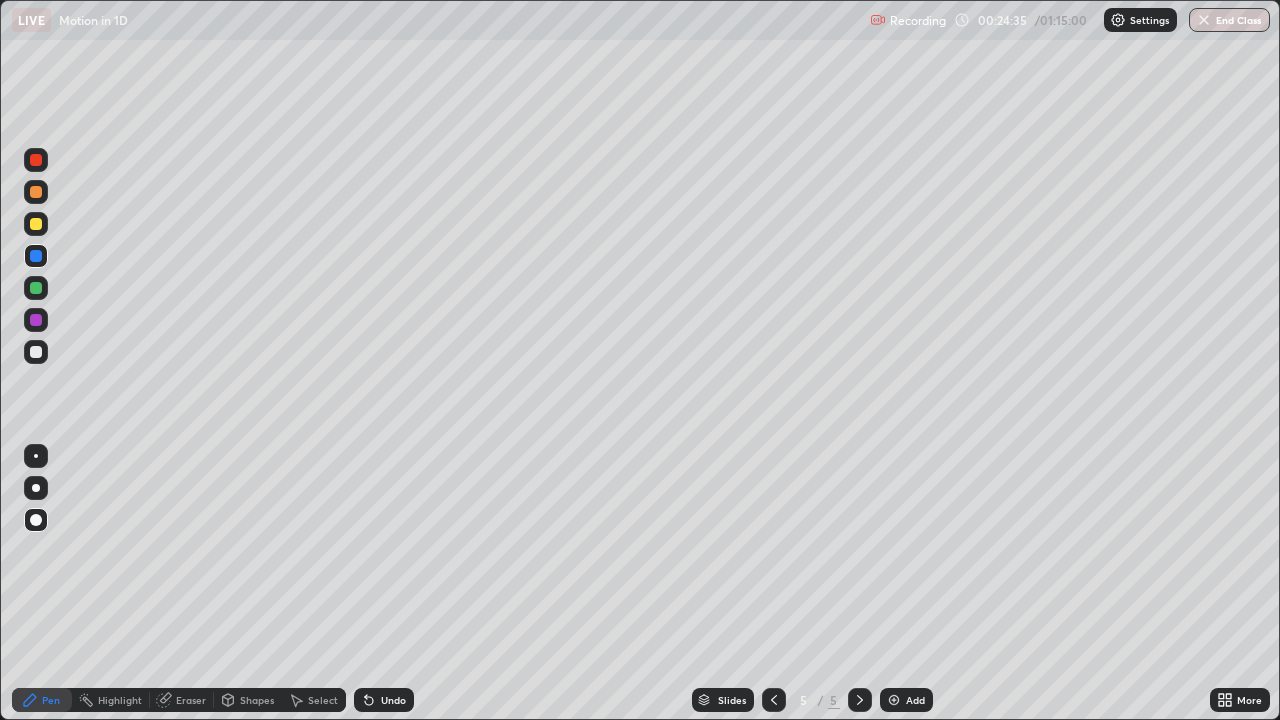 click at bounding box center [36, 352] 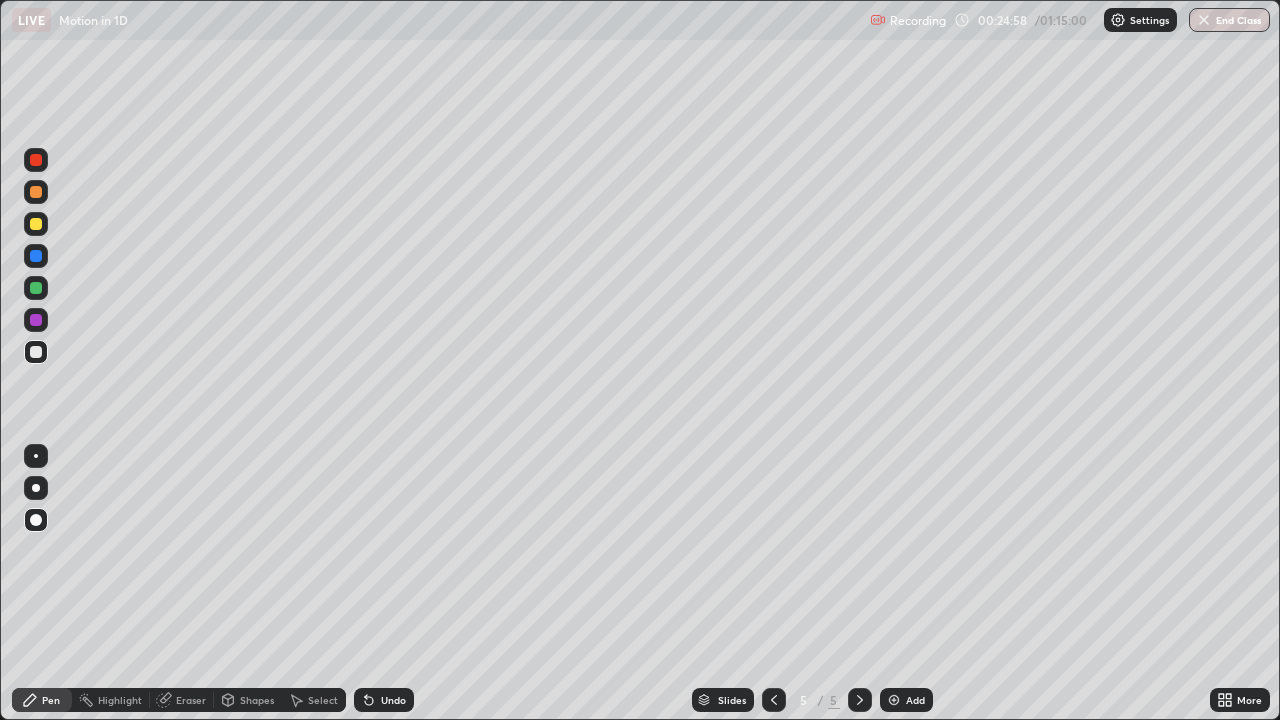 click on "Shapes" at bounding box center (248, 700) 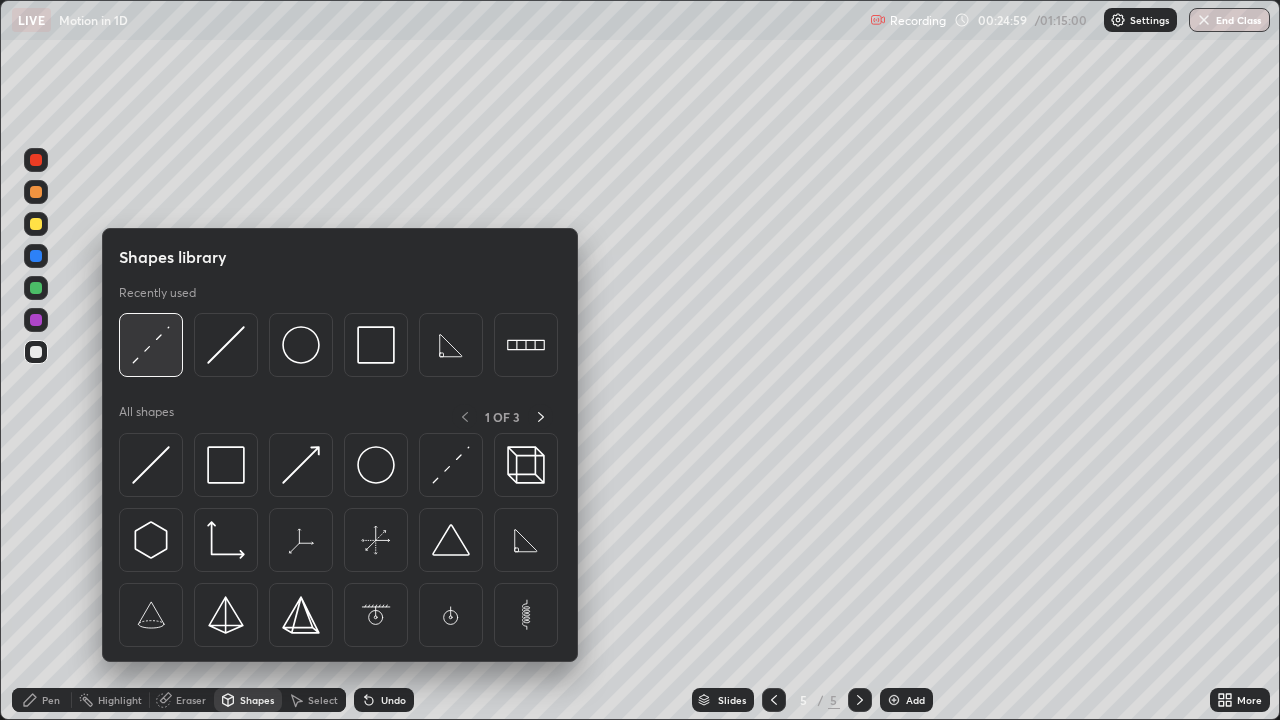 click at bounding box center (151, 345) 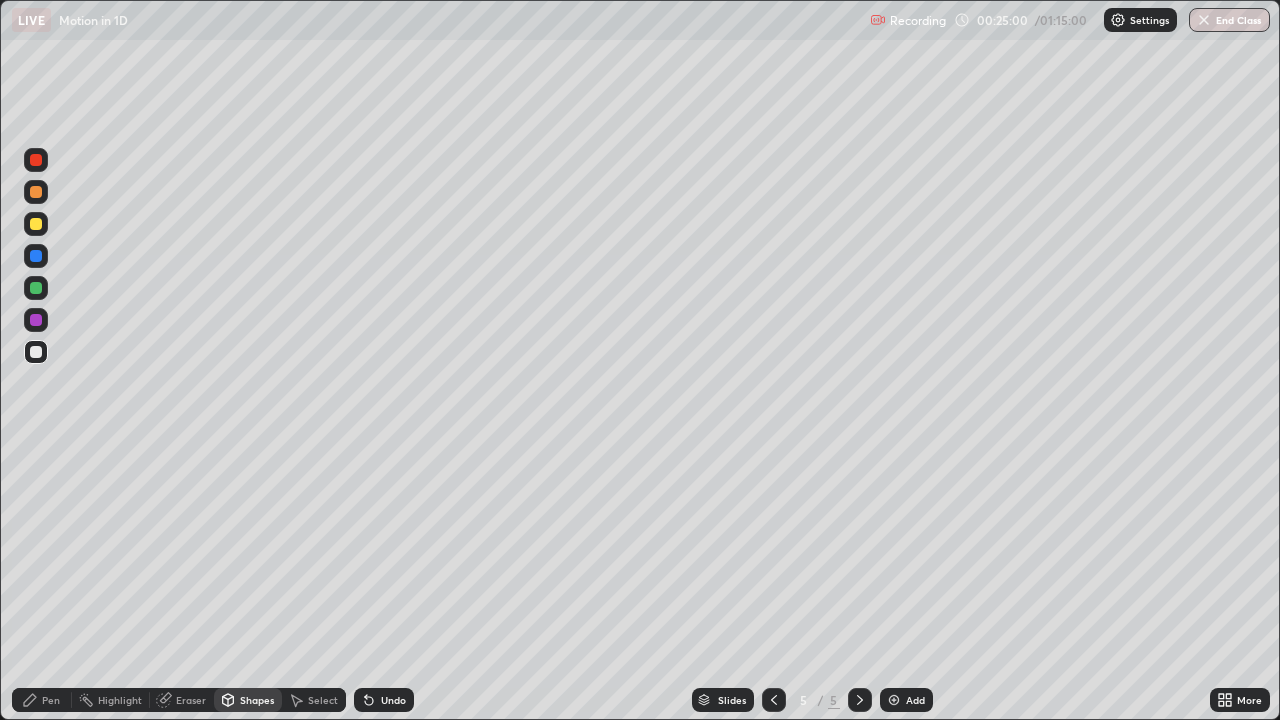 click at bounding box center (36, 288) 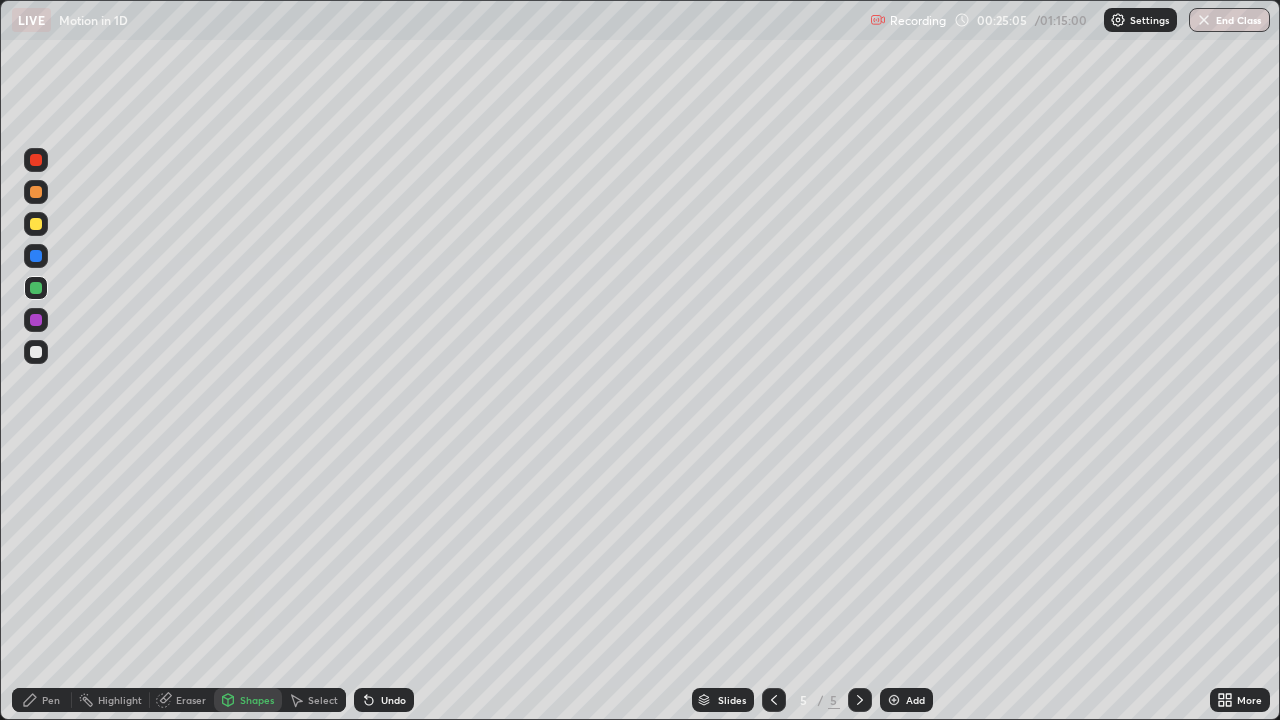 click on "Pen" at bounding box center [51, 700] 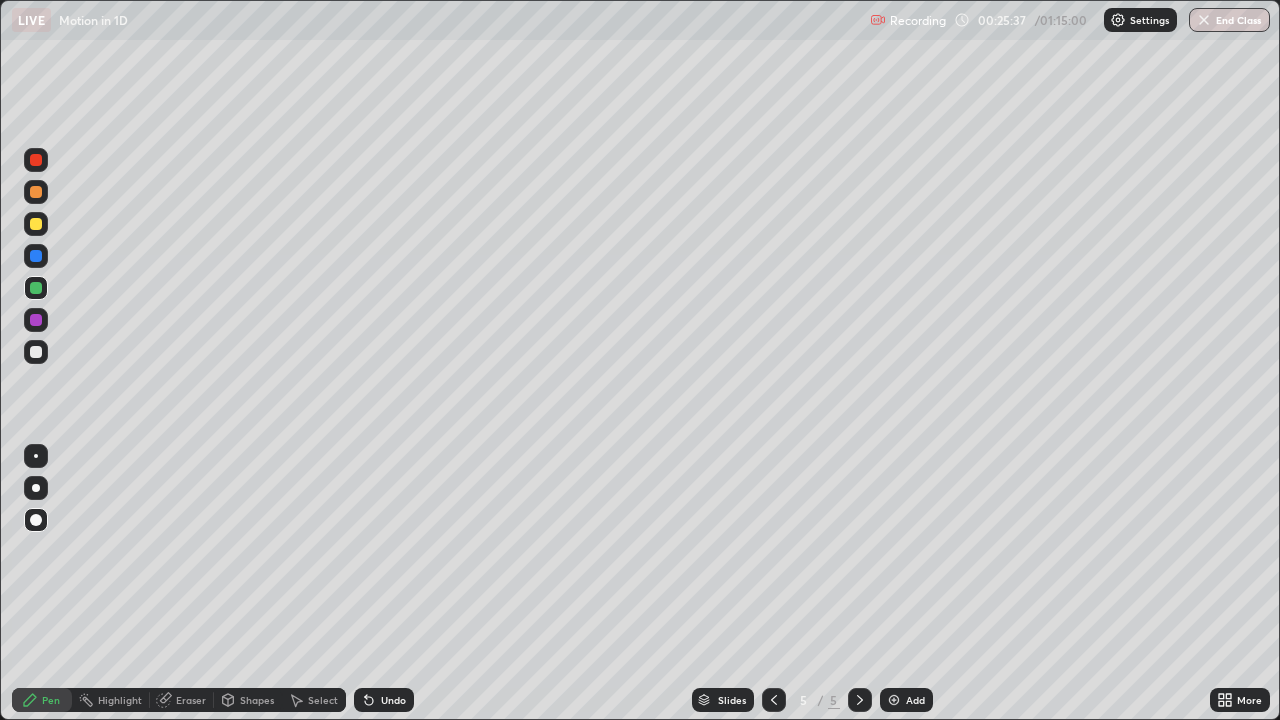 click on "Shapes" at bounding box center (257, 700) 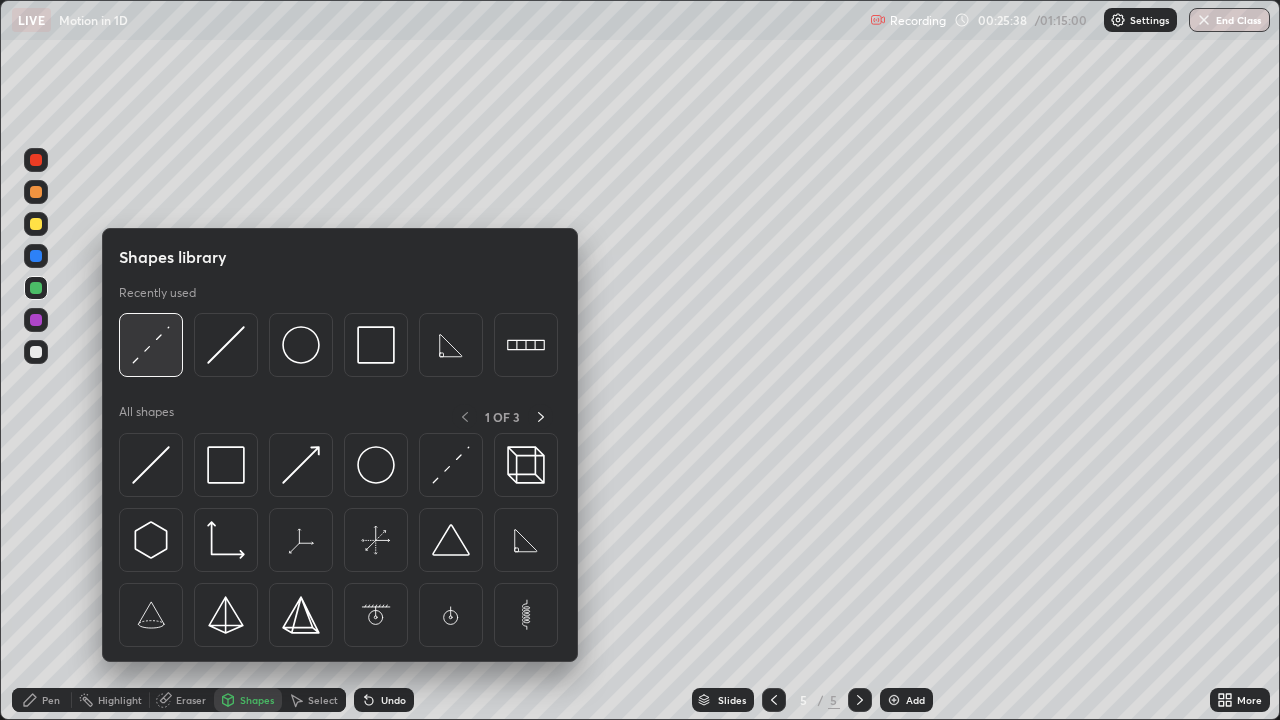 click at bounding box center (151, 345) 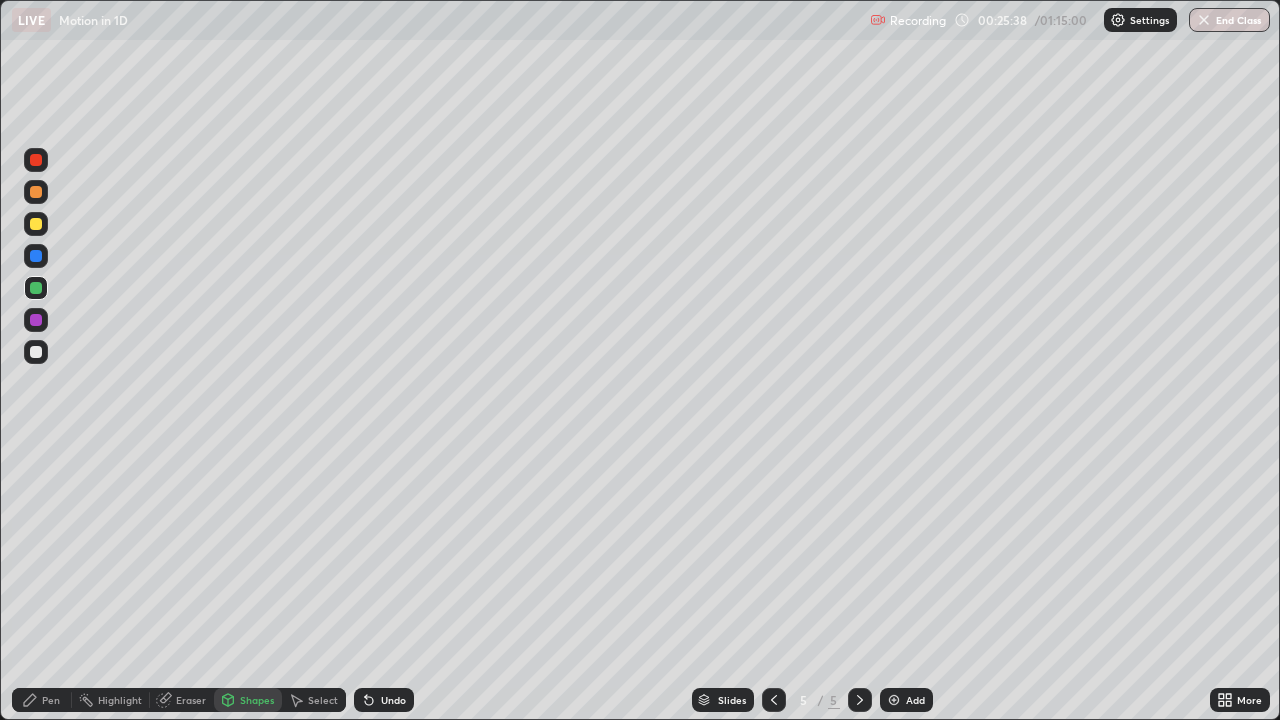click at bounding box center [36, 352] 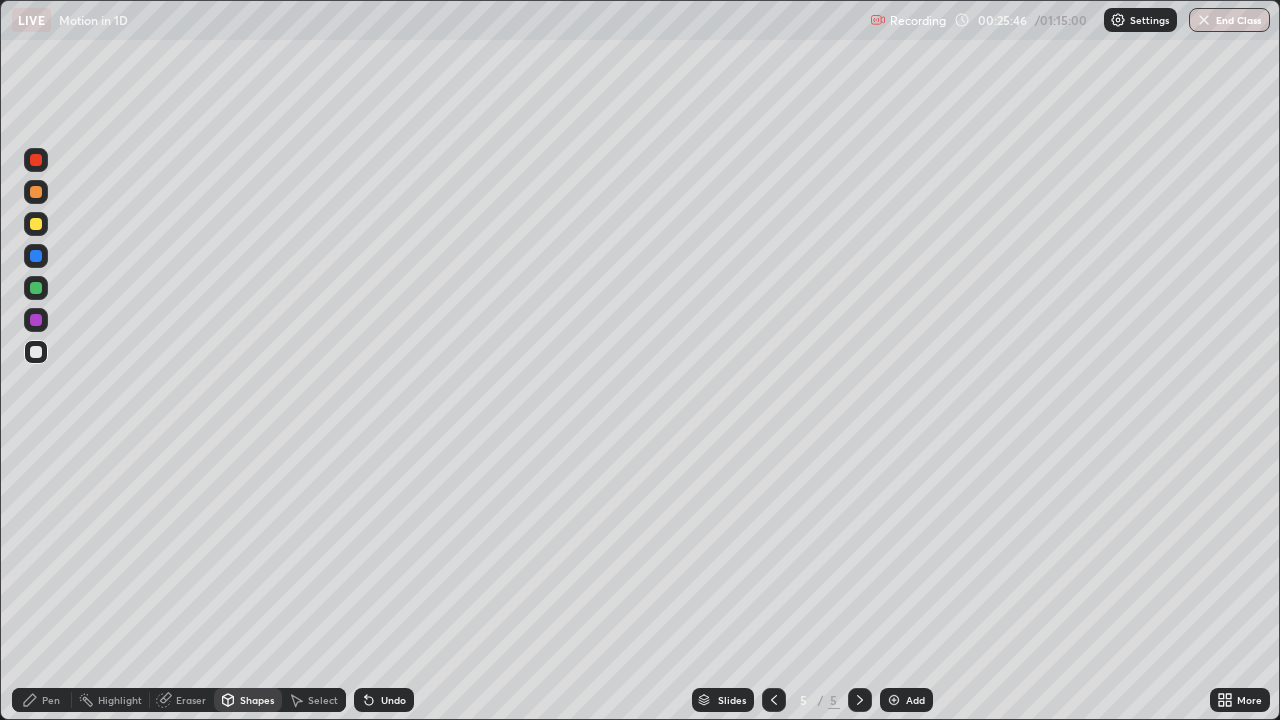 click at bounding box center [774, 700] 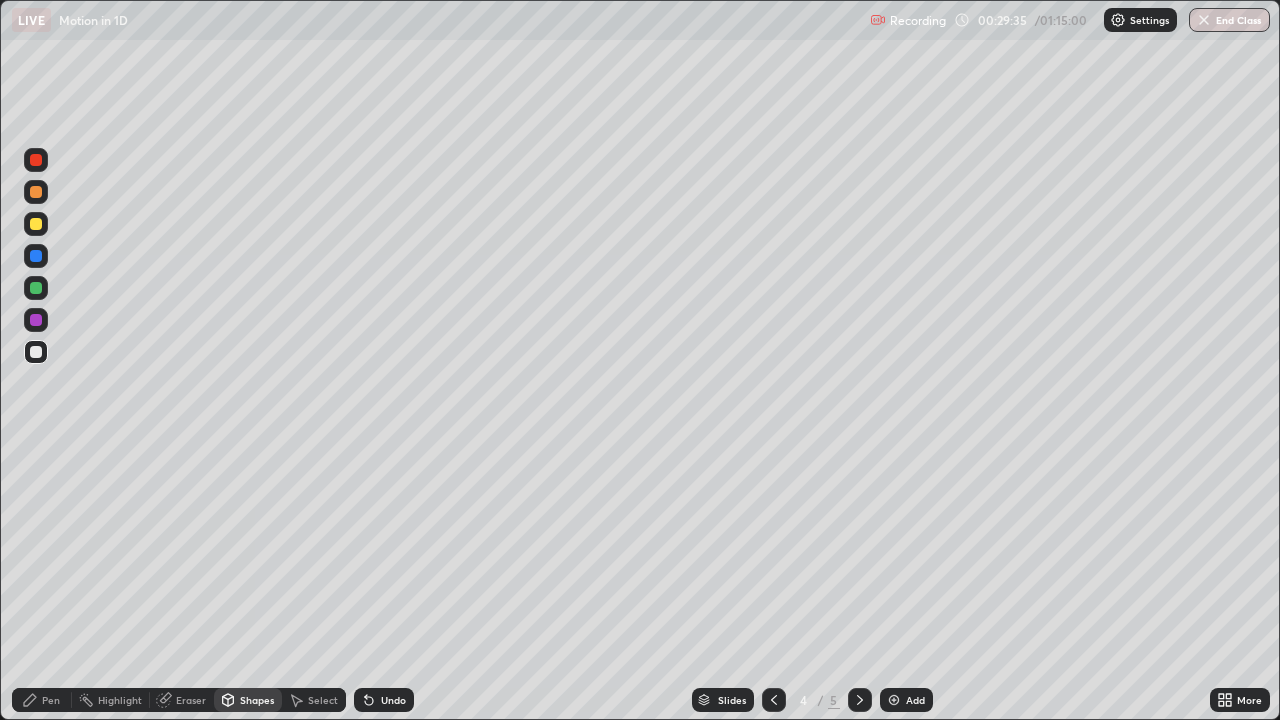 click 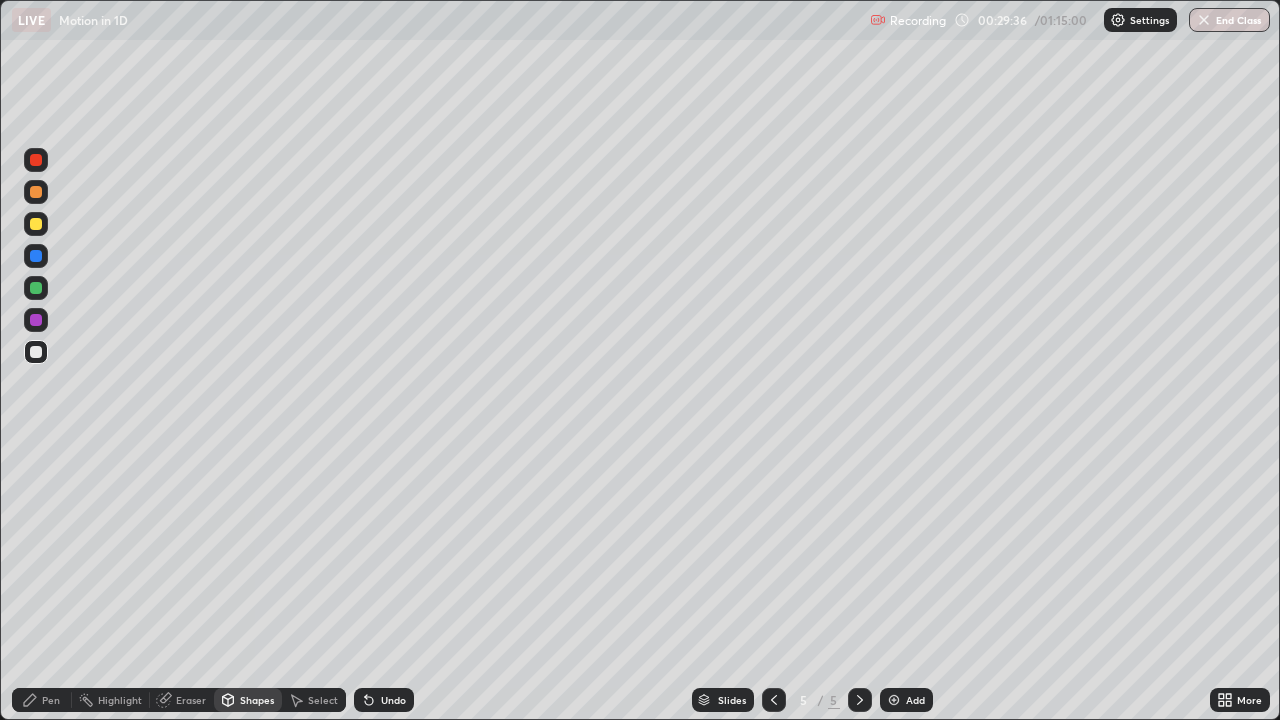 click 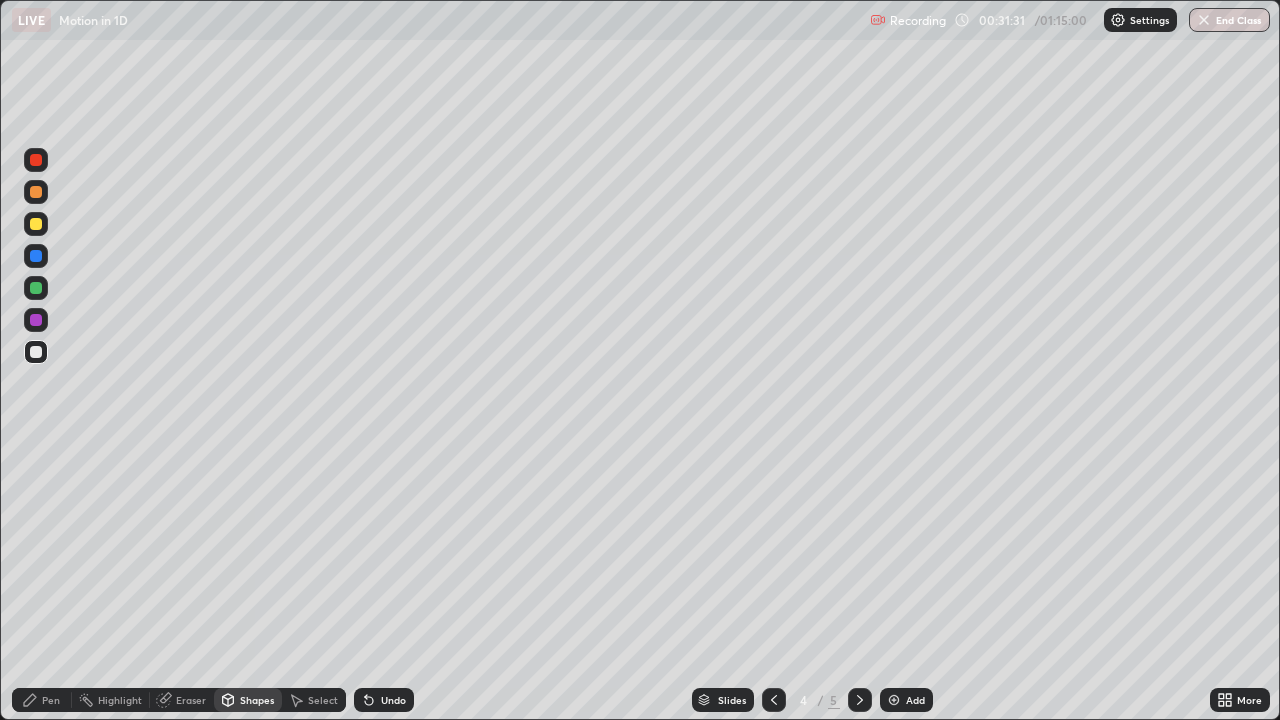 click 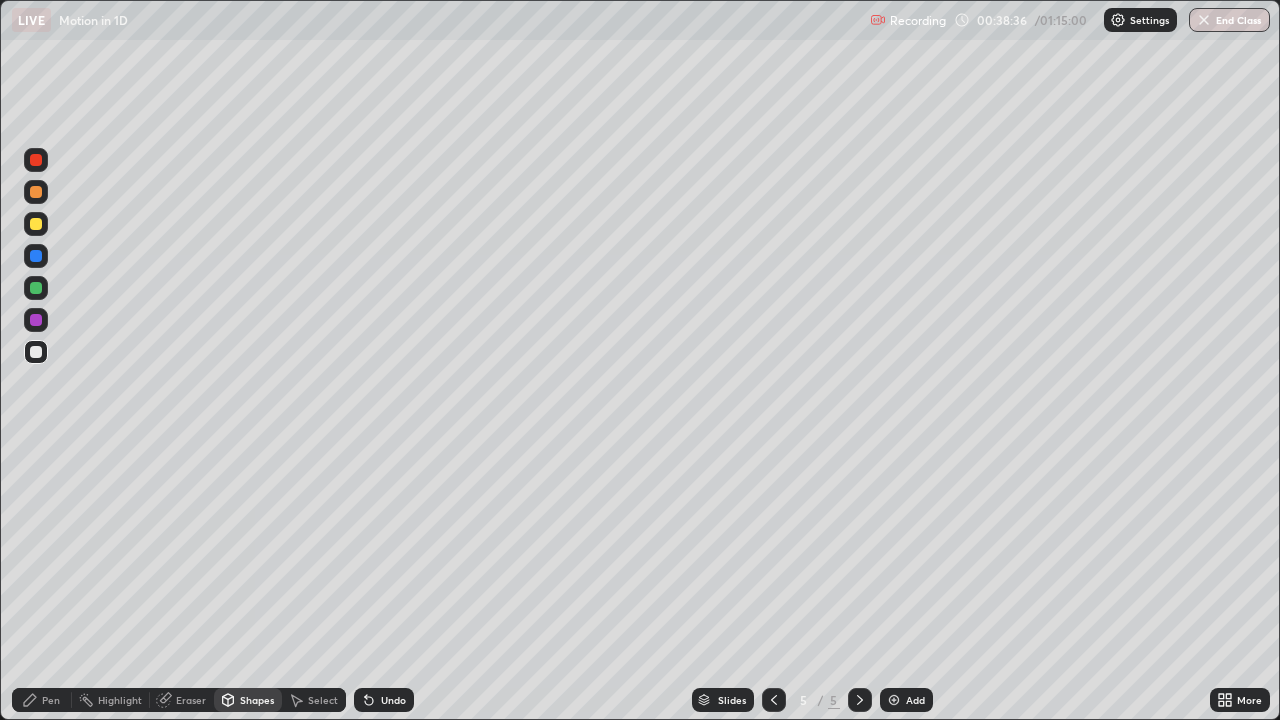 click on "Shapes" at bounding box center (257, 700) 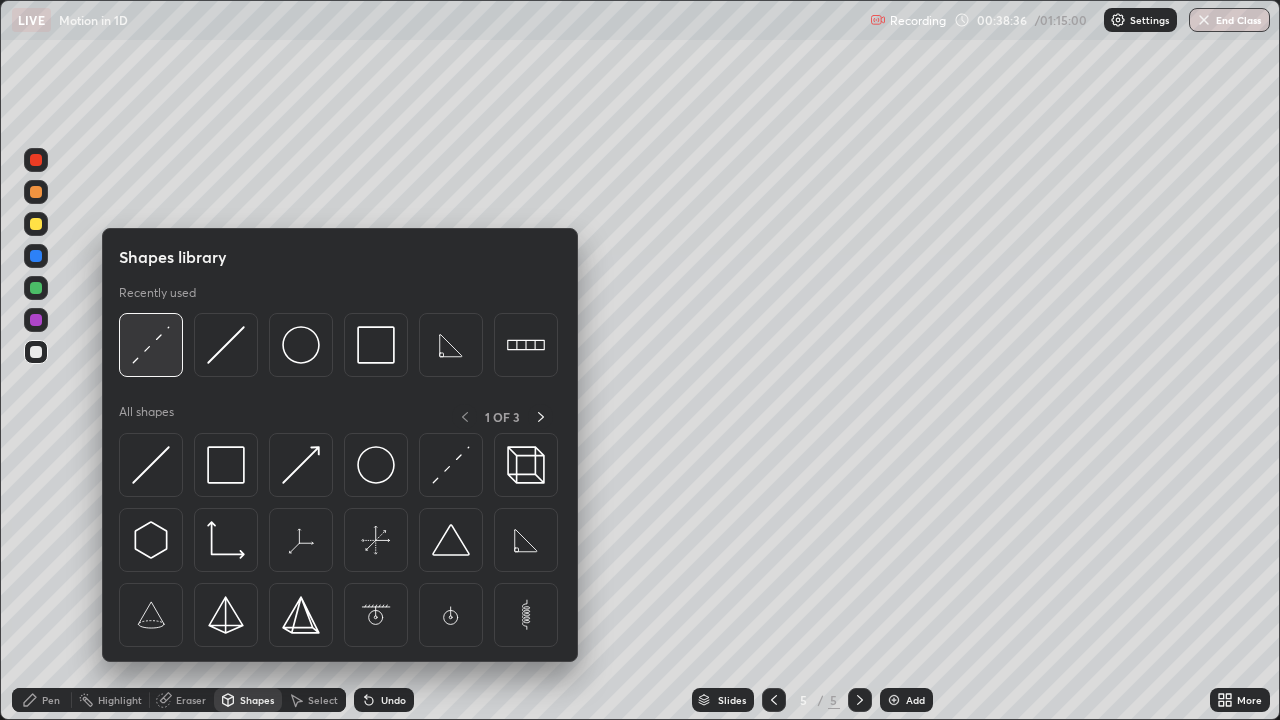 click at bounding box center (151, 345) 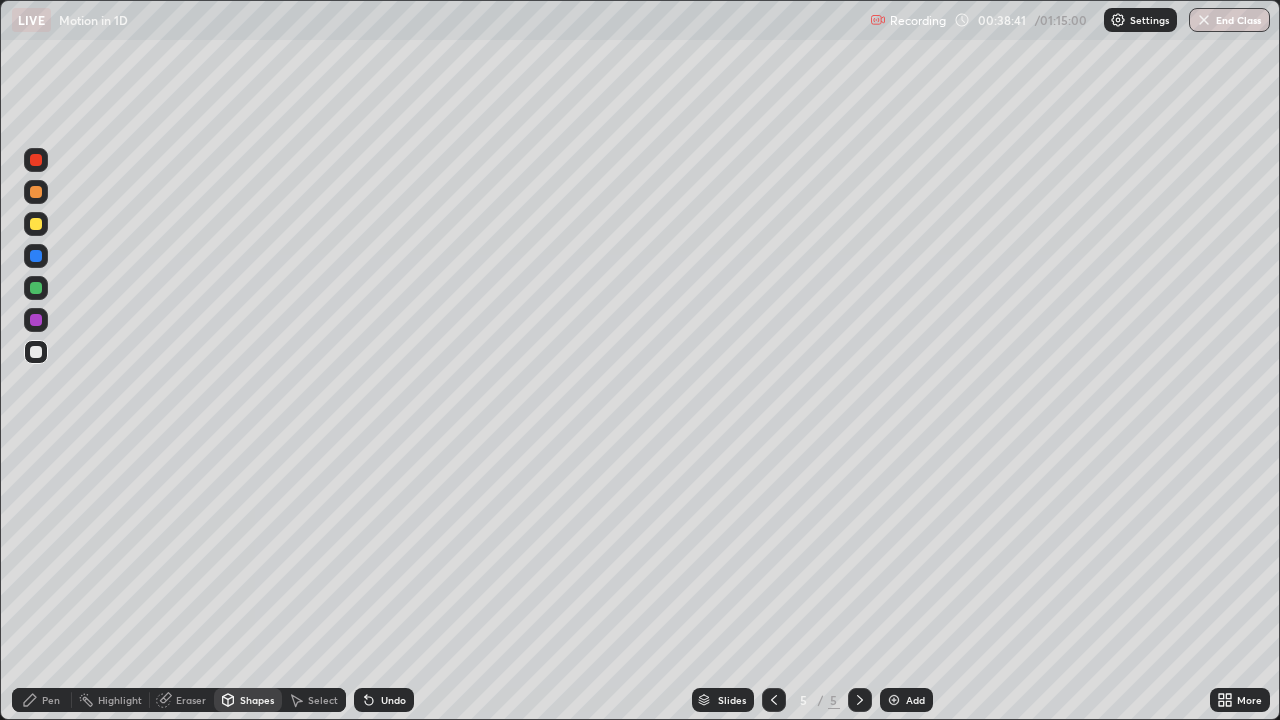 click on "Pen" at bounding box center (42, 700) 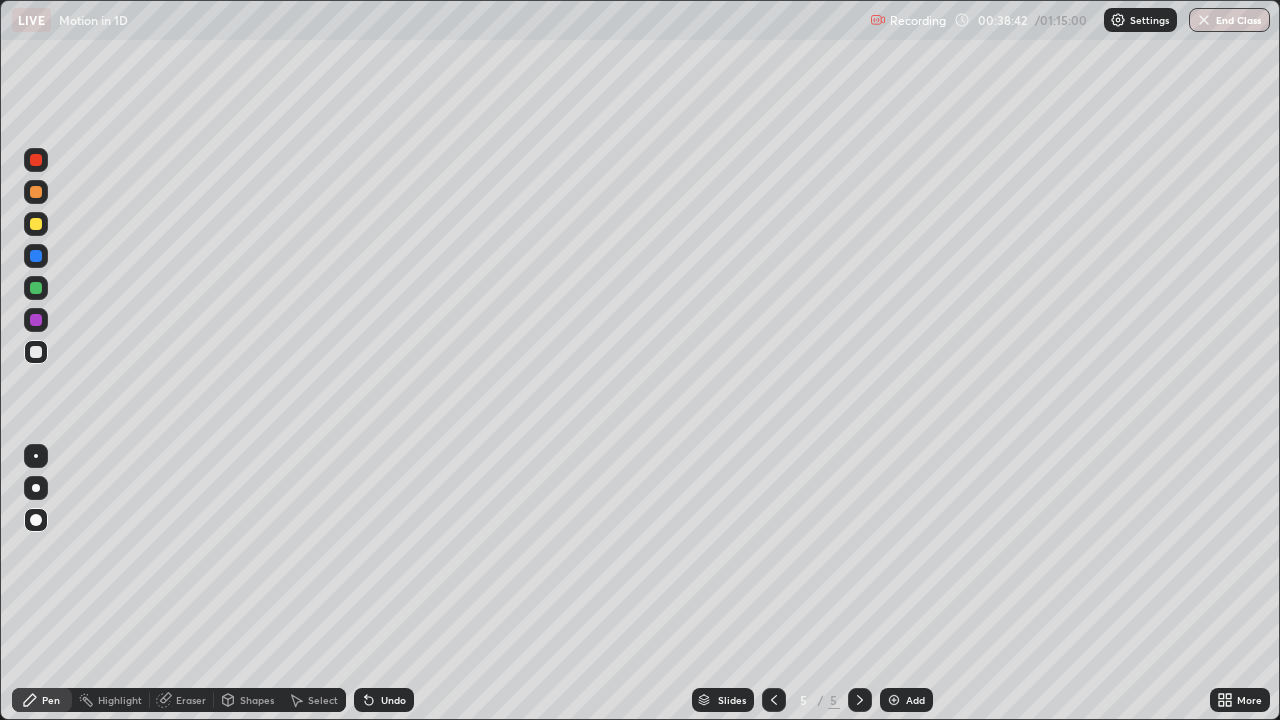 click at bounding box center [36, 352] 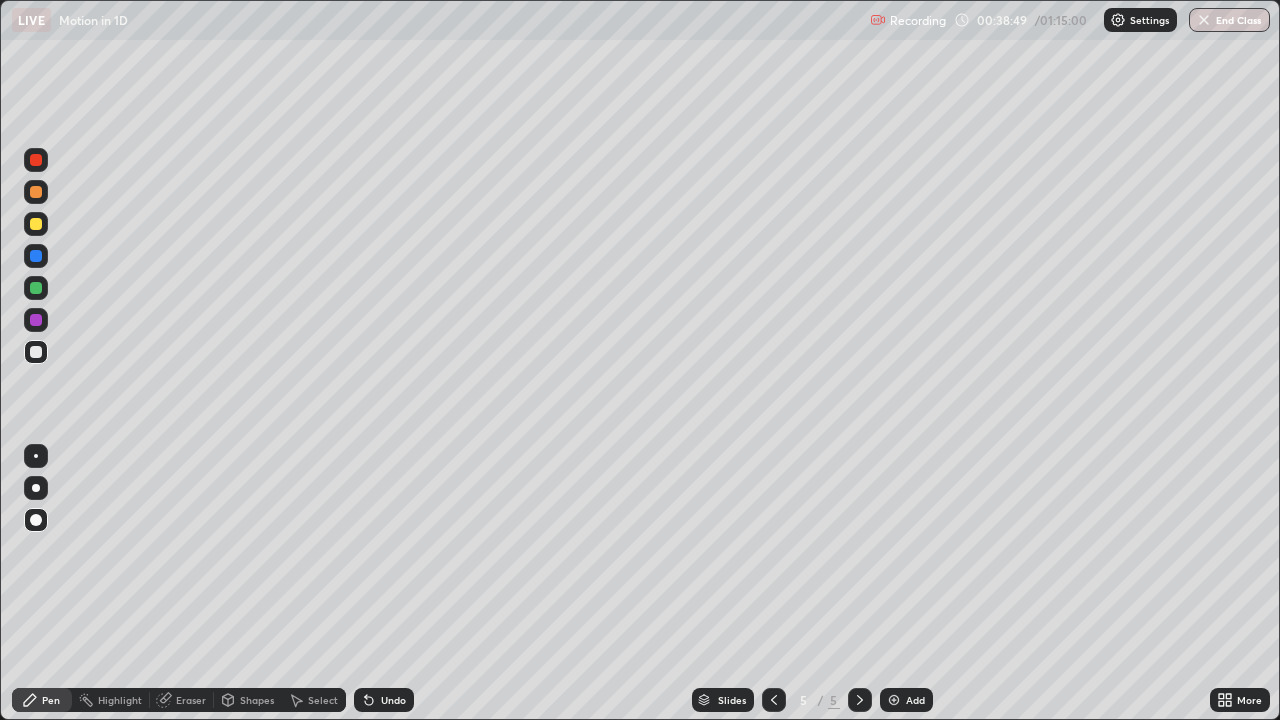 click on "Shapes" at bounding box center (248, 700) 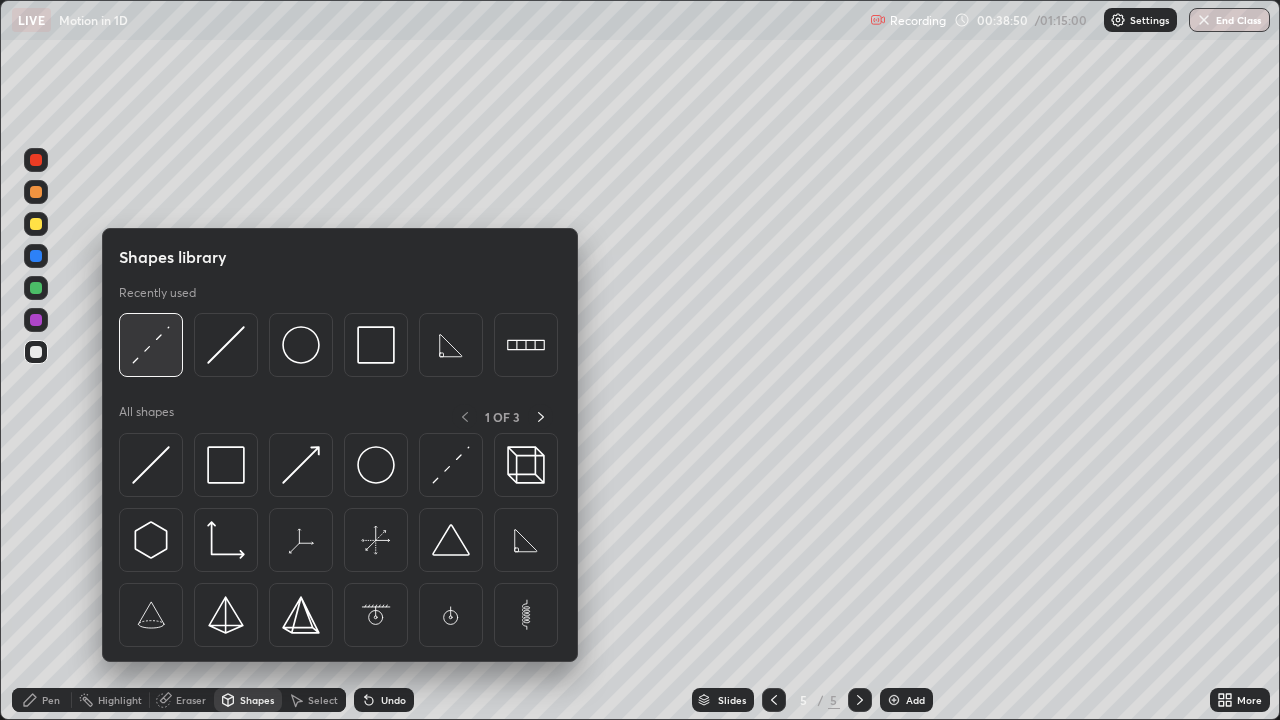 click at bounding box center [151, 345] 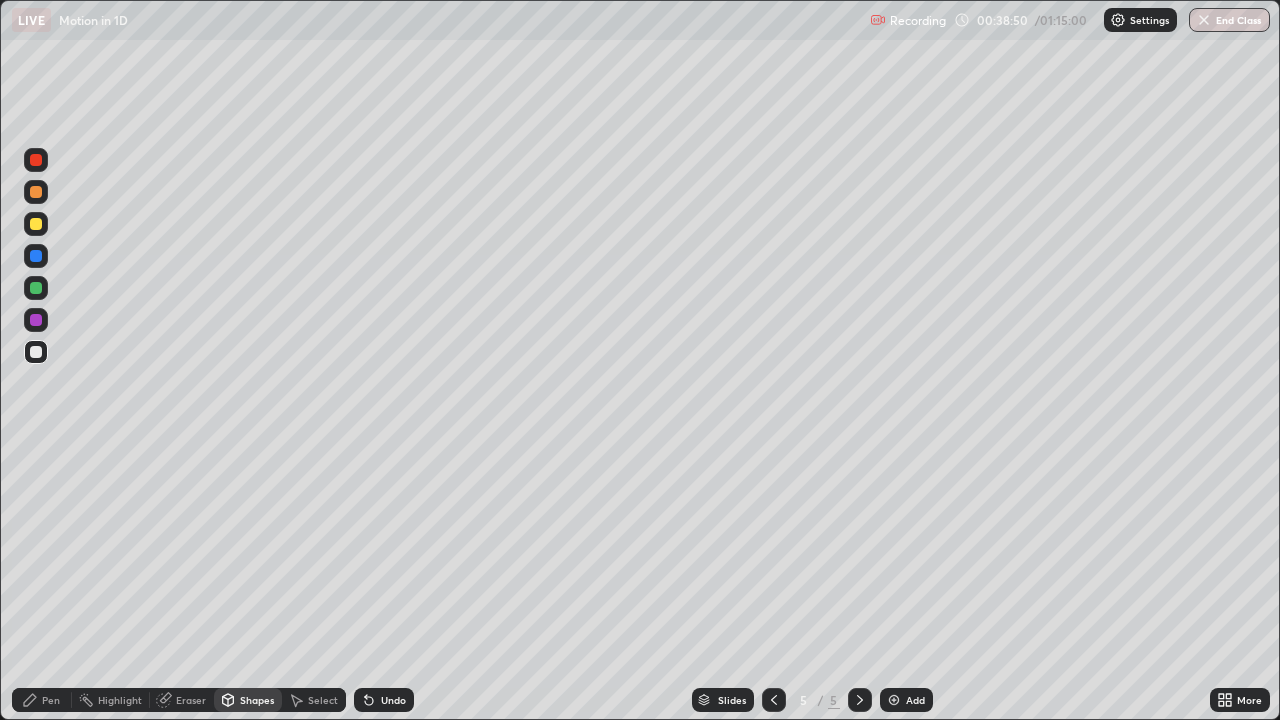 click at bounding box center (36, 224) 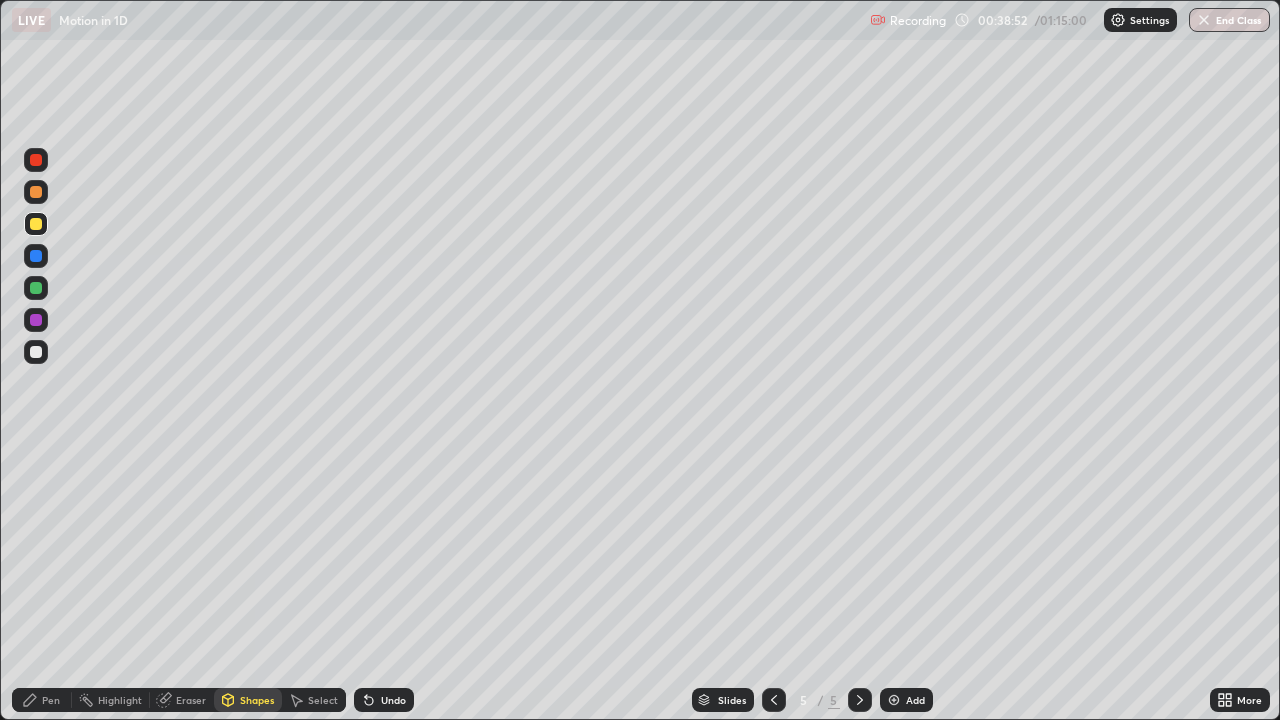 click 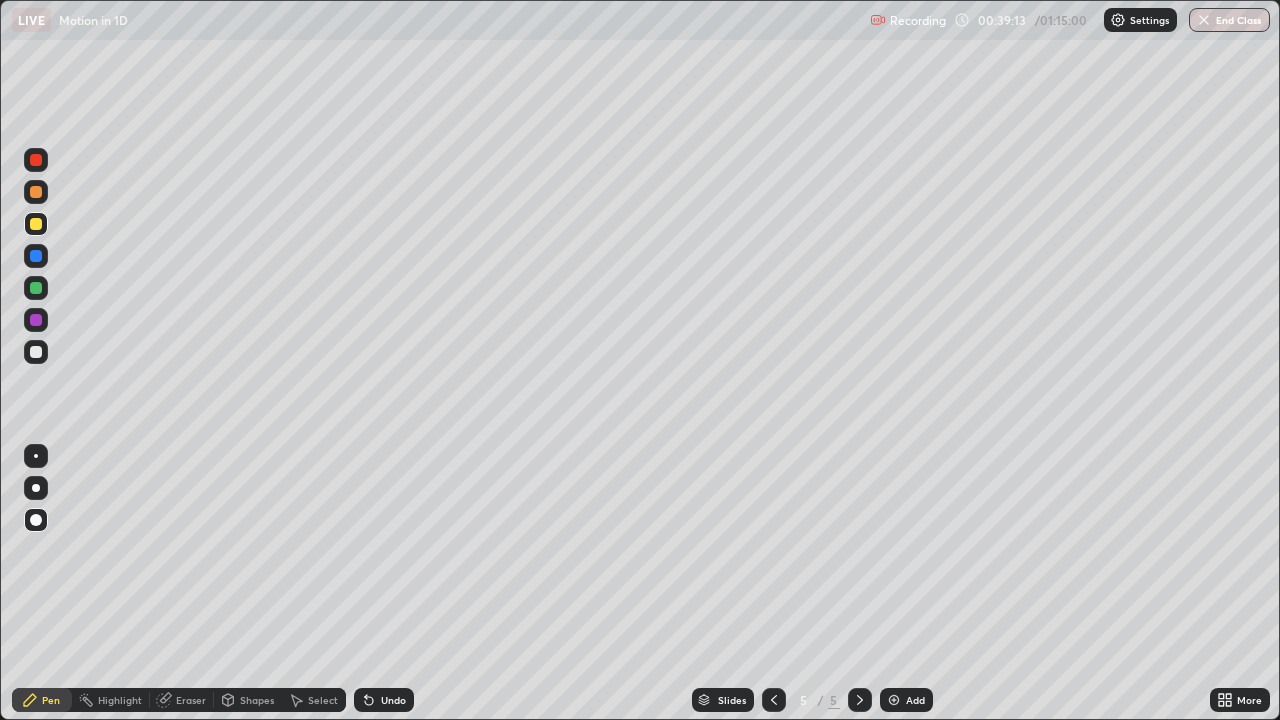 click on "Shapes" at bounding box center (248, 700) 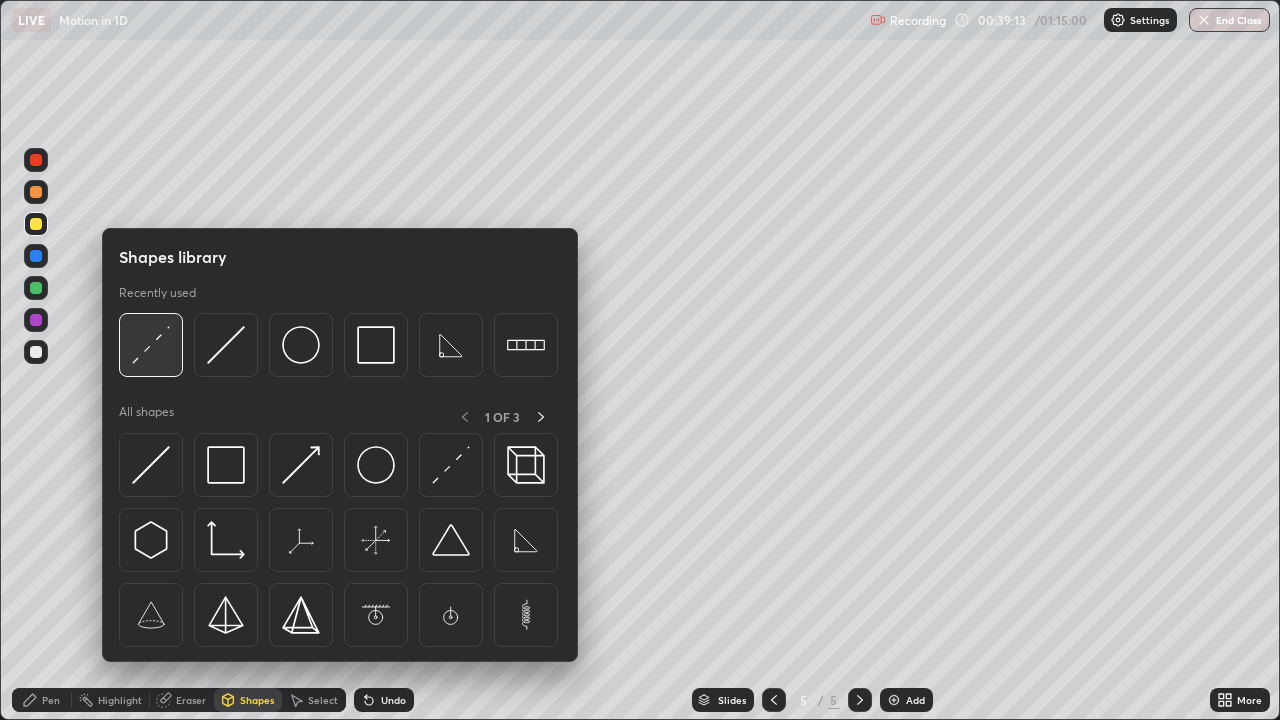 click at bounding box center [151, 345] 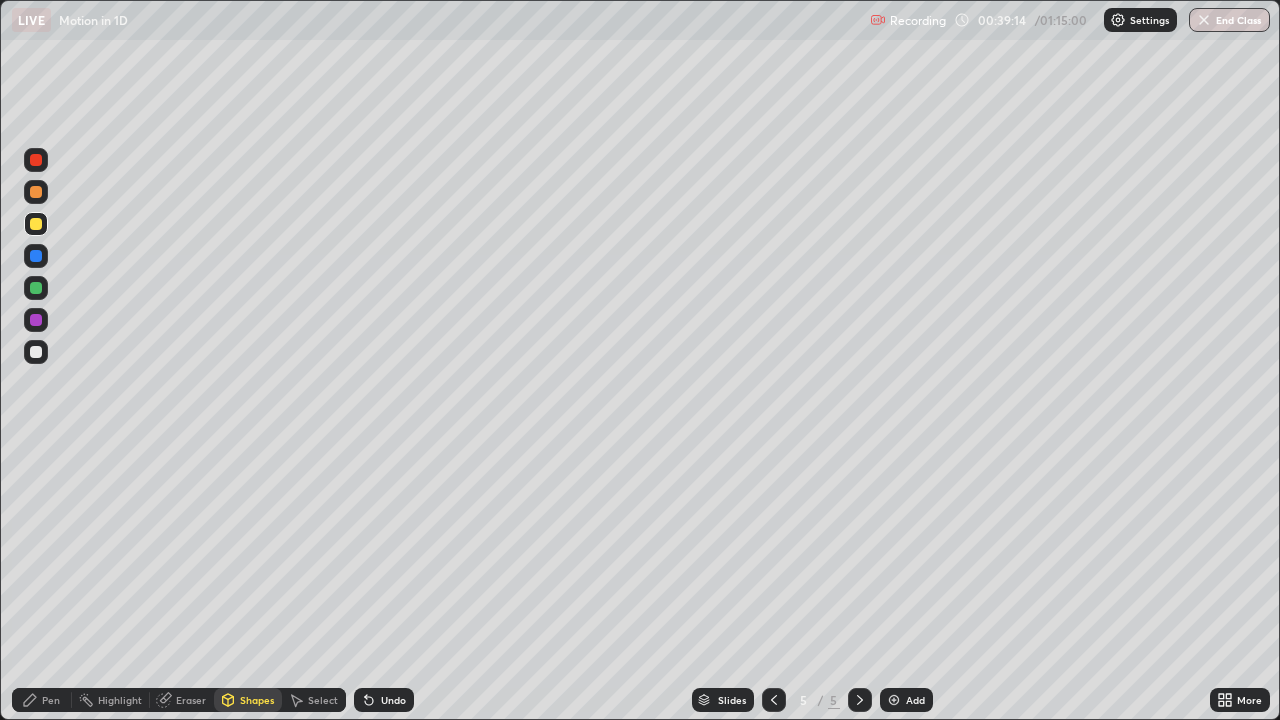 click at bounding box center [36, 352] 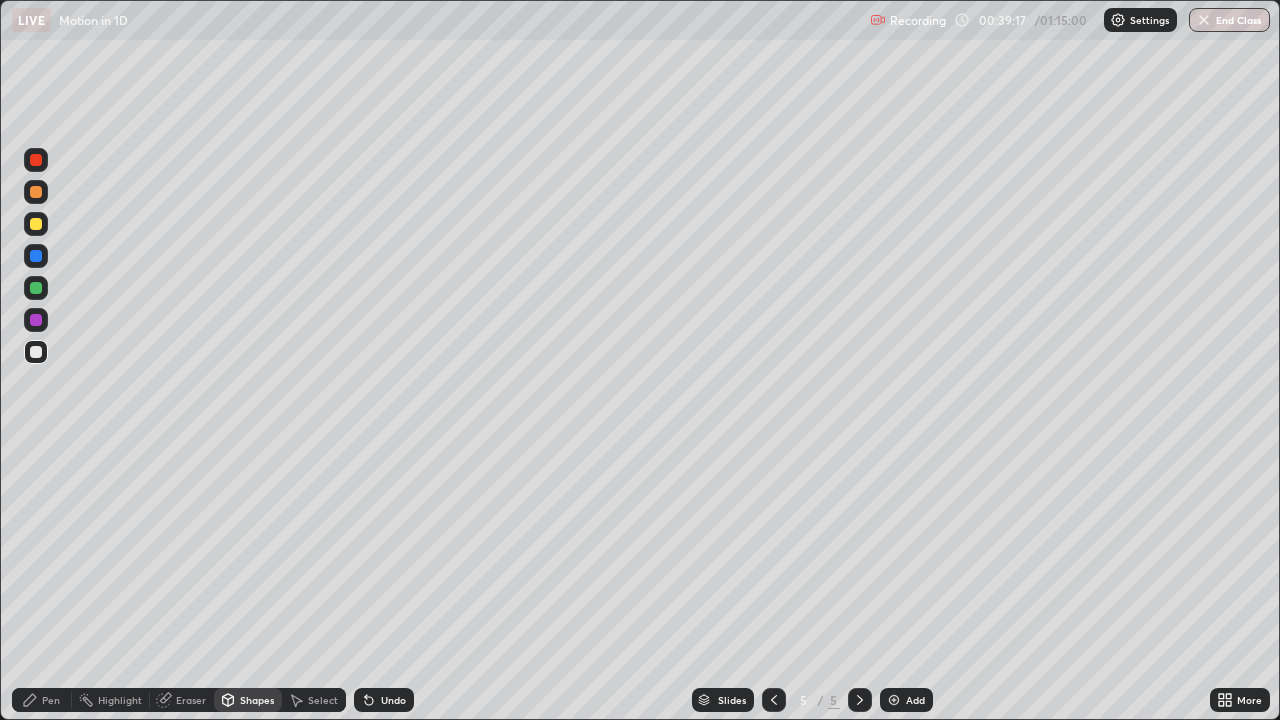 click on "Shapes" at bounding box center [257, 700] 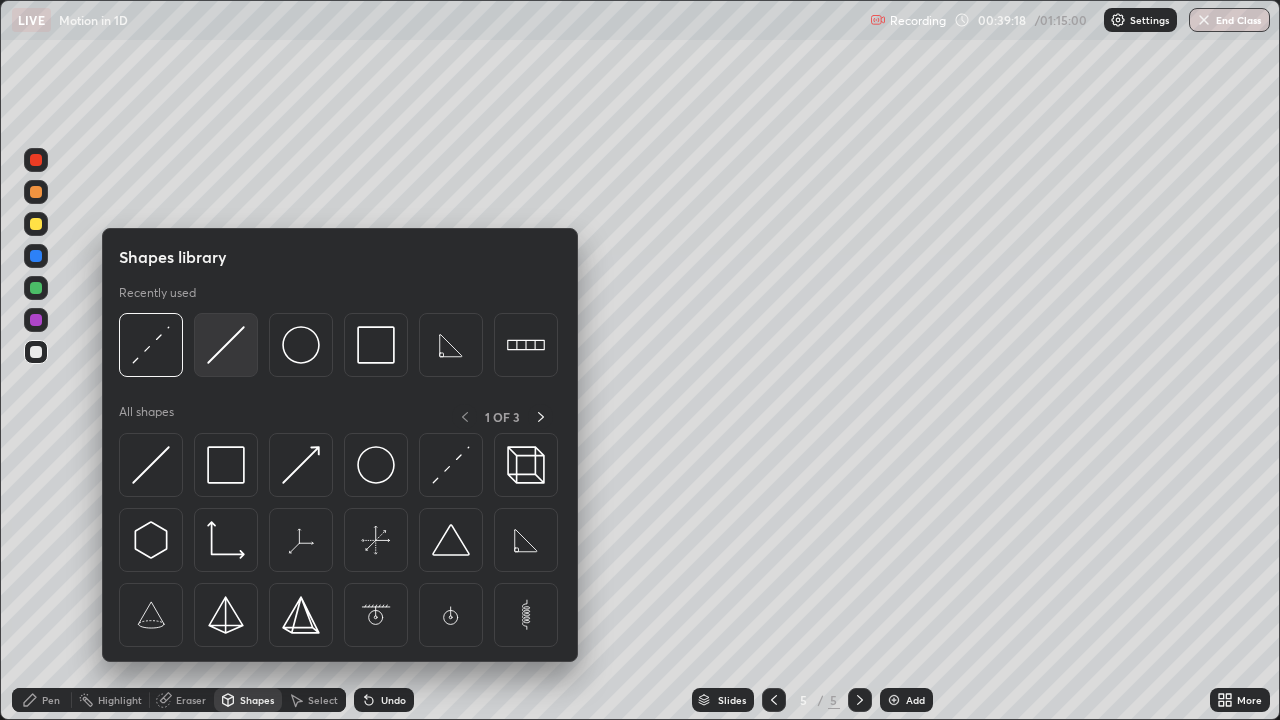 click at bounding box center [226, 345] 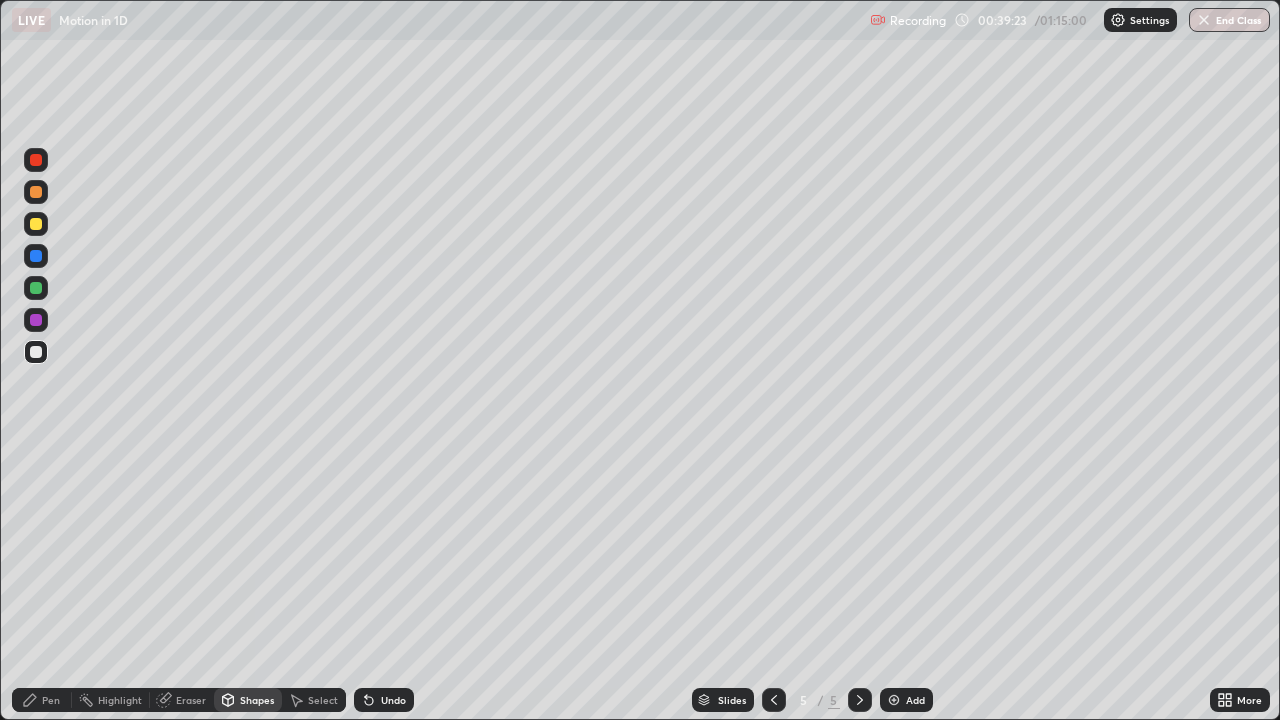 click on "Pen" at bounding box center (42, 700) 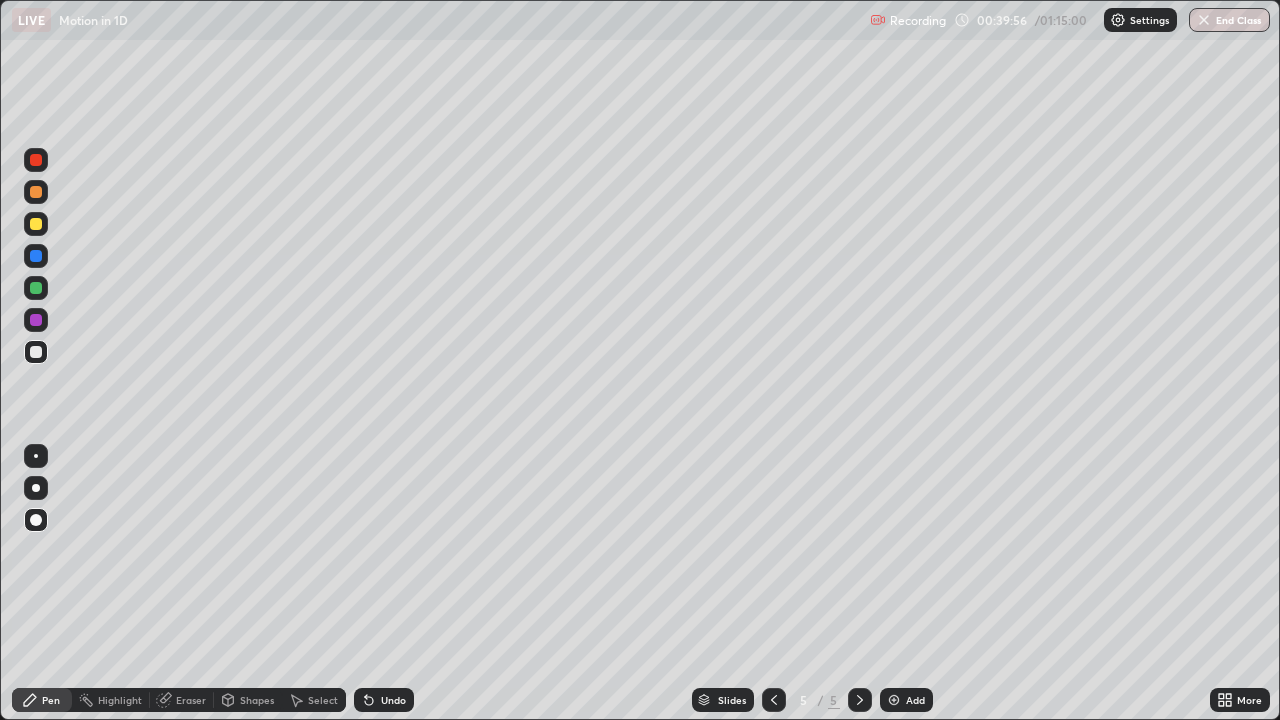 click on "Shapes" at bounding box center (257, 700) 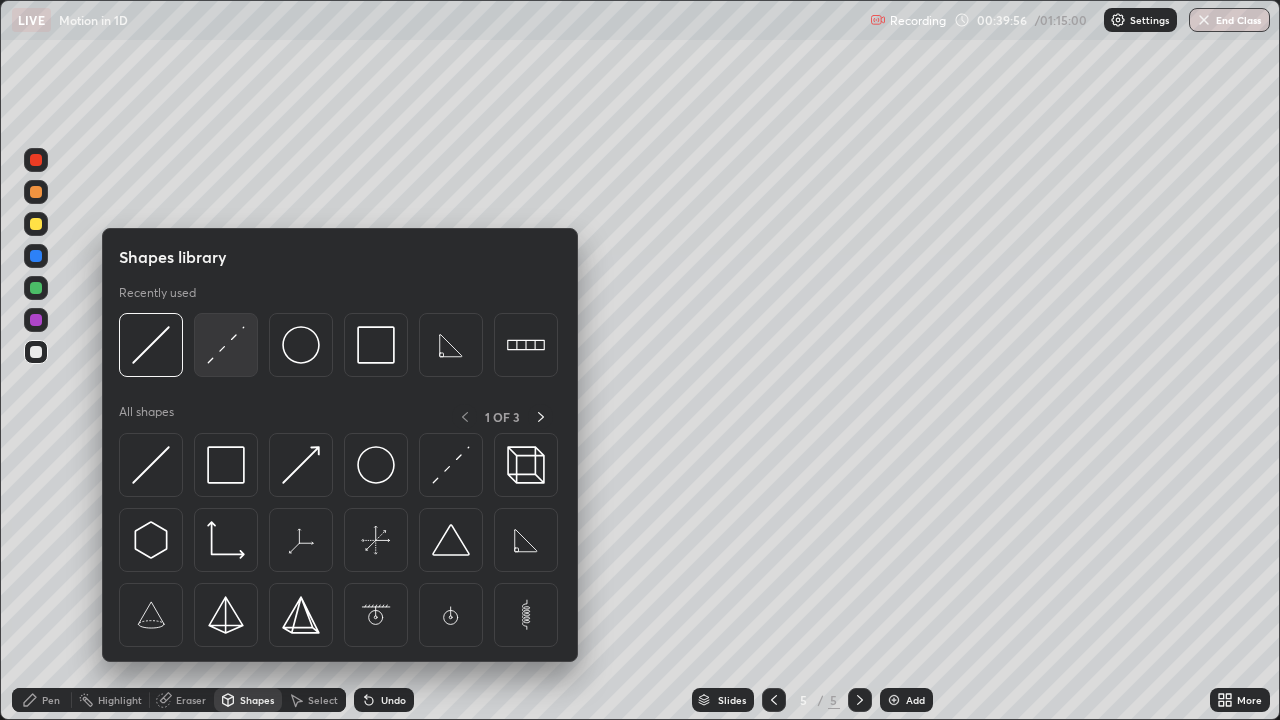 click at bounding box center [226, 345] 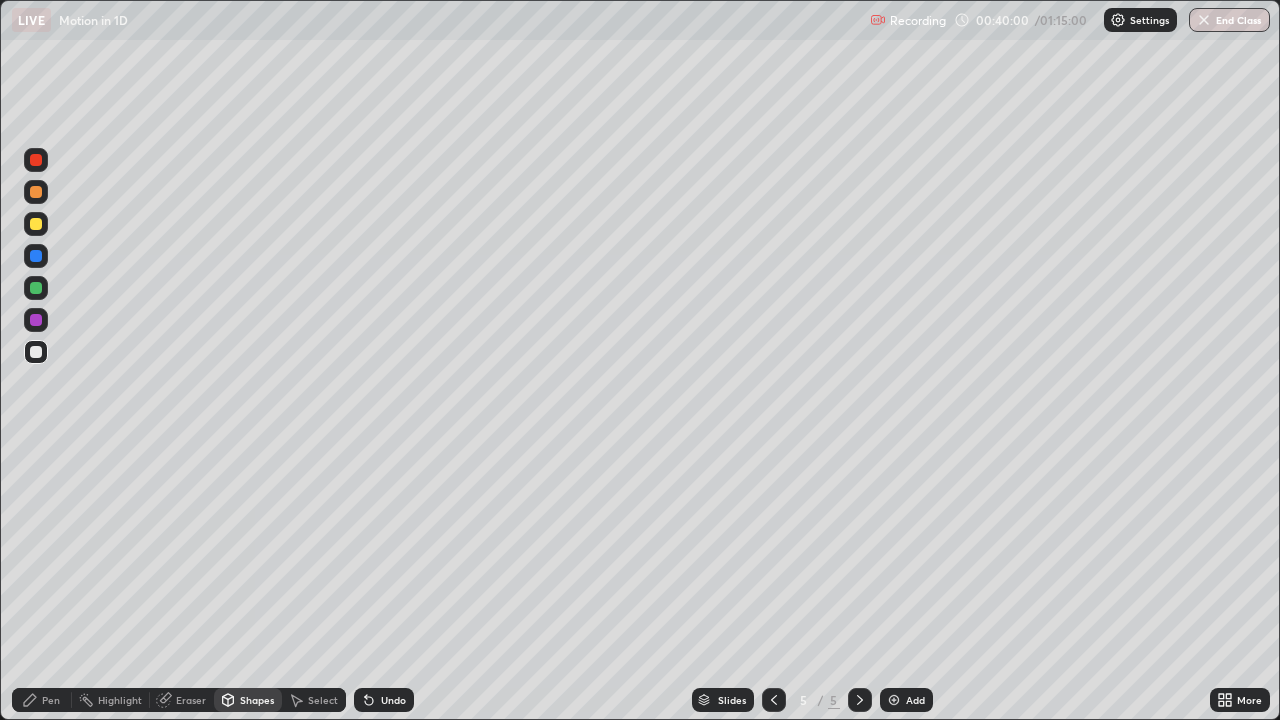 click on "Pen" at bounding box center [42, 700] 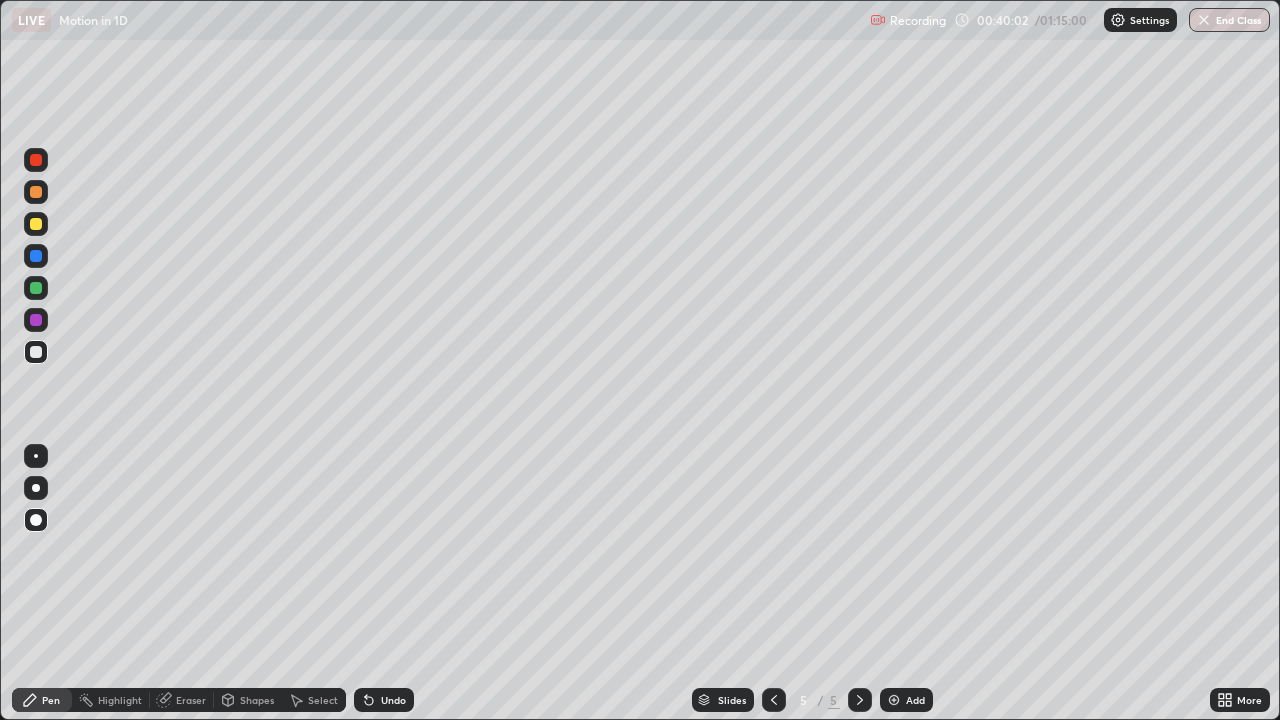 click at bounding box center (36, 224) 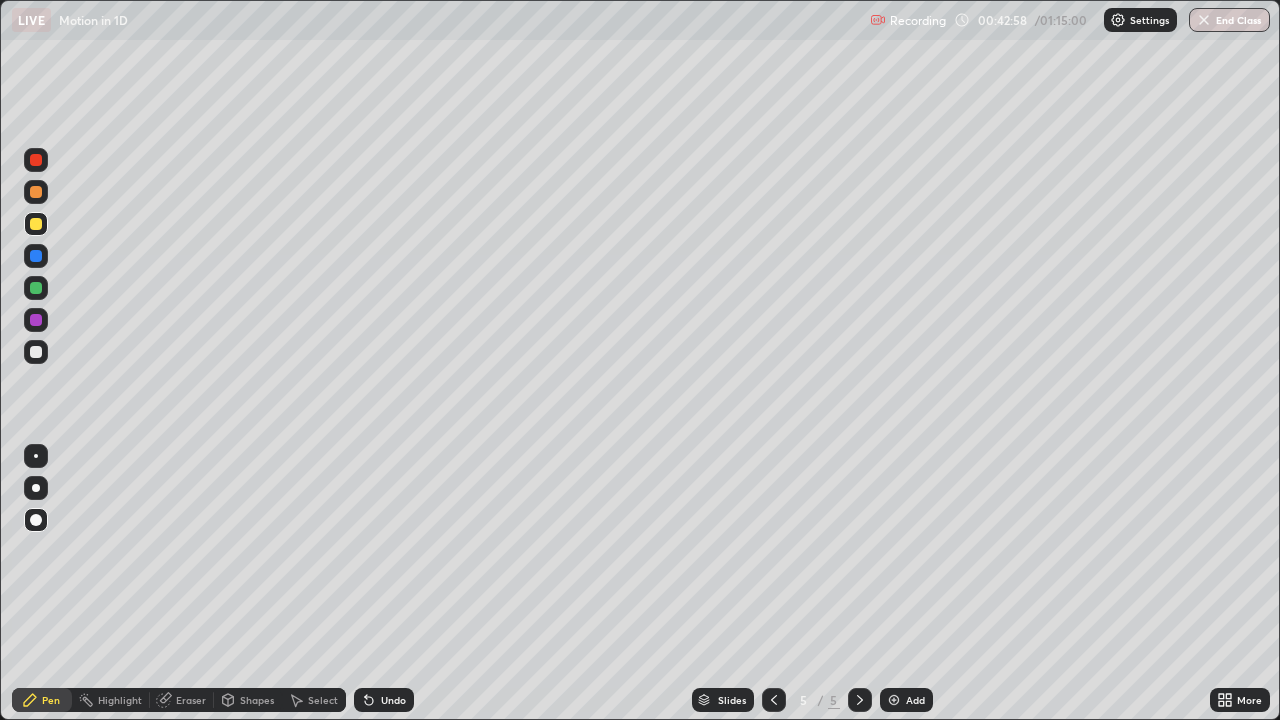 click on "Undo" at bounding box center [384, 700] 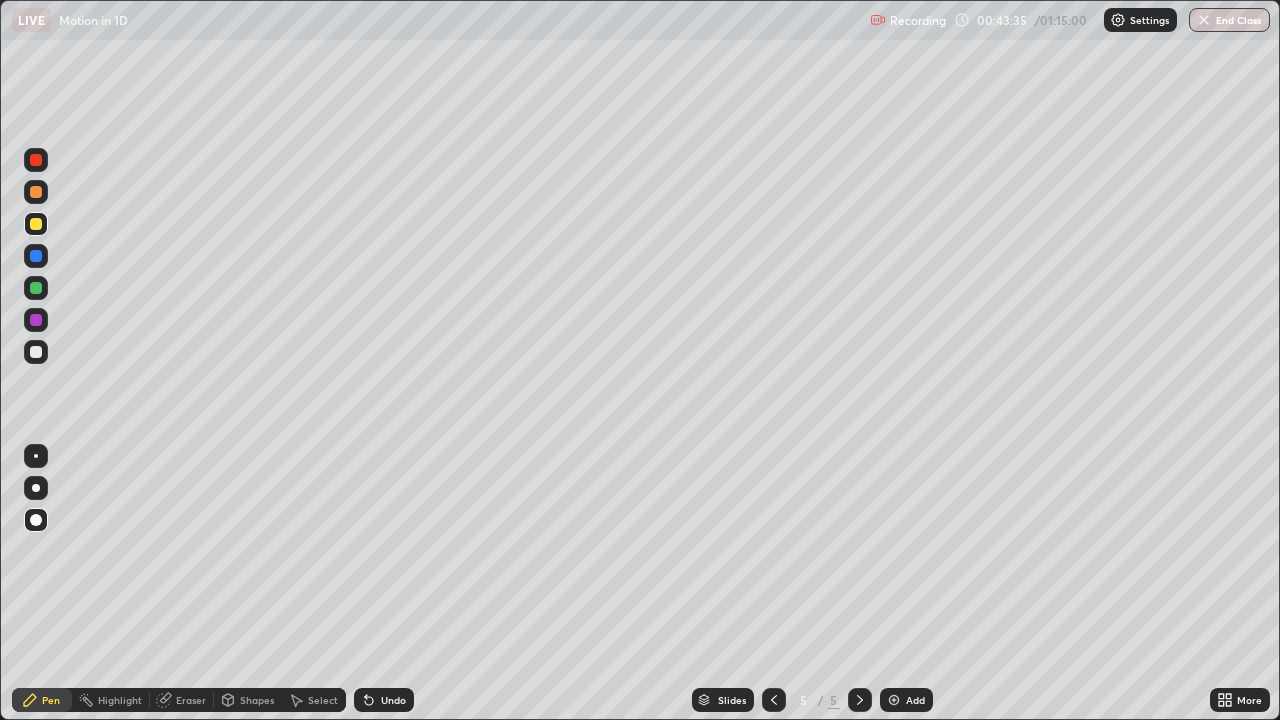 click on "Undo" at bounding box center [393, 700] 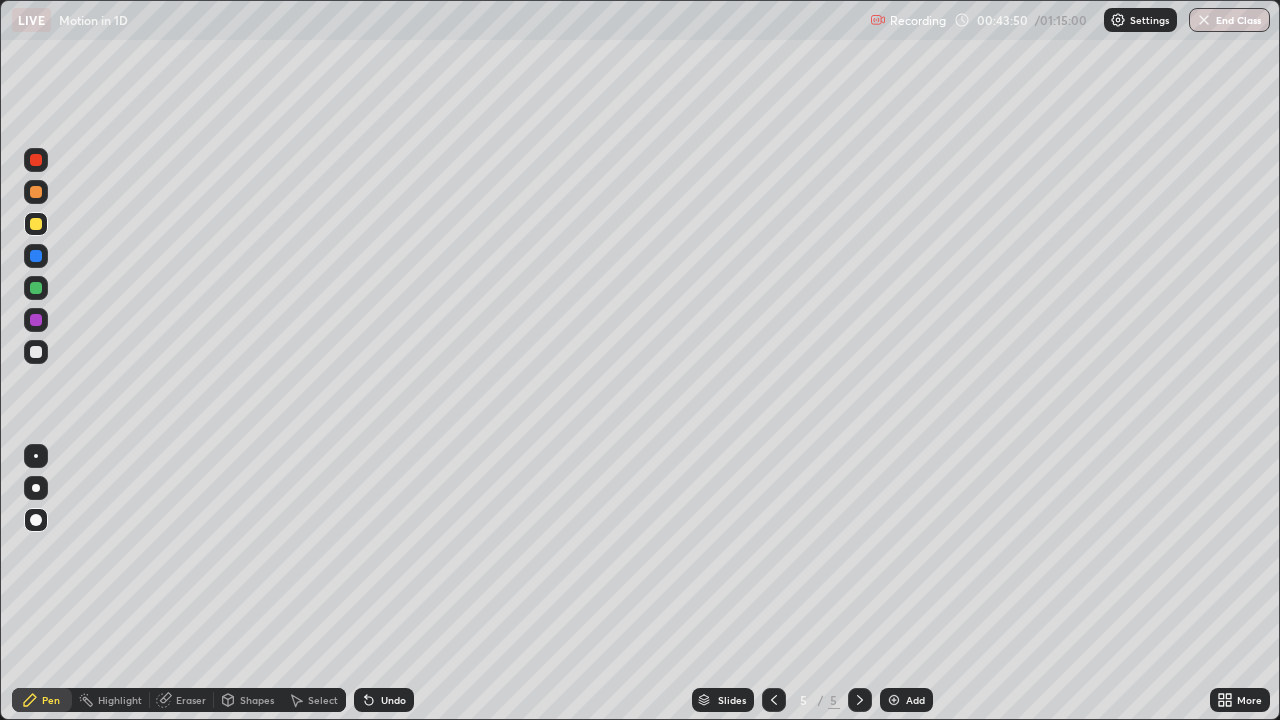 click at bounding box center (36, 352) 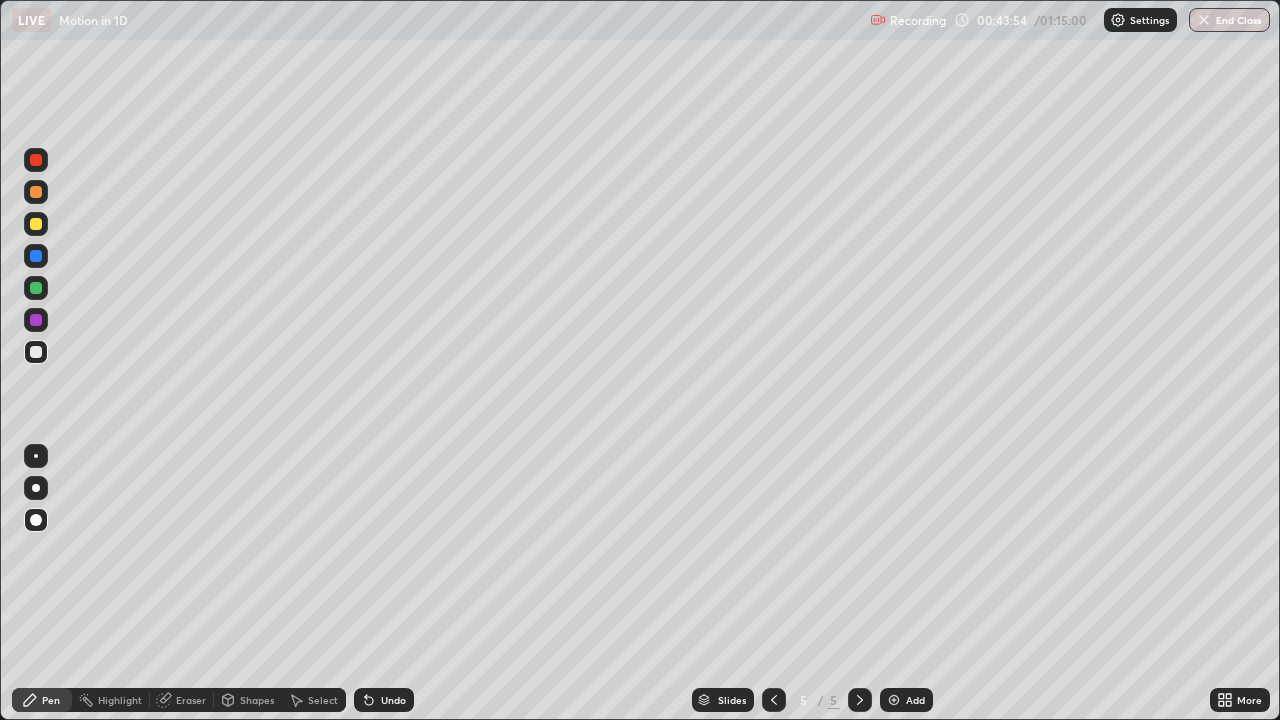 click on "Undo" at bounding box center [384, 700] 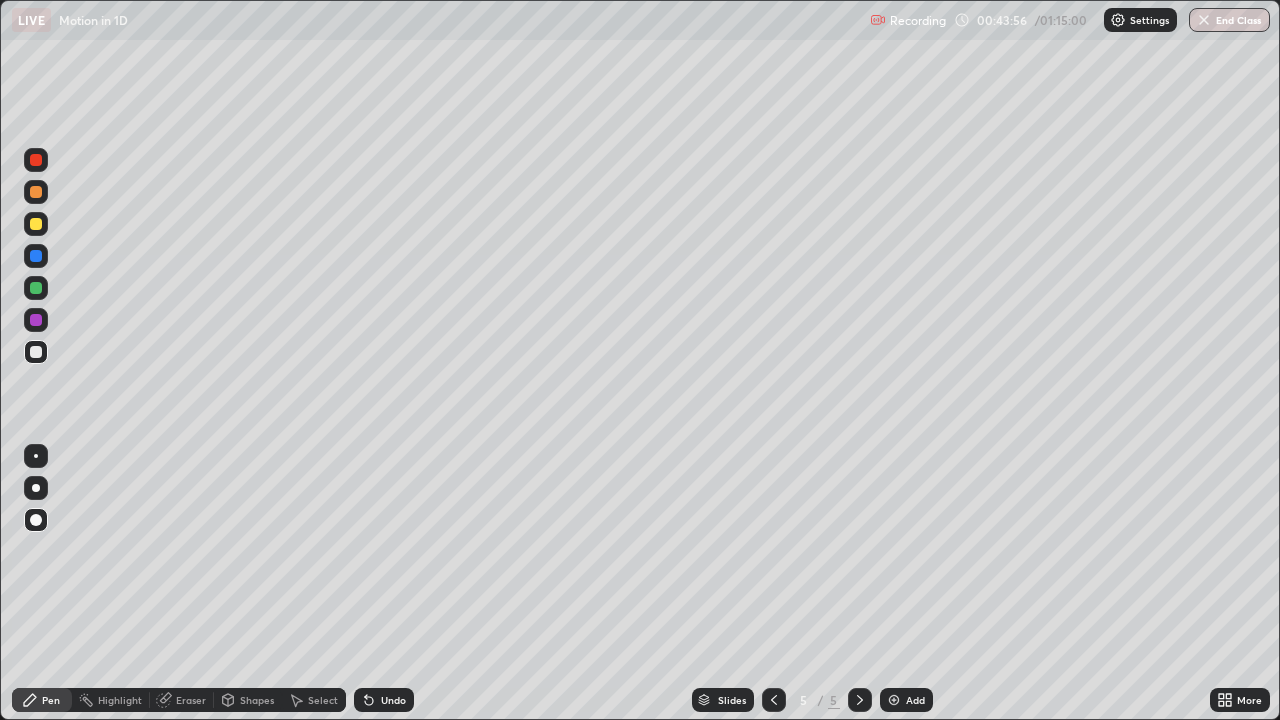 click at bounding box center [36, 224] 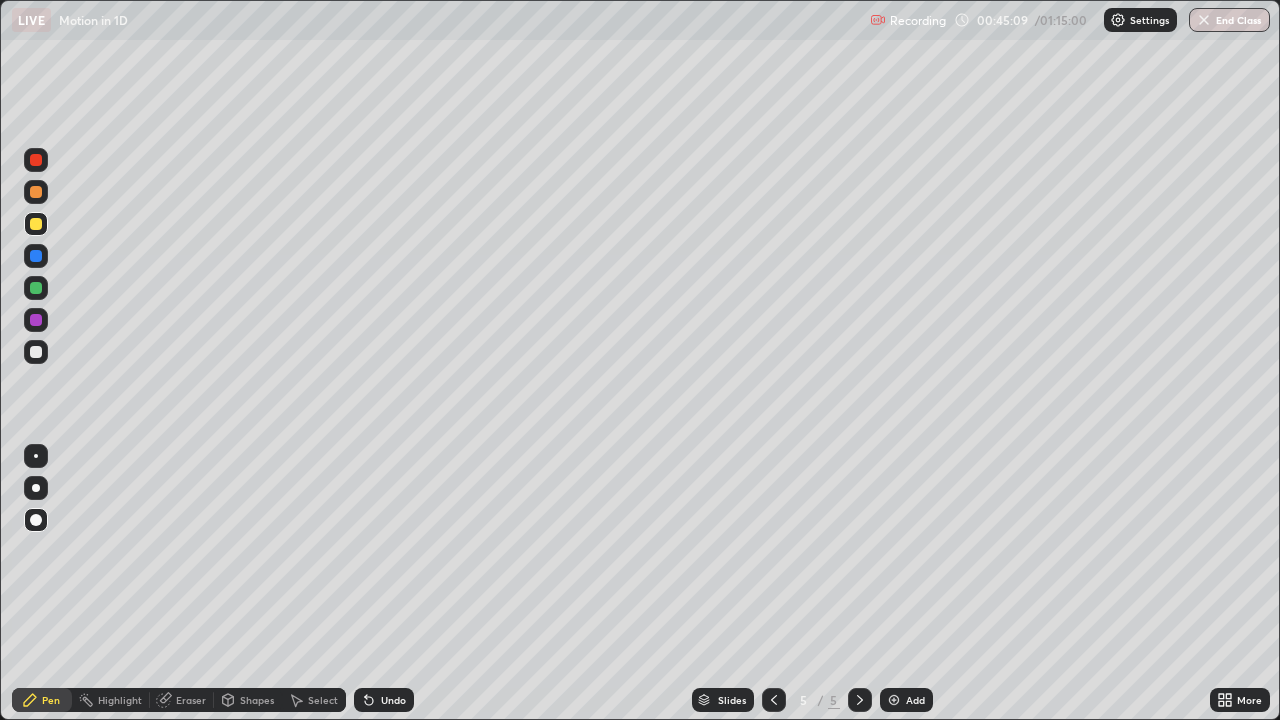click at bounding box center (894, 700) 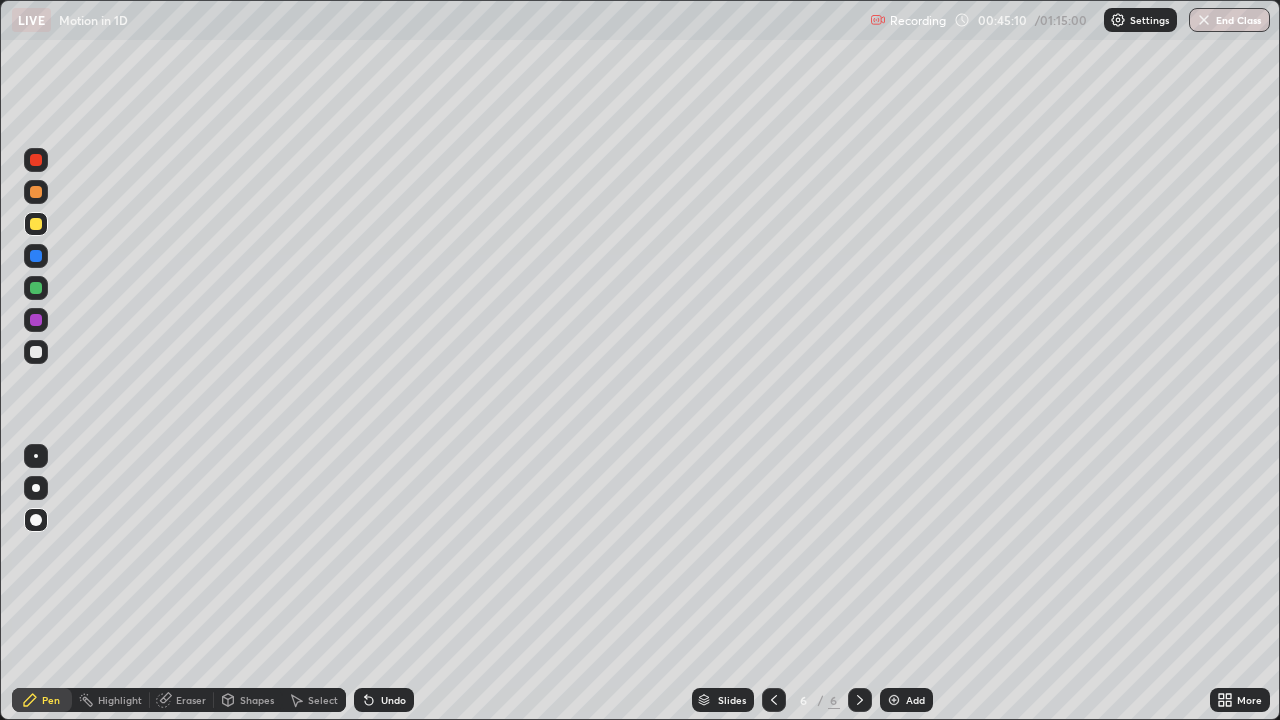 click at bounding box center (36, 352) 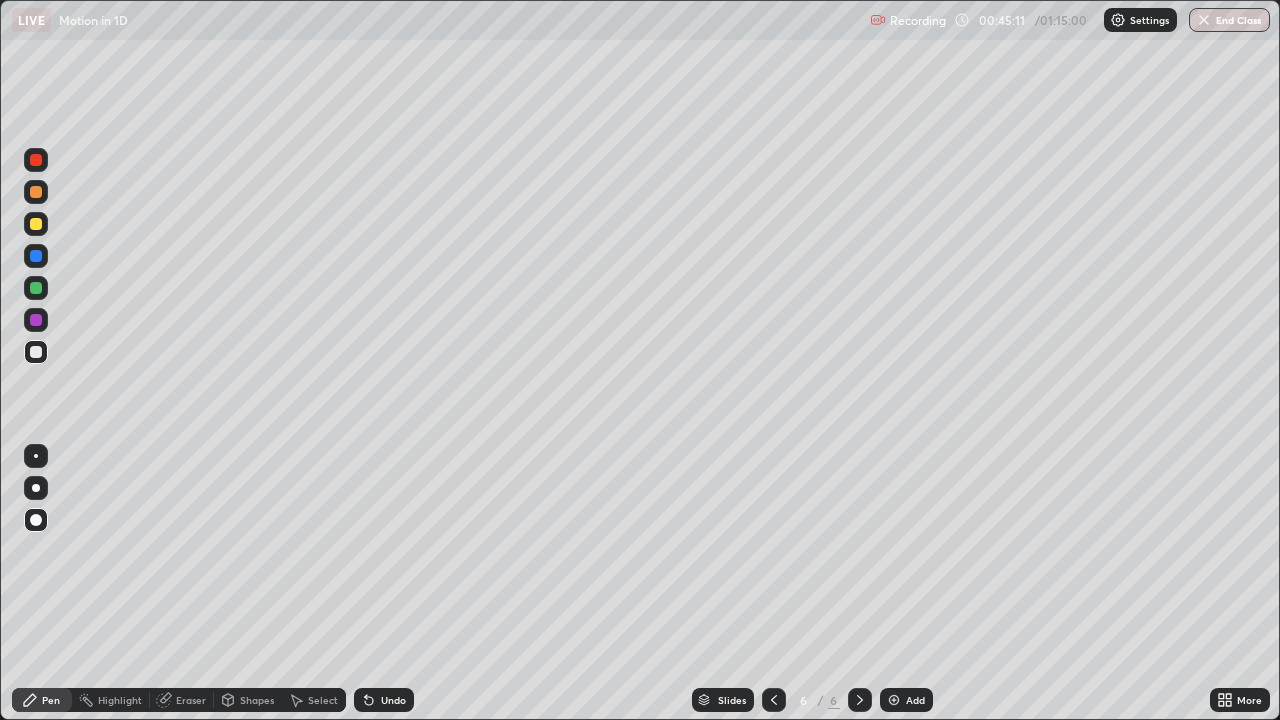 click on "Pen" at bounding box center [42, 700] 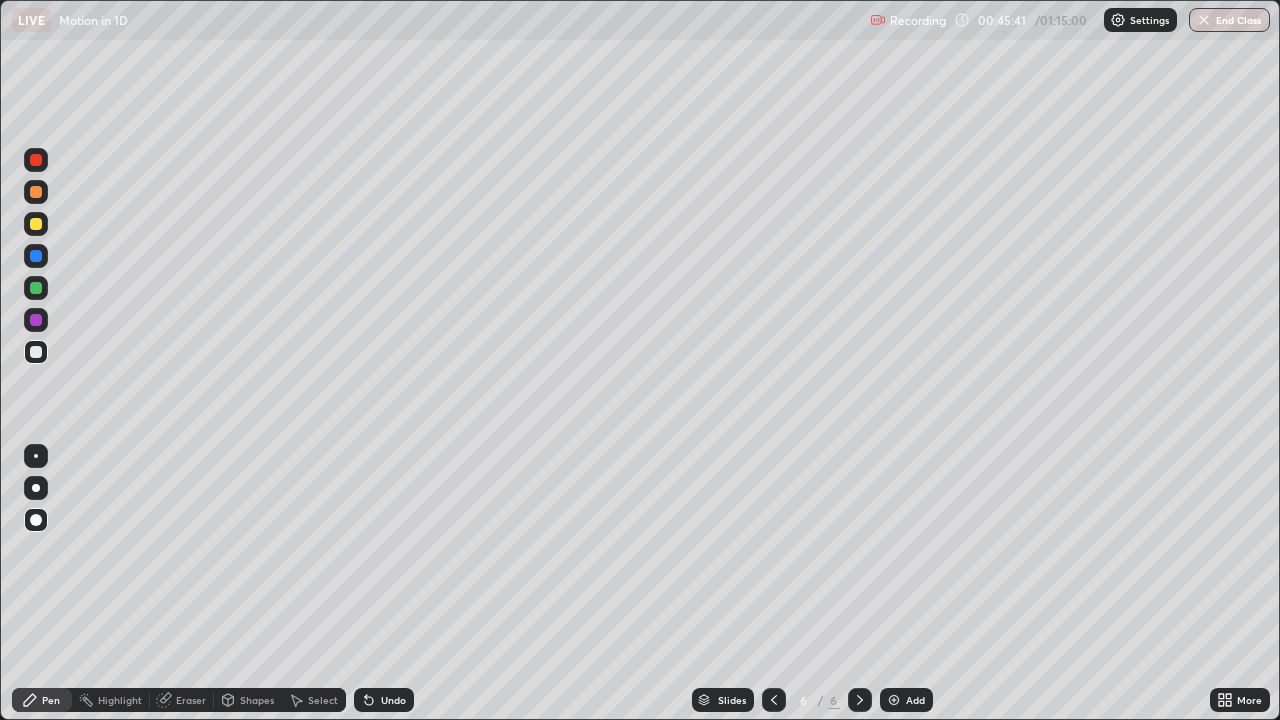 click on "Shapes" at bounding box center (257, 700) 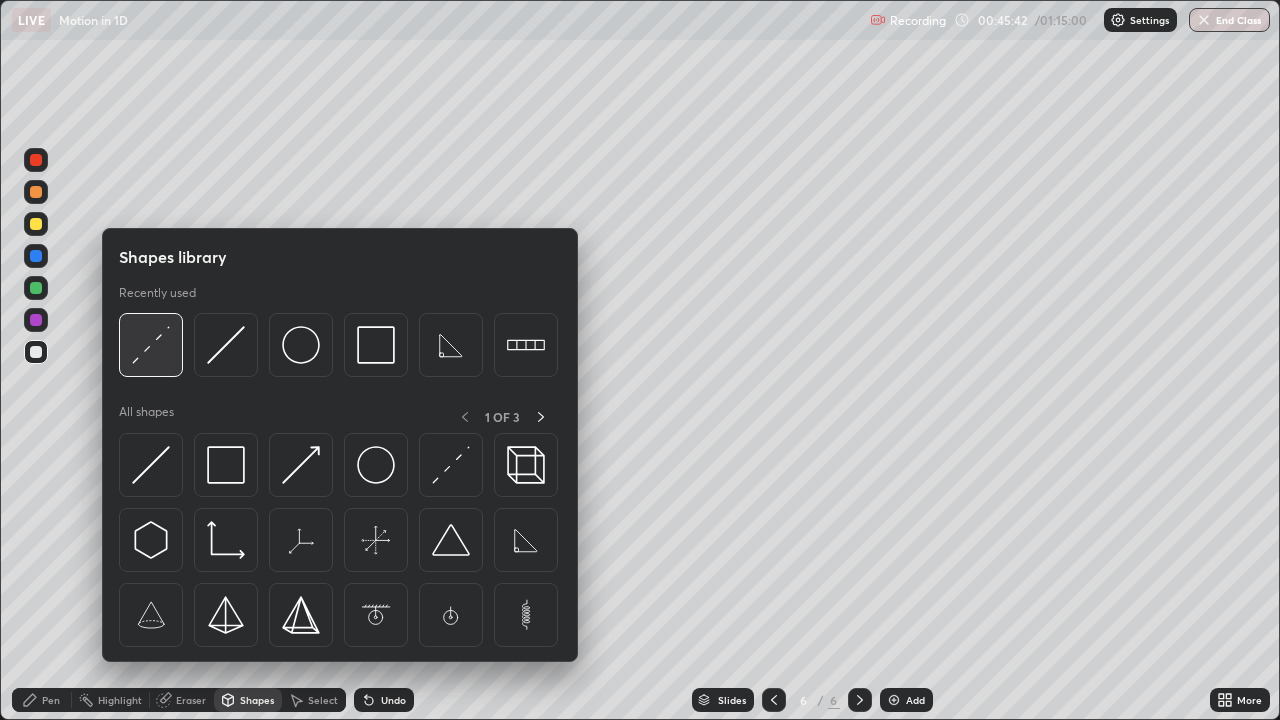 click at bounding box center [151, 345] 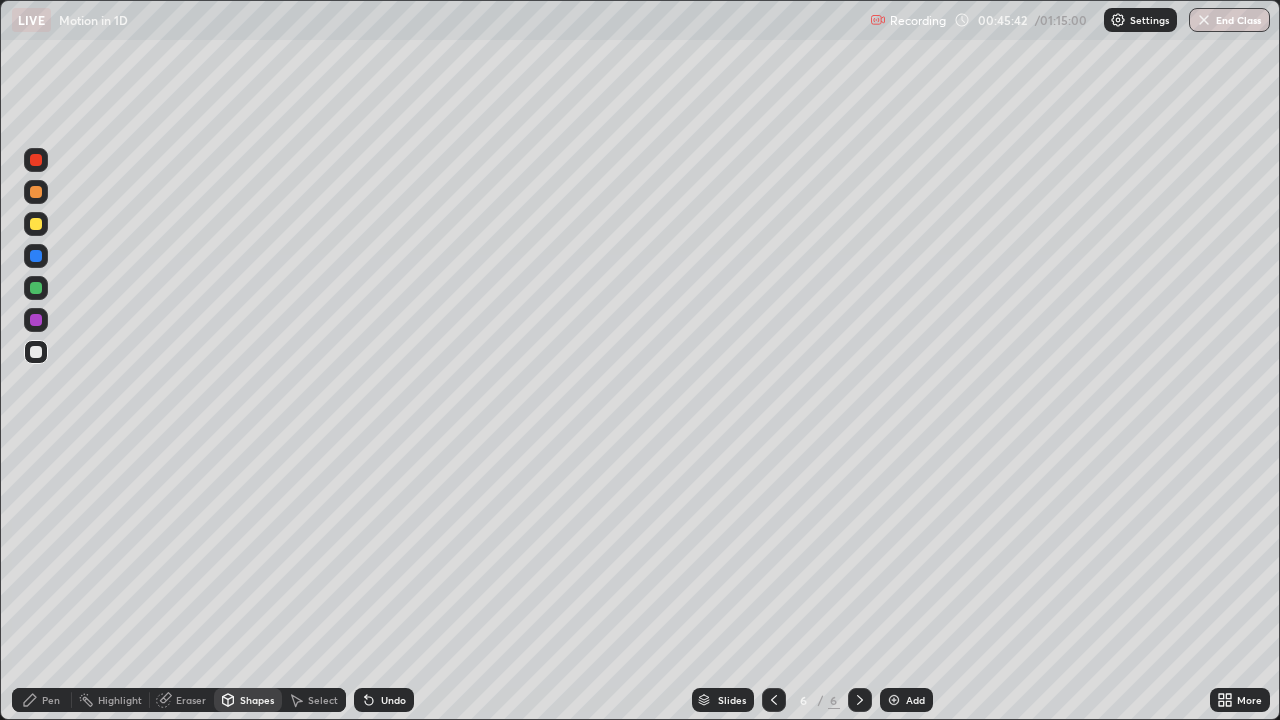 click at bounding box center [36, 224] 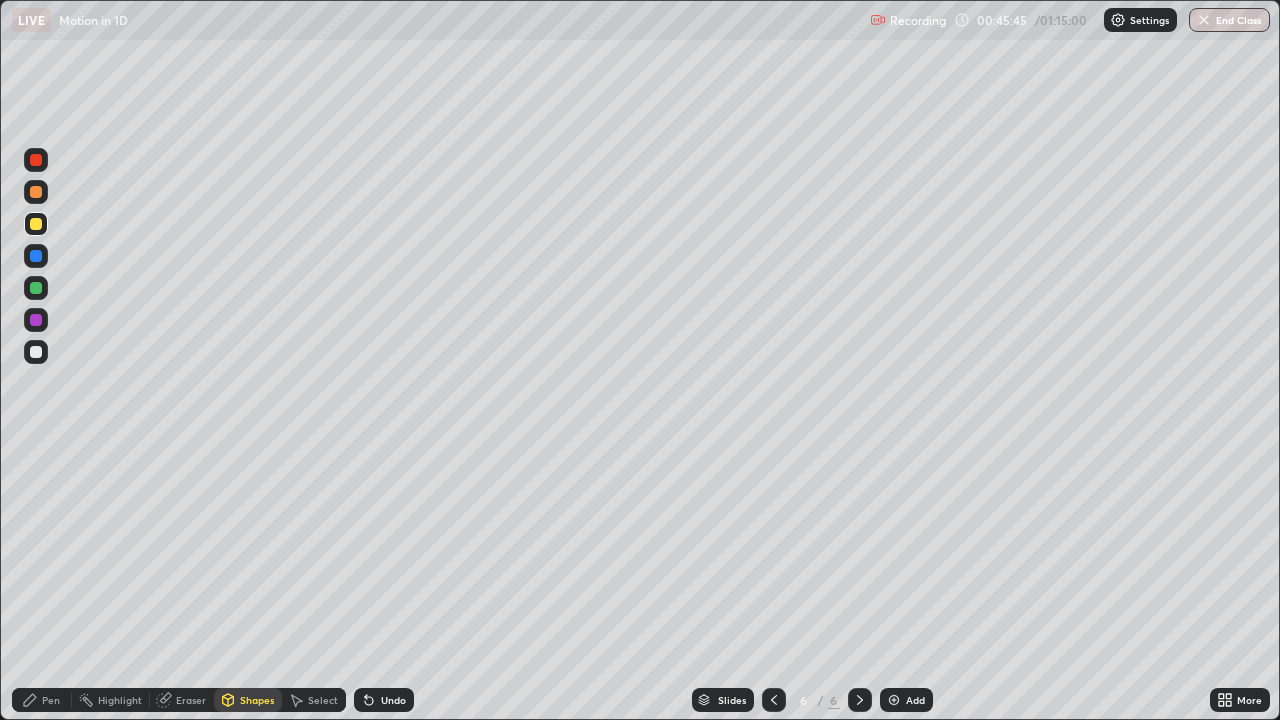 click on "Pen" at bounding box center (42, 700) 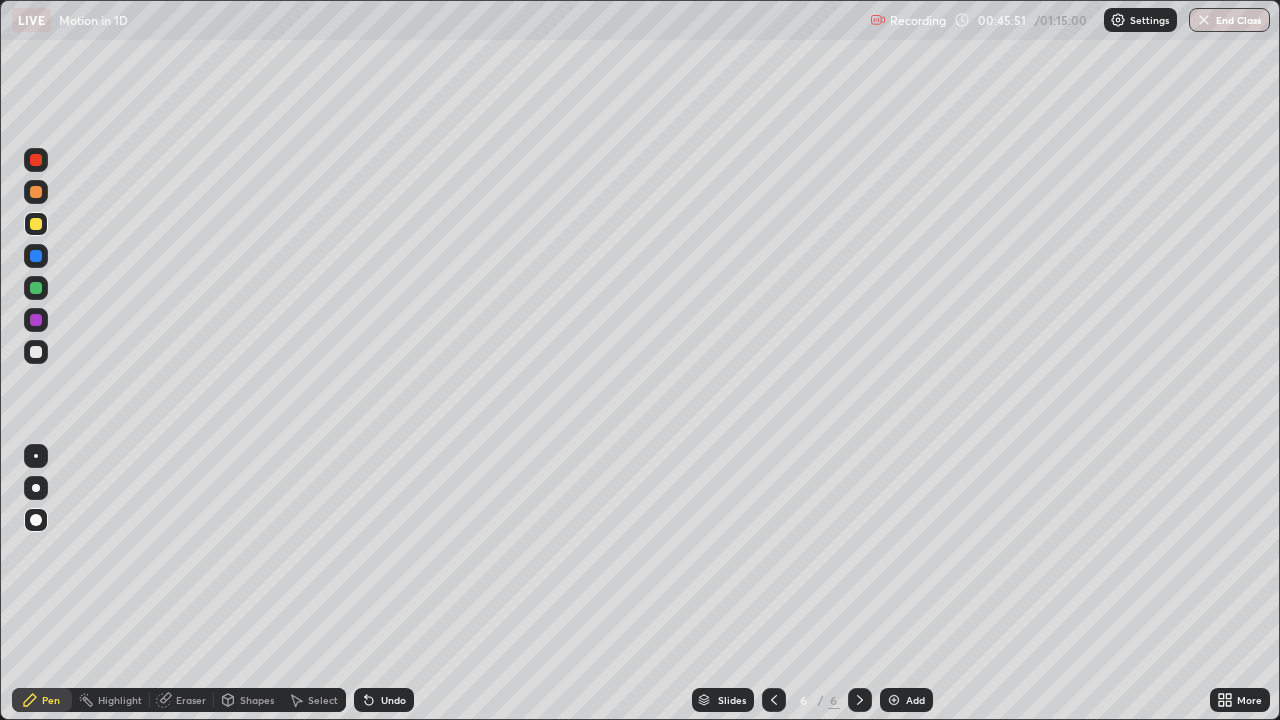 click on "Shapes" at bounding box center [248, 700] 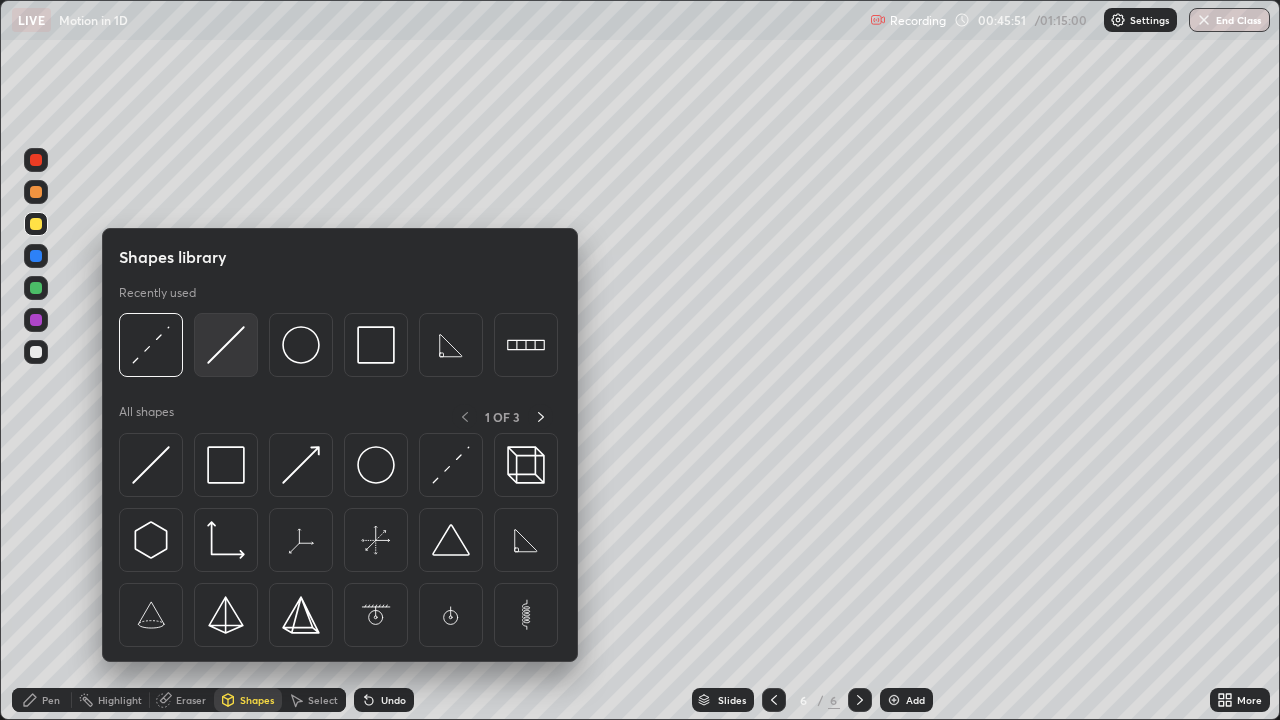 click at bounding box center (226, 345) 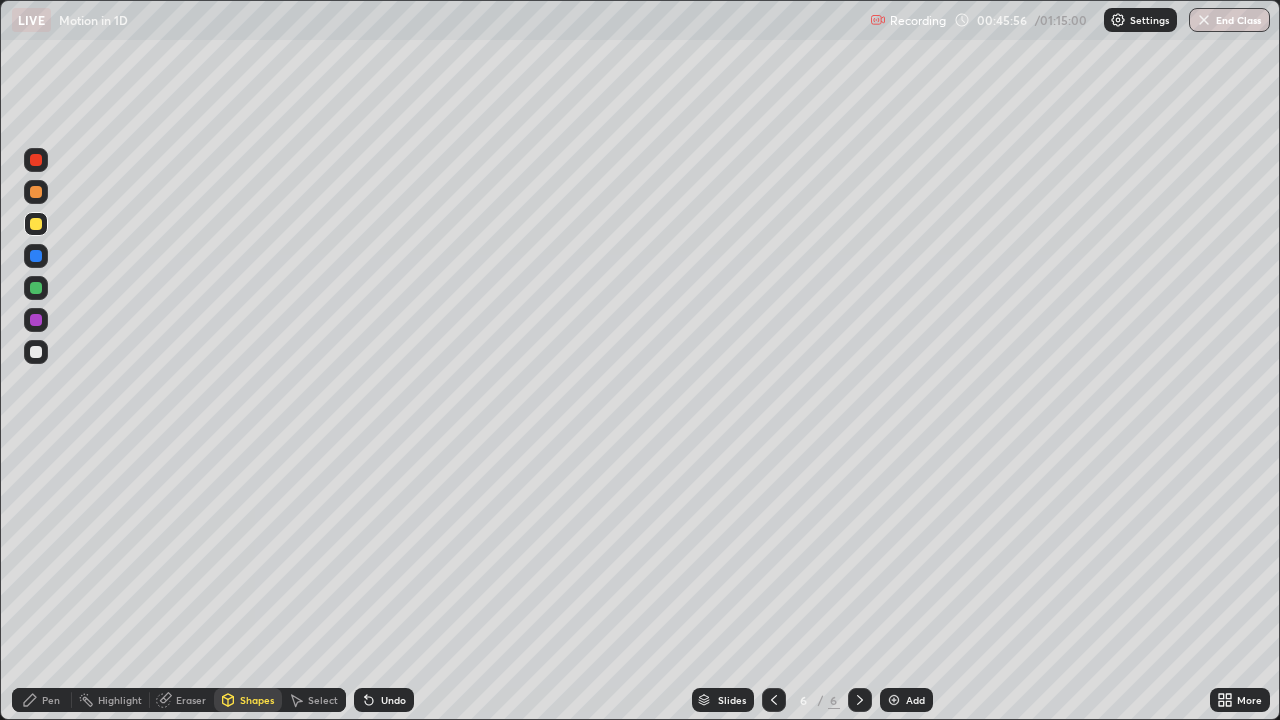 click 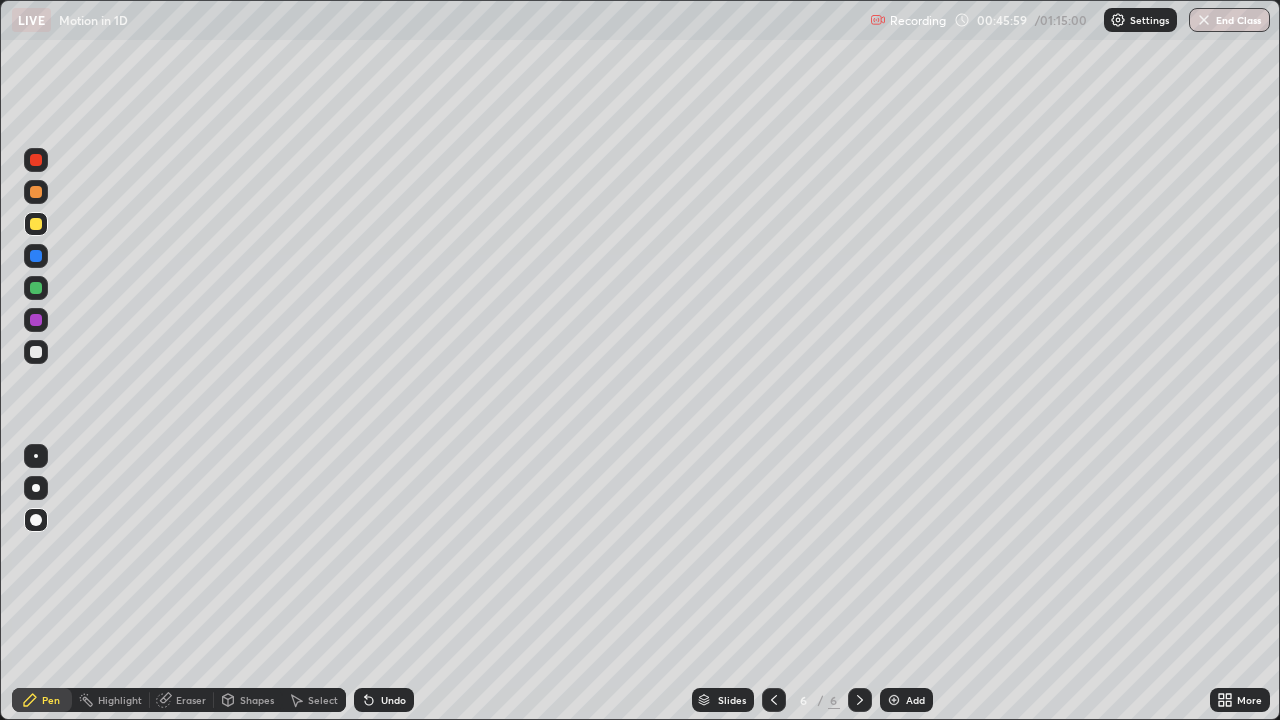 click at bounding box center (36, 352) 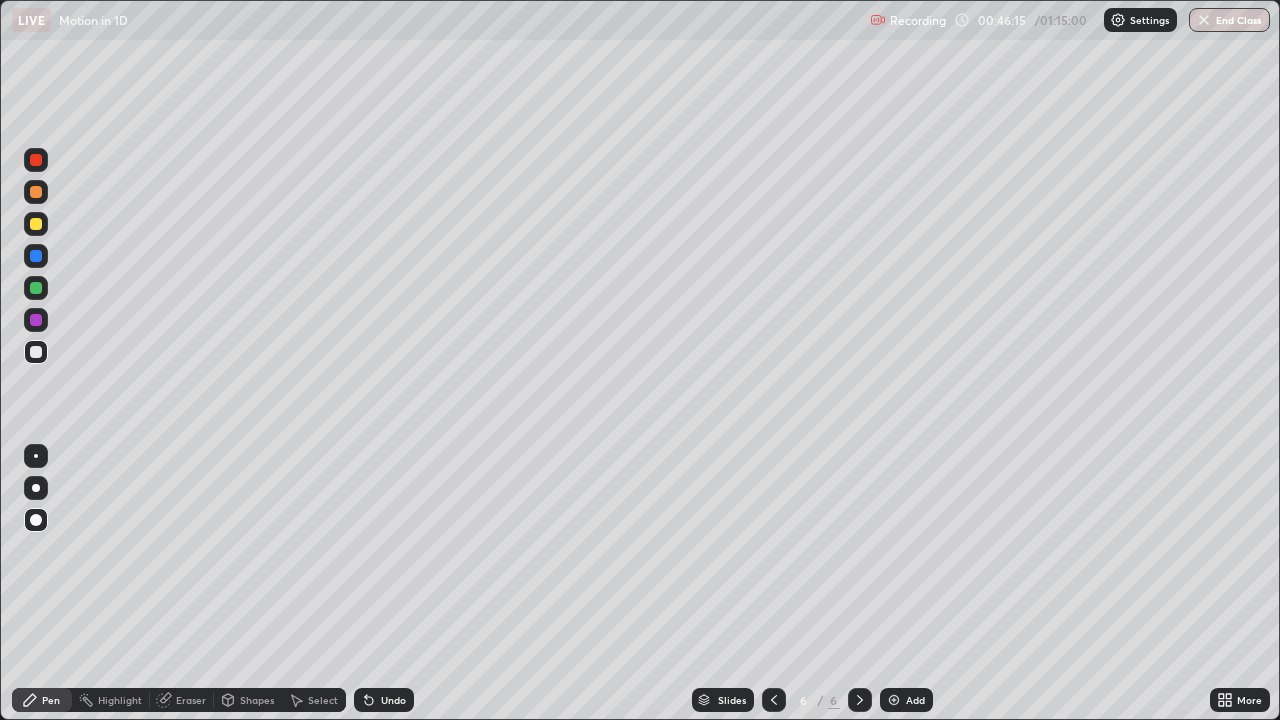 click on "Pen" at bounding box center (42, 700) 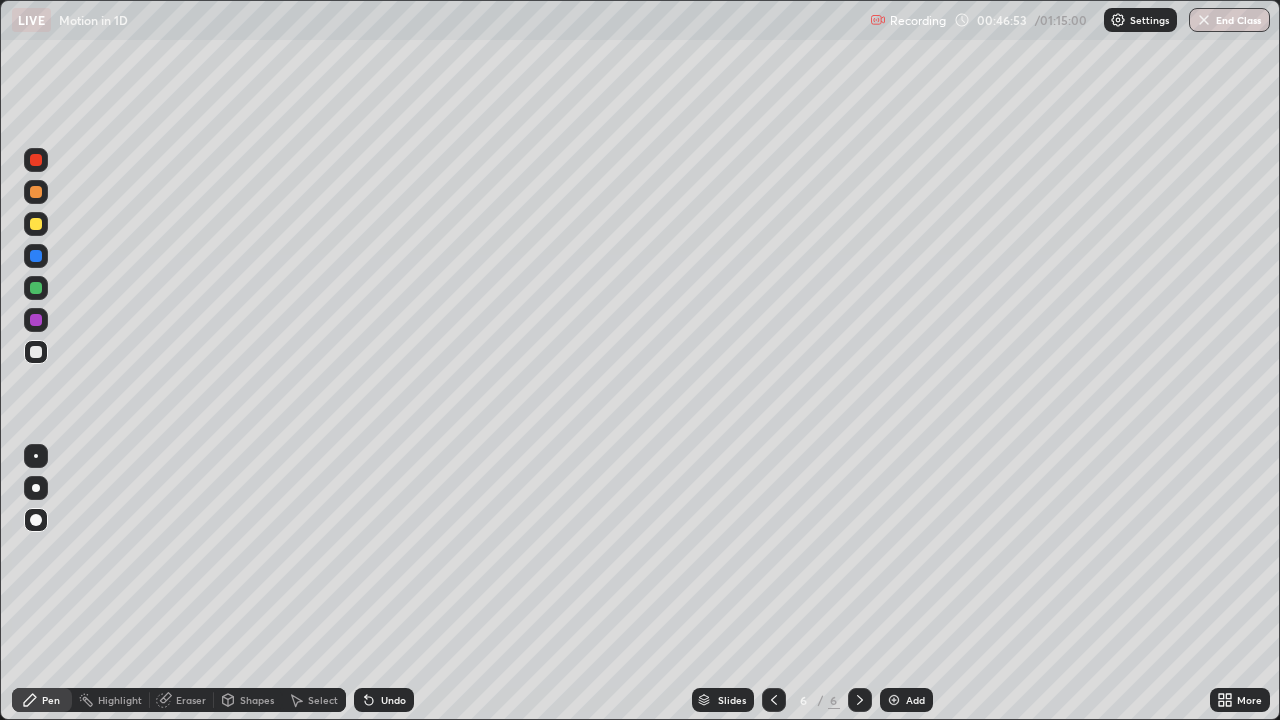 click on "Shapes" at bounding box center [257, 700] 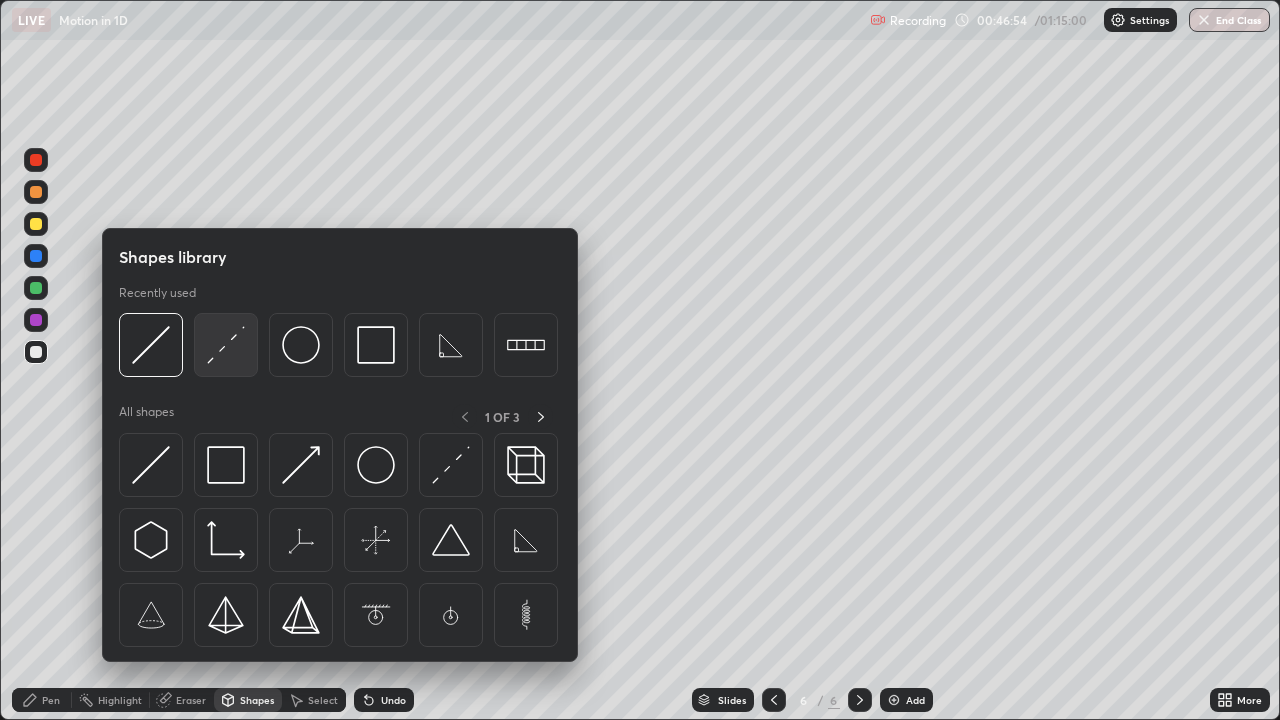 click at bounding box center [226, 345] 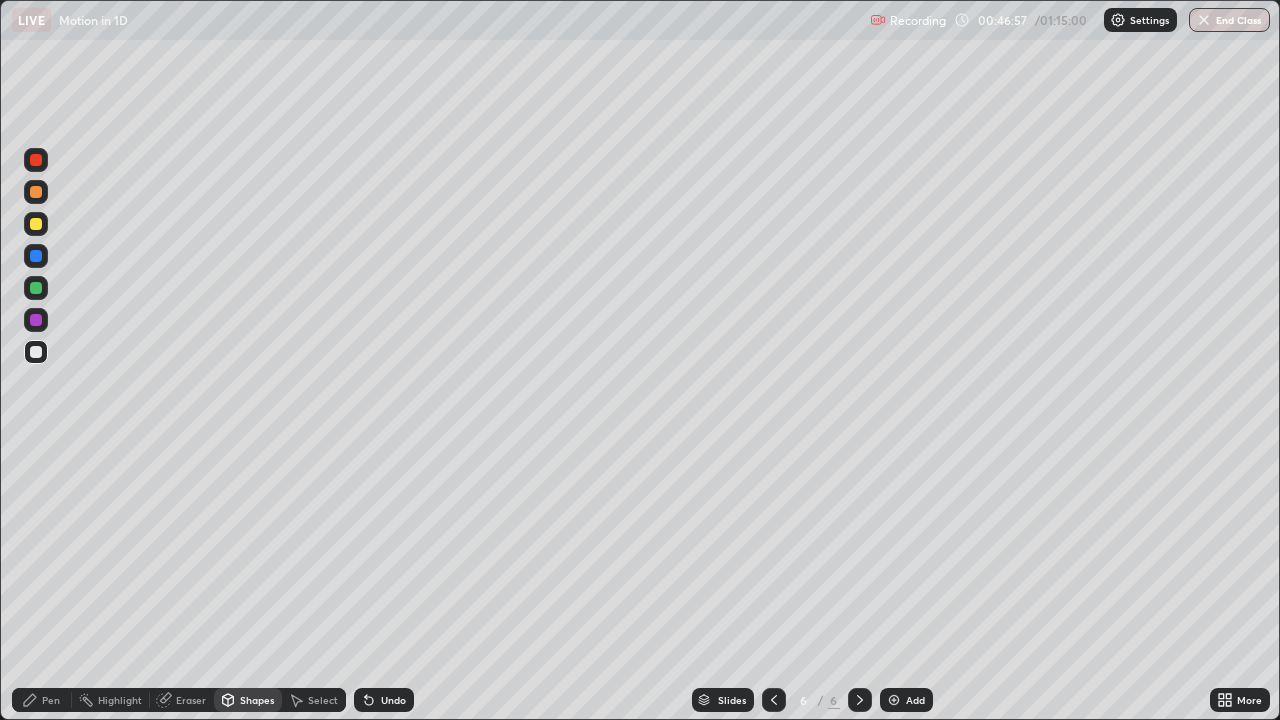click on "Pen" at bounding box center [51, 700] 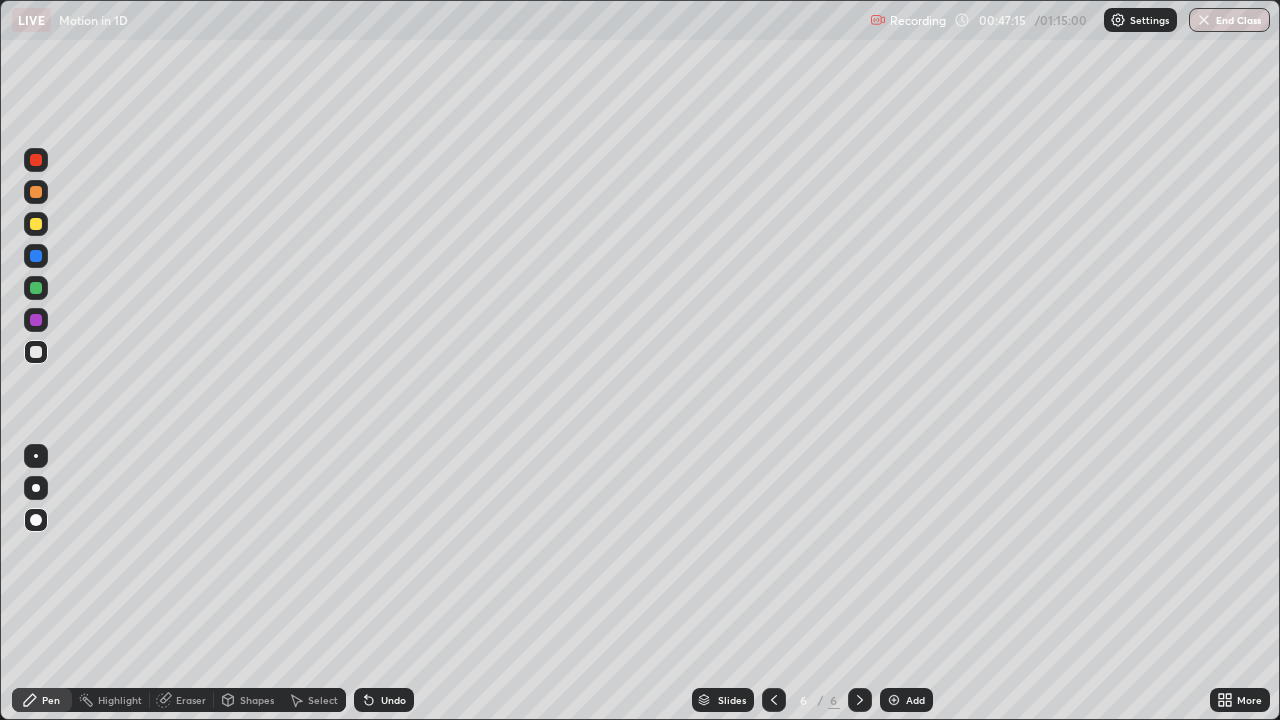 click on "Shapes" at bounding box center [257, 700] 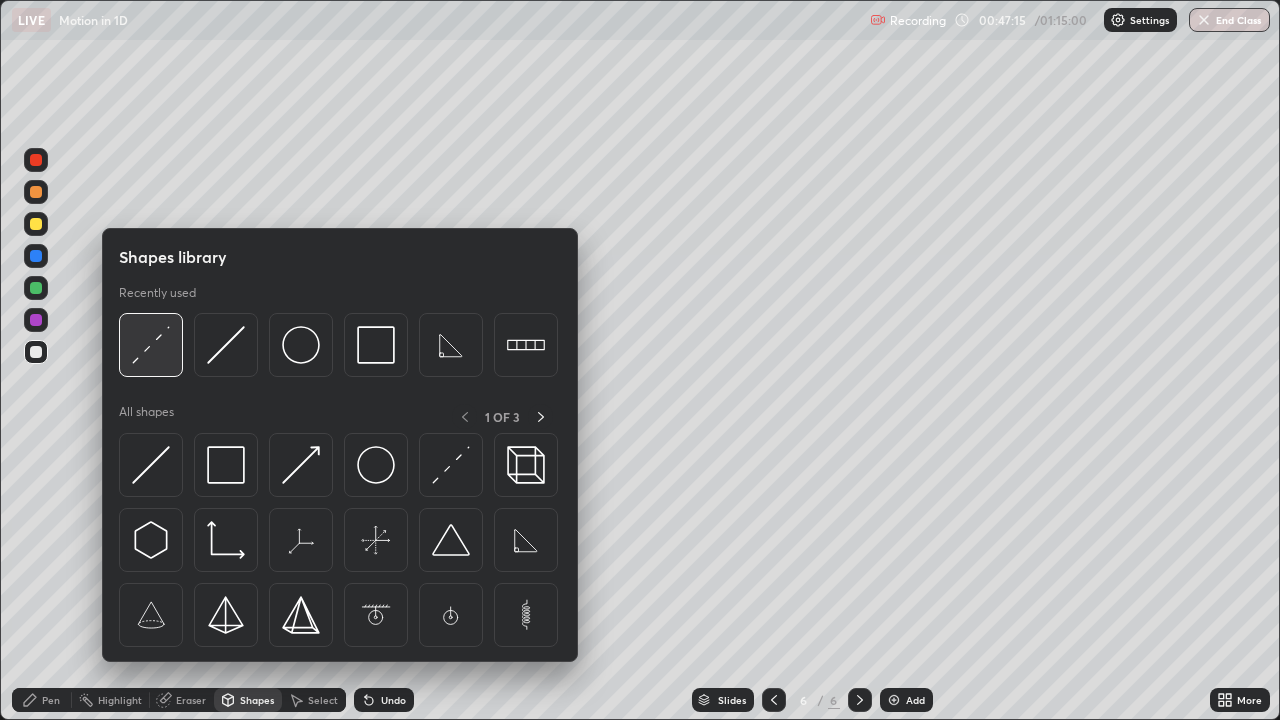 click at bounding box center (151, 345) 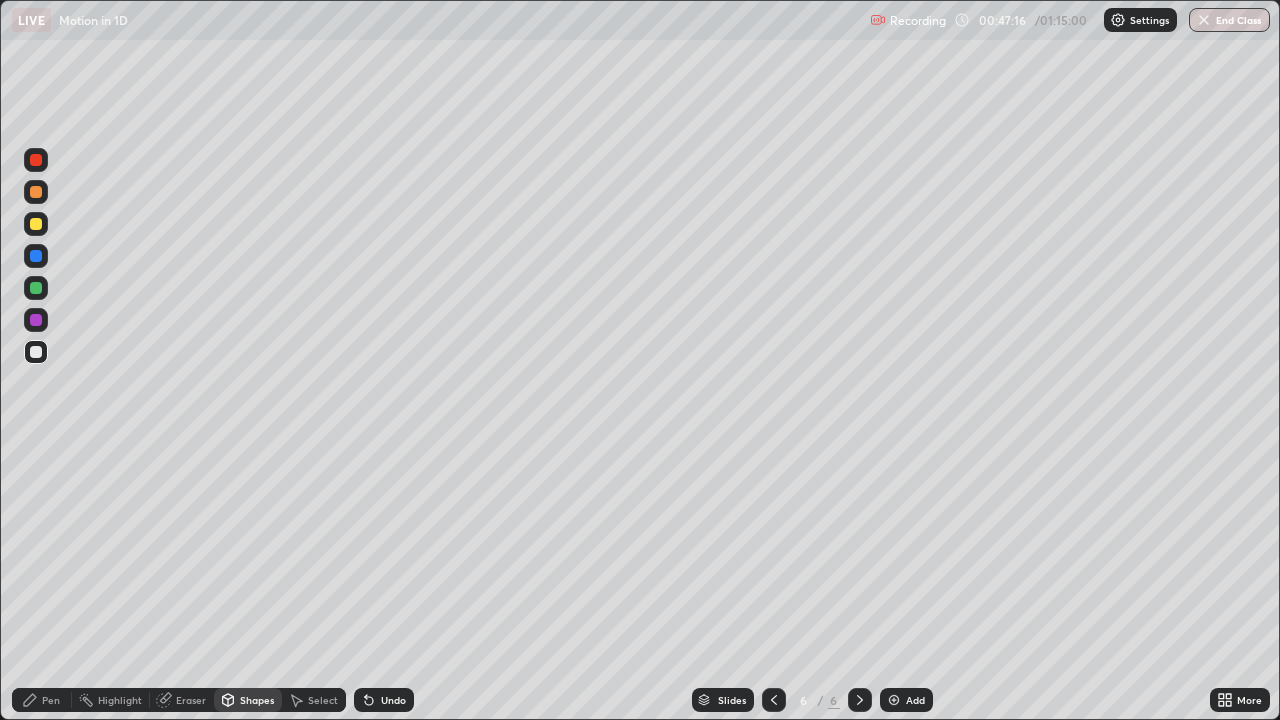 click at bounding box center (36, 224) 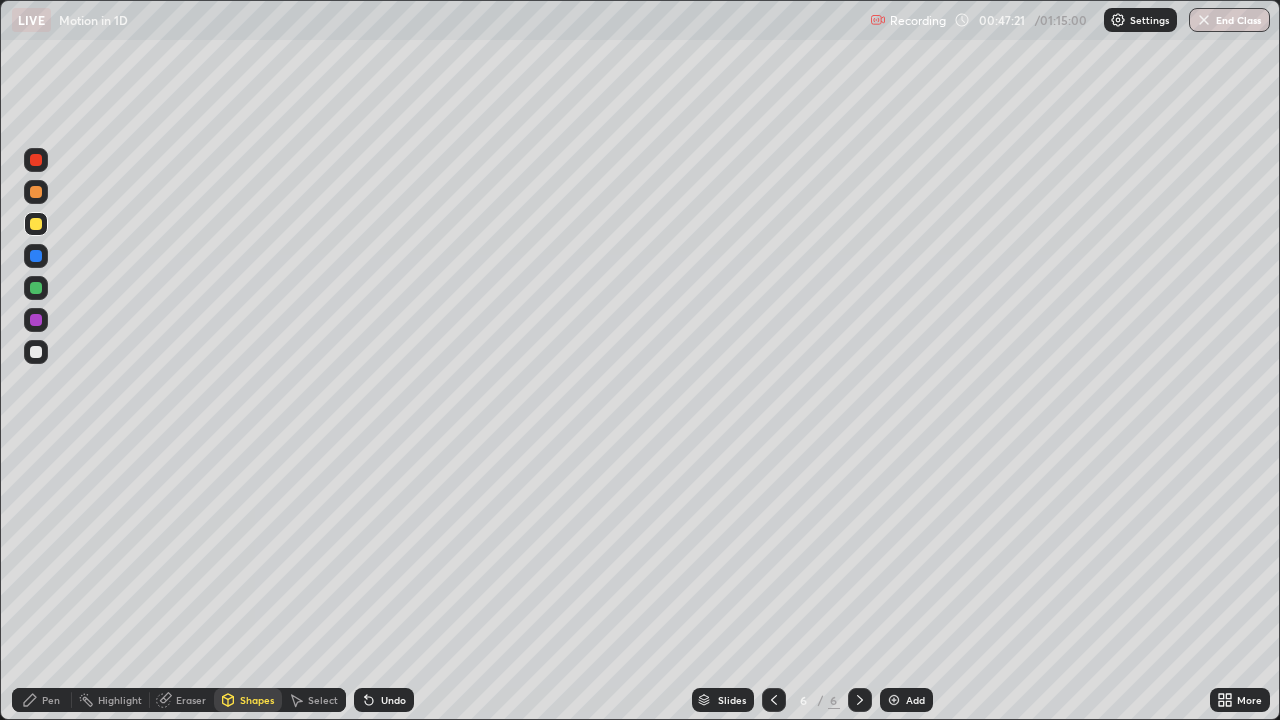 click on "Pen" at bounding box center (42, 700) 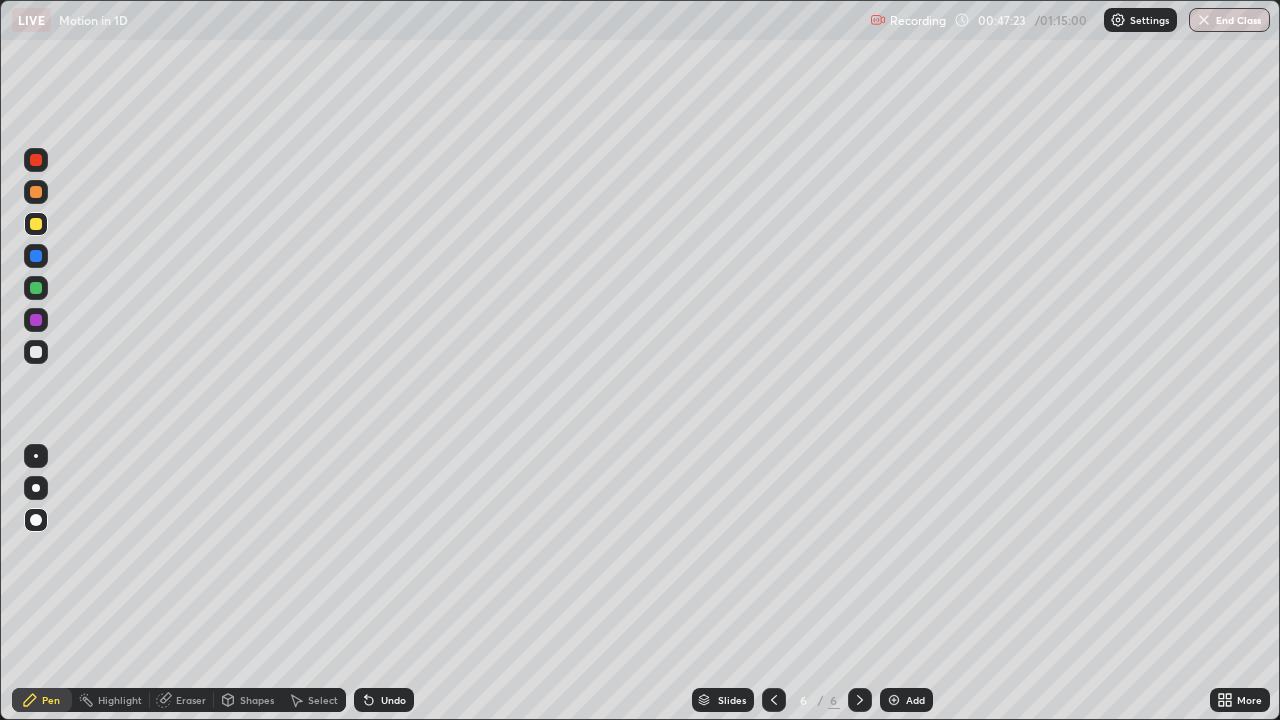 click at bounding box center (36, 352) 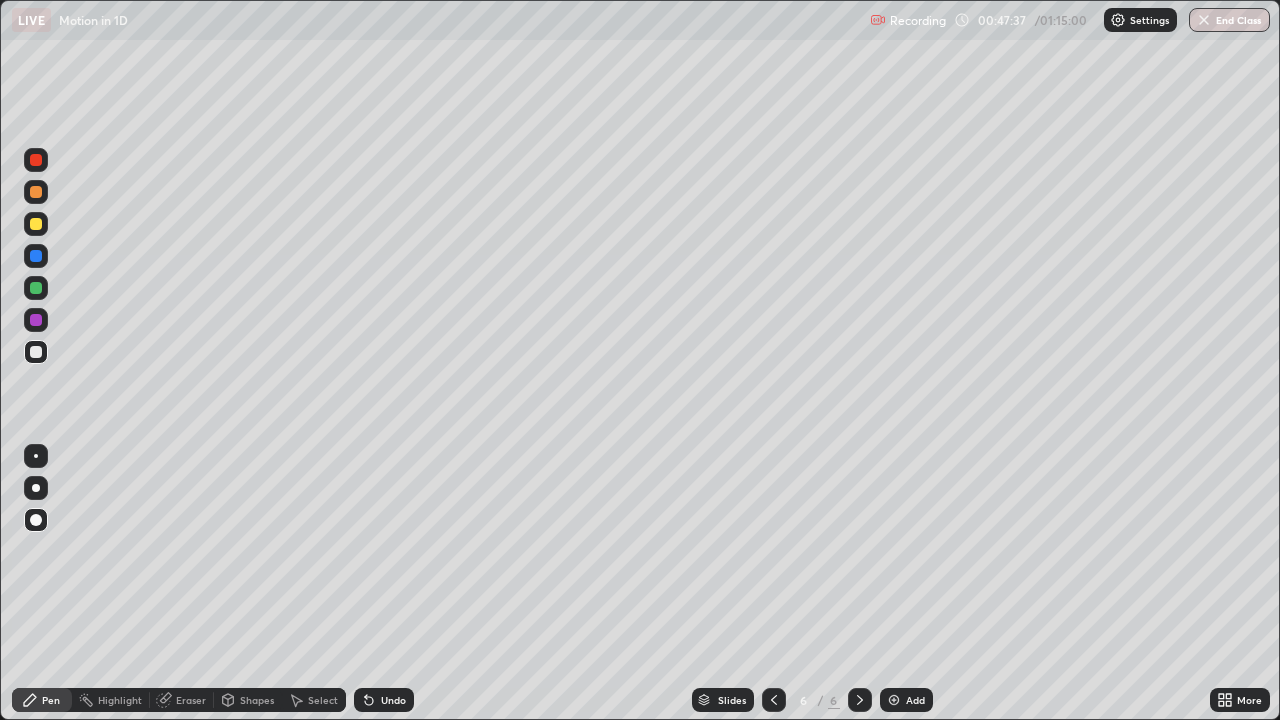 click at bounding box center (36, 224) 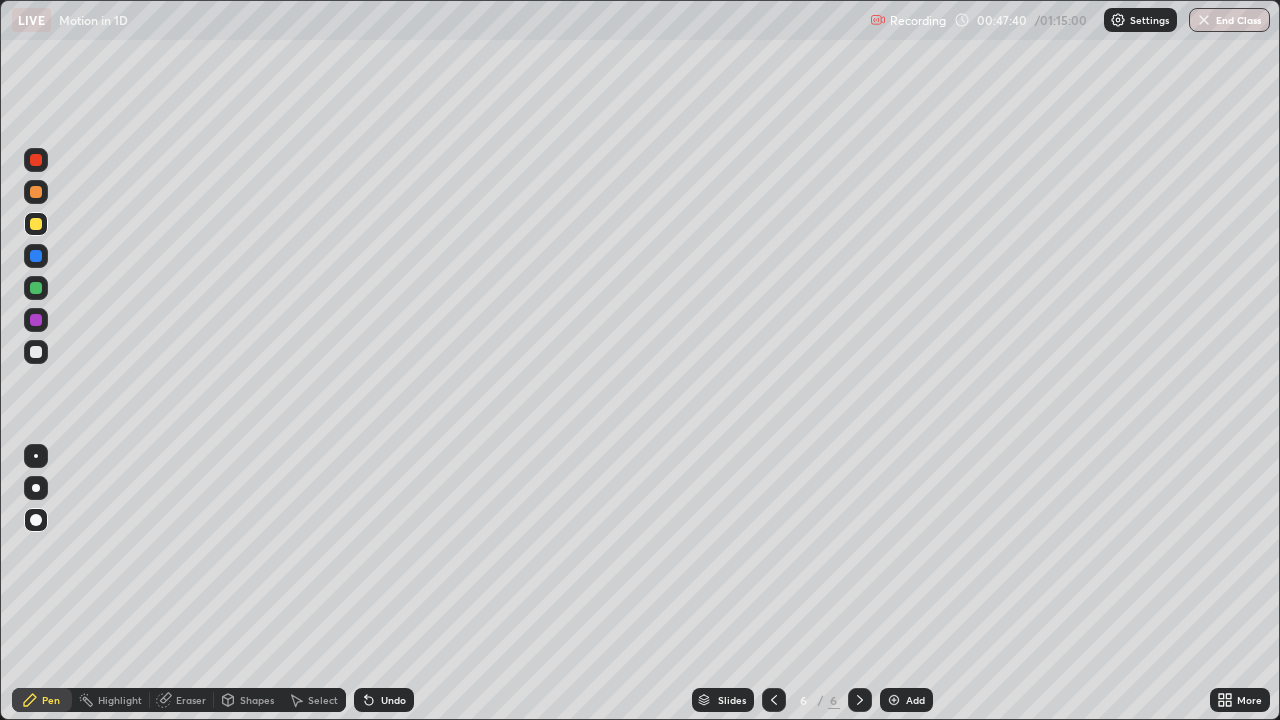 click at bounding box center [36, 520] 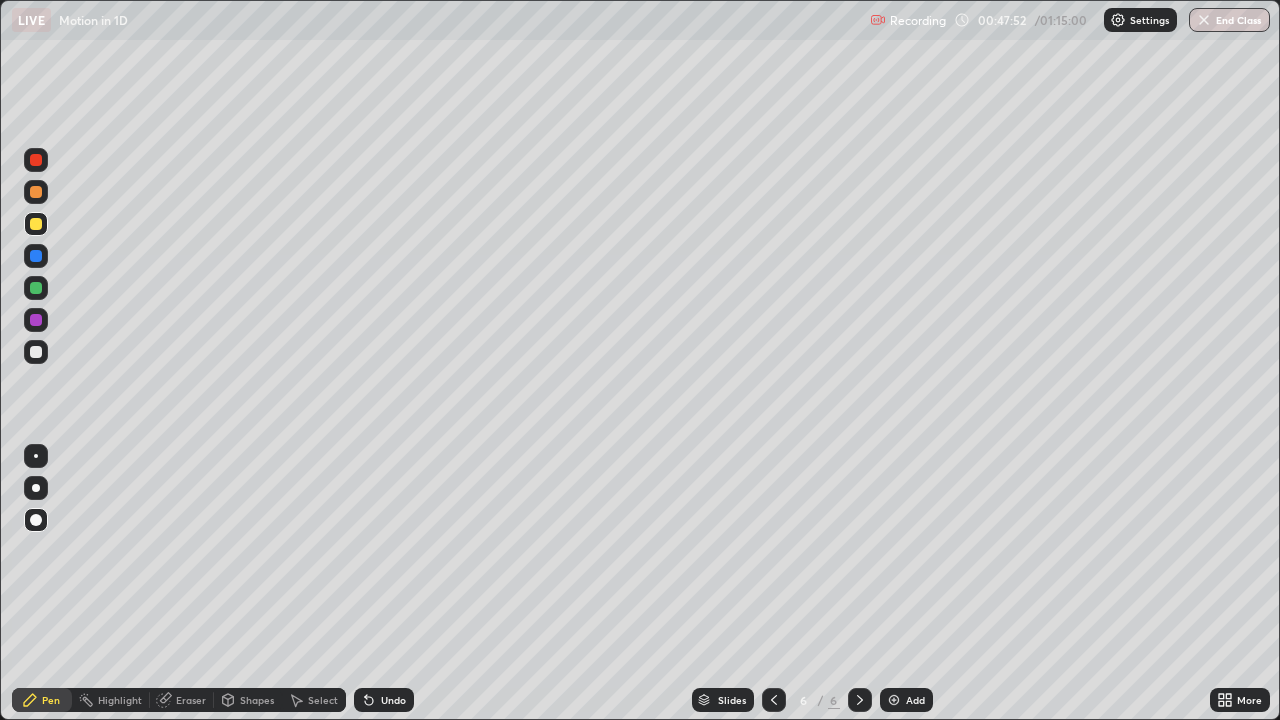 click on "Undo" at bounding box center (393, 700) 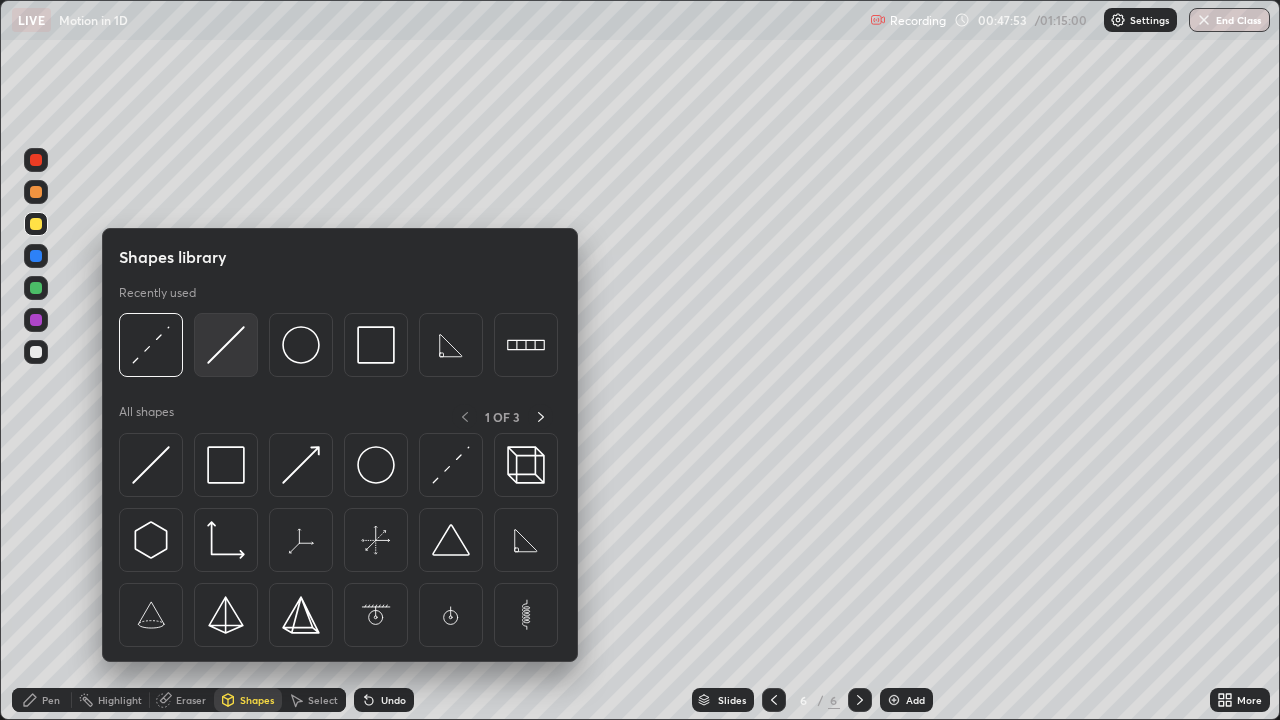 click at bounding box center [226, 345] 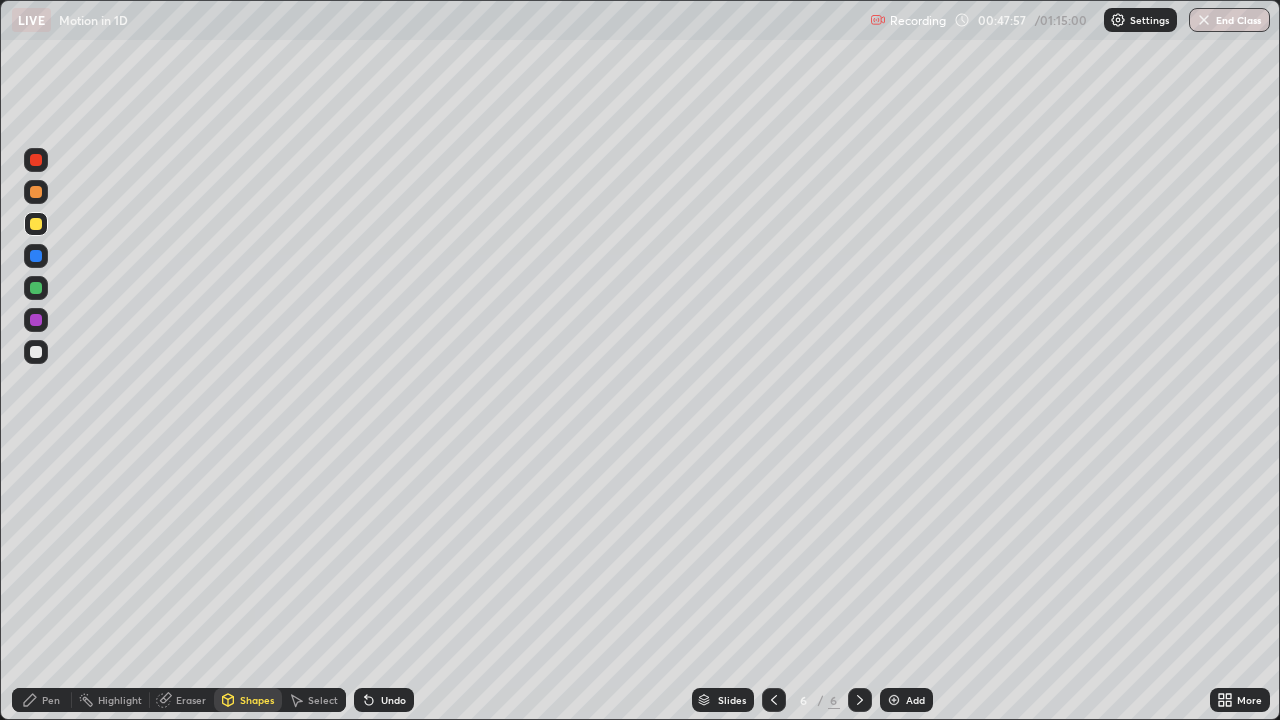 click on "Pen" at bounding box center [51, 700] 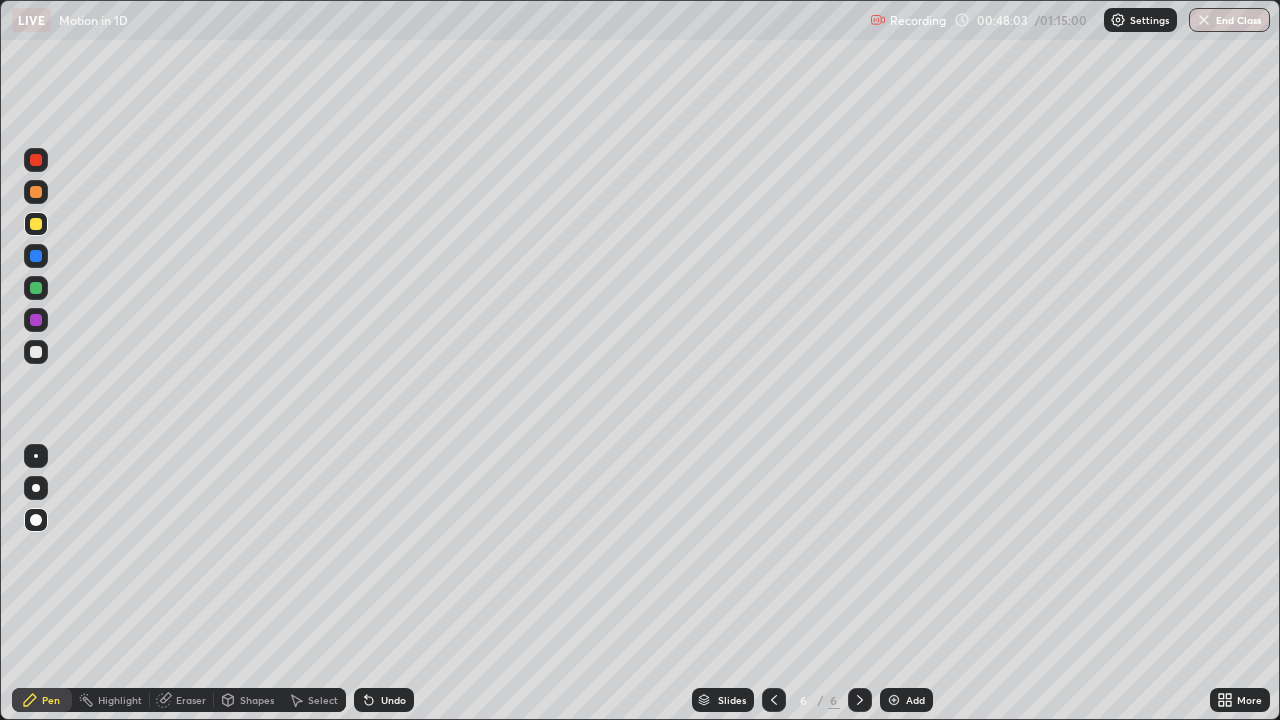 click on "Shapes" at bounding box center (257, 700) 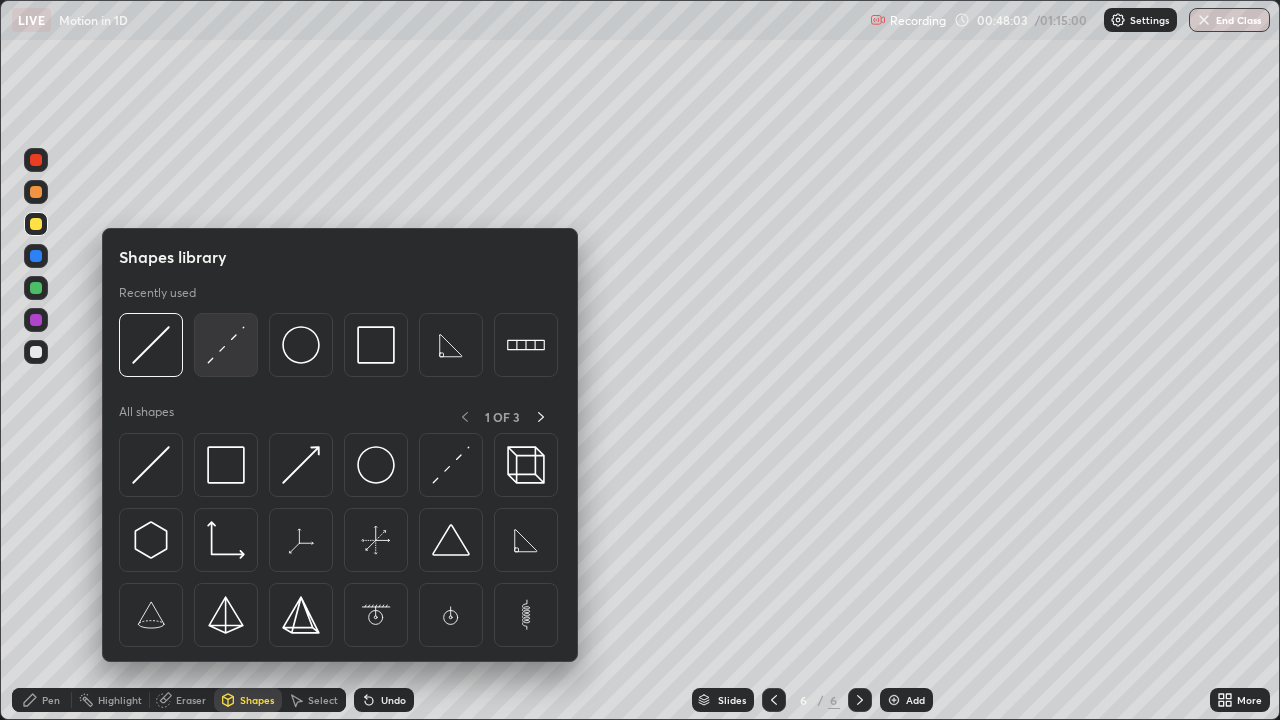 click at bounding box center (226, 345) 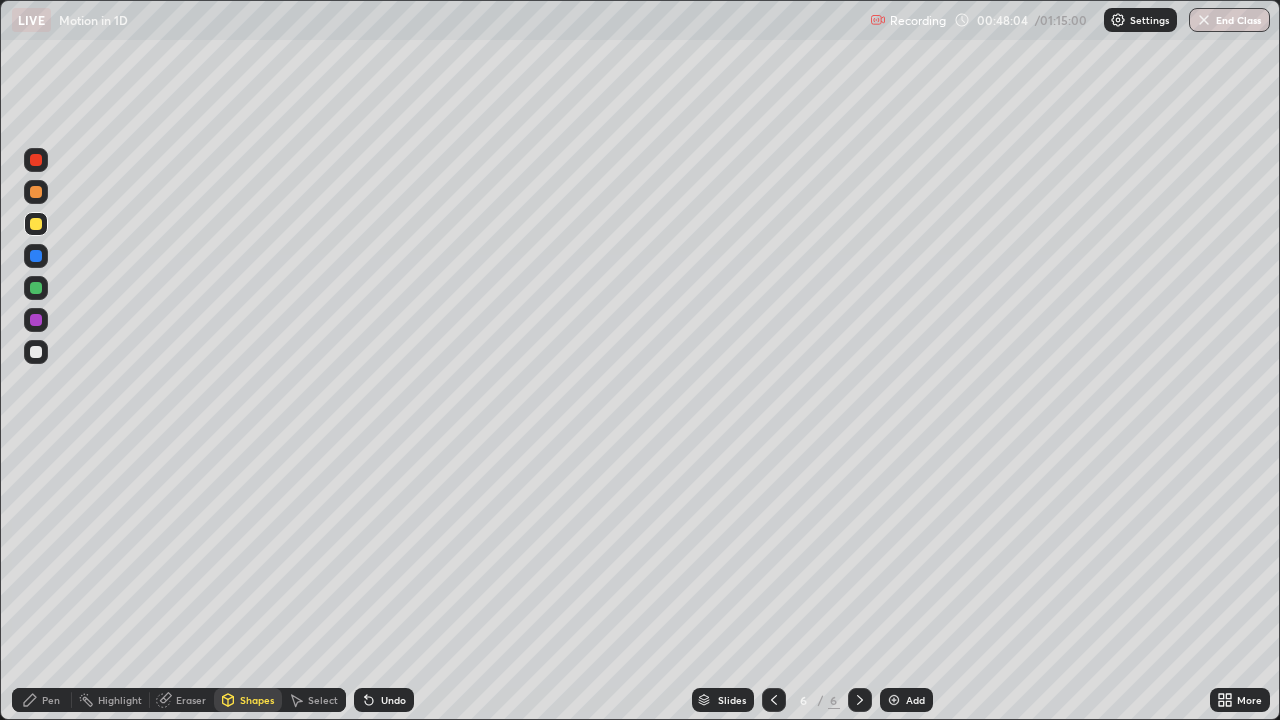 click at bounding box center [36, 352] 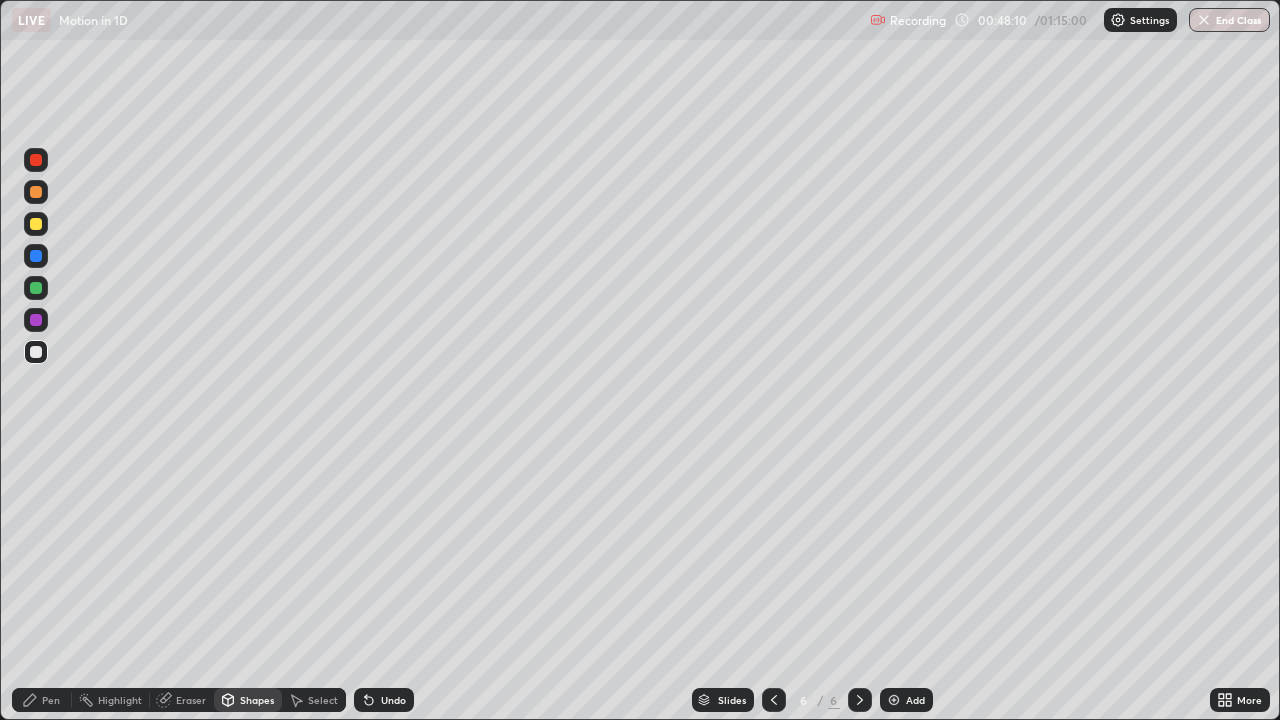 click on "Pen" at bounding box center [42, 700] 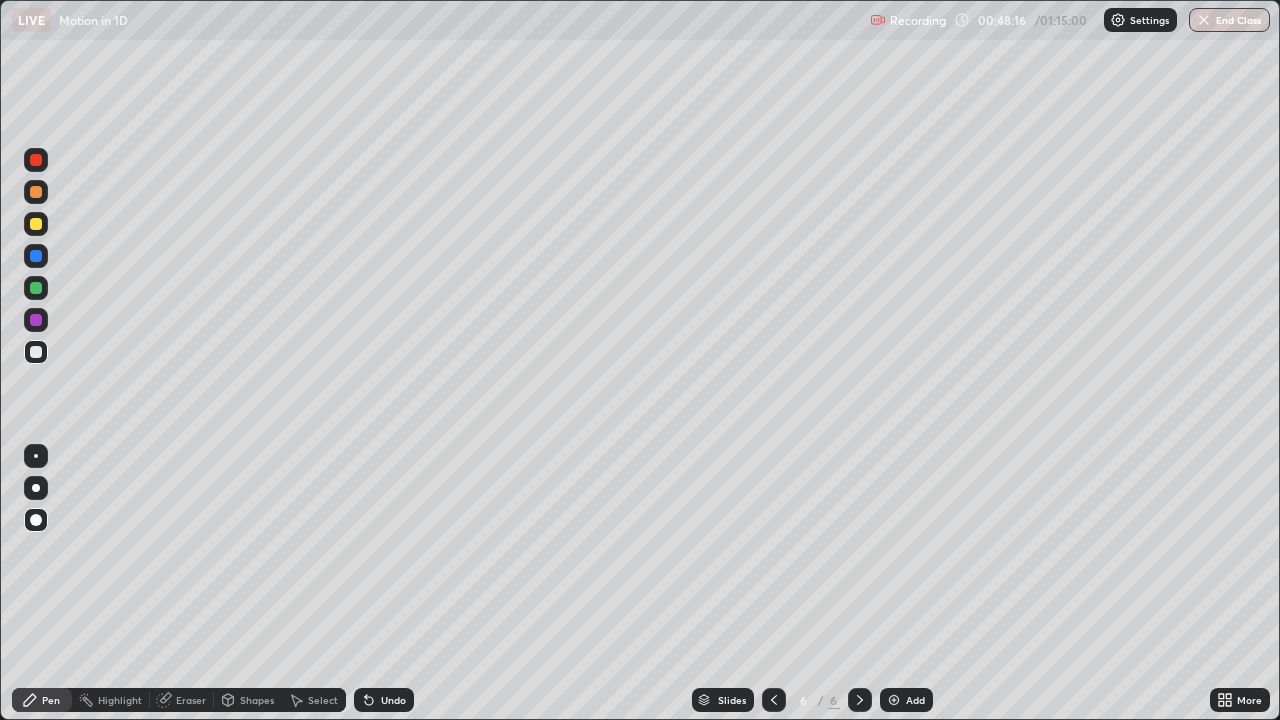 click at bounding box center (36, 224) 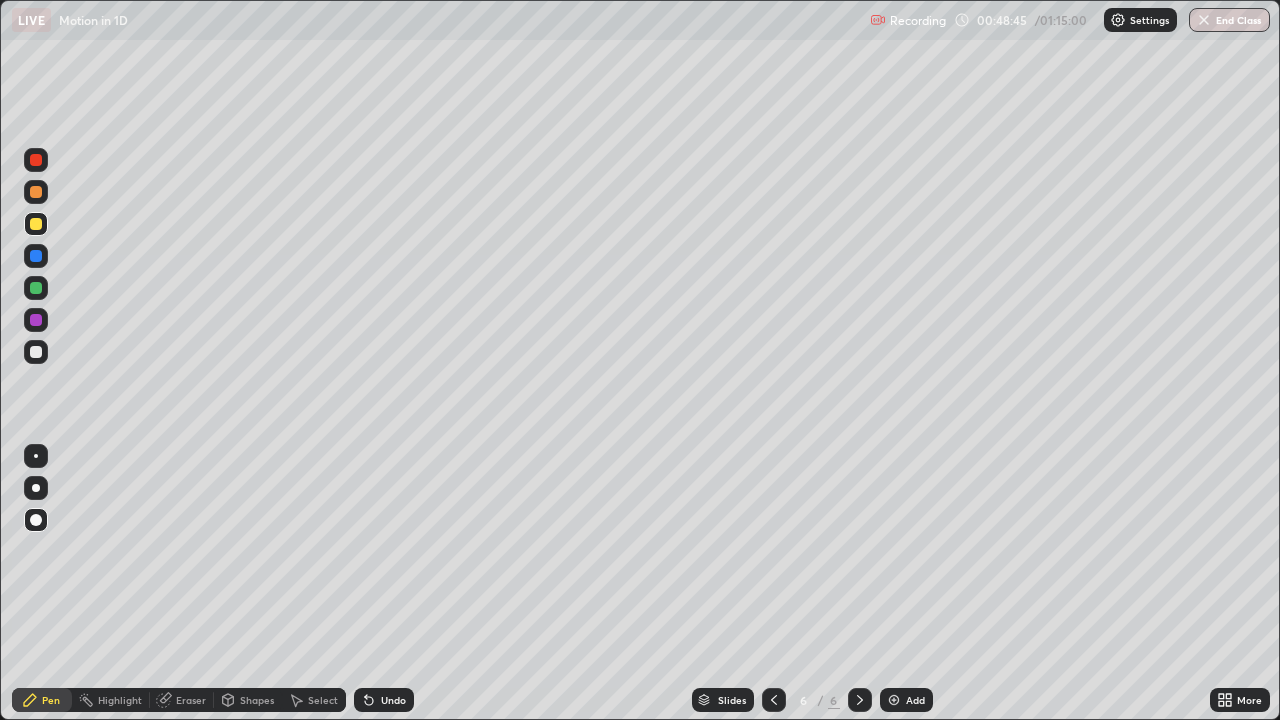 click at bounding box center [36, 352] 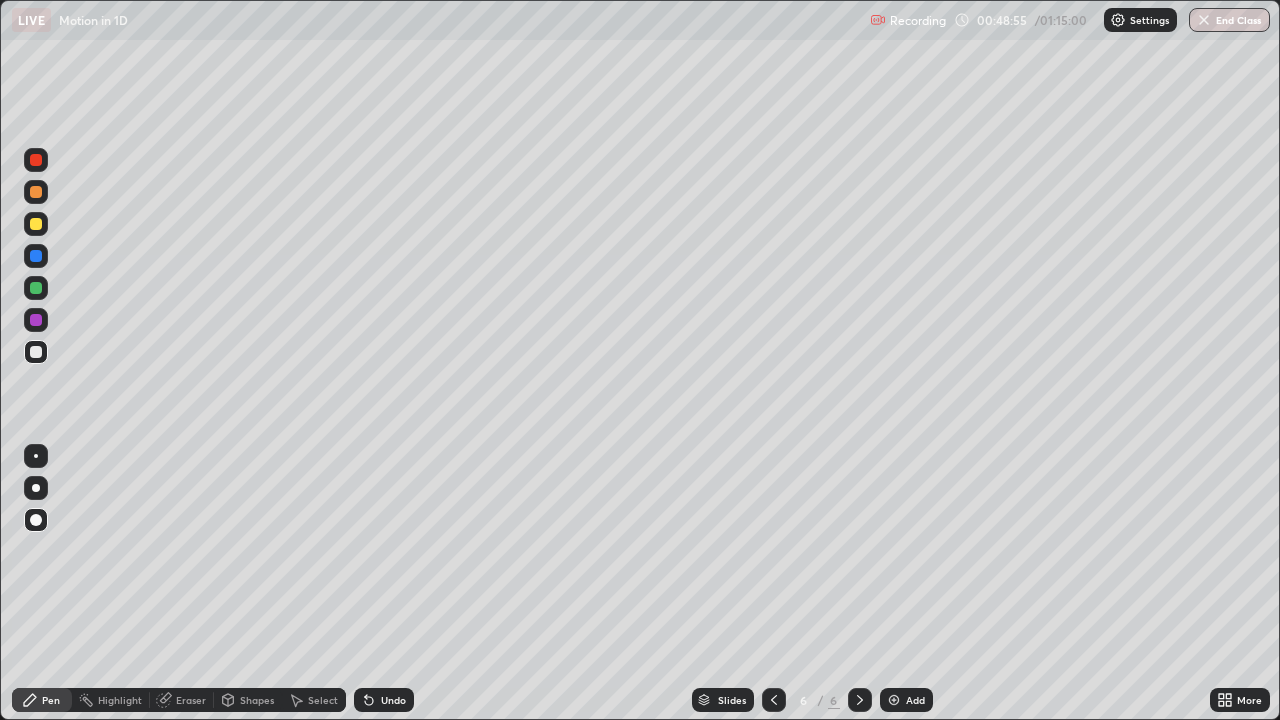 click at bounding box center (36, 224) 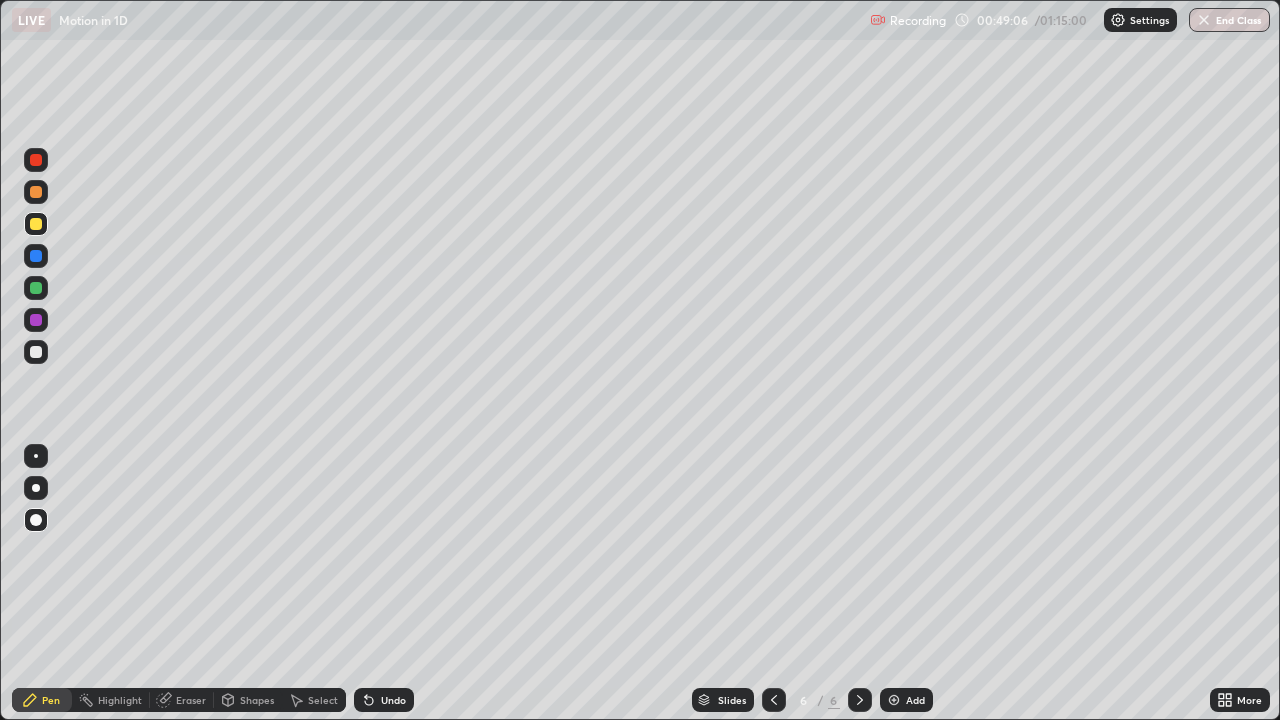 click on "Shapes" at bounding box center [257, 700] 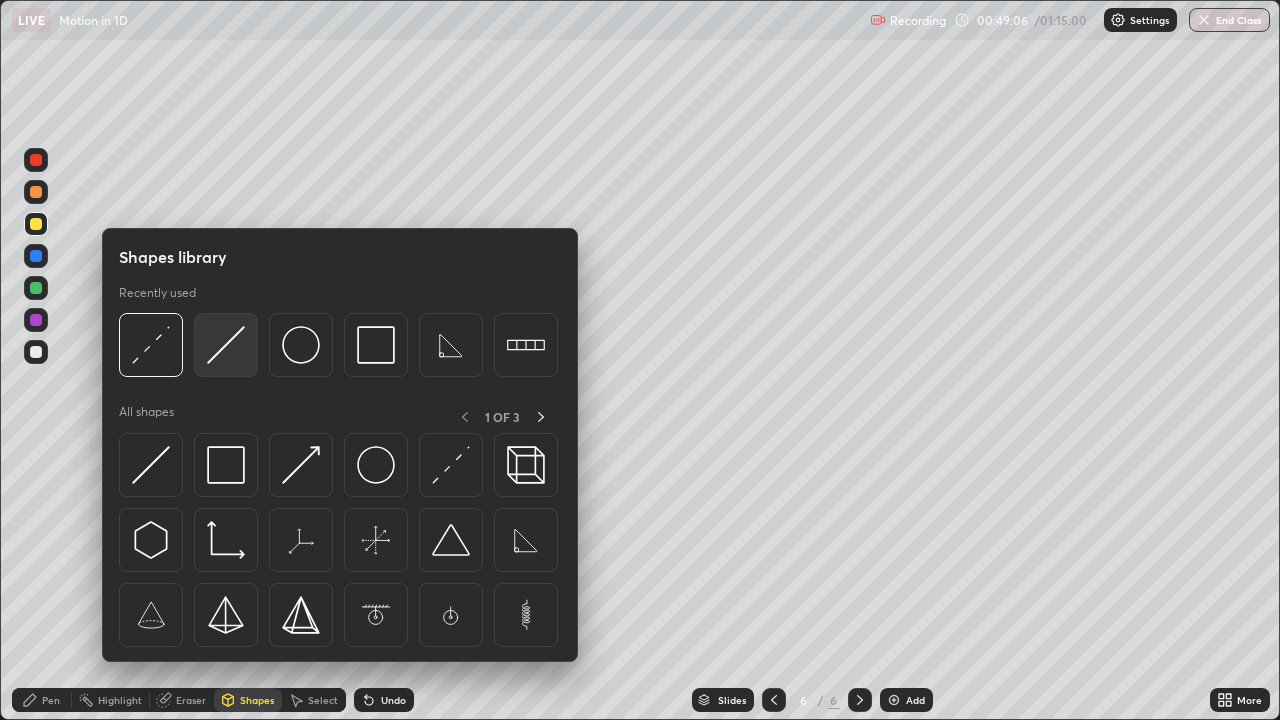 click at bounding box center (226, 345) 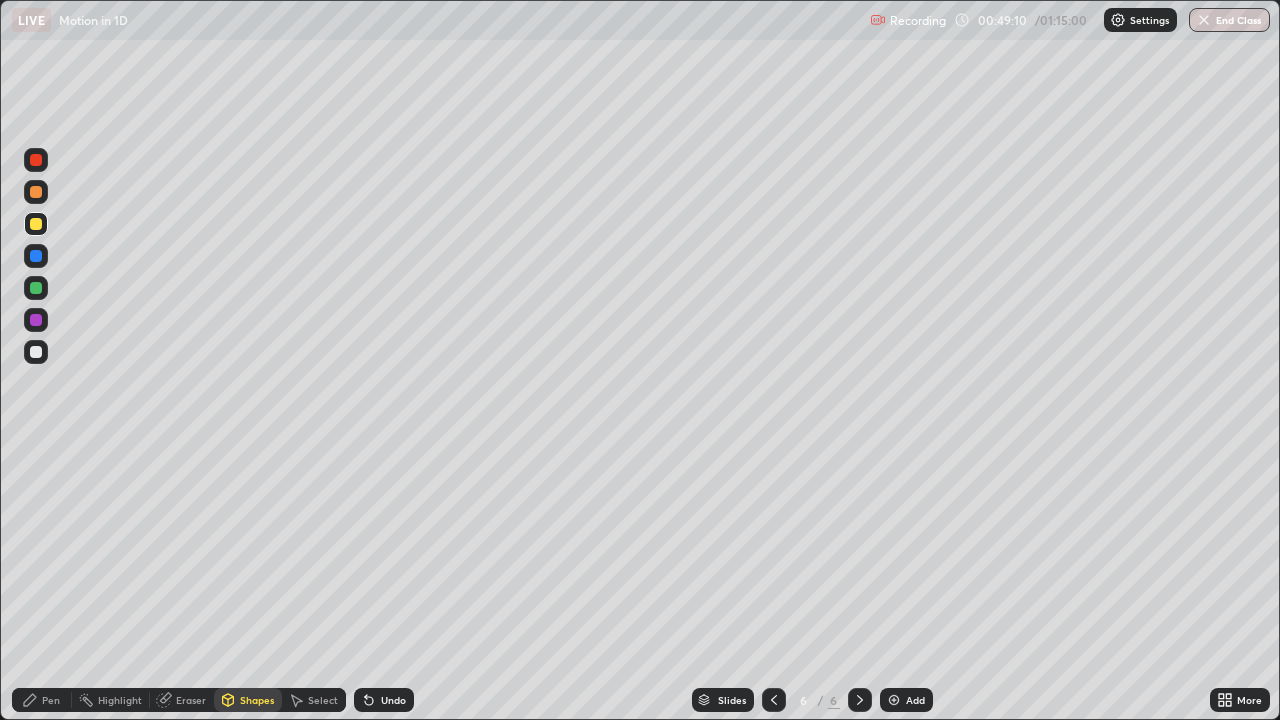 click on "Pen" at bounding box center (42, 700) 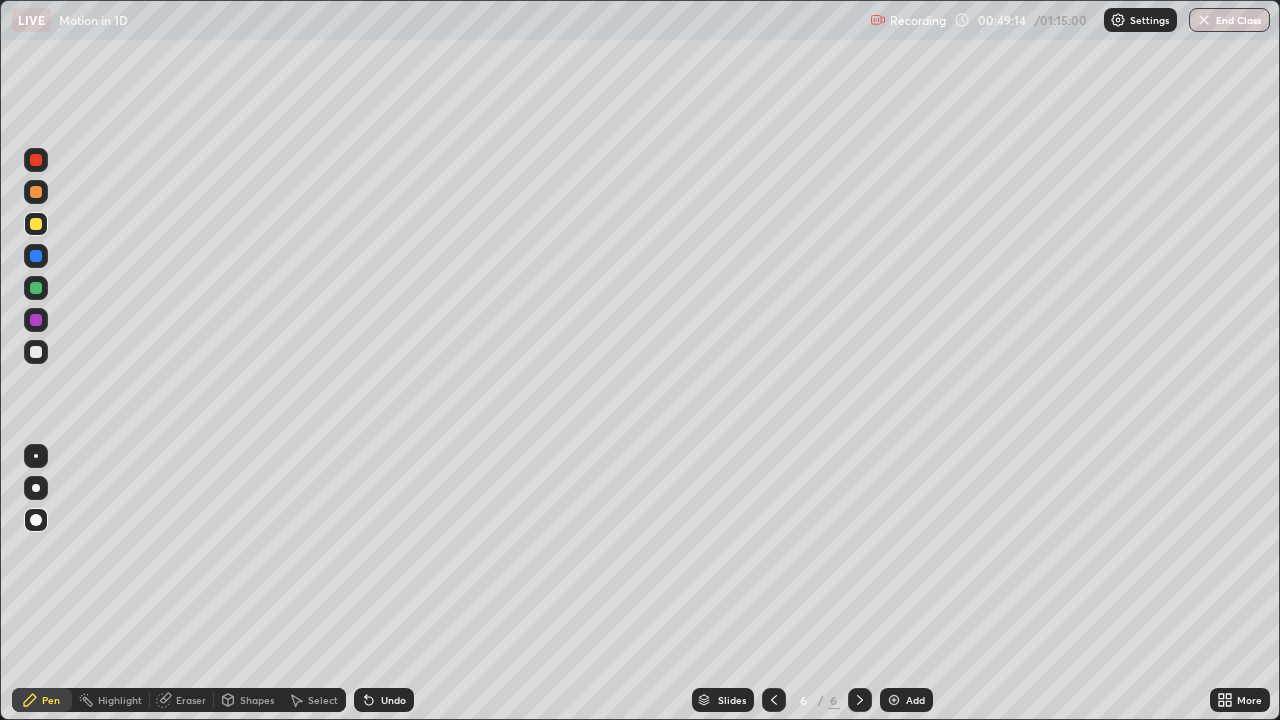 click on "Select" at bounding box center [314, 700] 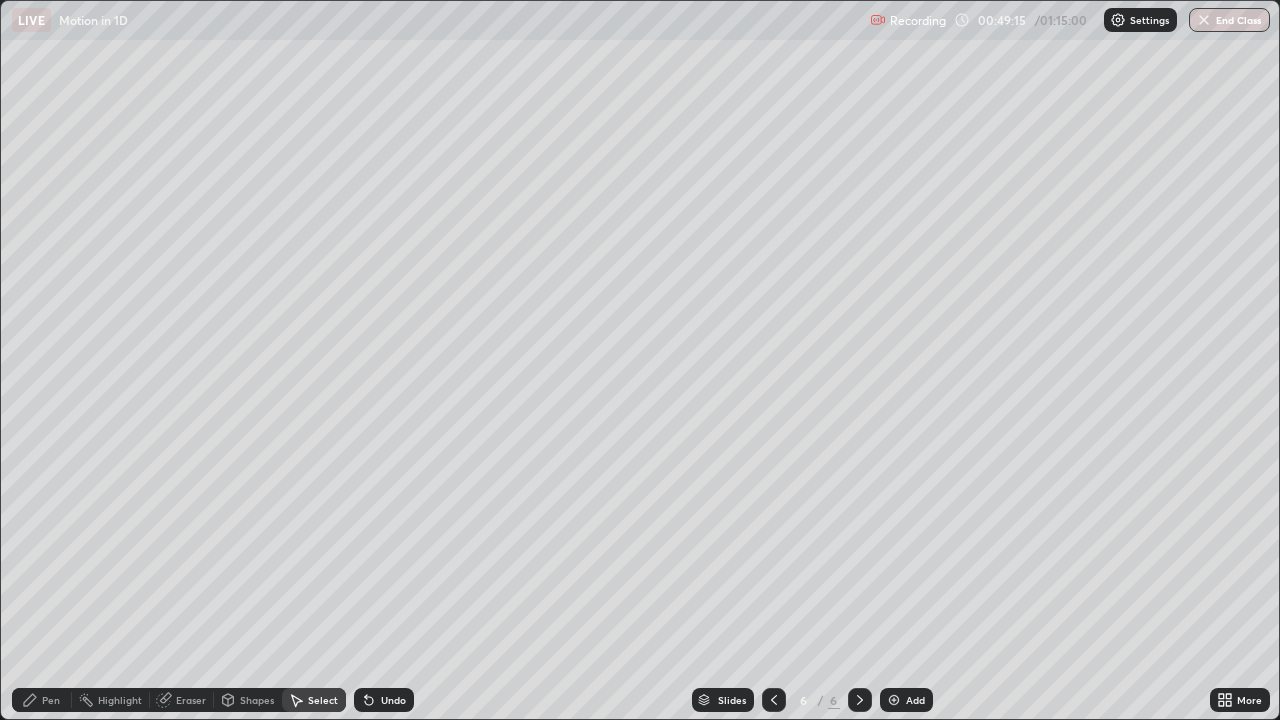 click on "Shapes" at bounding box center [257, 700] 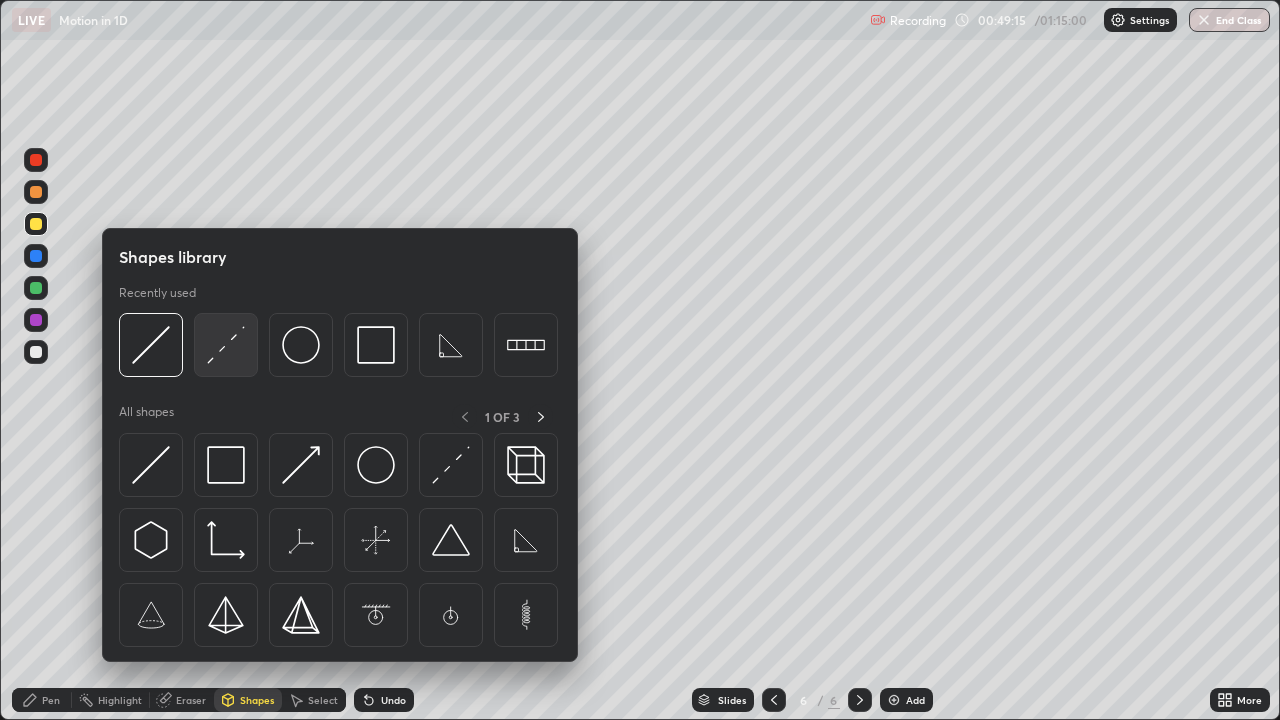 click at bounding box center [226, 345] 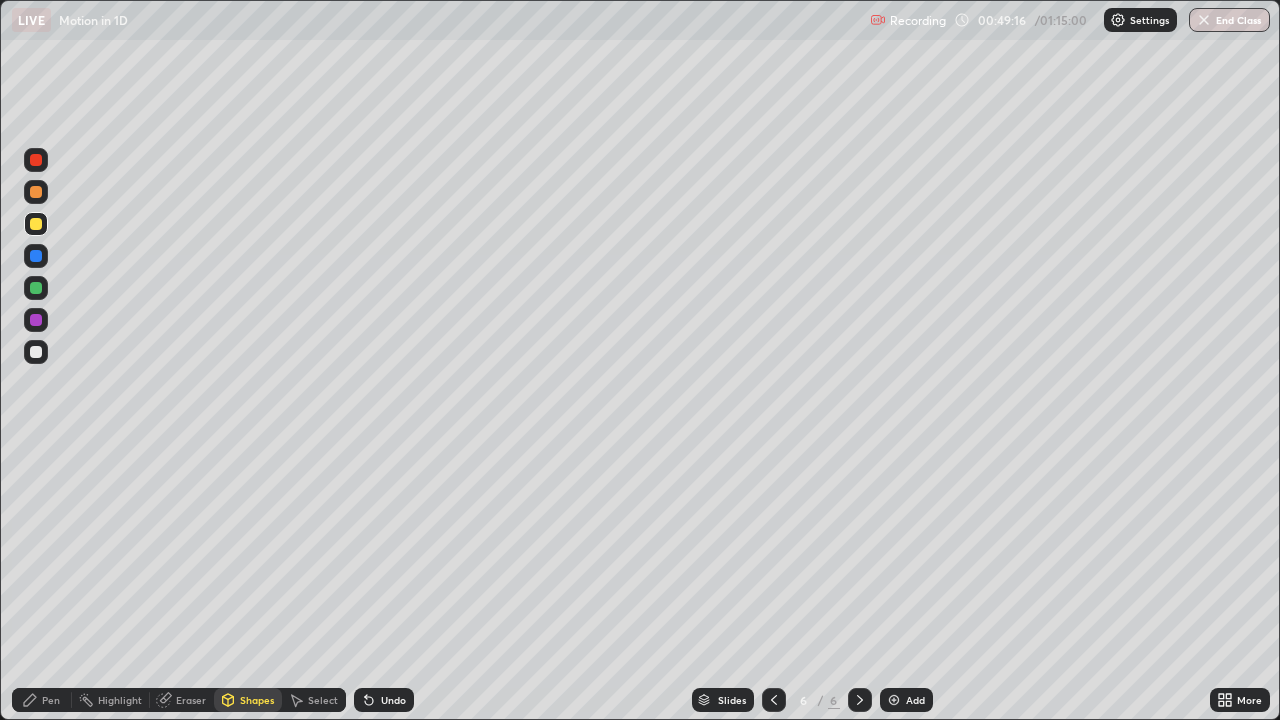 click at bounding box center (36, 352) 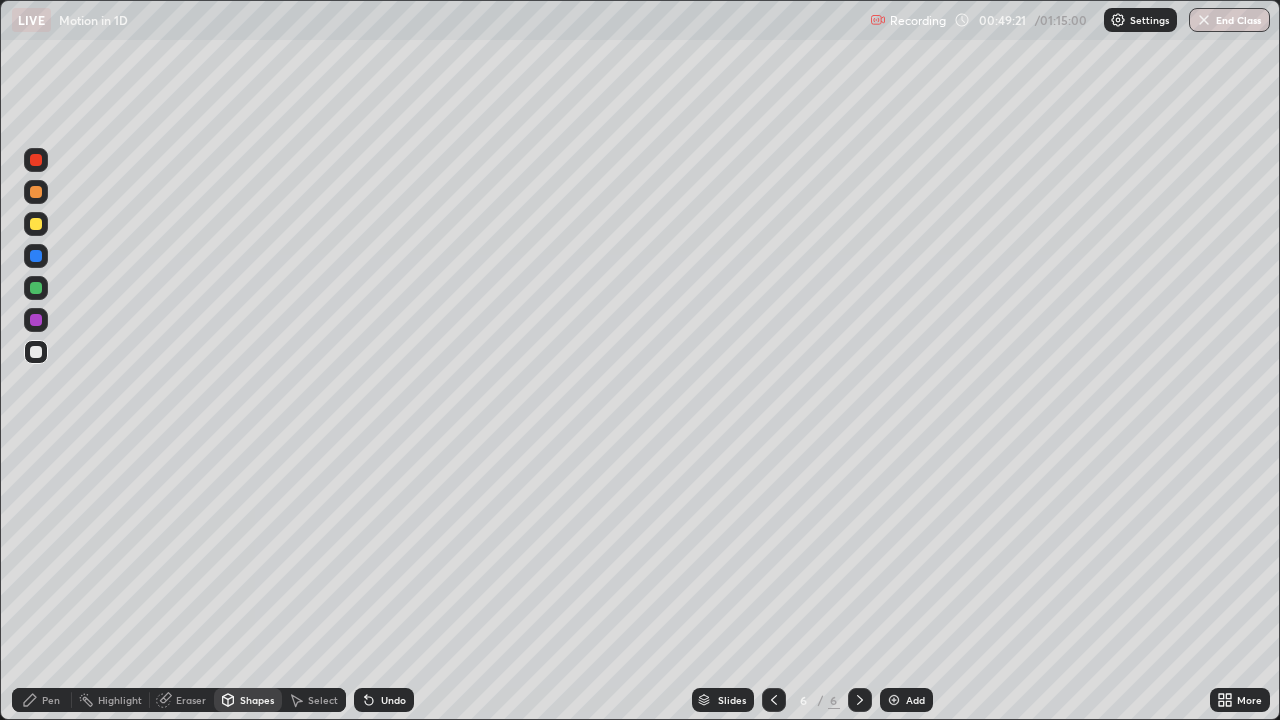 click 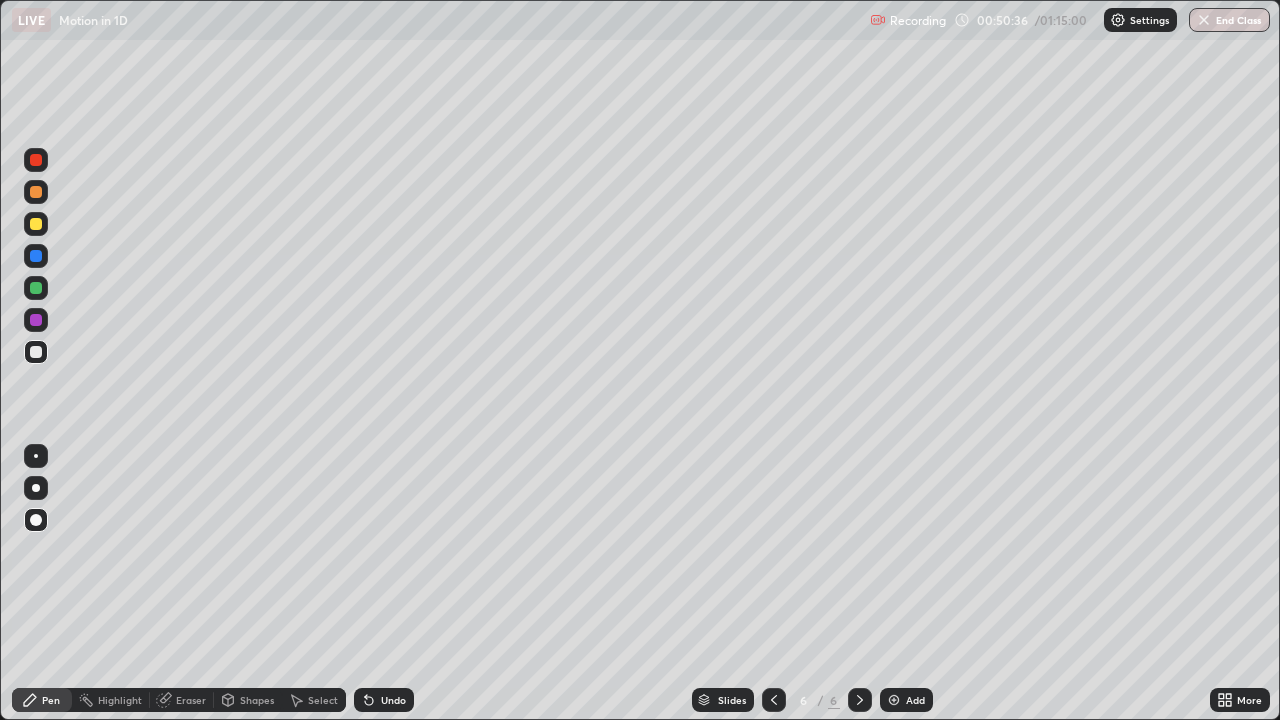 click 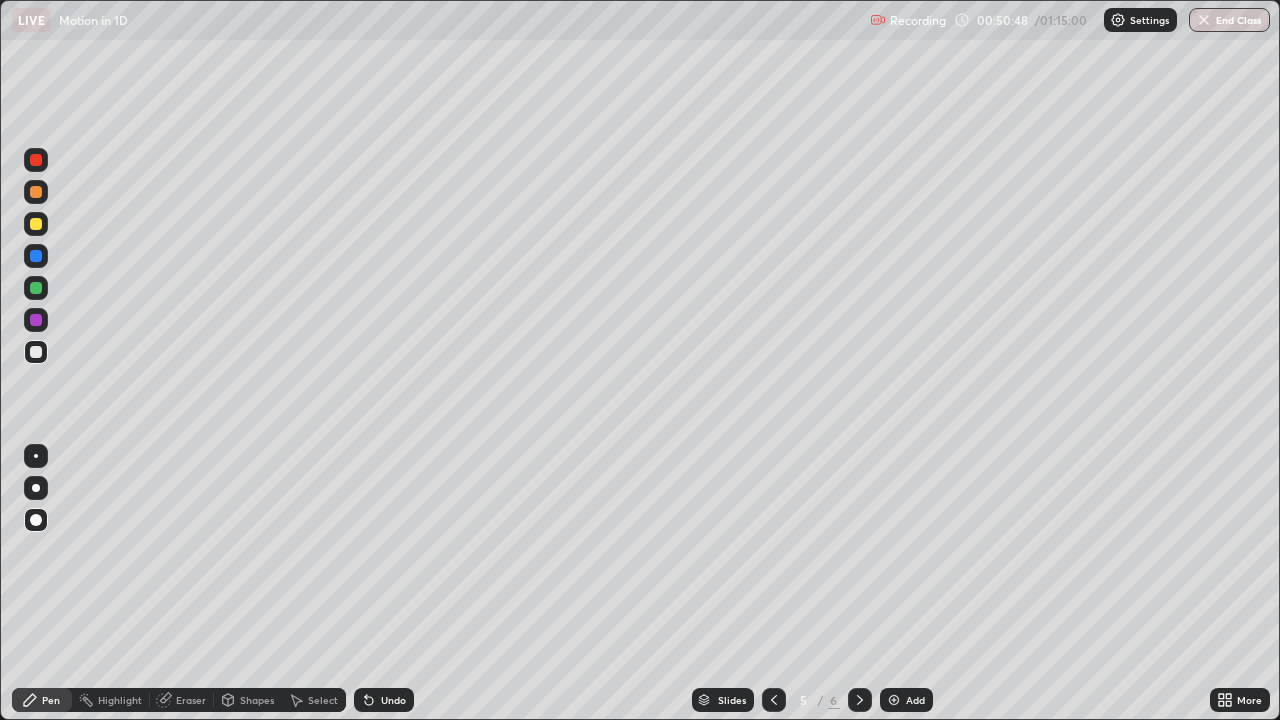 click on "Eraser" at bounding box center [182, 700] 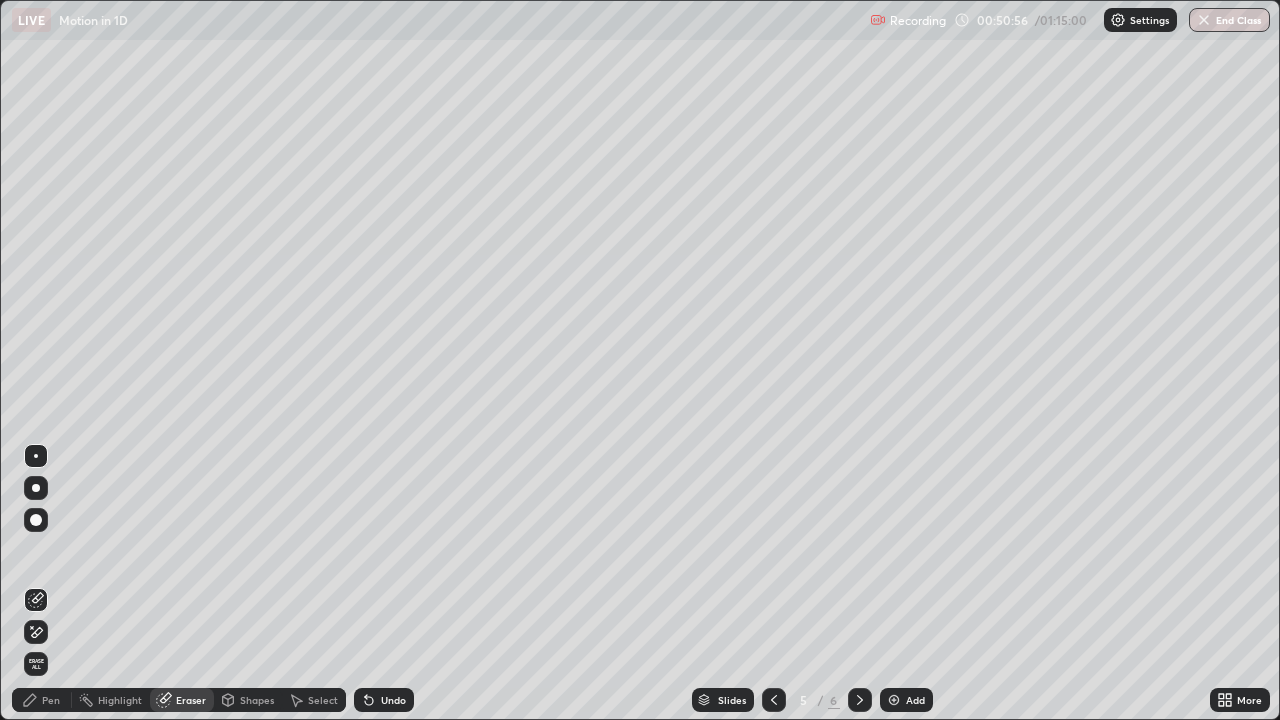 click on "Pen" at bounding box center (51, 700) 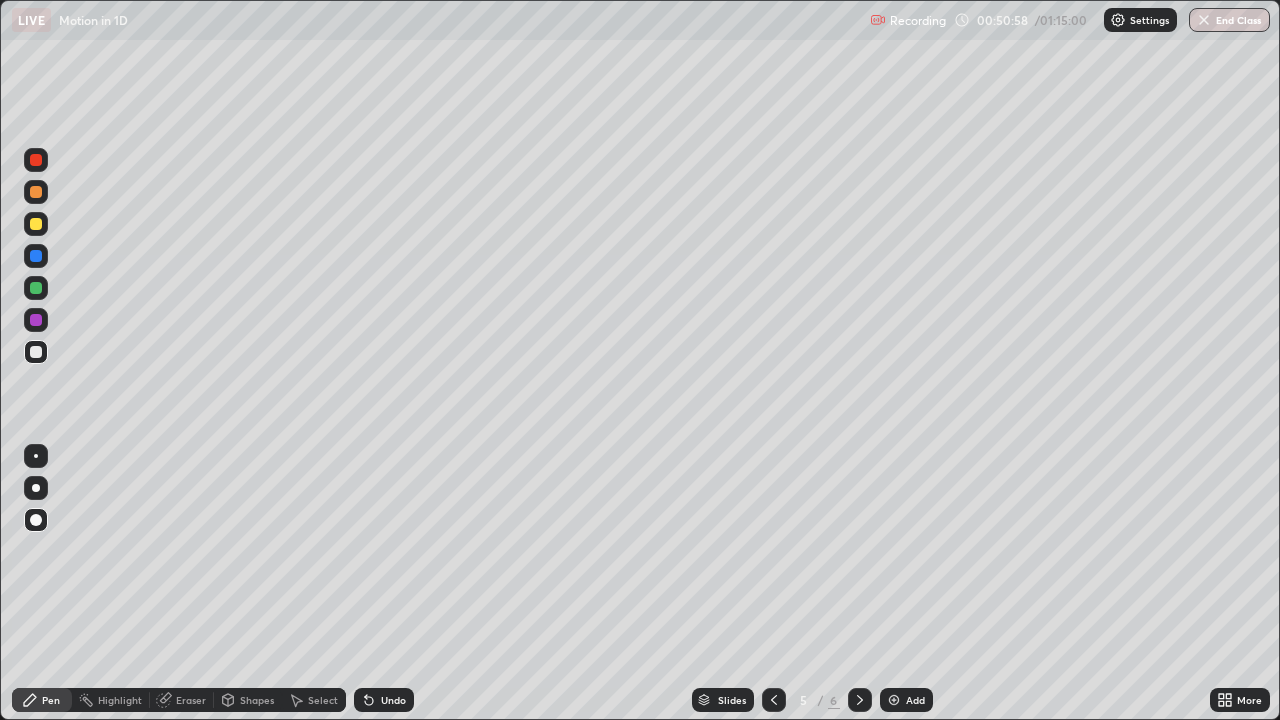 click at bounding box center [36, 224] 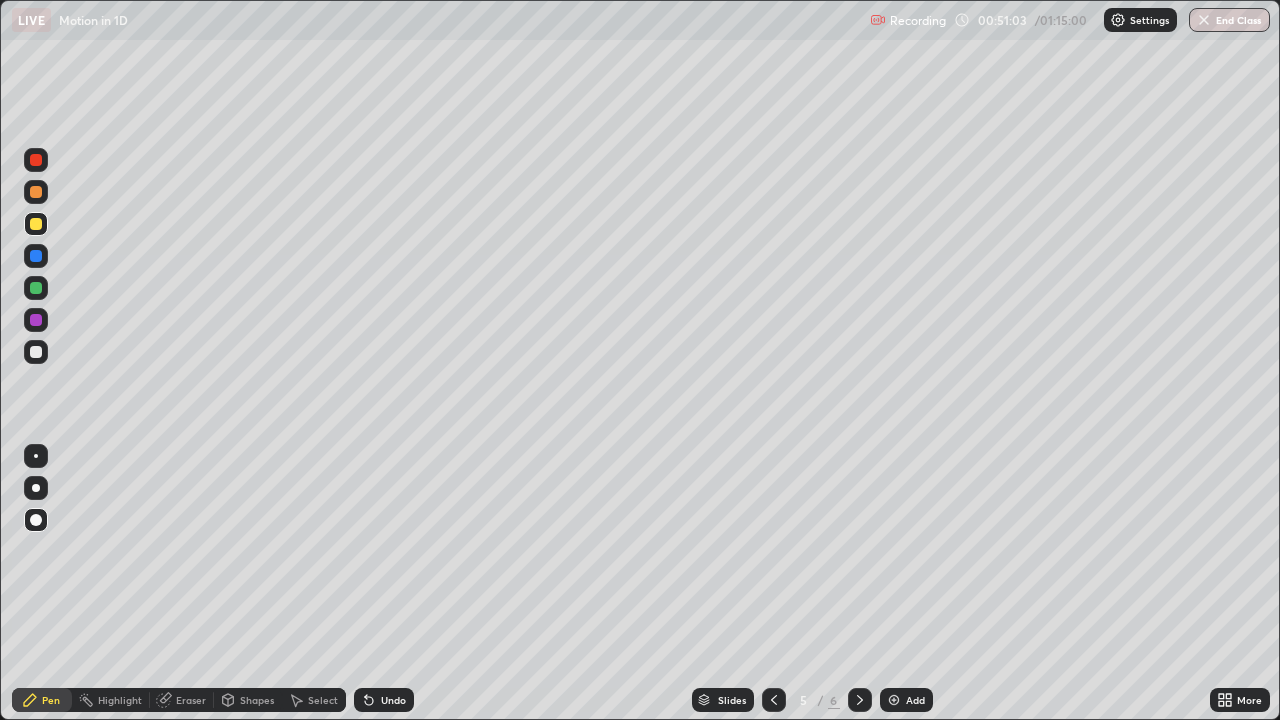 click on "Shapes" at bounding box center (248, 700) 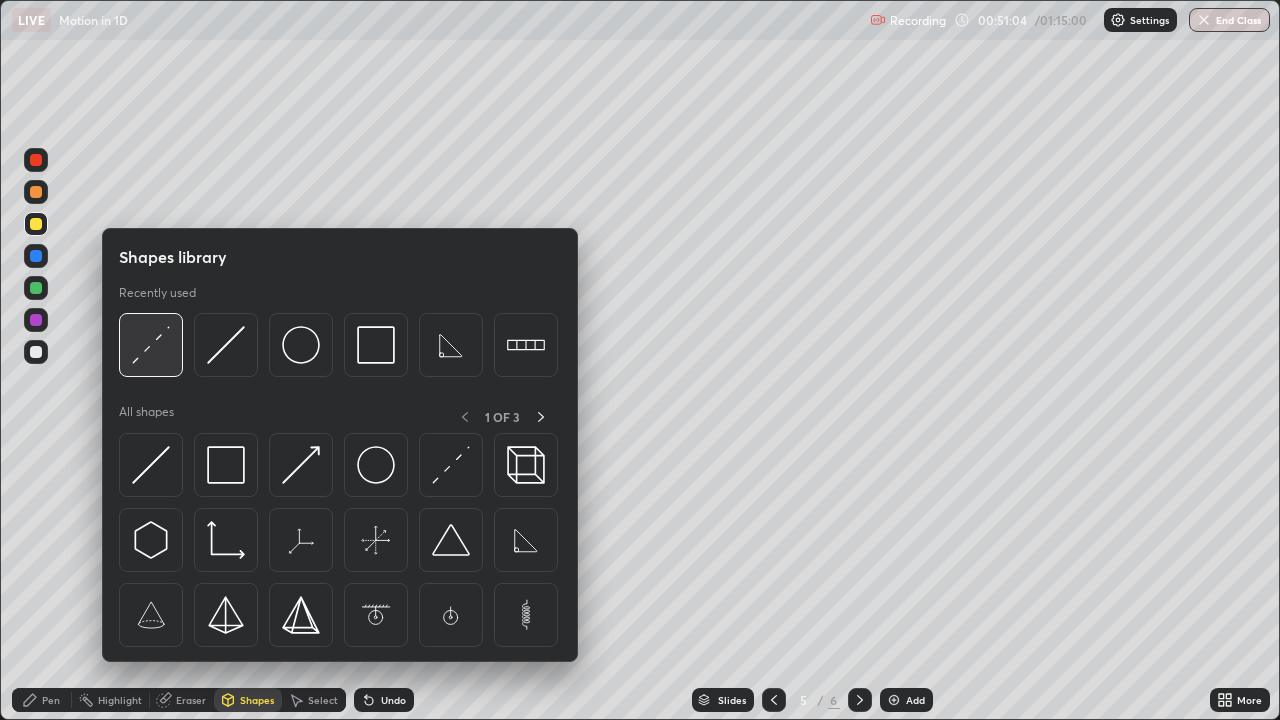 click at bounding box center [151, 345] 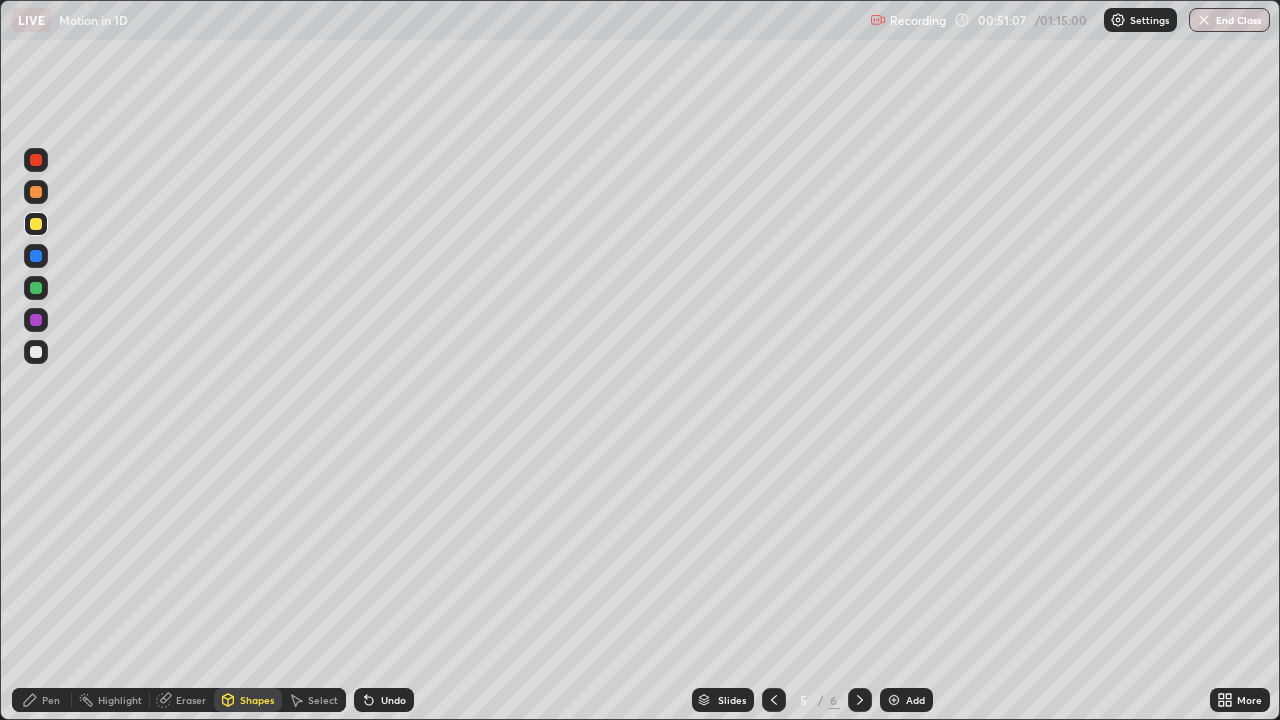 click on "Pen" at bounding box center [42, 700] 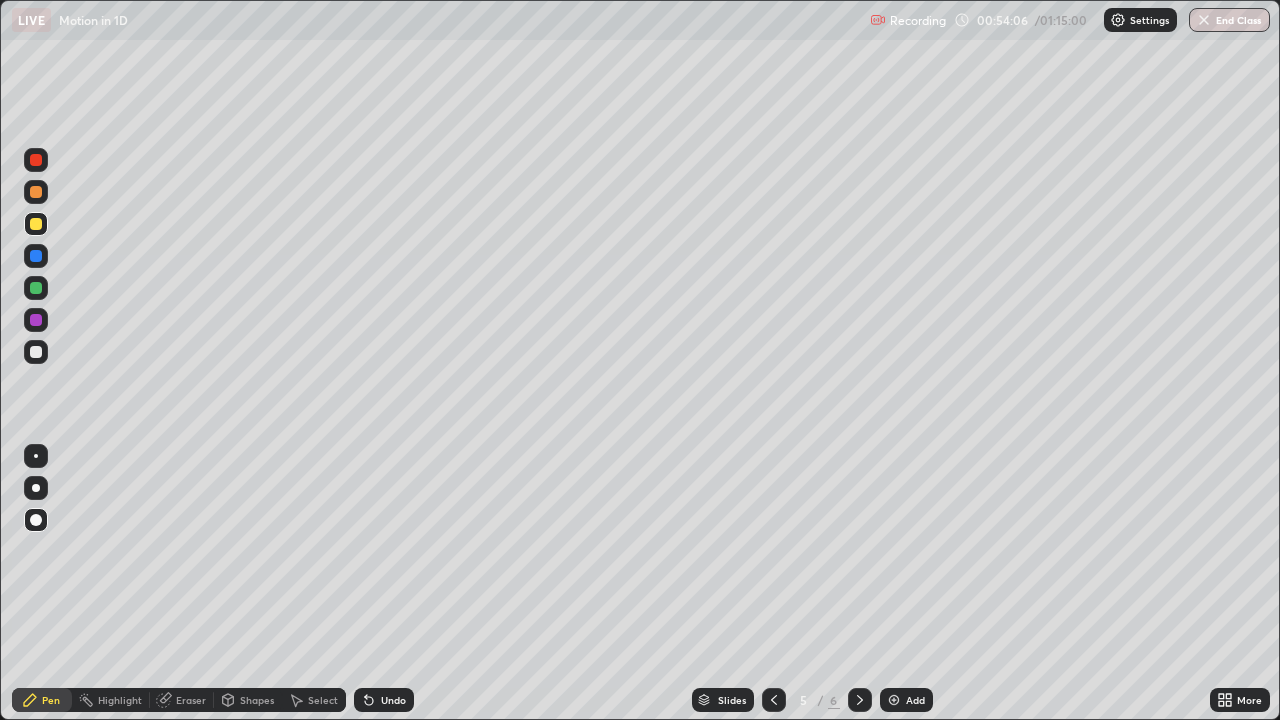 click at bounding box center [860, 700] 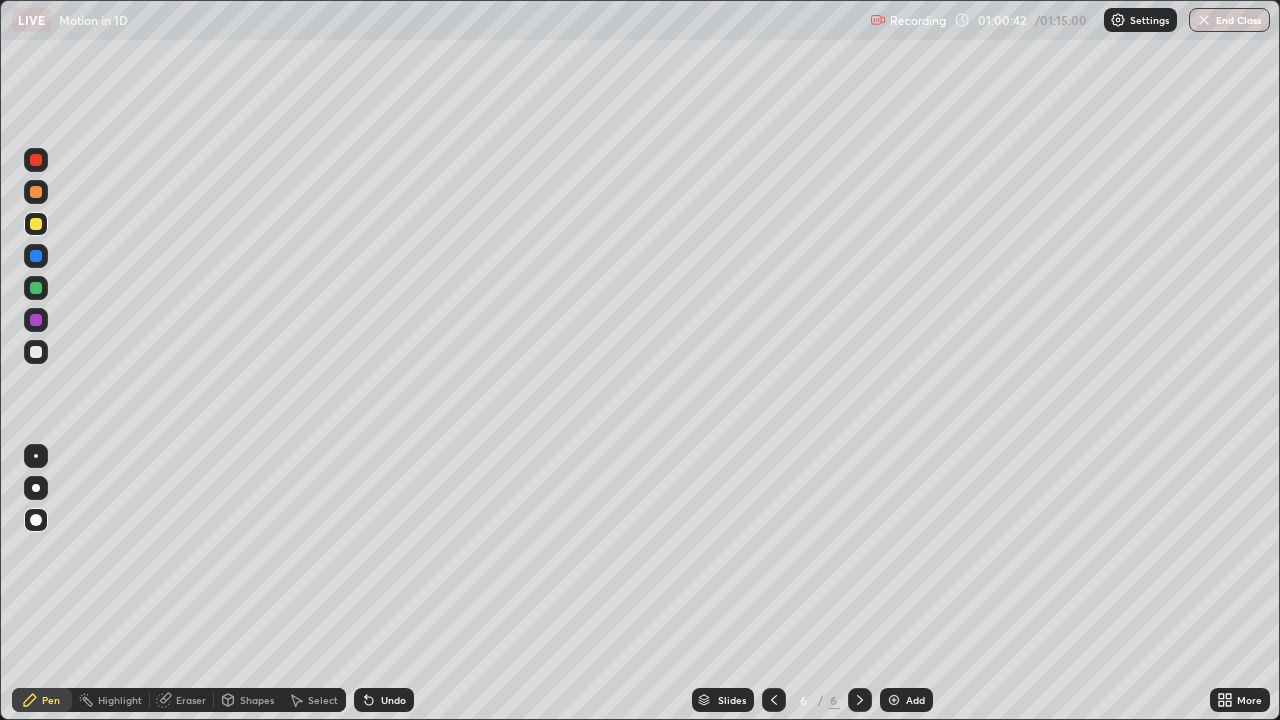 click at bounding box center [894, 700] 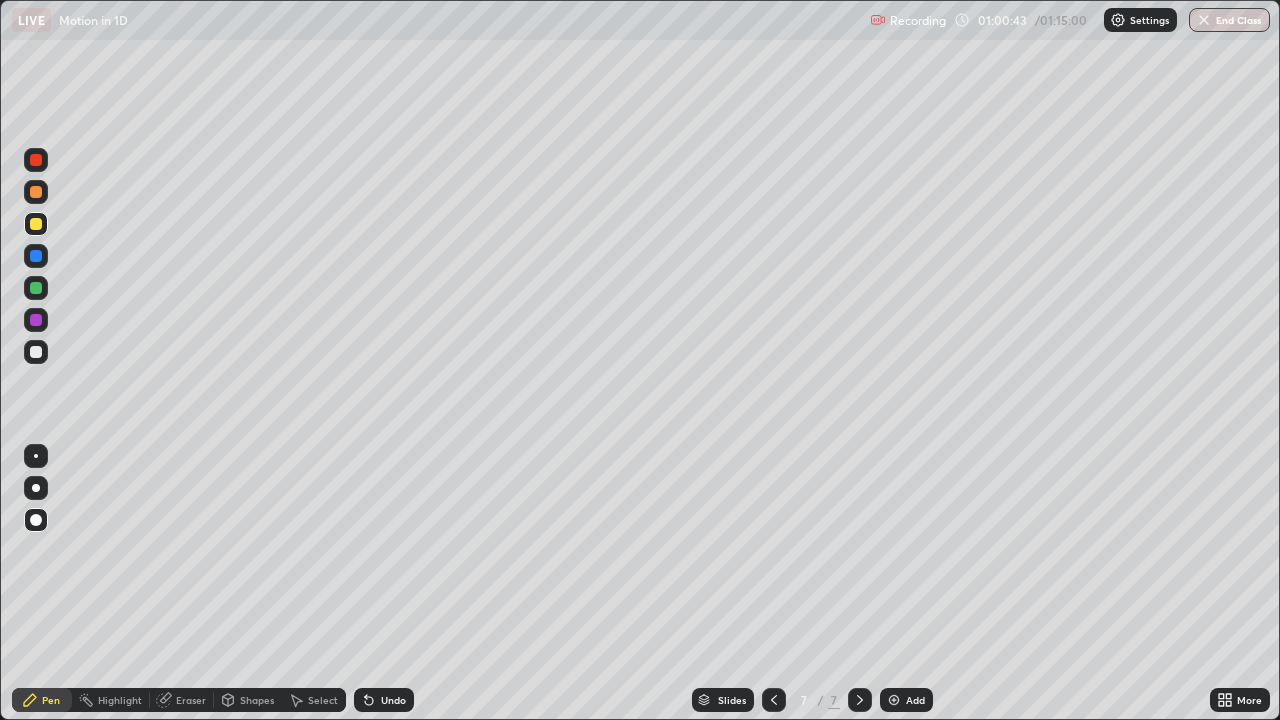 click on "Shapes" at bounding box center [248, 700] 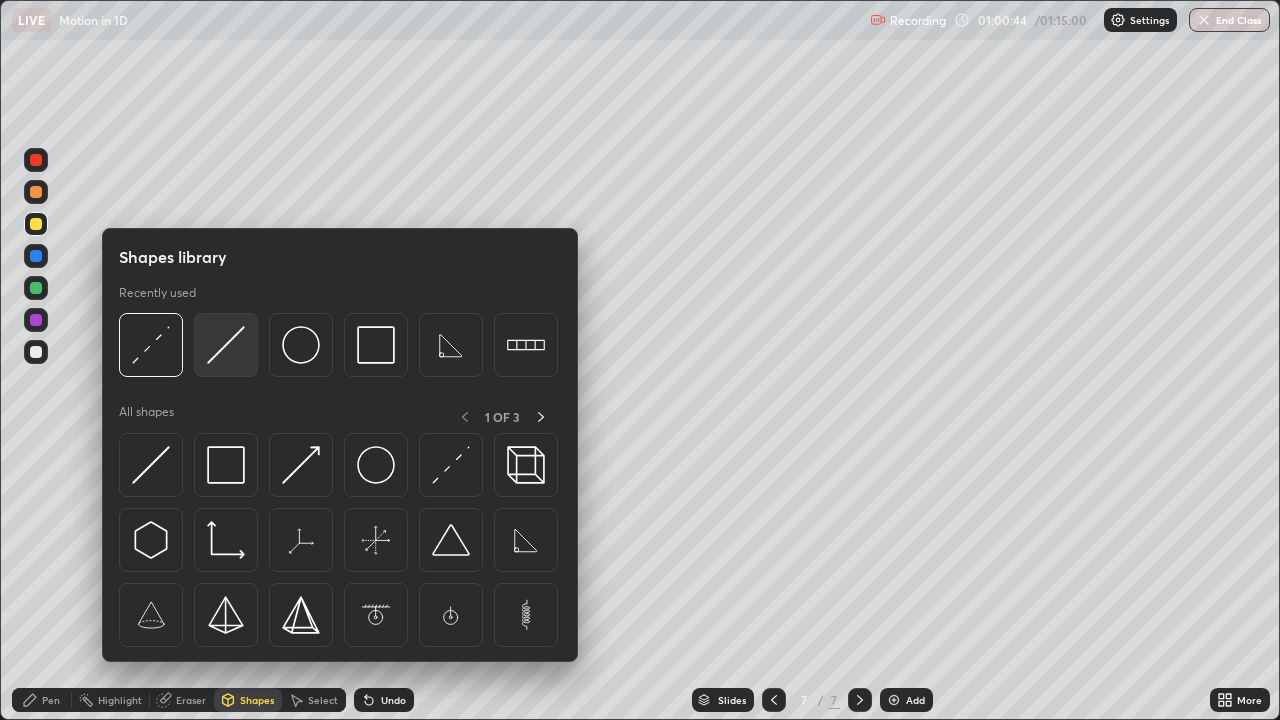 click at bounding box center (226, 345) 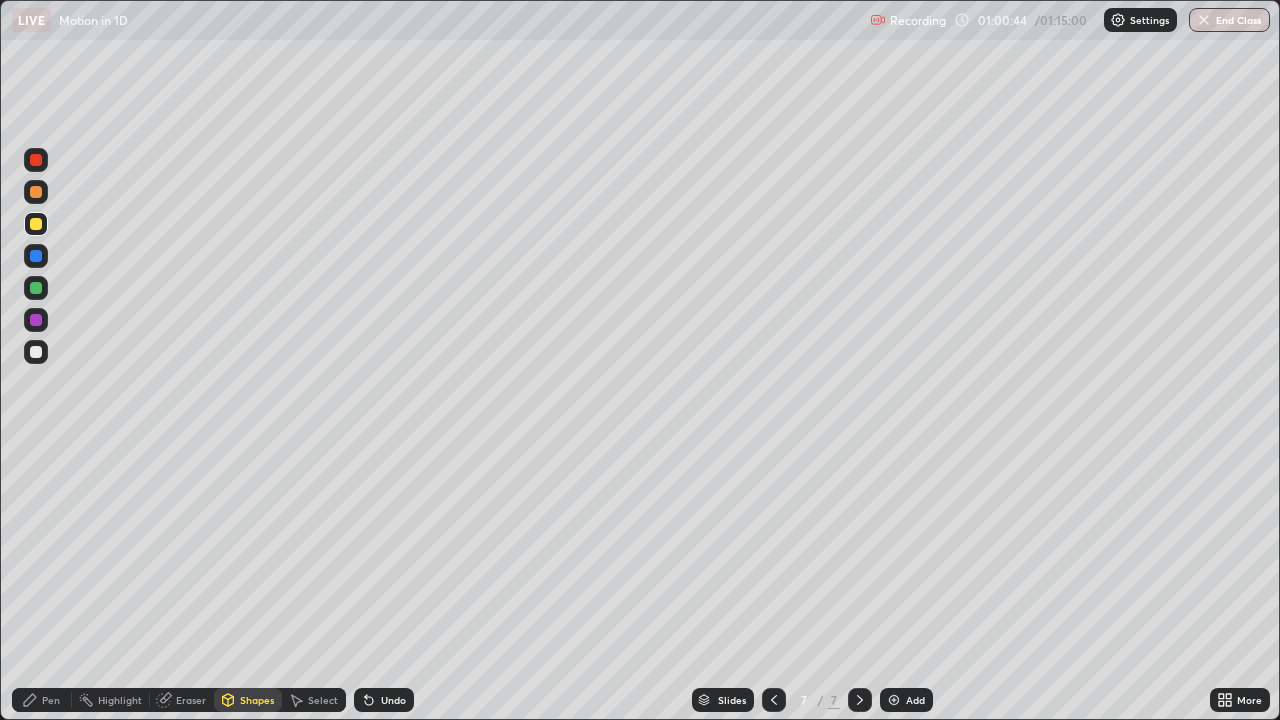 click at bounding box center (36, 352) 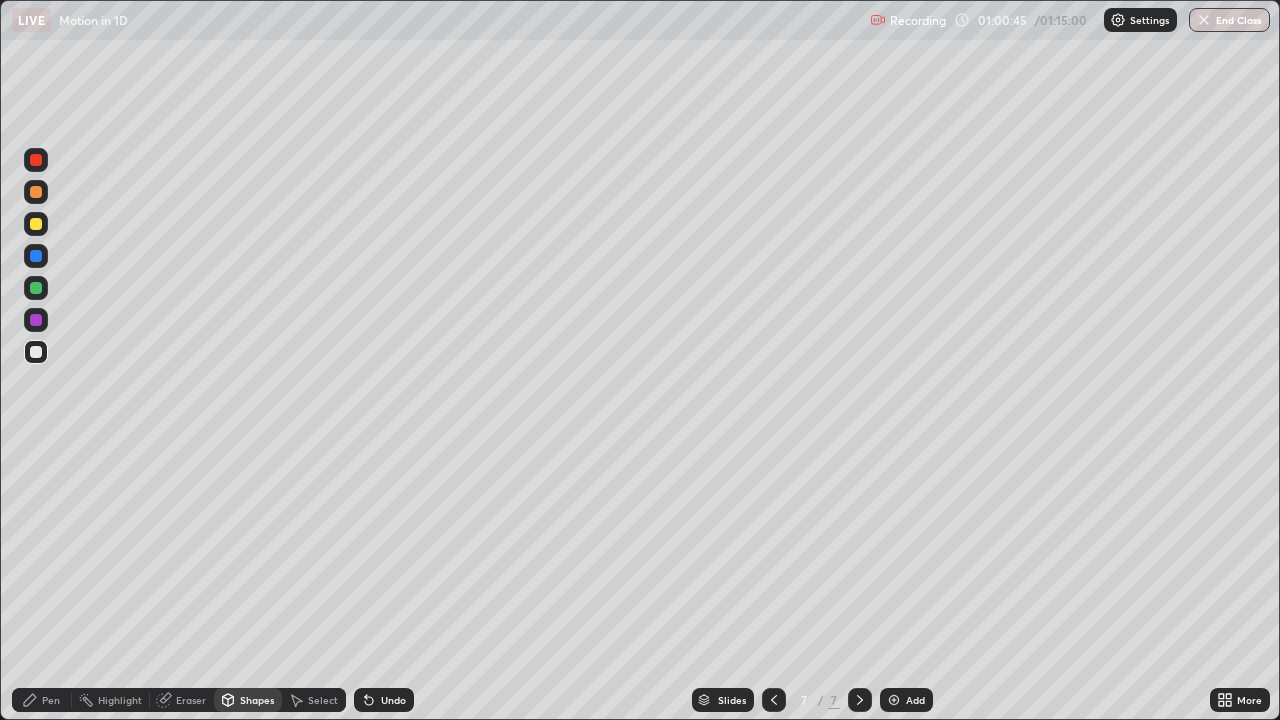 click on "Pen" at bounding box center (51, 700) 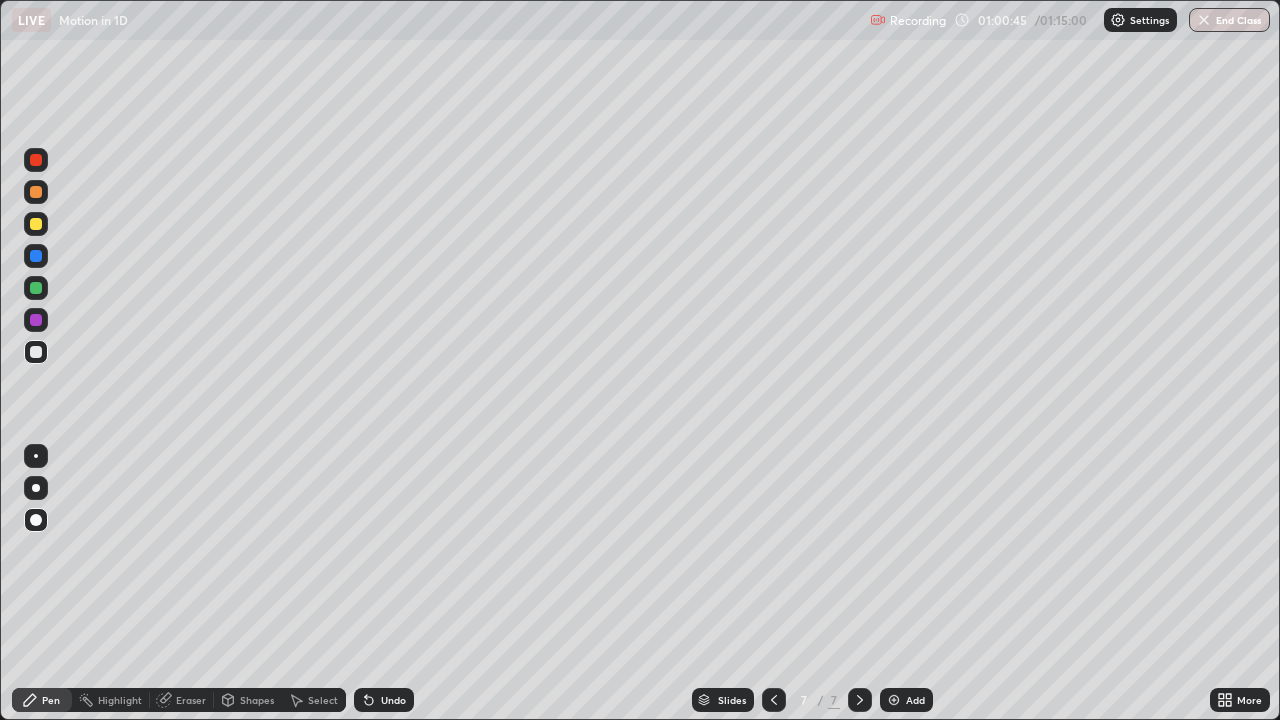 click 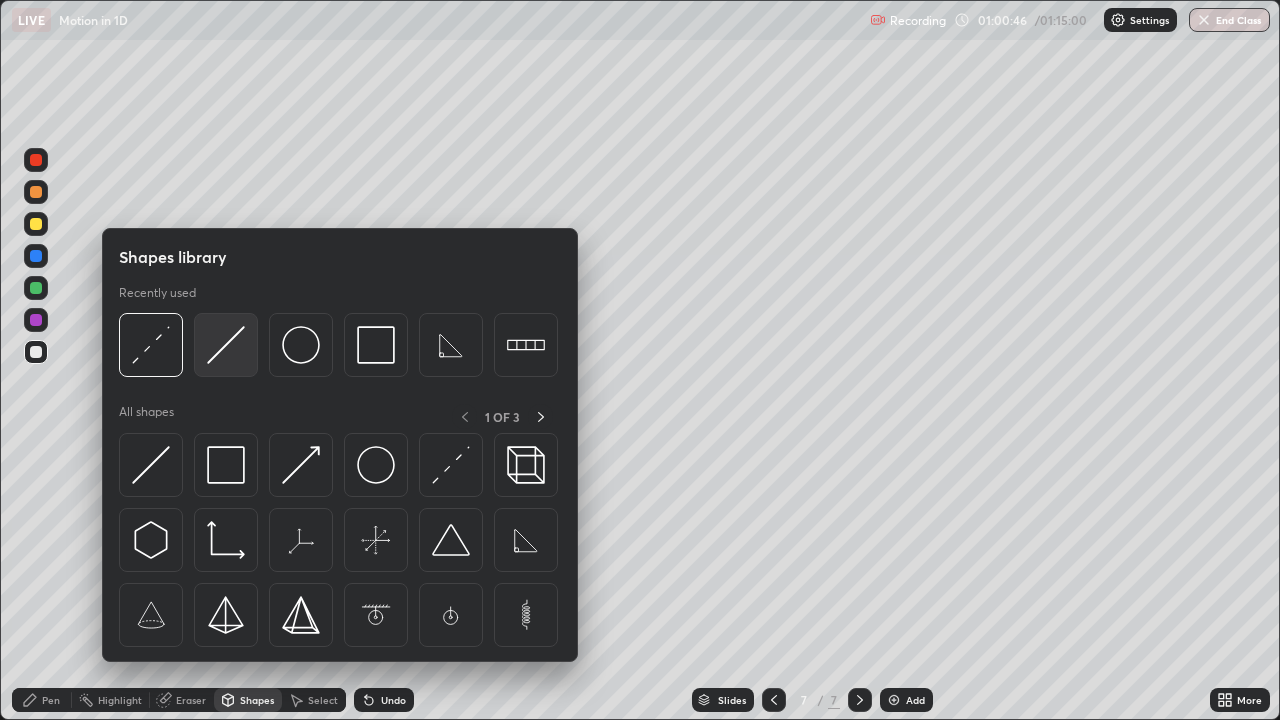 click at bounding box center (226, 345) 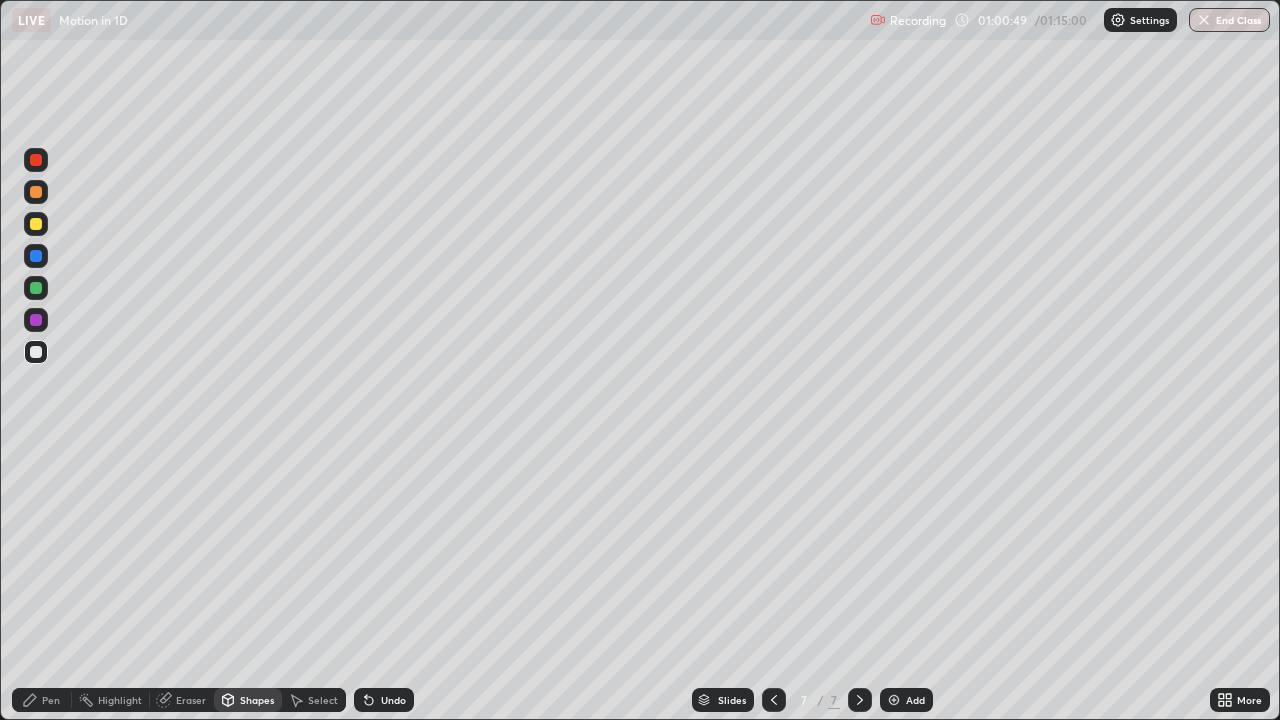 click on "Undo" at bounding box center [384, 700] 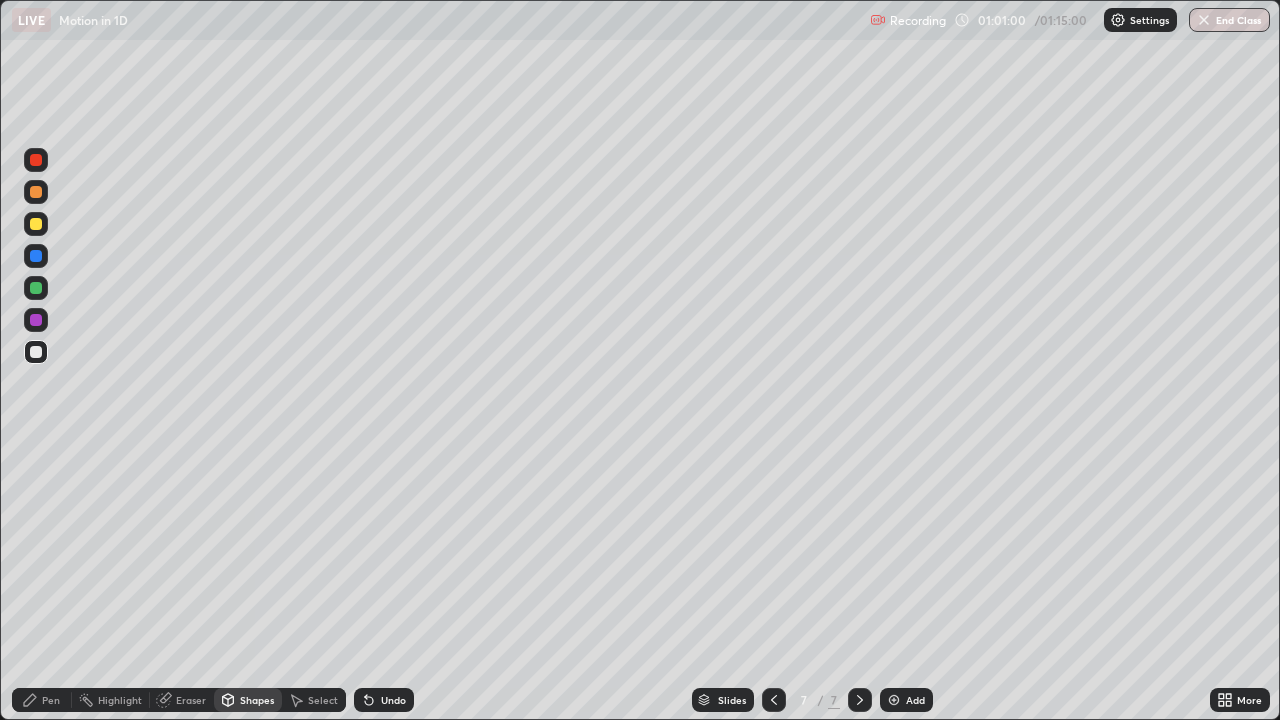 click on "Undo" at bounding box center [384, 700] 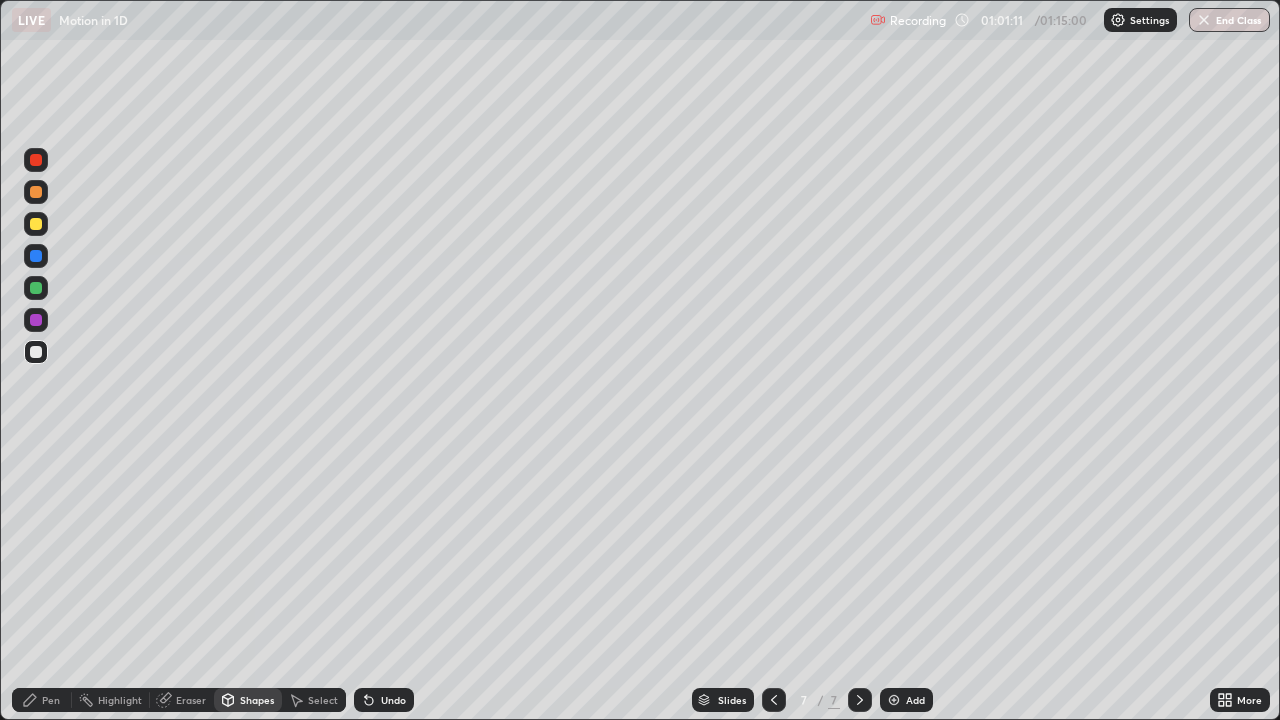 click on "Shapes" at bounding box center [257, 700] 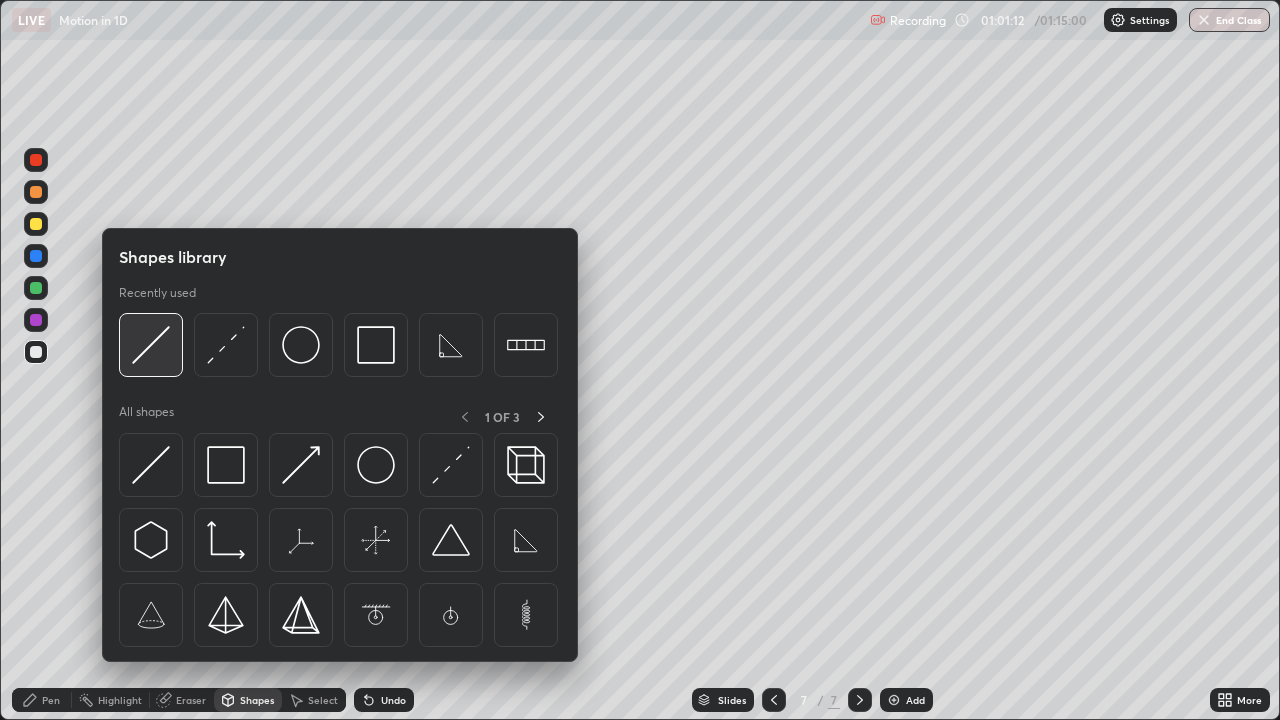 click at bounding box center (151, 345) 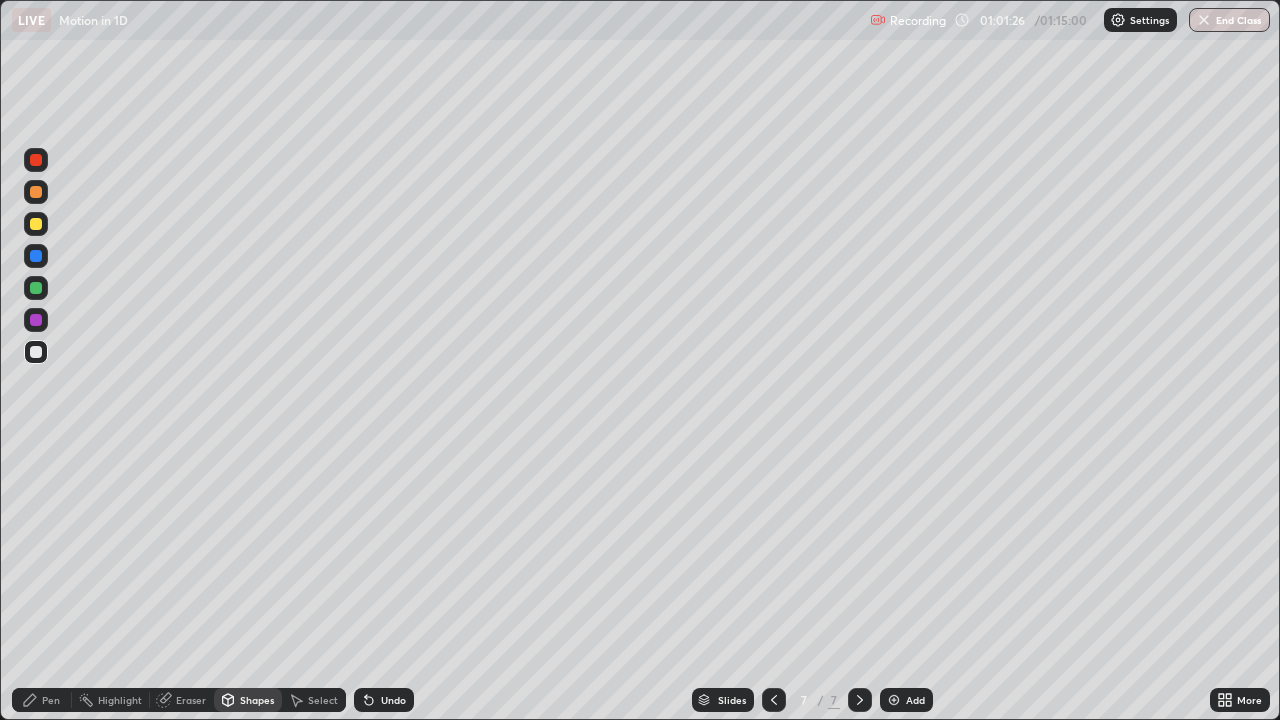 click on "Pen" at bounding box center [51, 700] 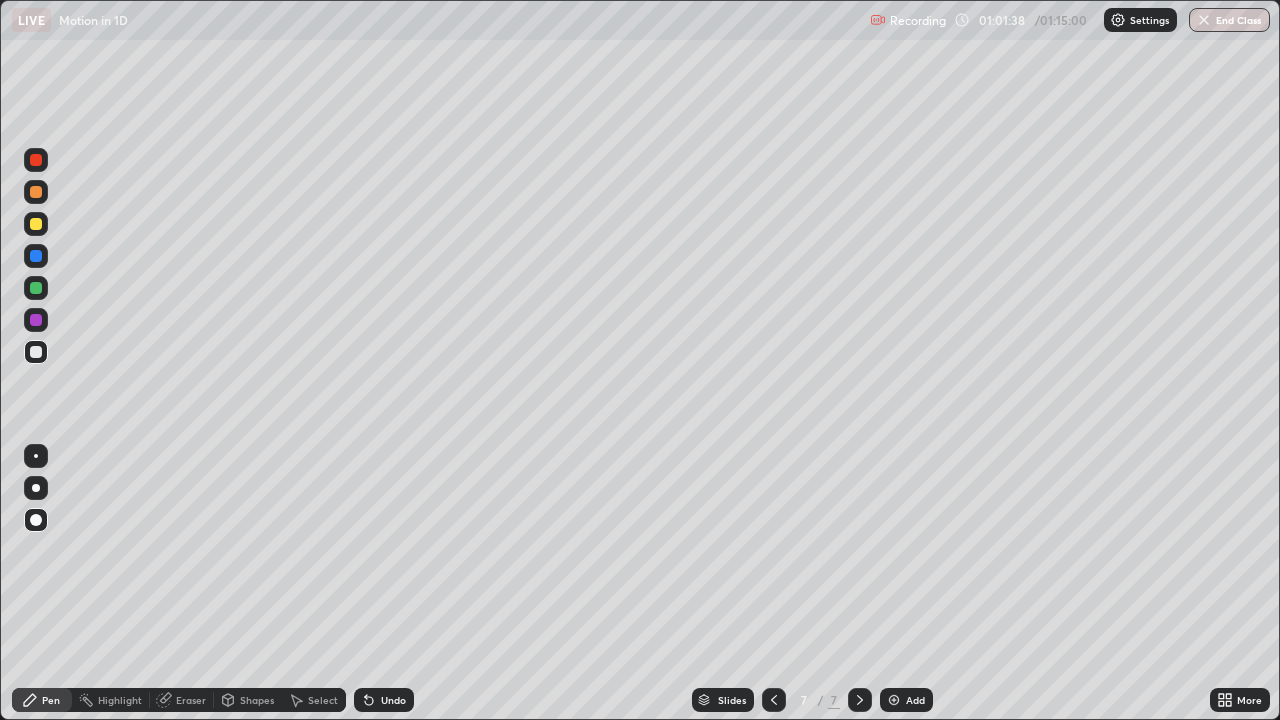 click on "Shapes" at bounding box center (257, 700) 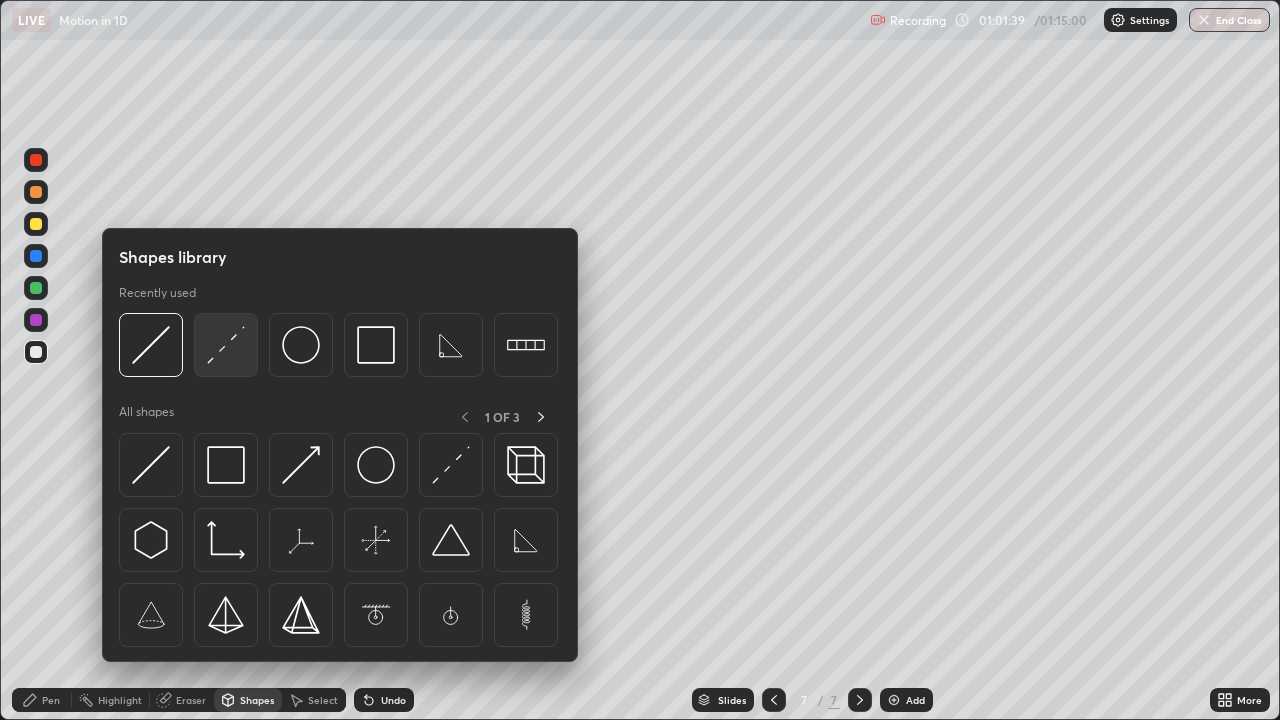 click at bounding box center (226, 345) 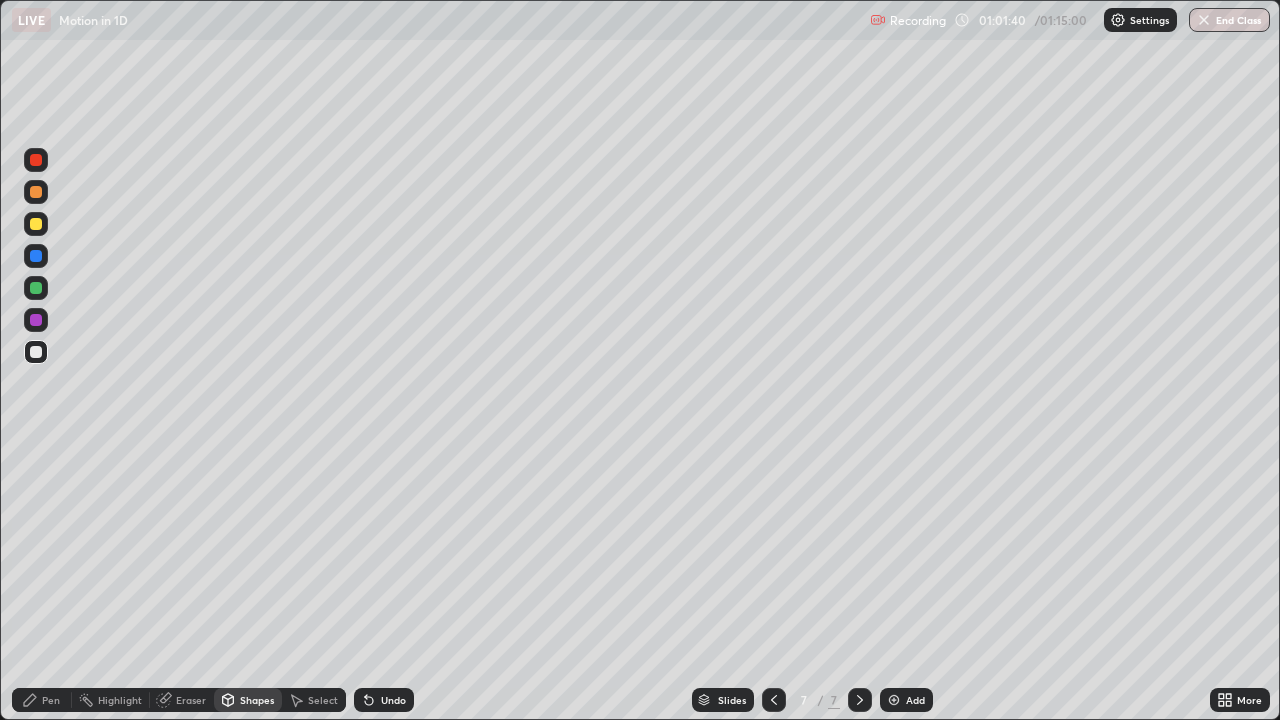 click at bounding box center [36, 224] 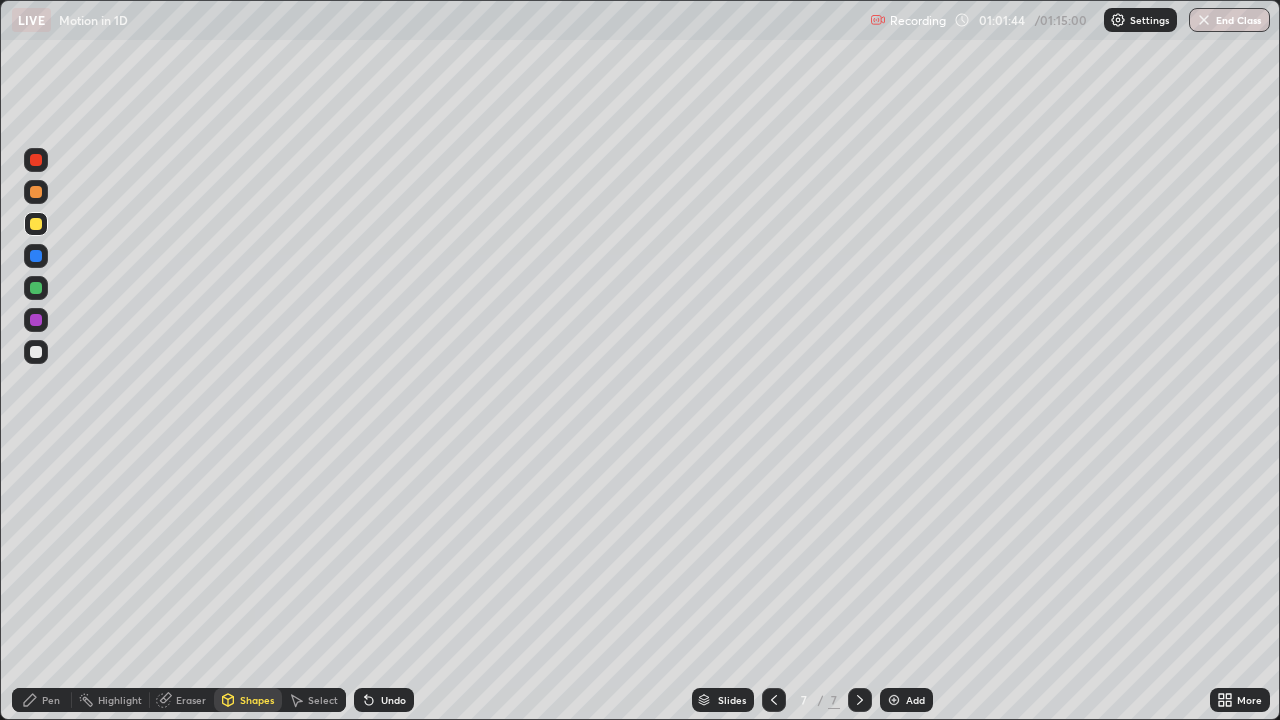click on "Pen" at bounding box center [42, 700] 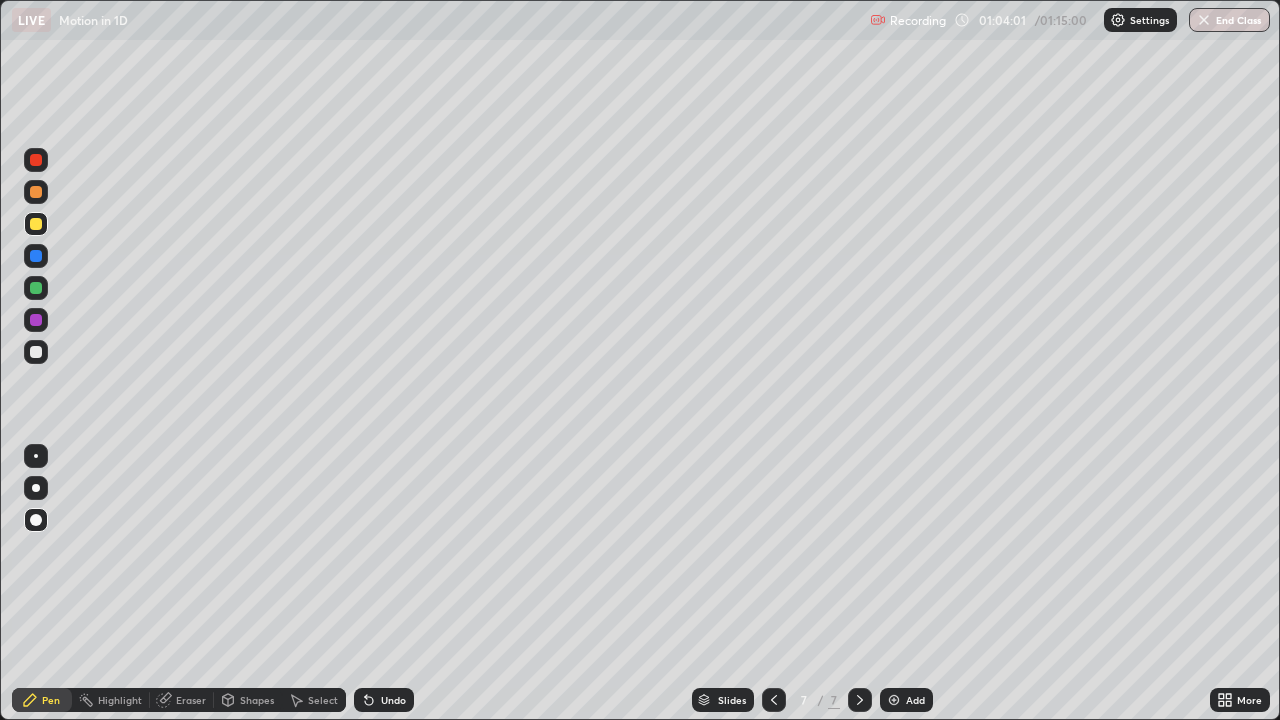 click on "Slides" at bounding box center (723, 700) 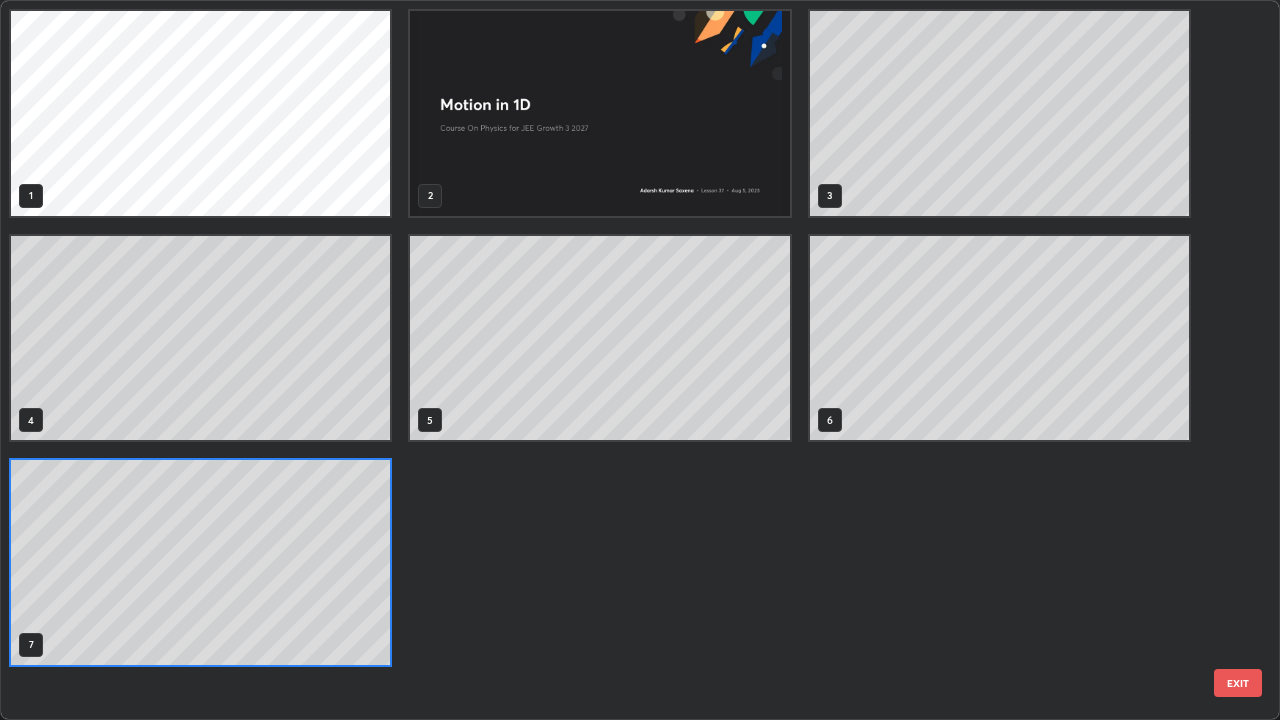 scroll, scrollTop: 7, scrollLeft: 11, axis: both 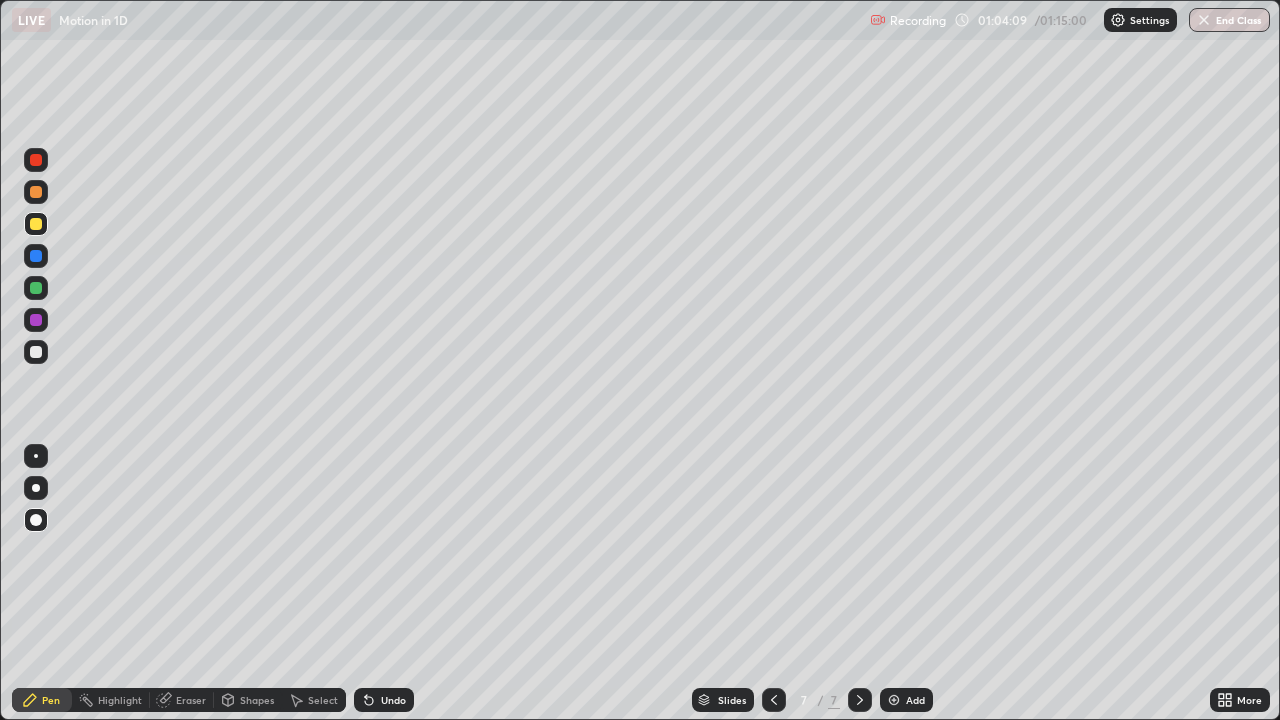 click on "Shapes" at bounding box center [257, 700] 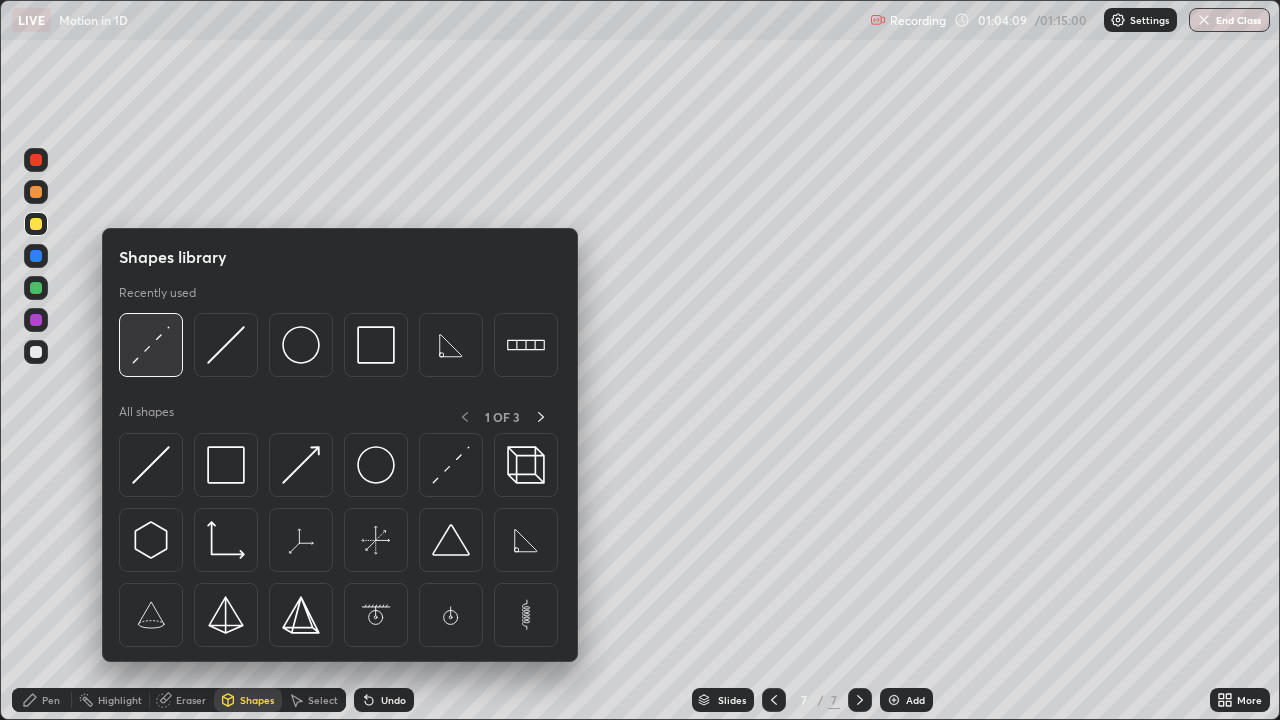 click at bounding box center (151, 345) 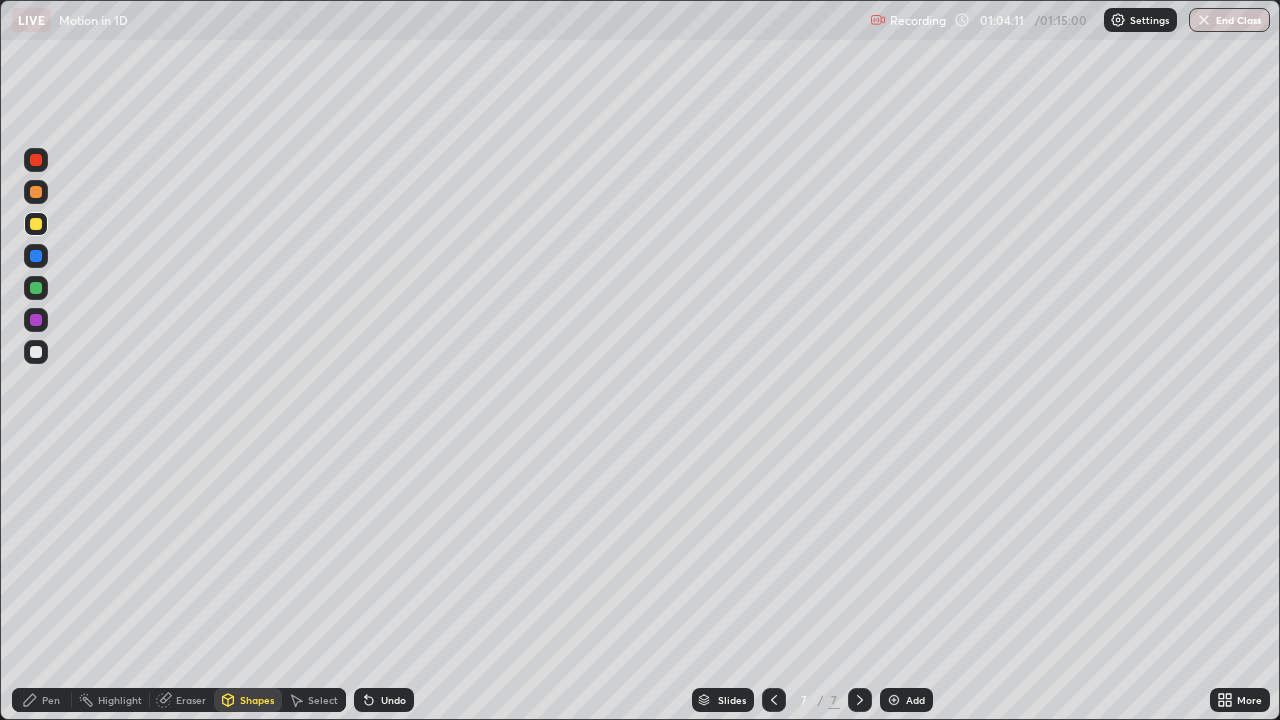 click on "Slides" at bounding box center (723, 700) 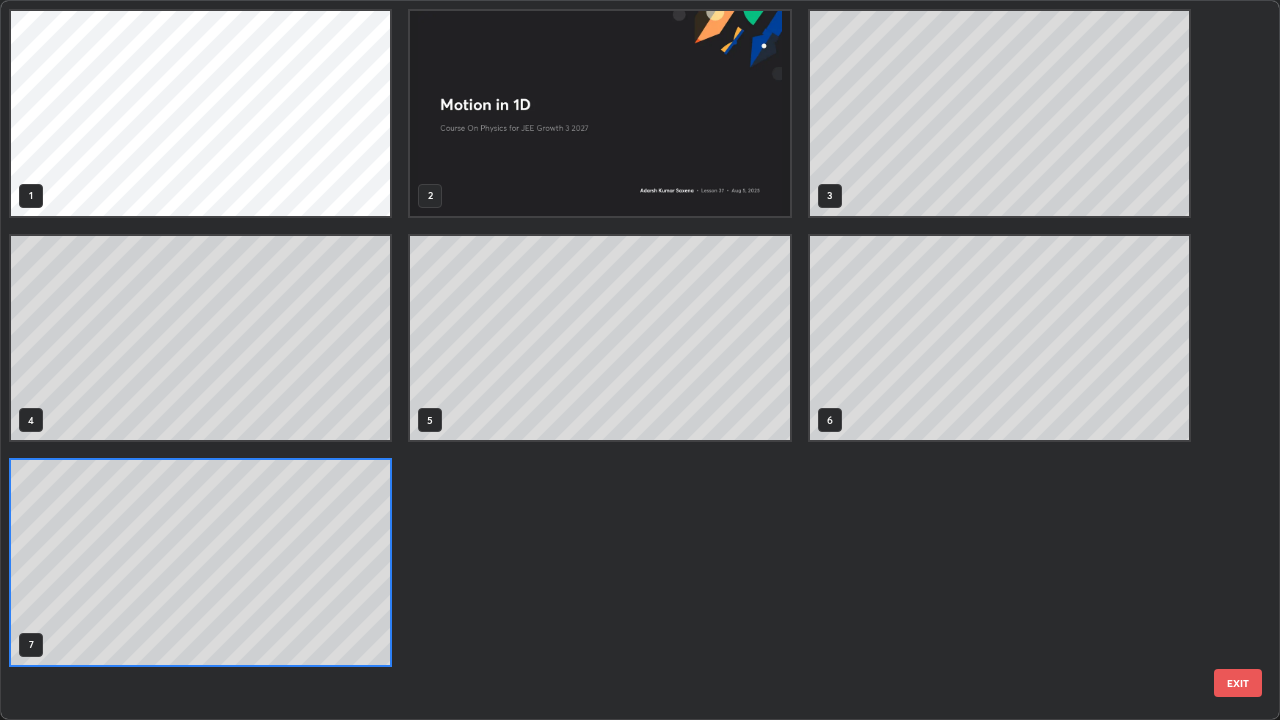 scroll, scrollTop: 7, scrollLeft: 11, axis: both 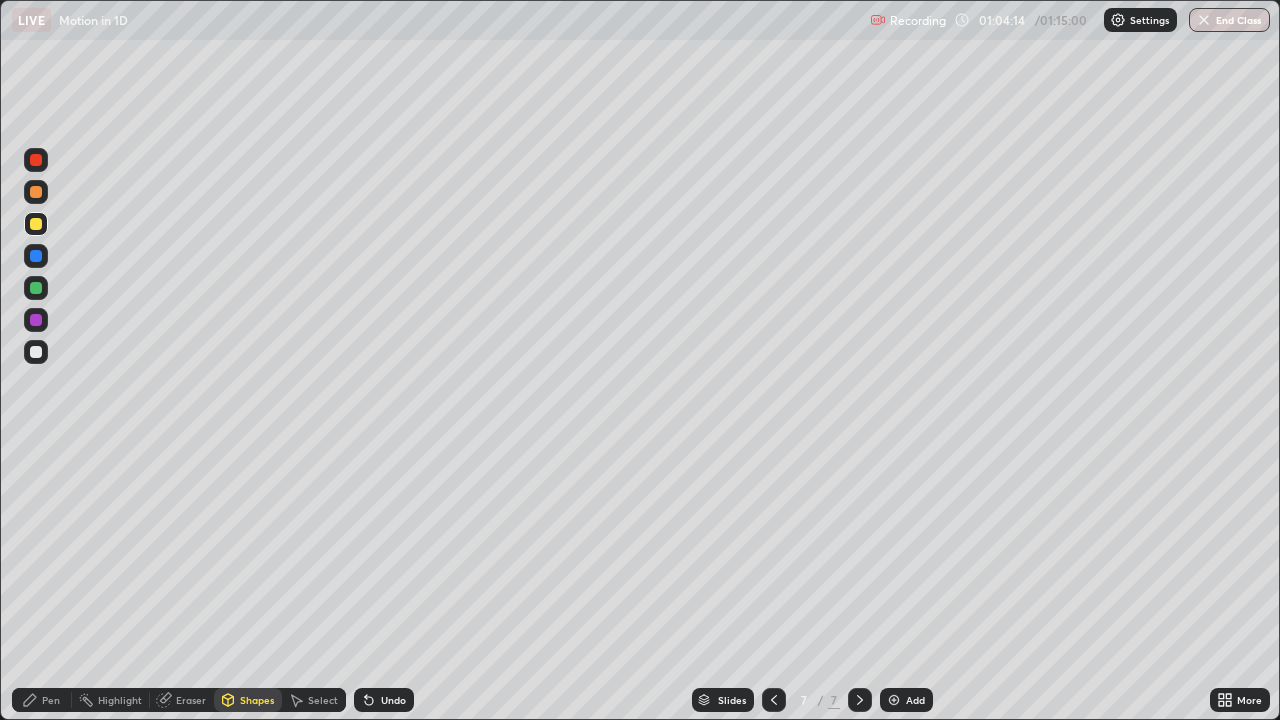 click 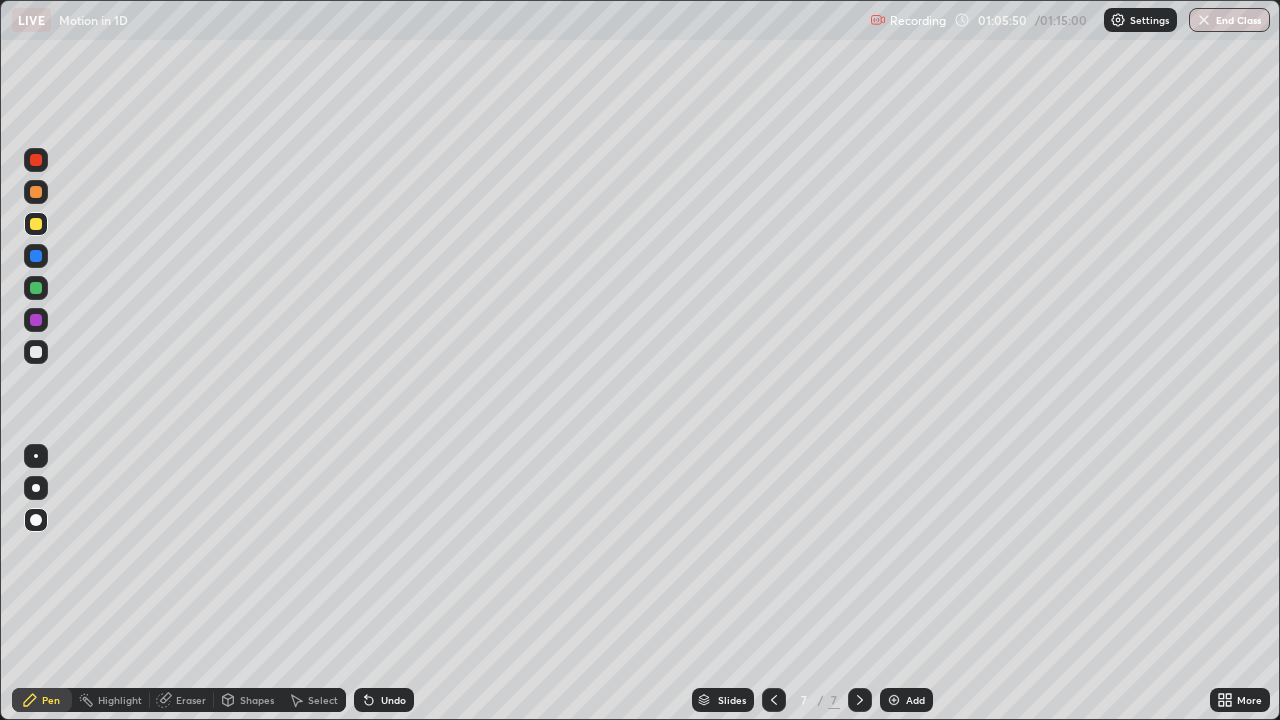 click at bounding box center [36, 352] 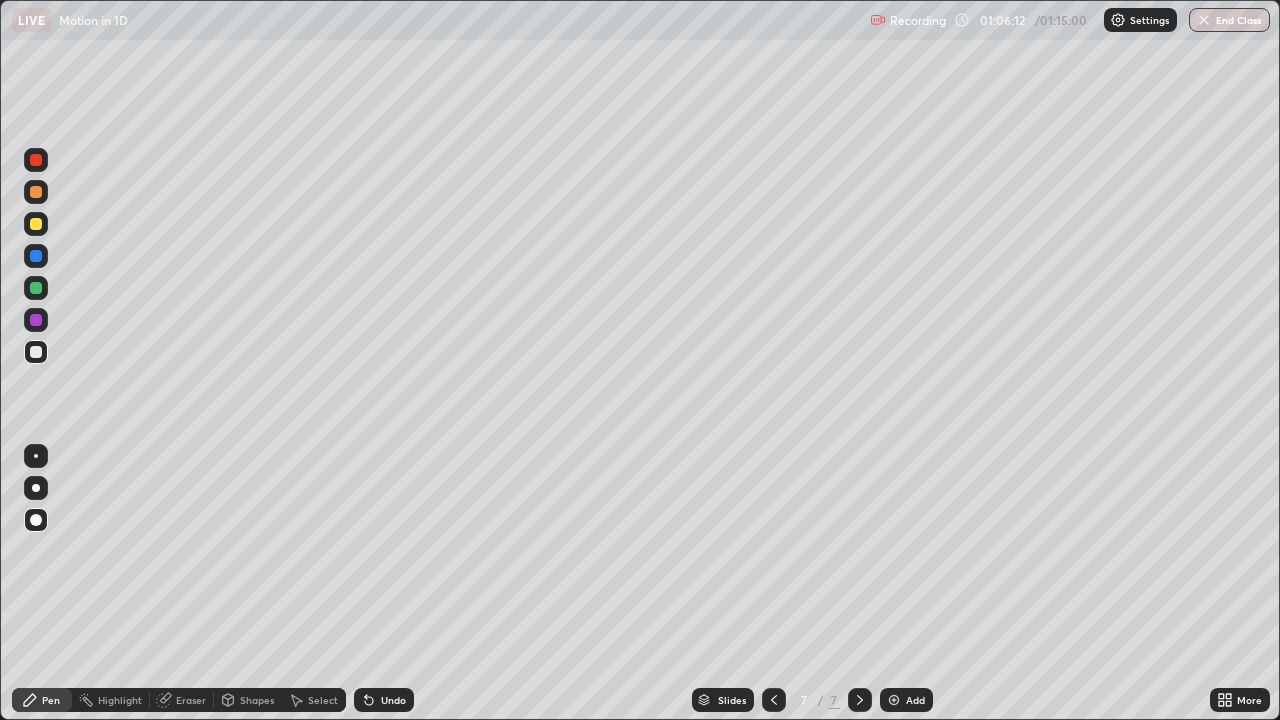 click on "Shapes" at bounding box center [257, 700] 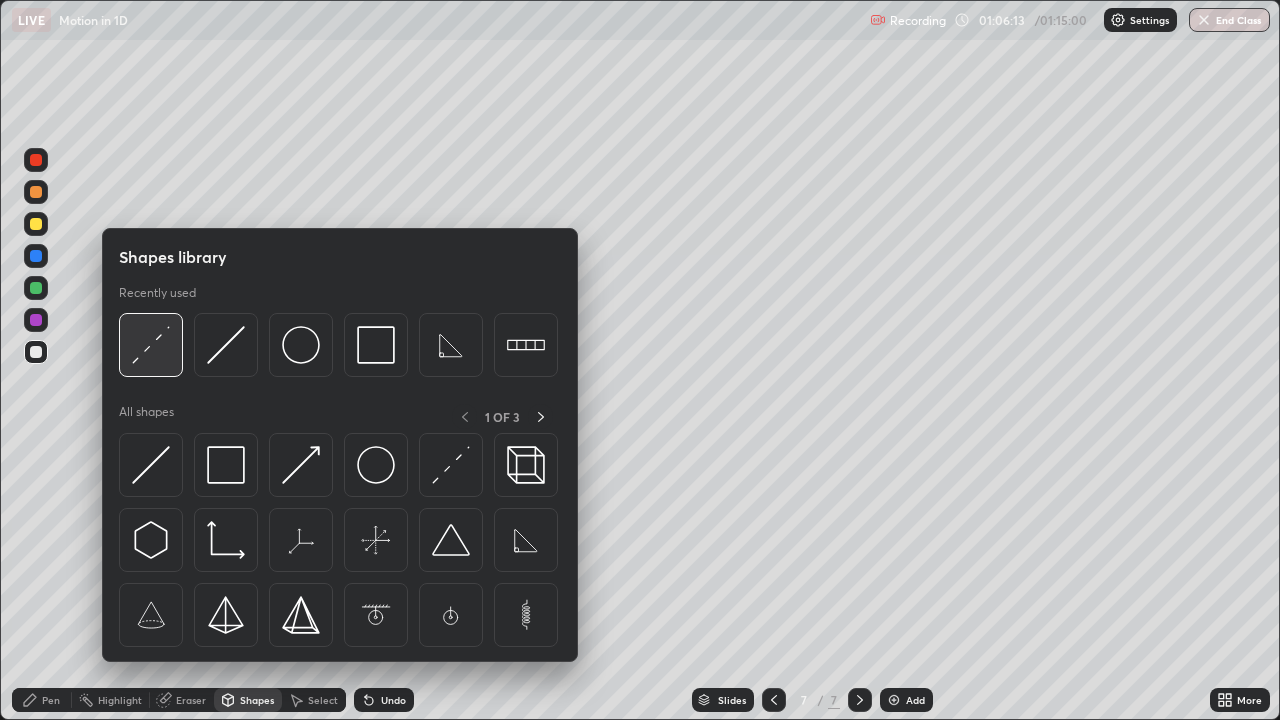 click at bounding box center [151, 345] 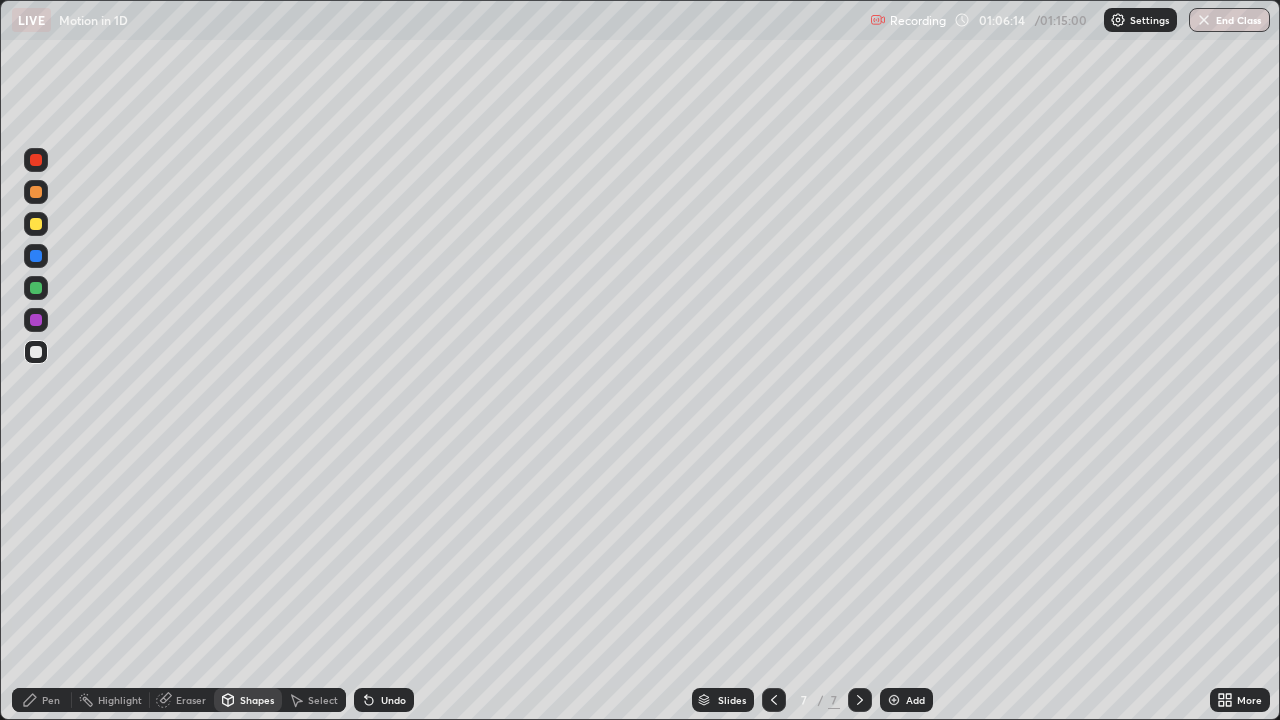 click at bounding box center [36, 224] 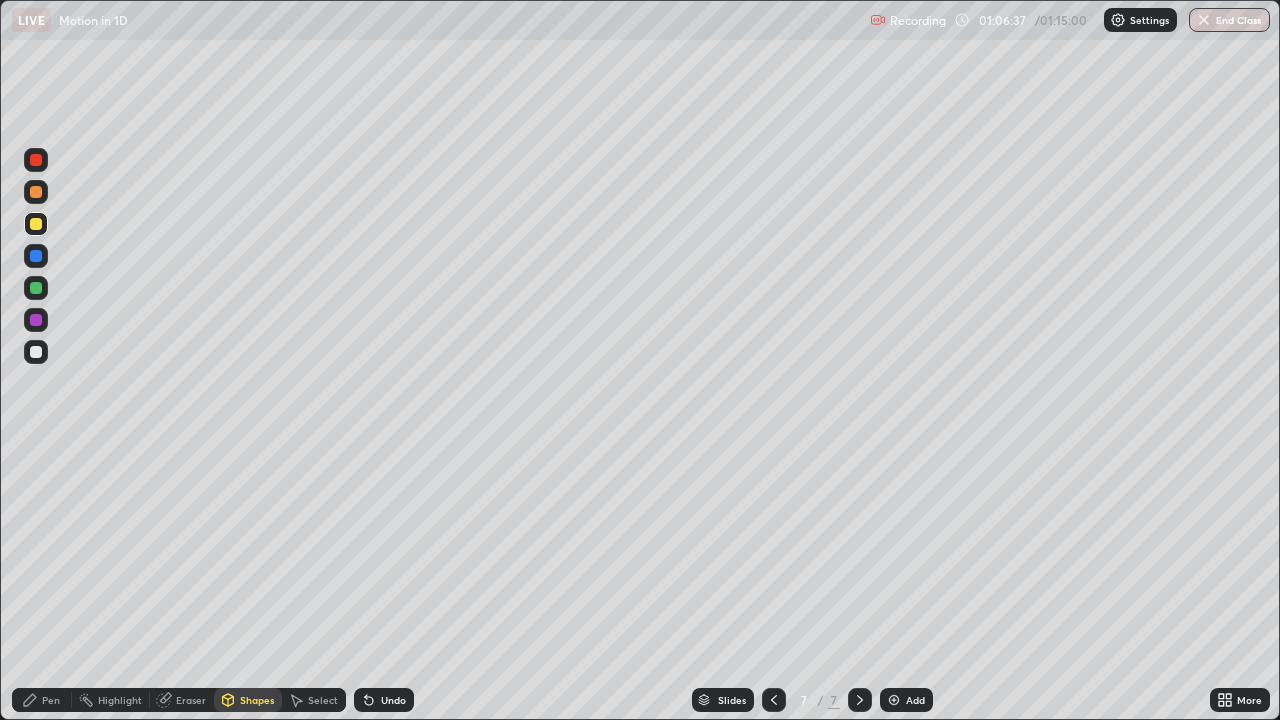 click on "Pen" at bounding box center (51, 700) 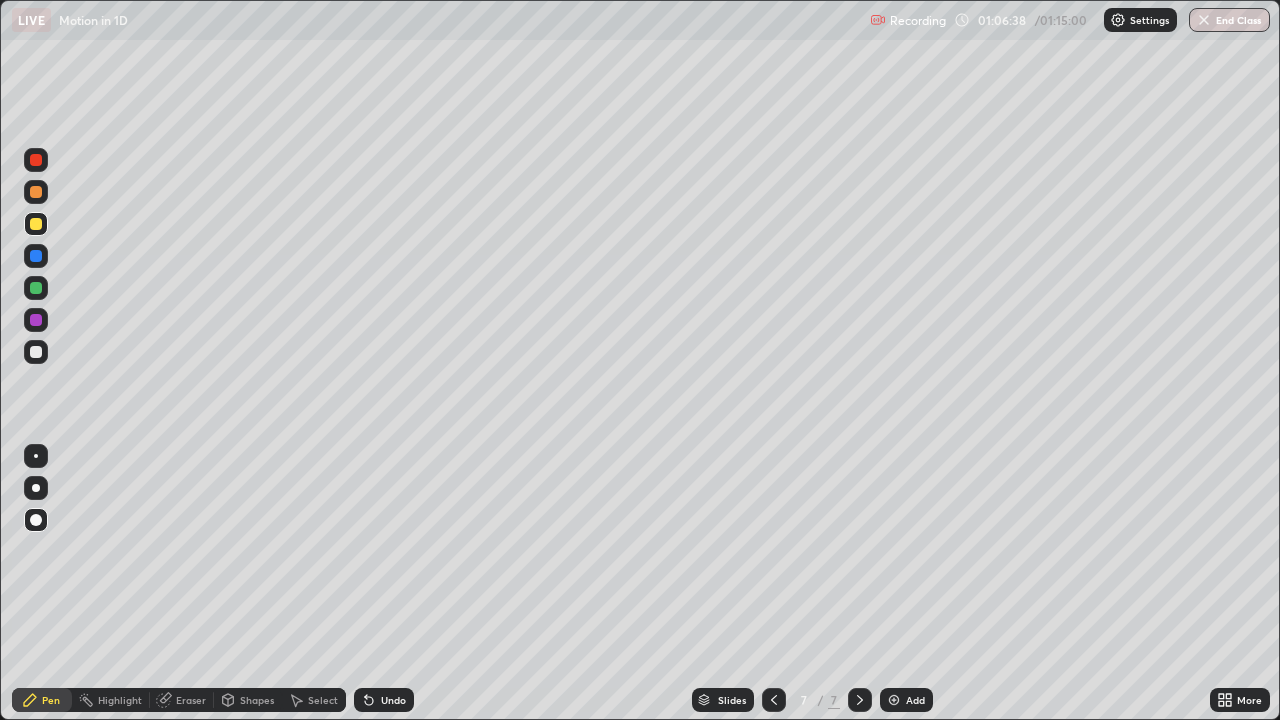 click at bounding box center [36, 352] 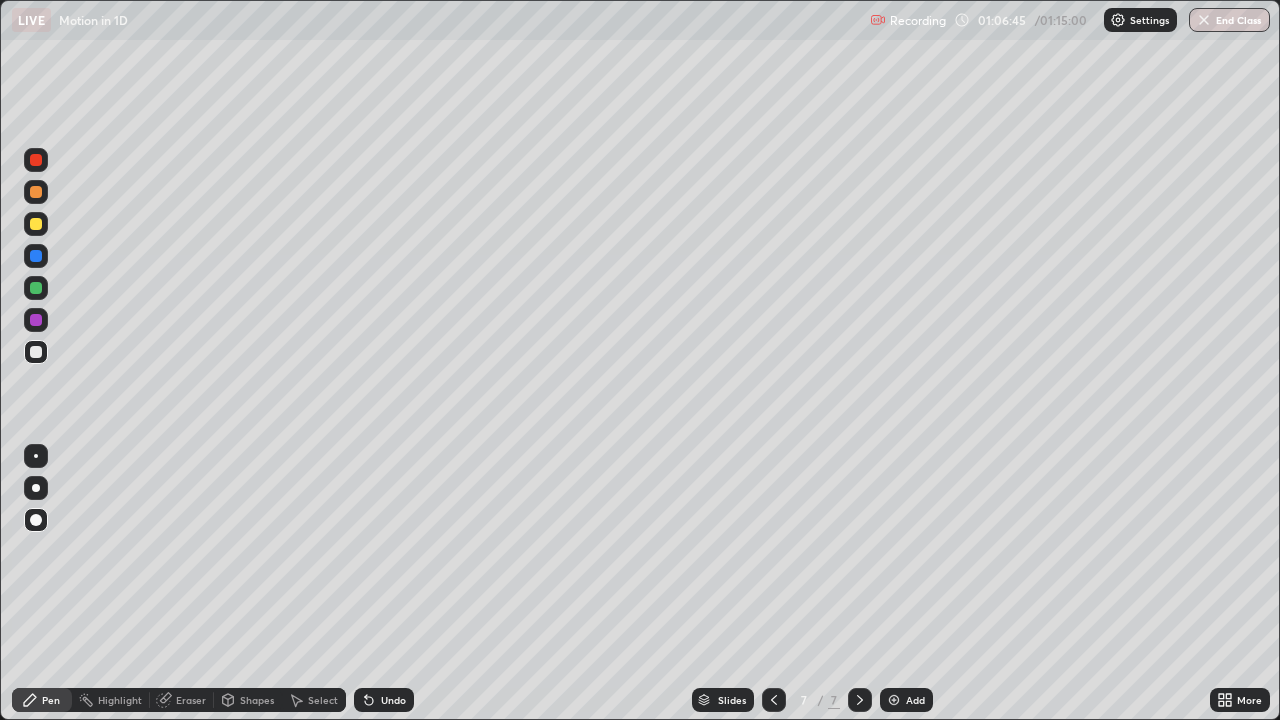 click on "Shapes" at bounding box center (257, 700) 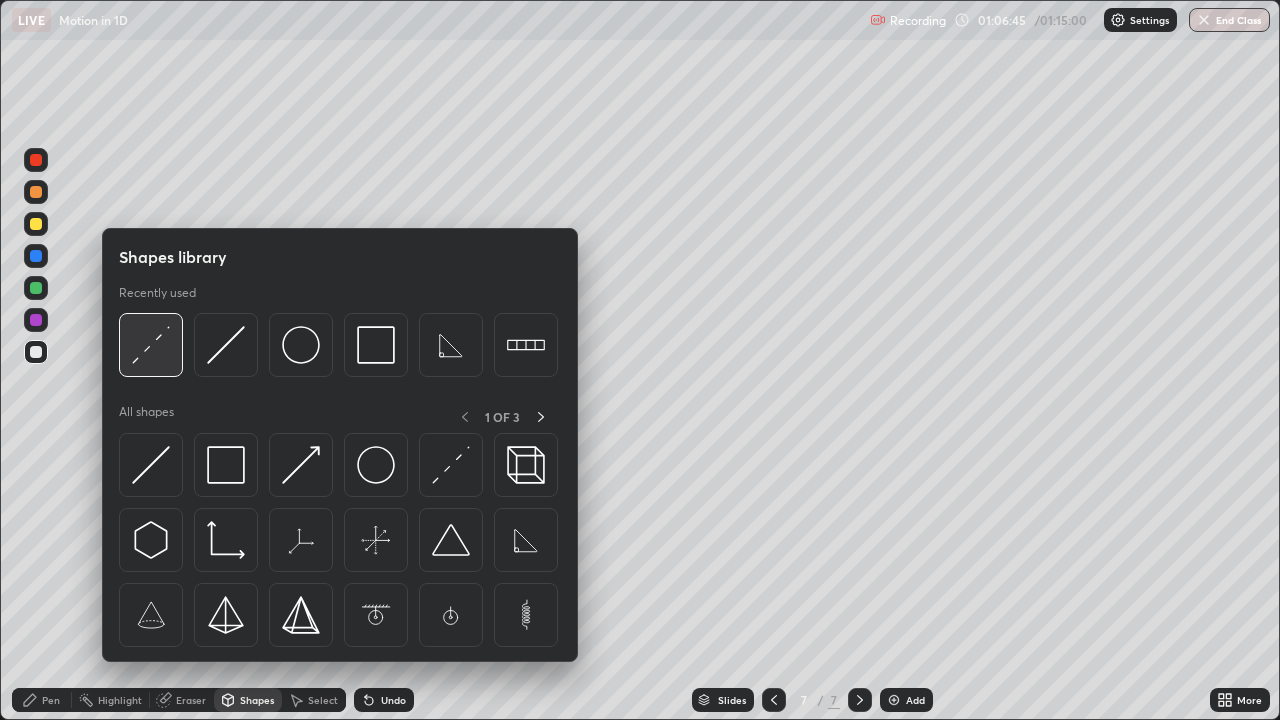 click at bounding box center [151, 345] 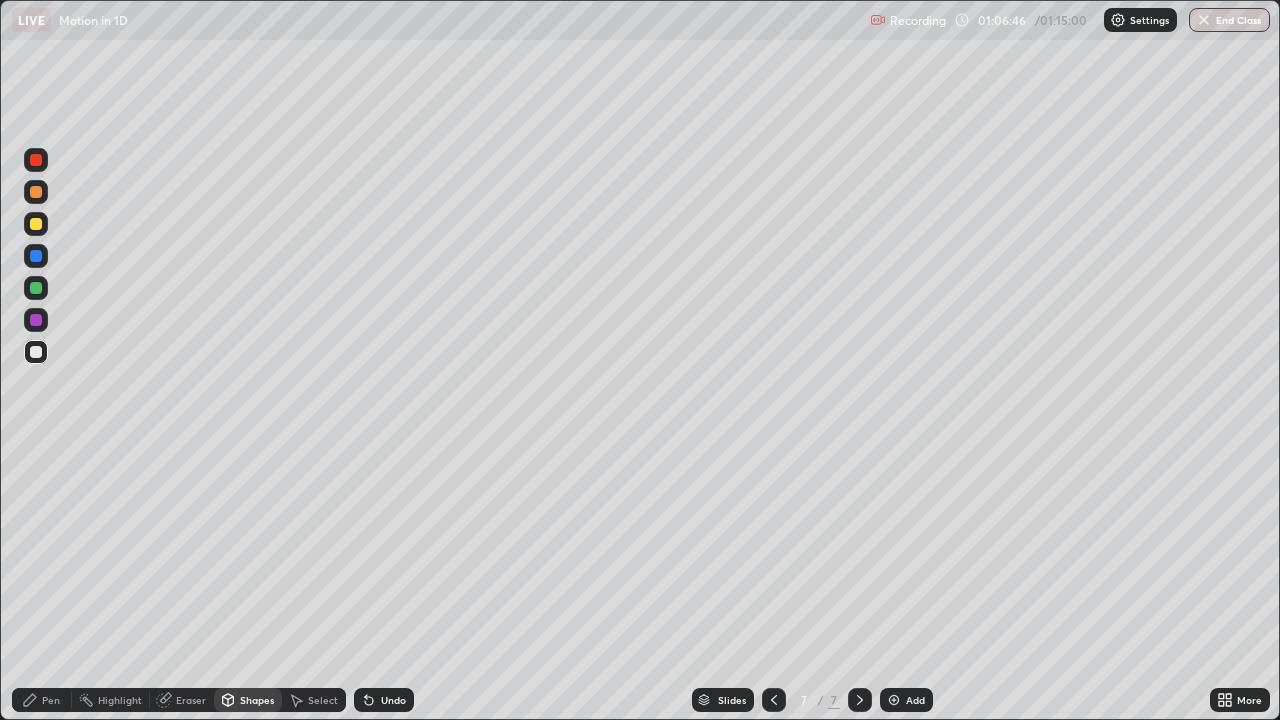 click at bounding box center (36, 224) 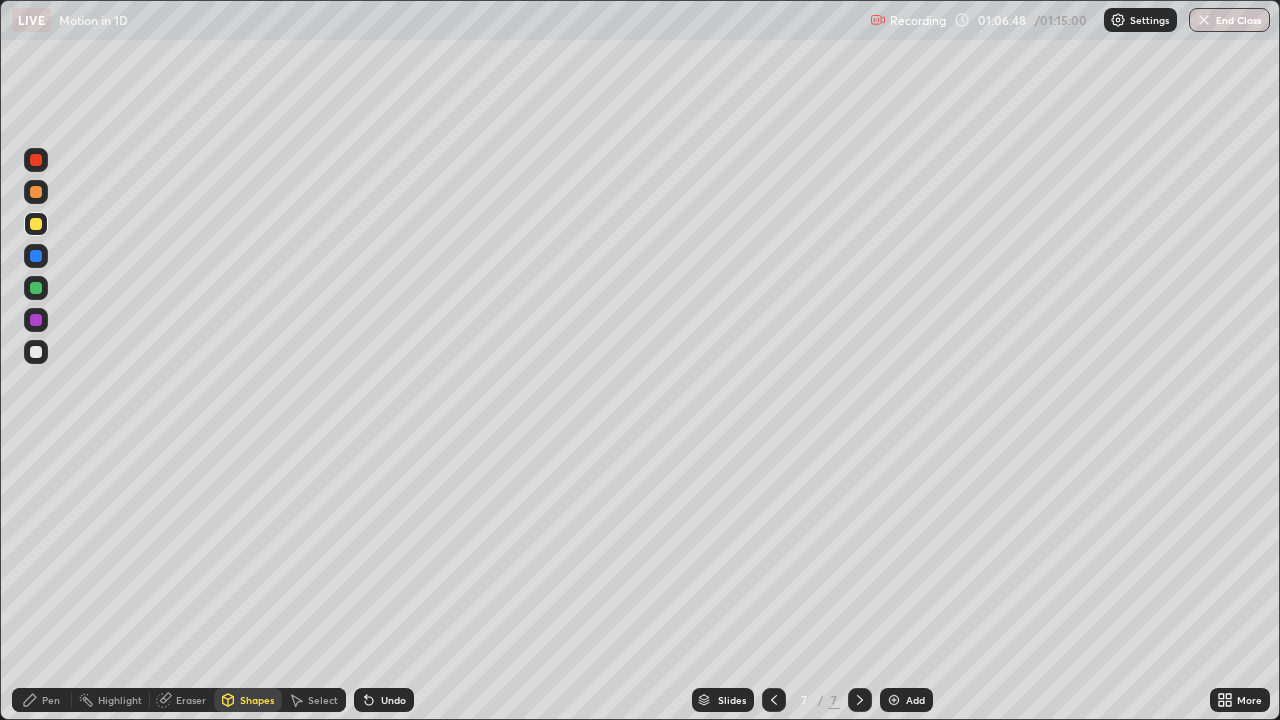 click on "Pen" at bounding box center (51, 700) 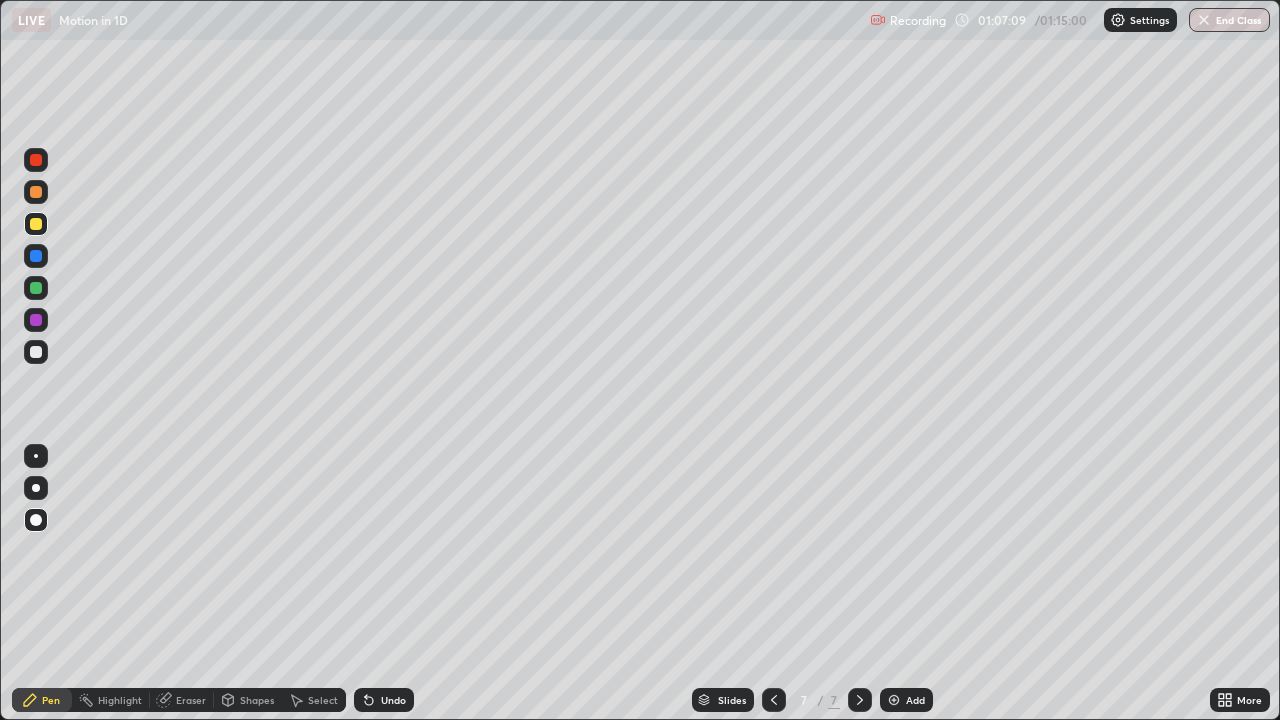 click on "Shapes" at bounding box center [257, 700] 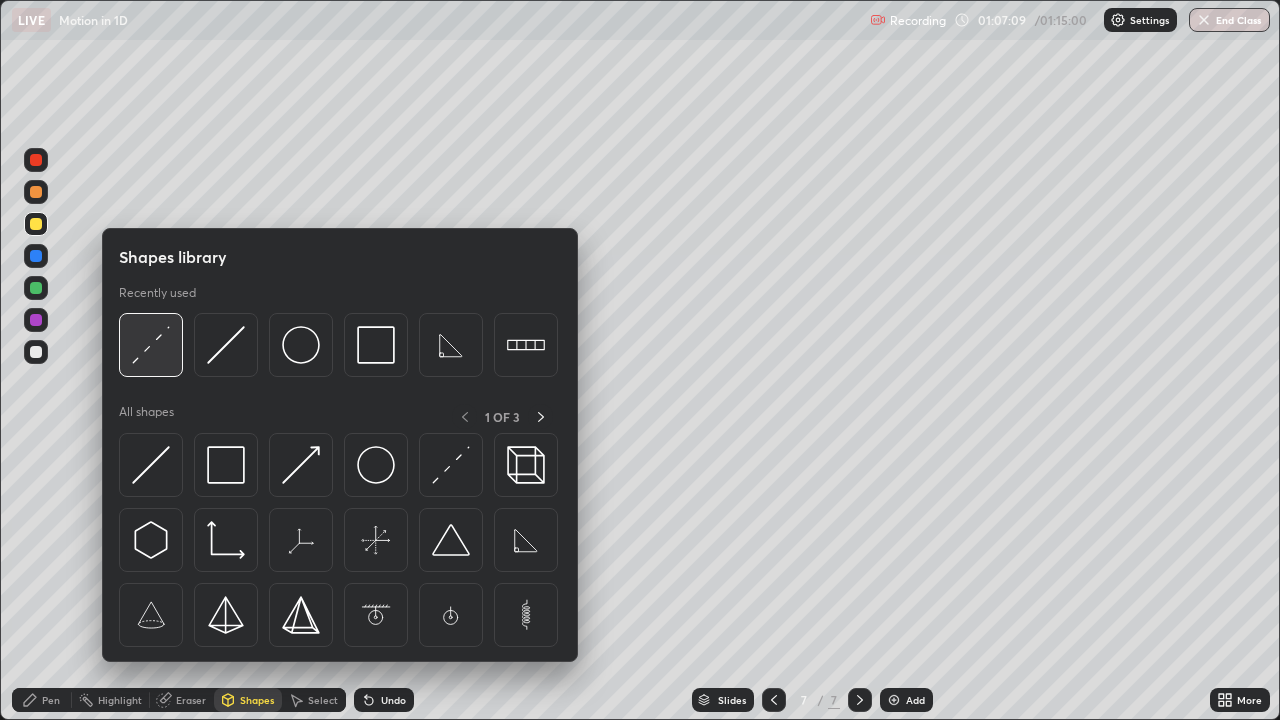 click at bounding box center (151, 345) 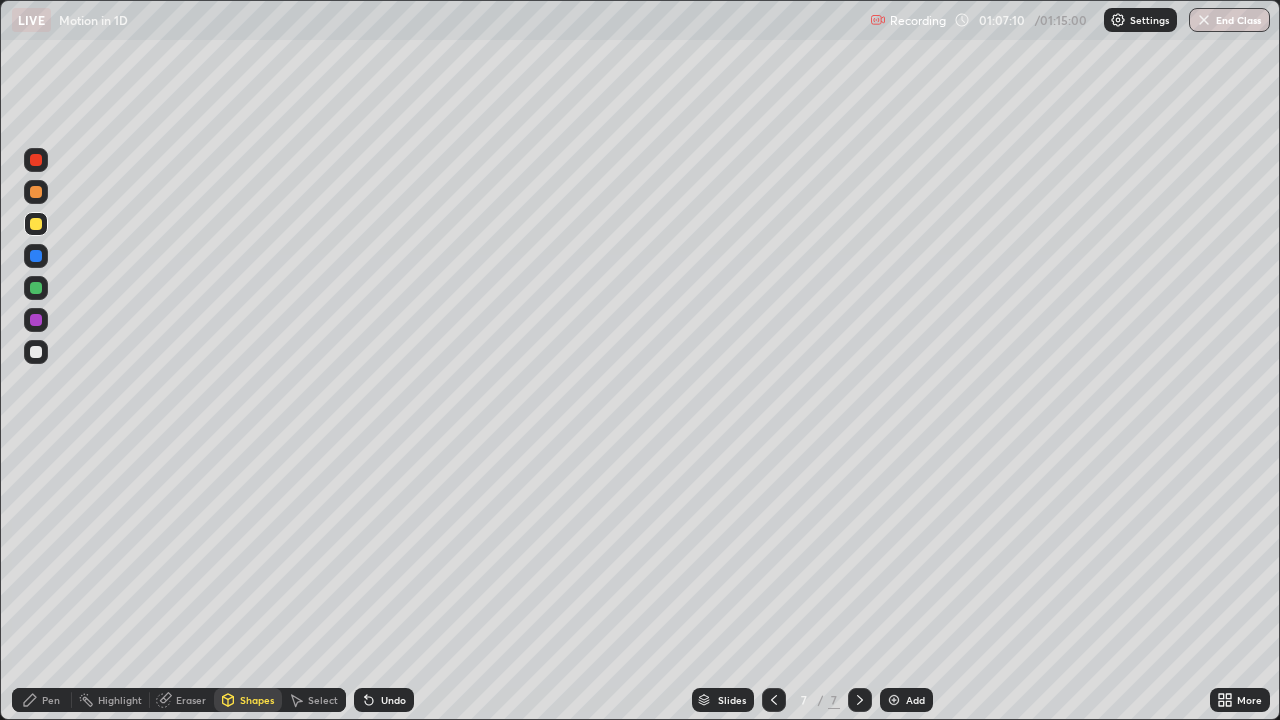 click at bounding box center [36, 352] 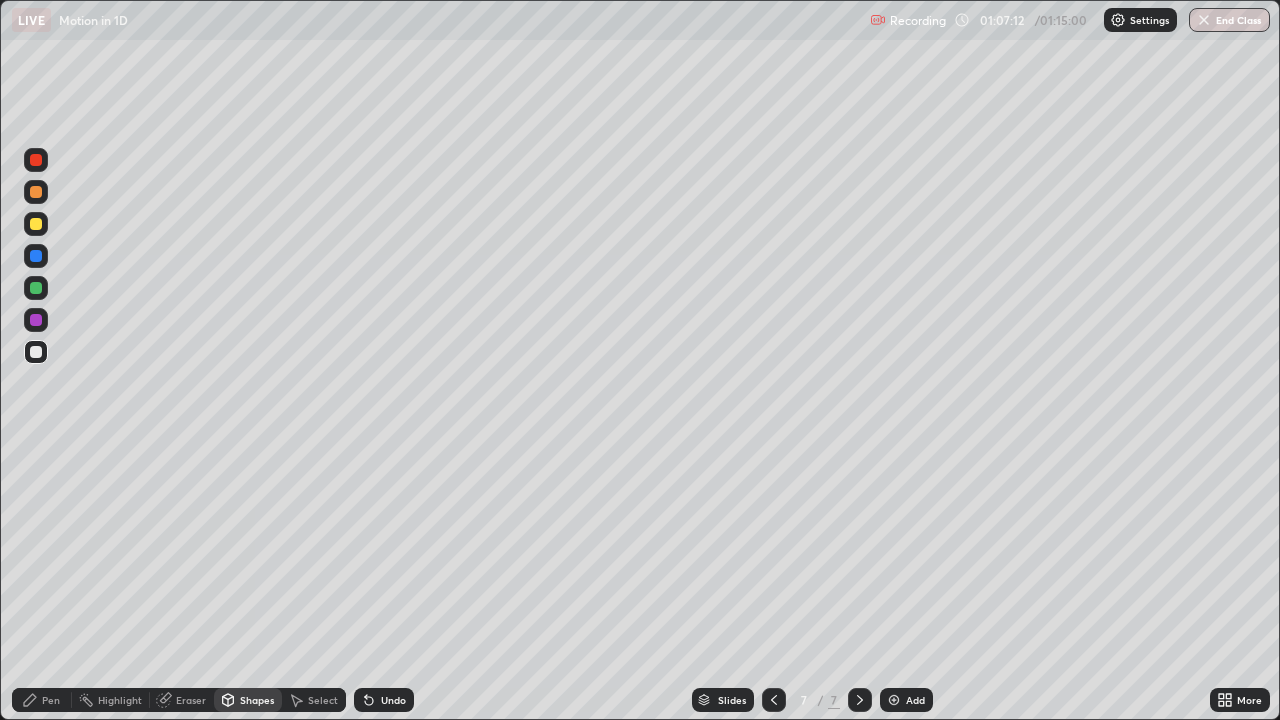 click on "Shapes" at bounding box center [257, 700] 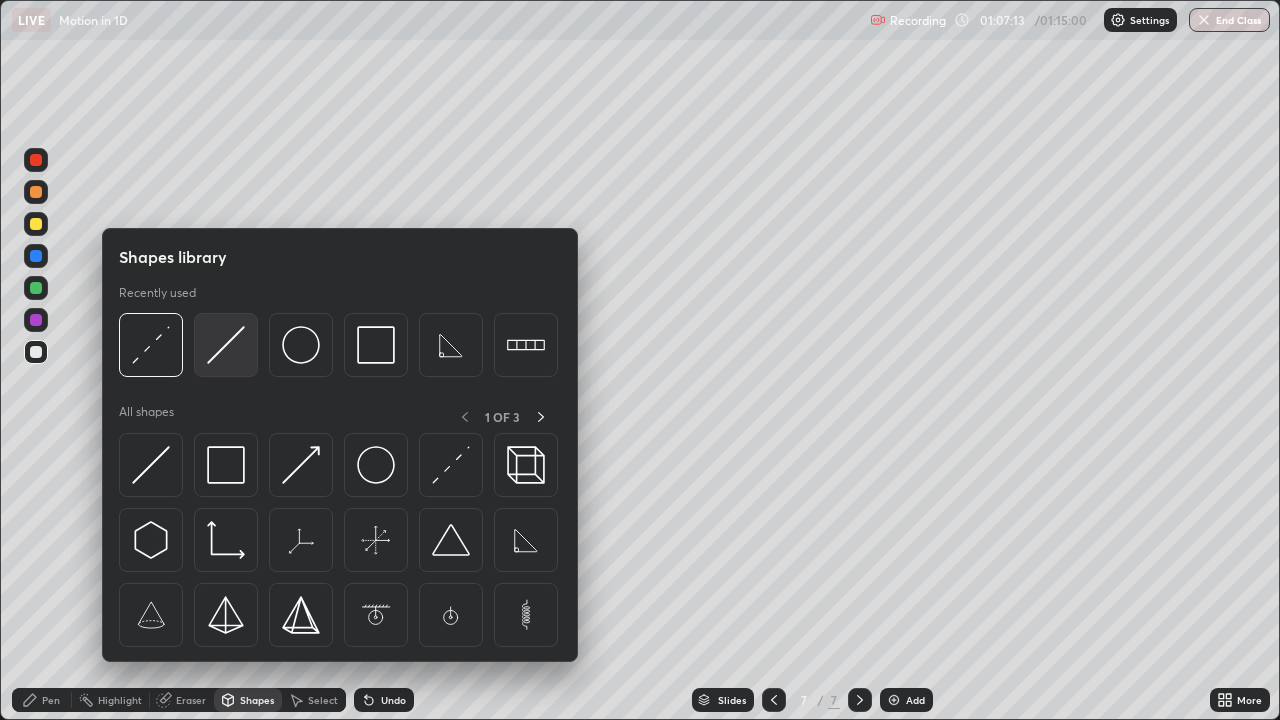 click at bounding box center [226, 345] 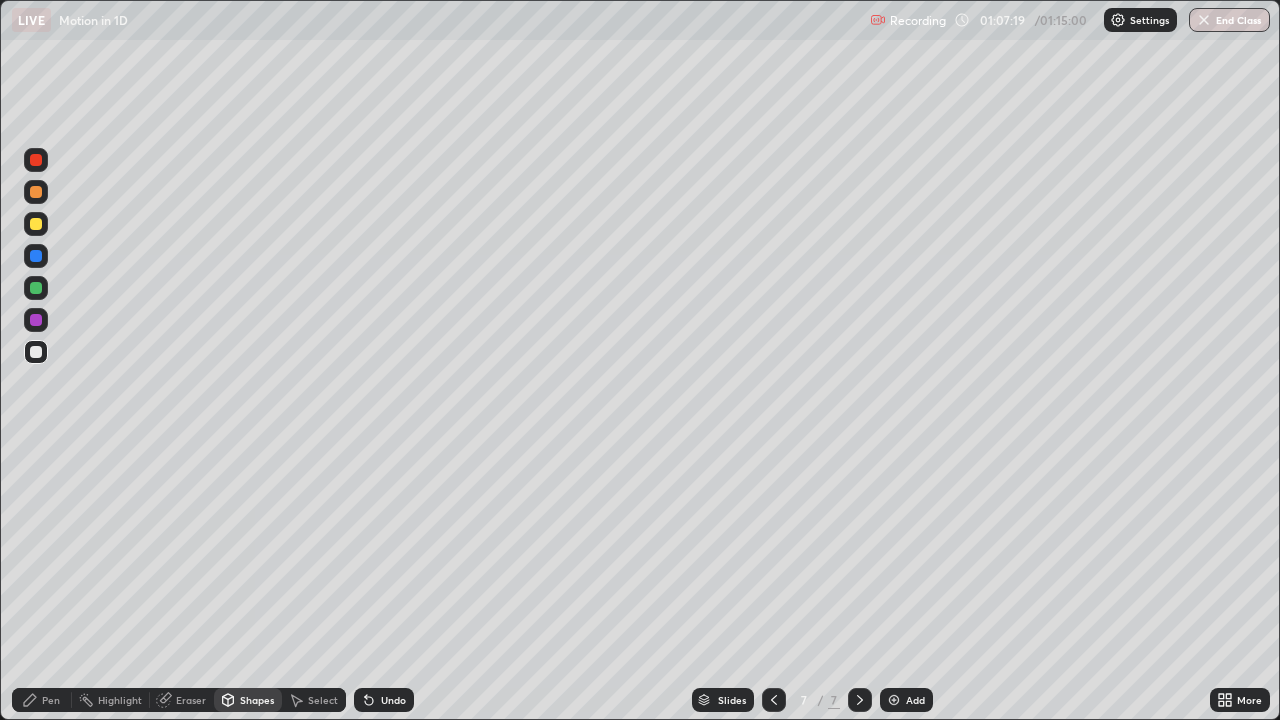click on "Pen" at bounding box center [42, 700] 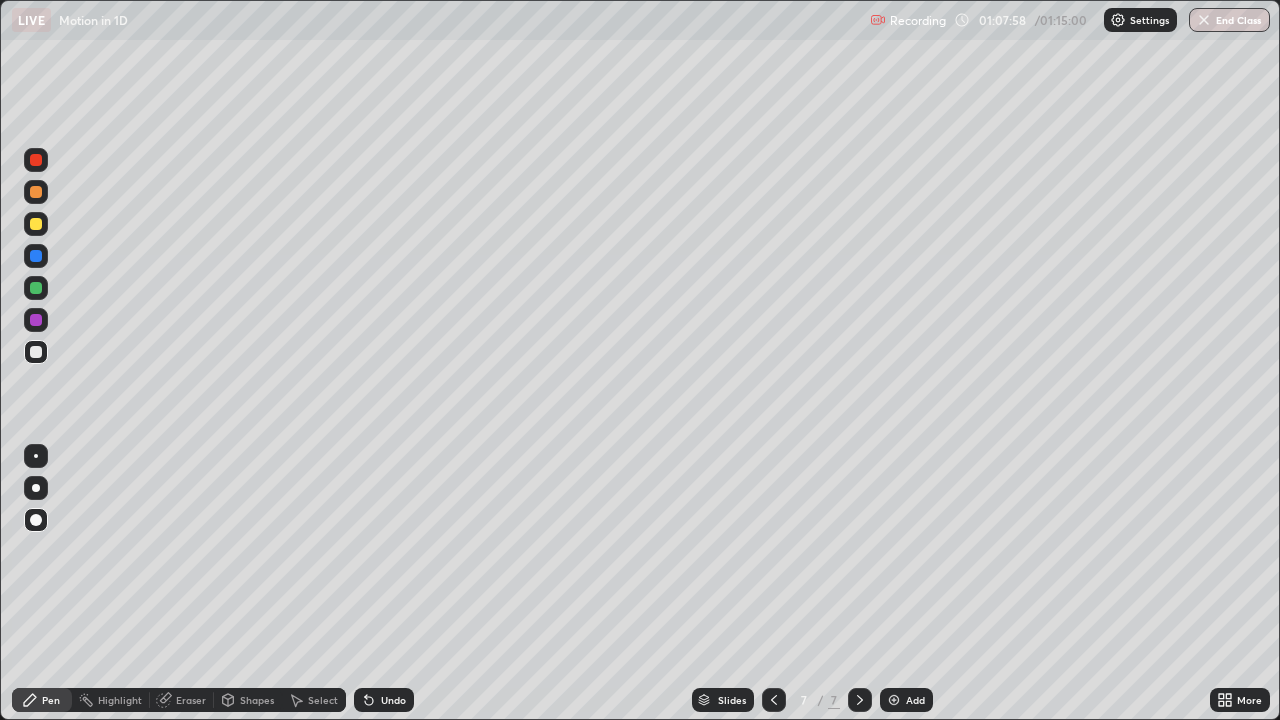 click on "Undo" at bounding box center [393, 700] 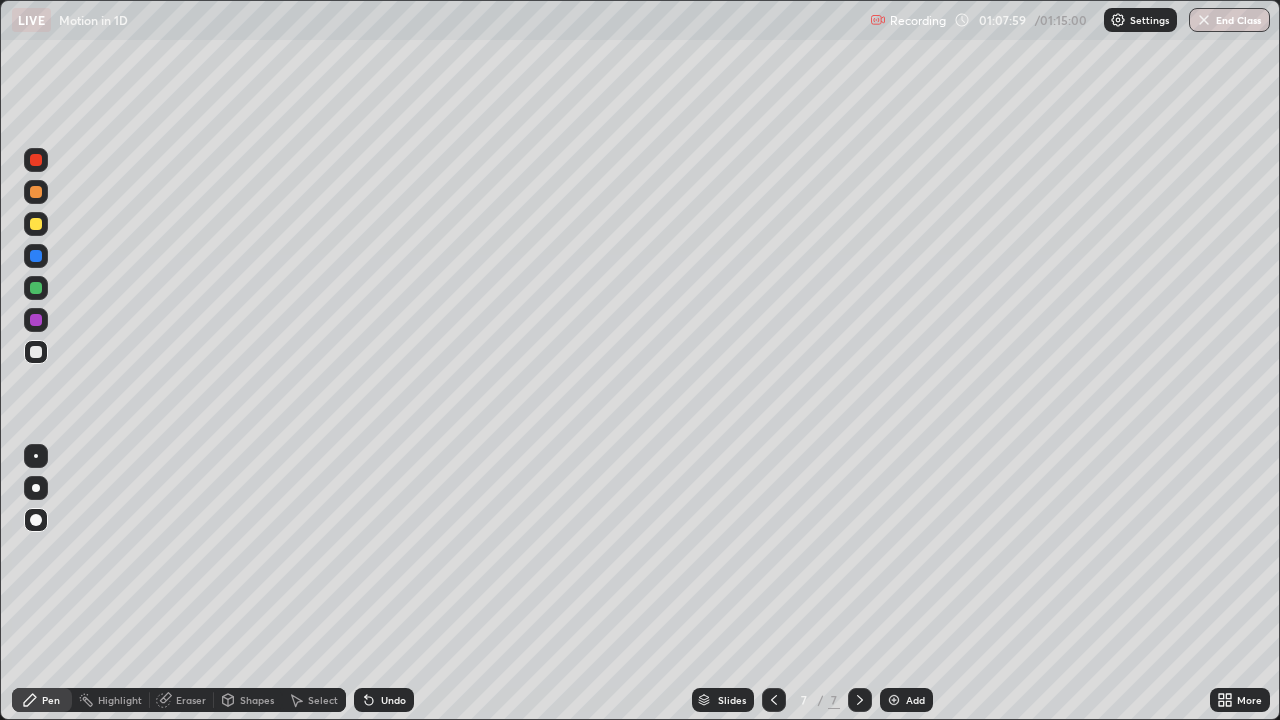 click on "Undo" at bounding box center (393, 700) 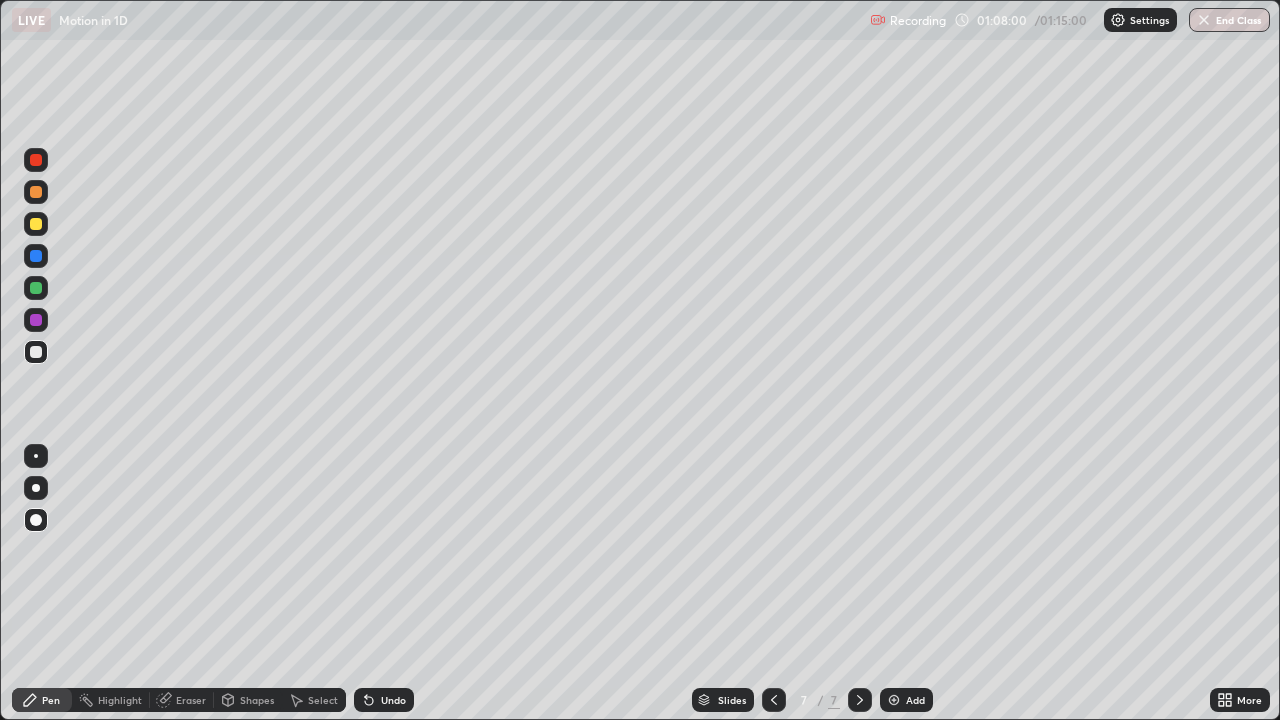 click on "Undo" at bounding box center (384, 700) 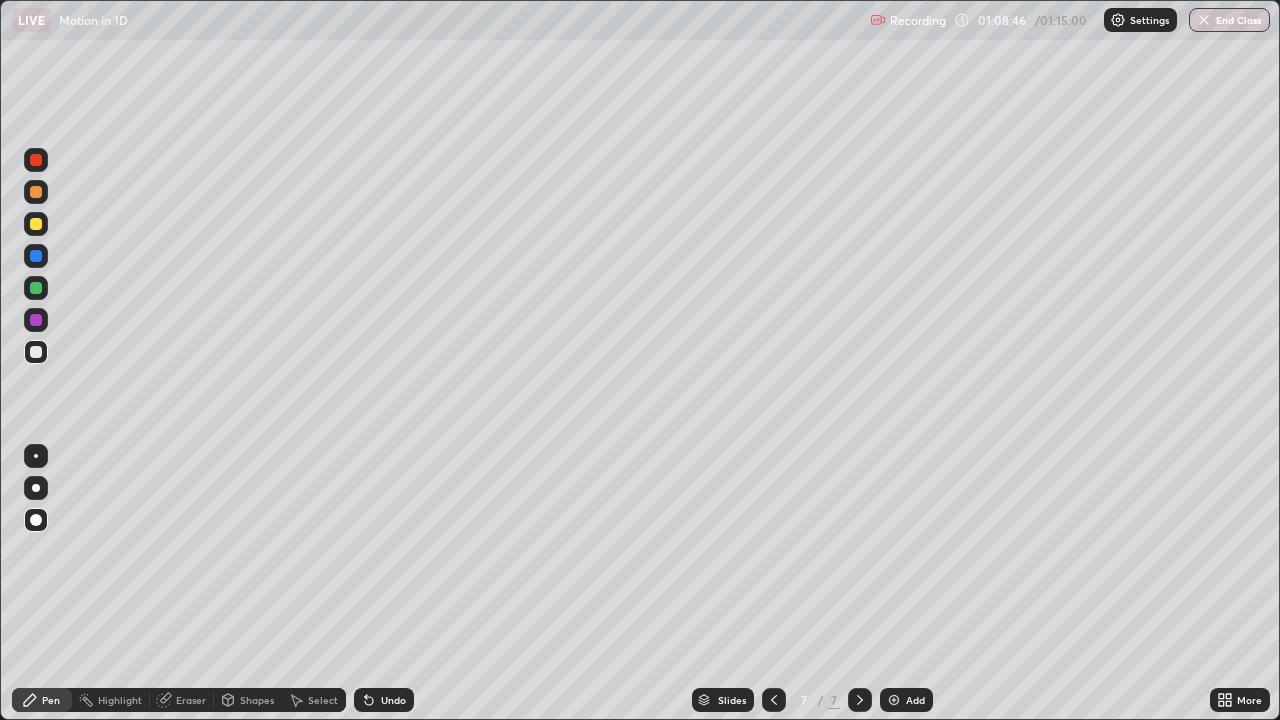 click on "Shapes" at bounding box center (257, 700) 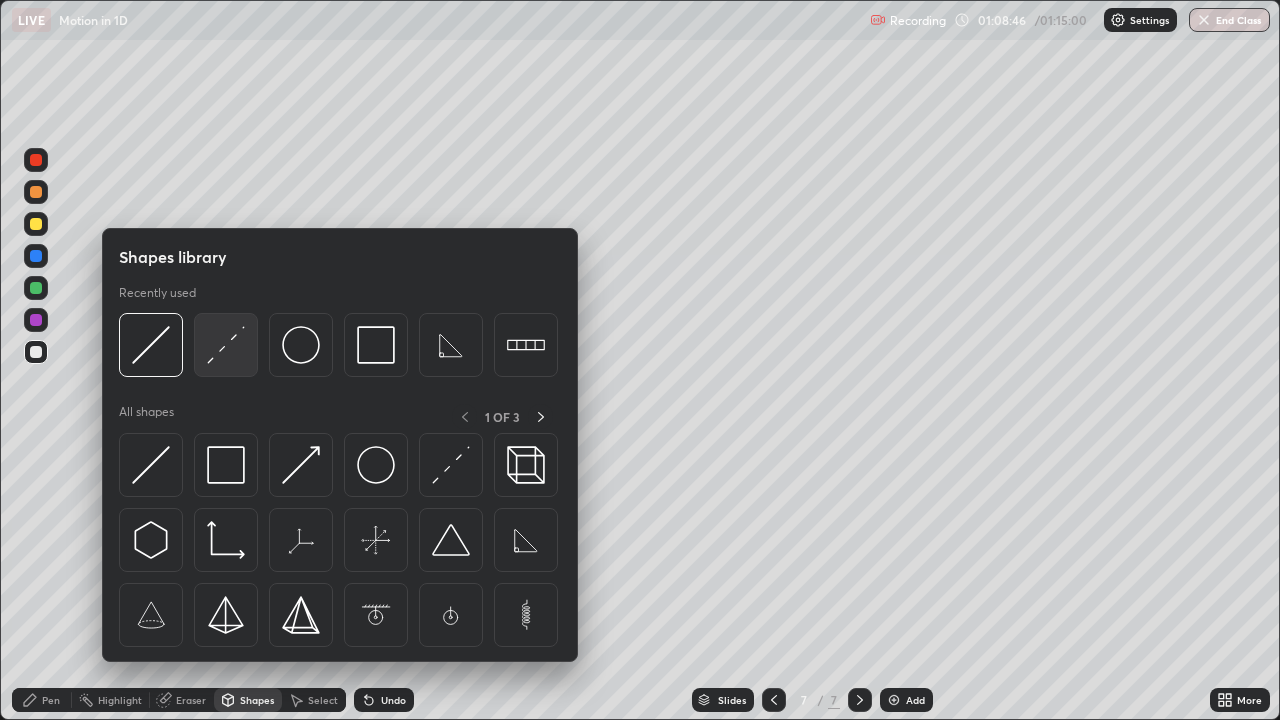 click at bounding box center [226, 345] 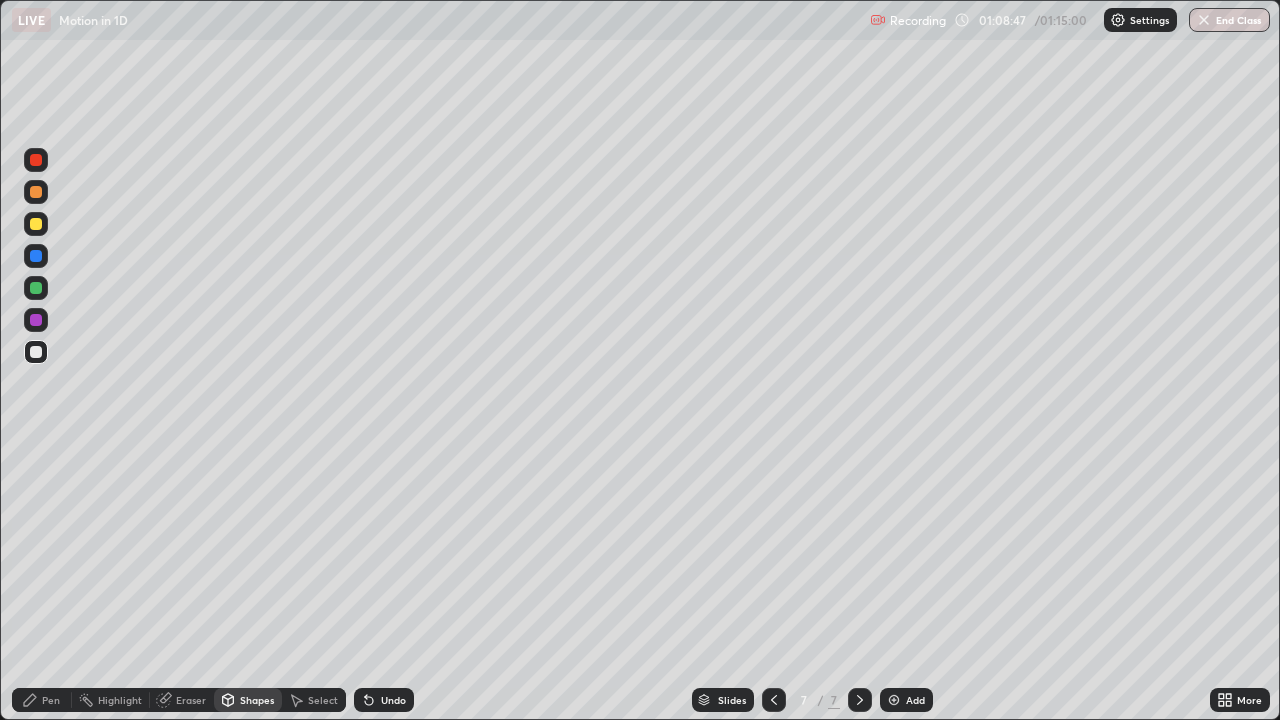 click at bounding box center [36, 224] 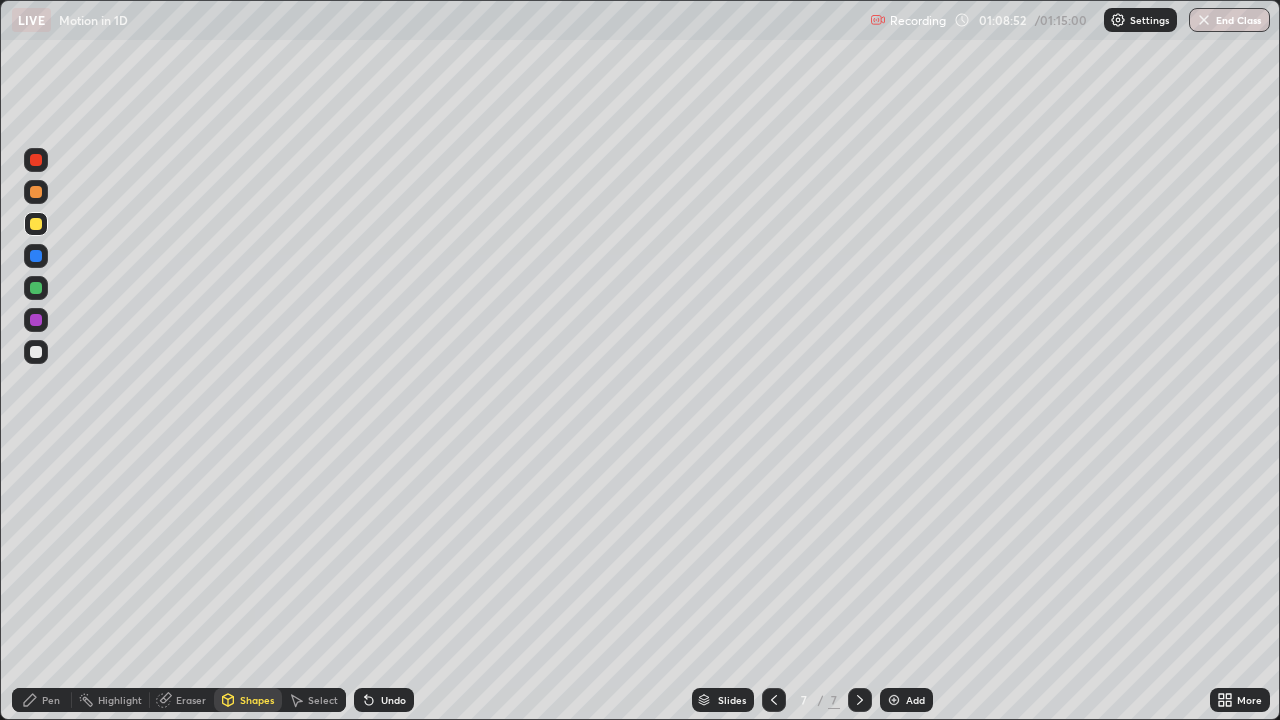 click on "Pen" at bounding box center (51, 700) 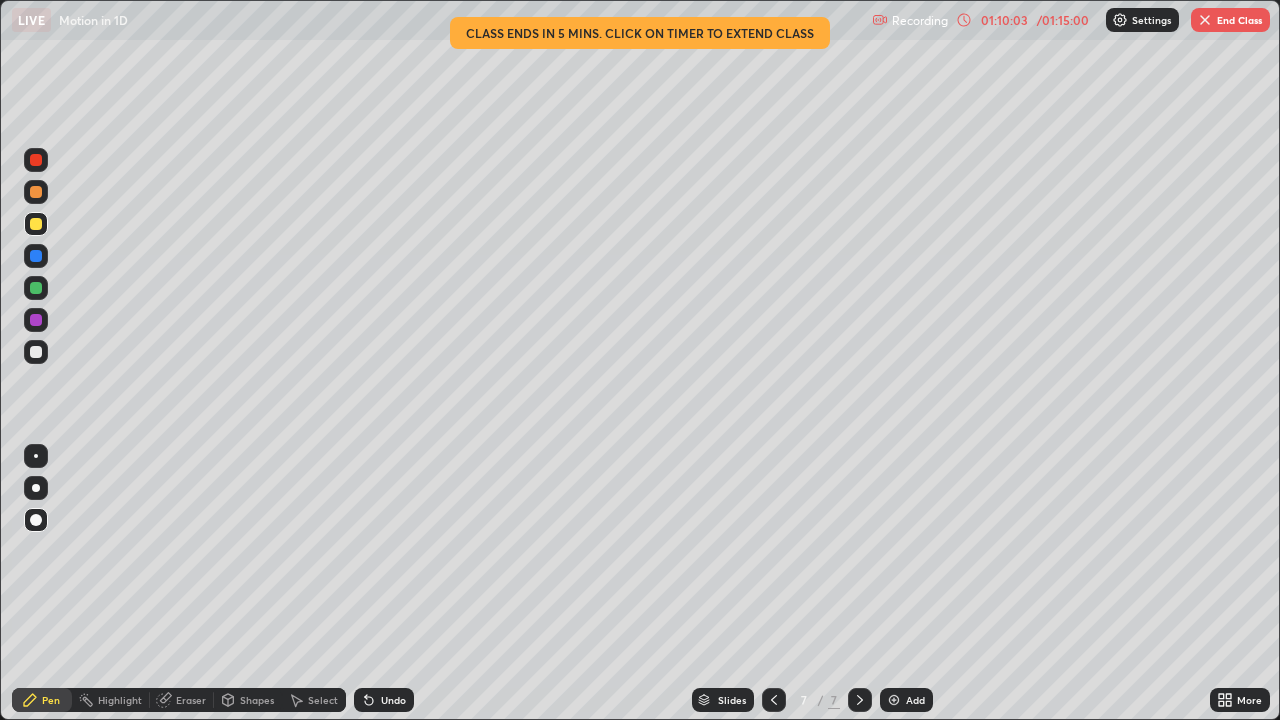 click on "Add" at bounding box center [906, 700] 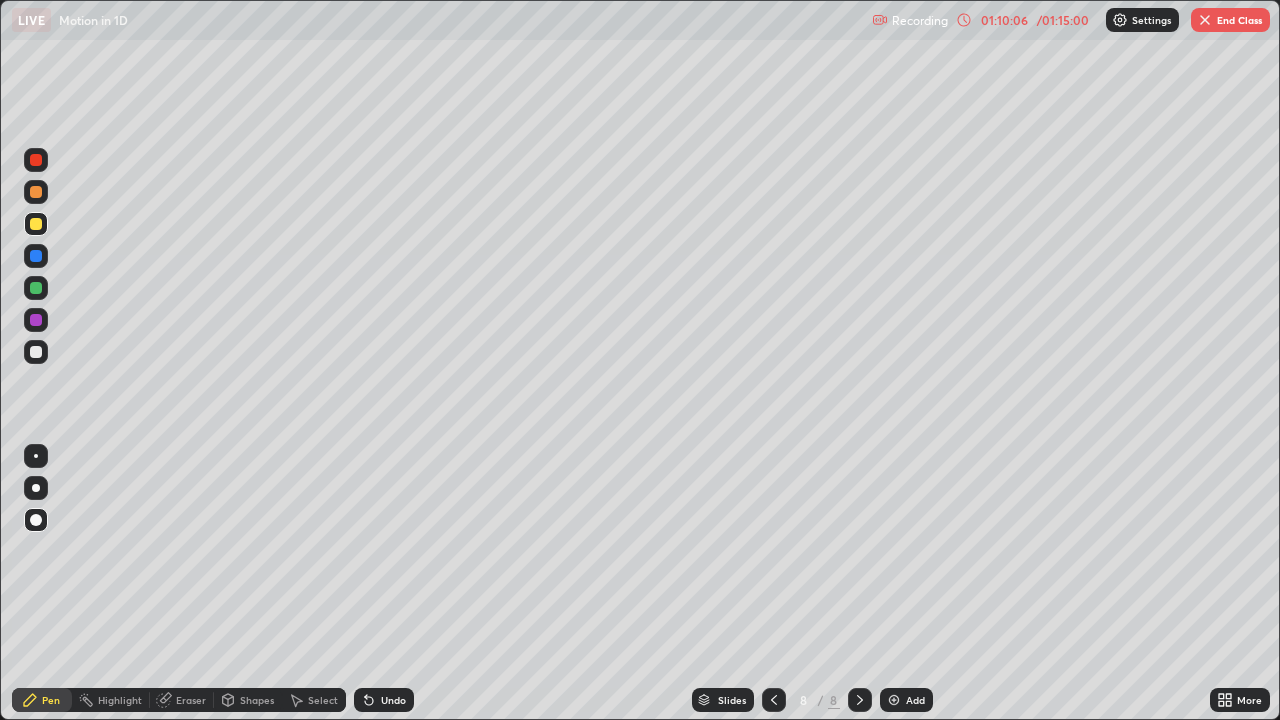 click at bounding box center [36, 352] 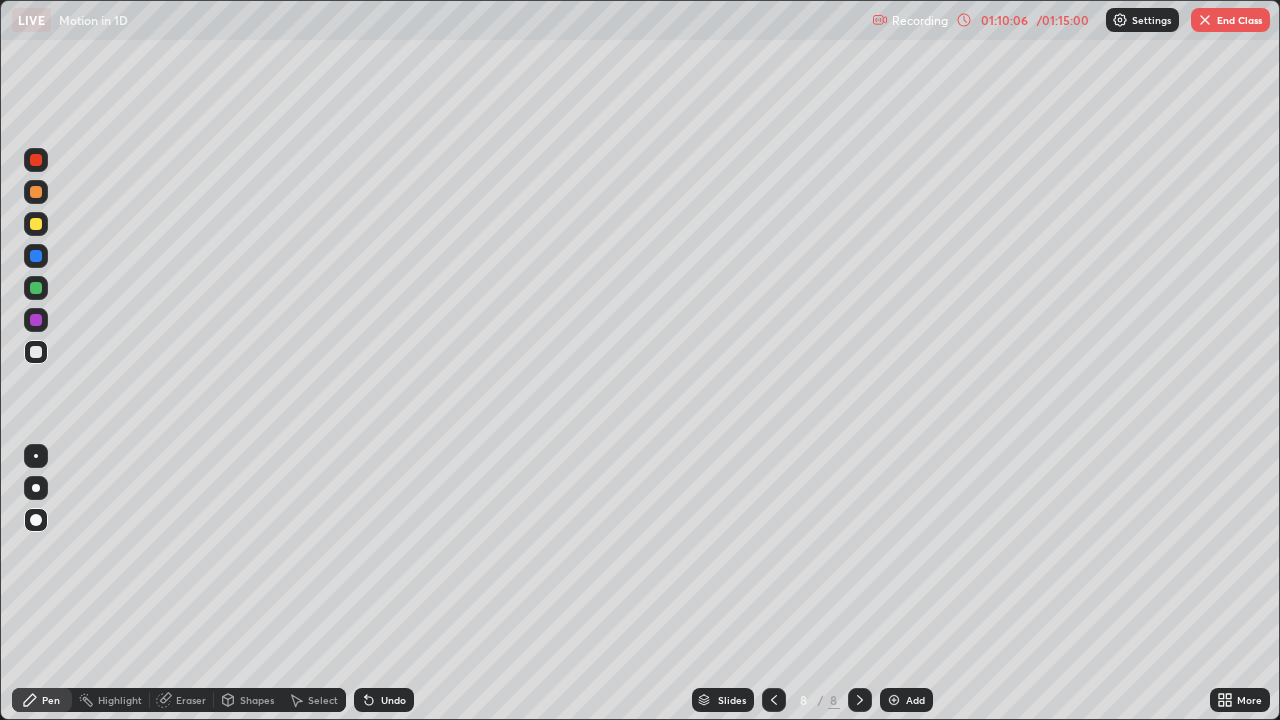 click on "Pen" at bounding box center (42, 700) 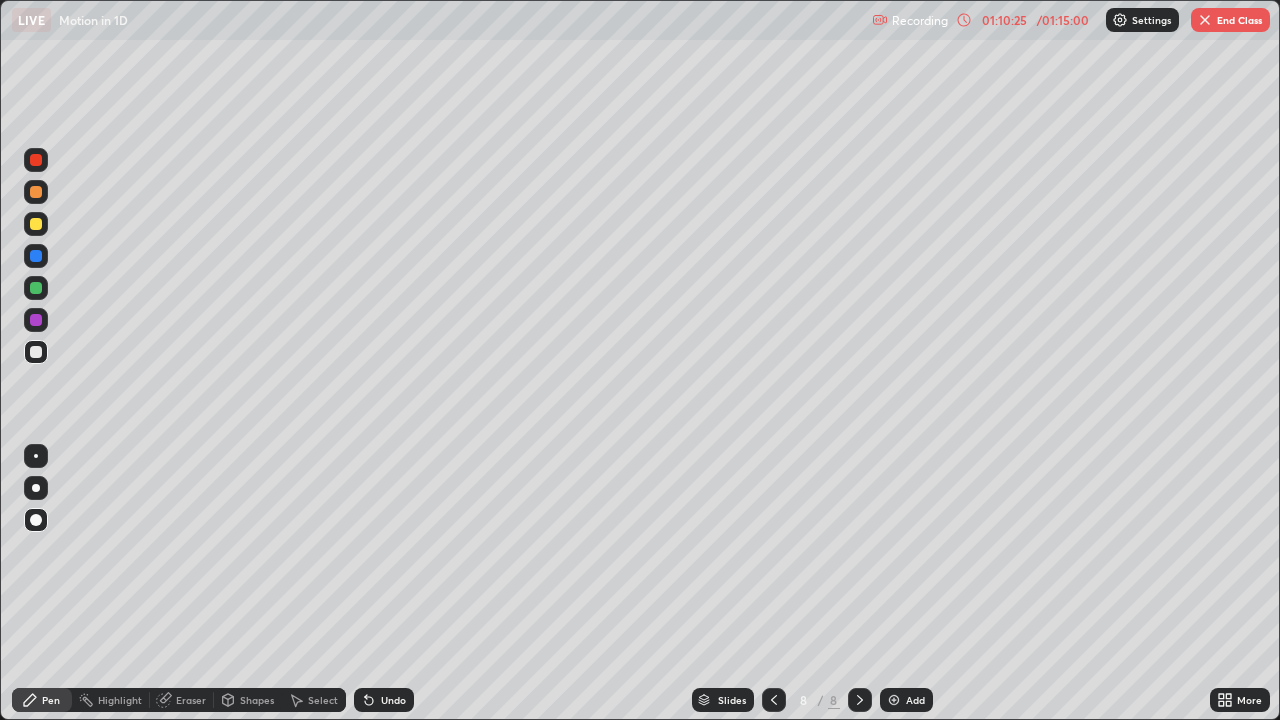 click on "Shapes" at bounding box center (257, 700) 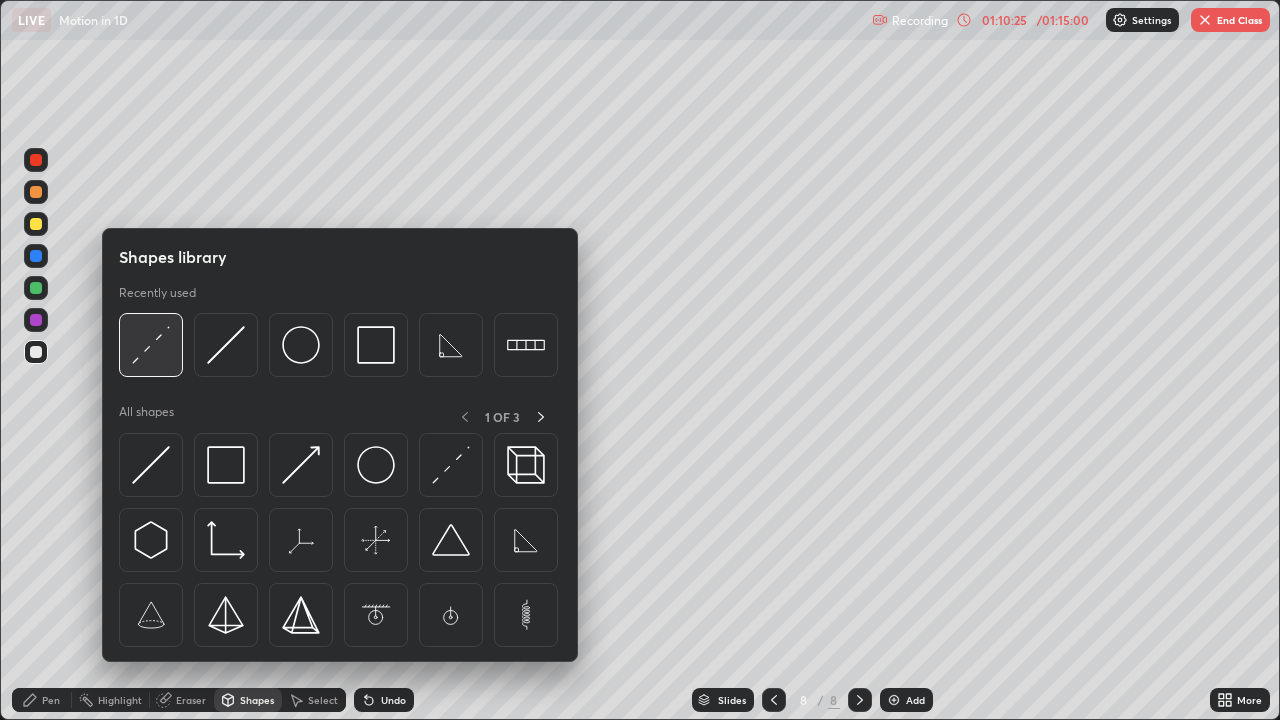 click at bounding box center [151, 345] 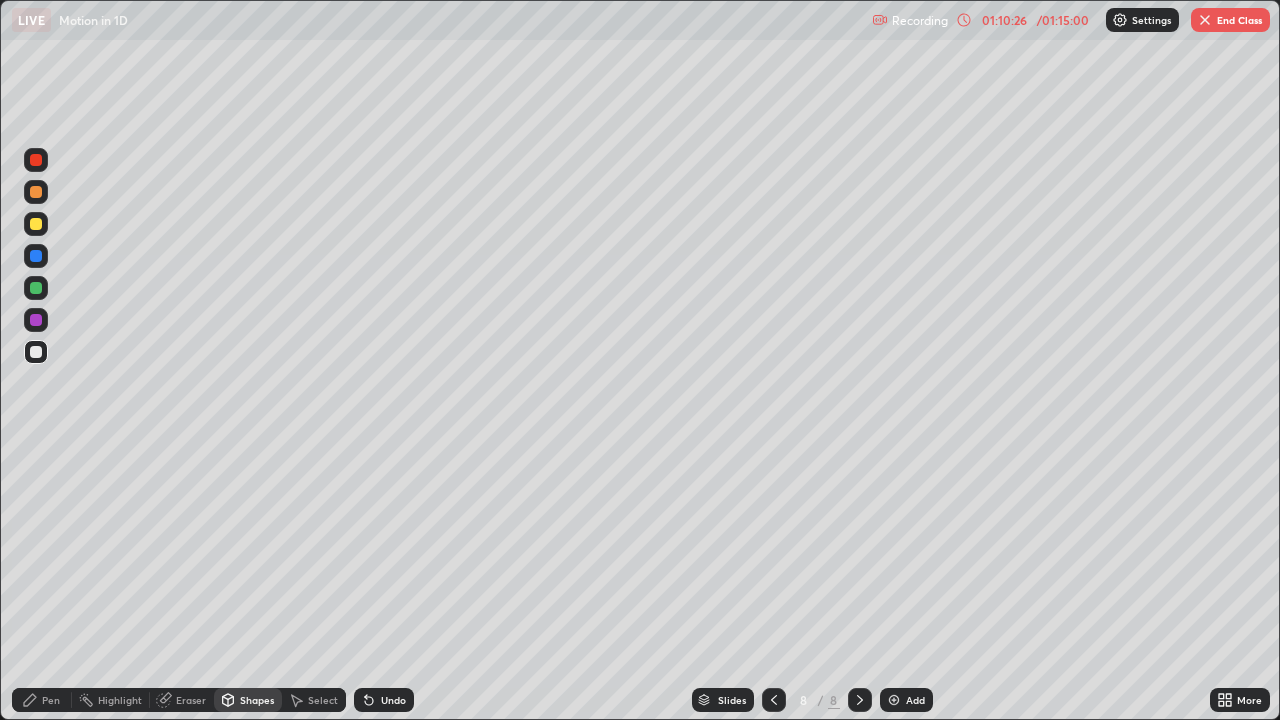 click at bounding box center [36, 224] 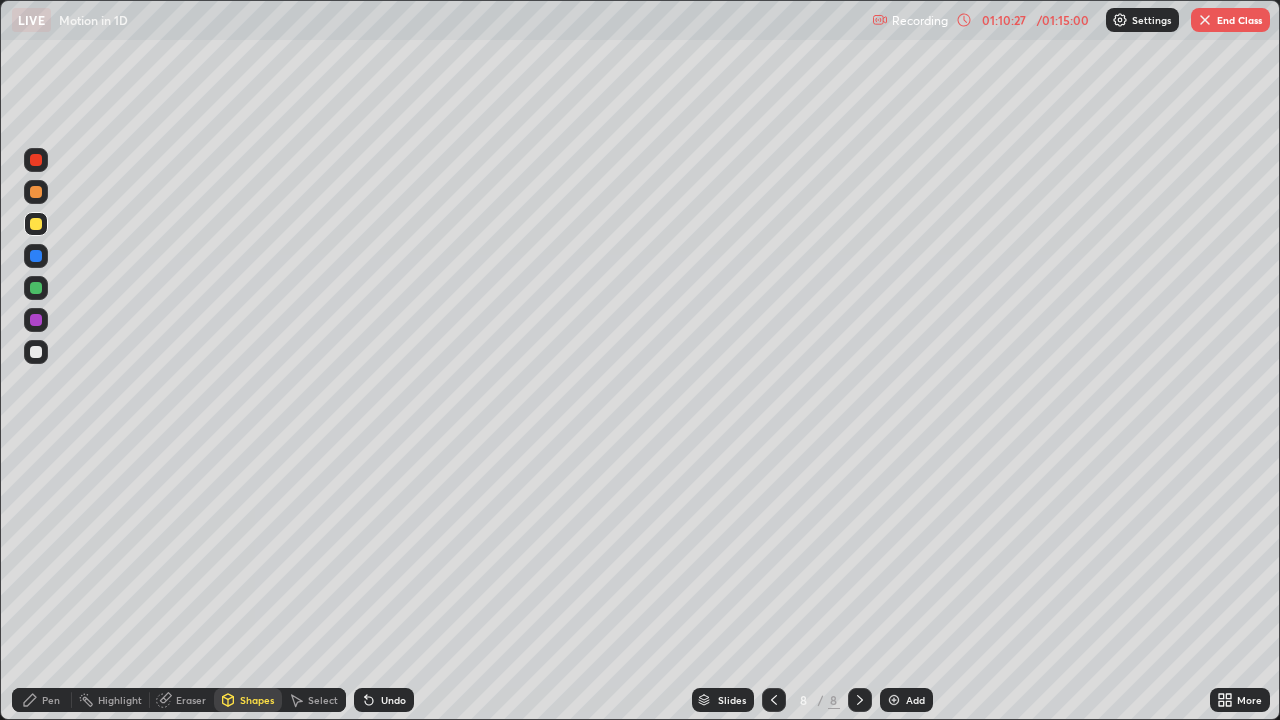click on "Shapes" at bounding box center (257, 700) 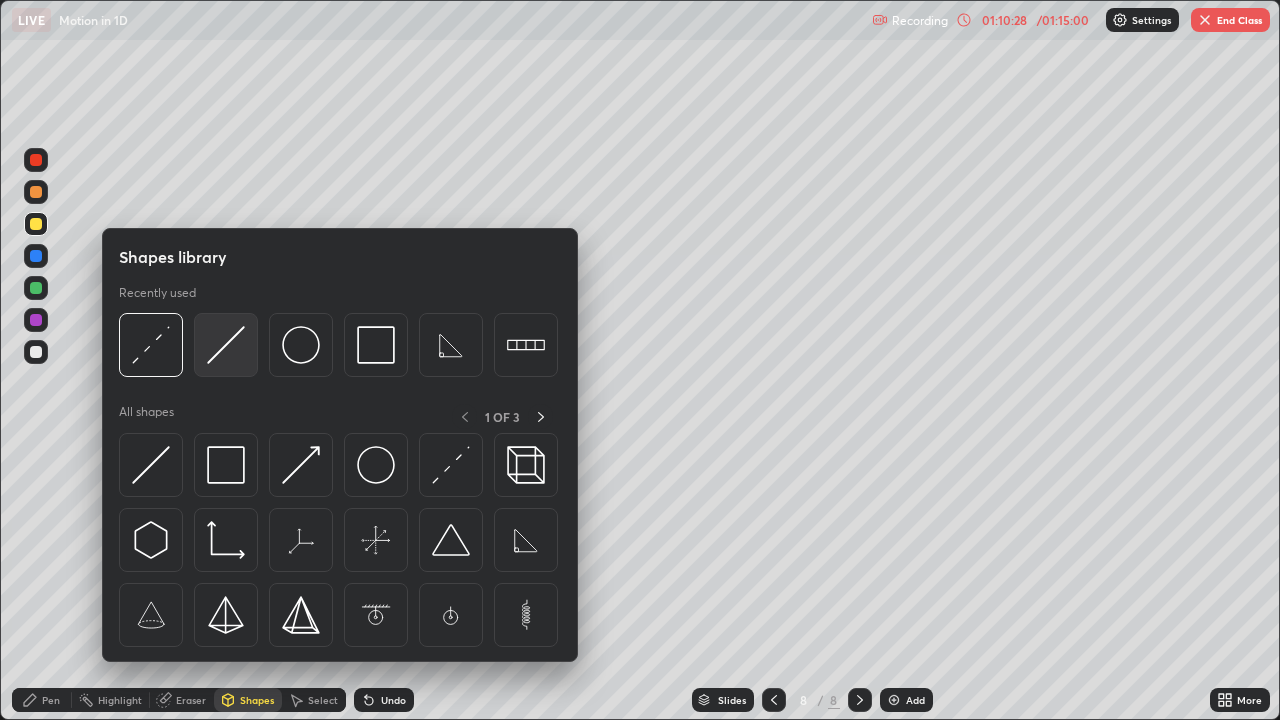 click at bounding box center (226, 345) 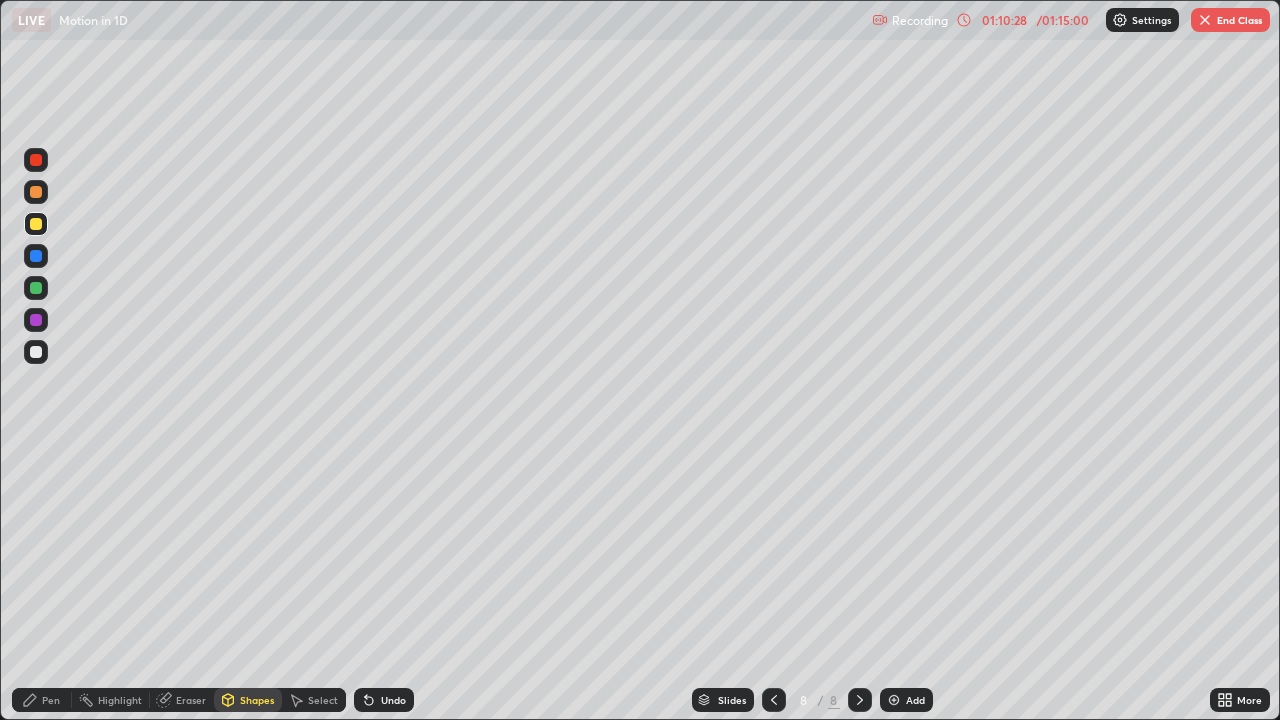 click at bounding box center (36, 352) 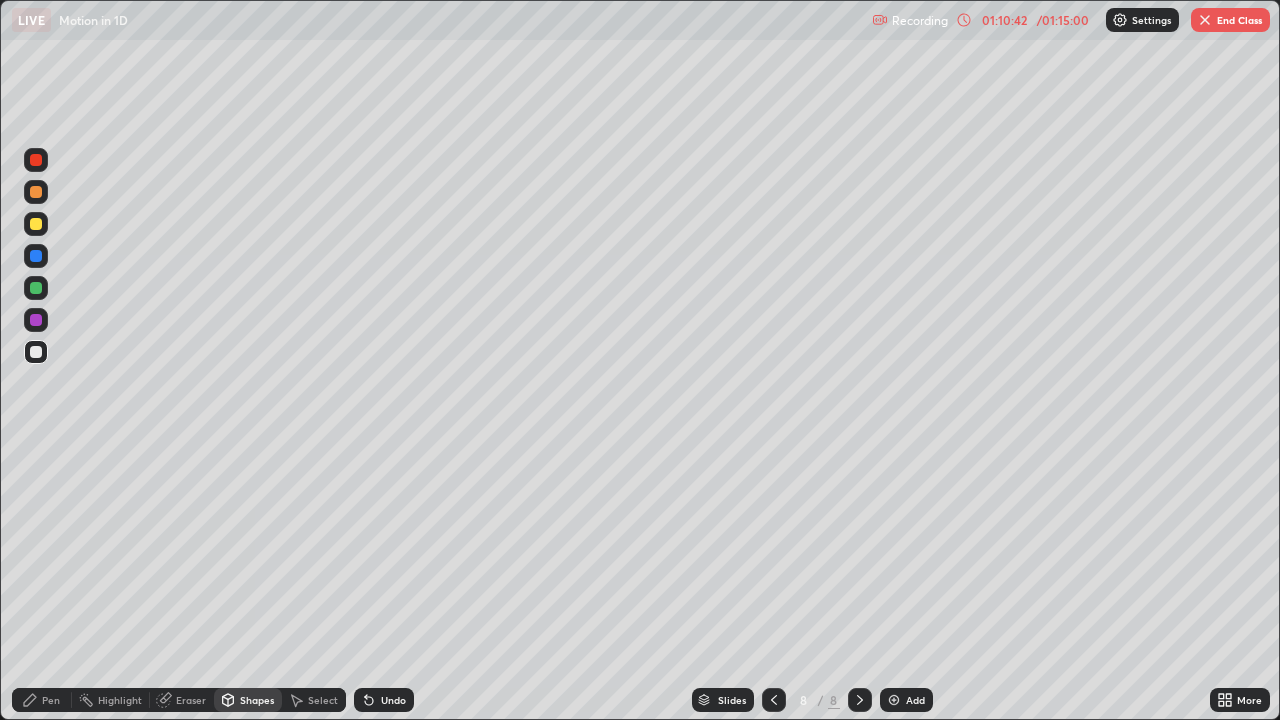 click 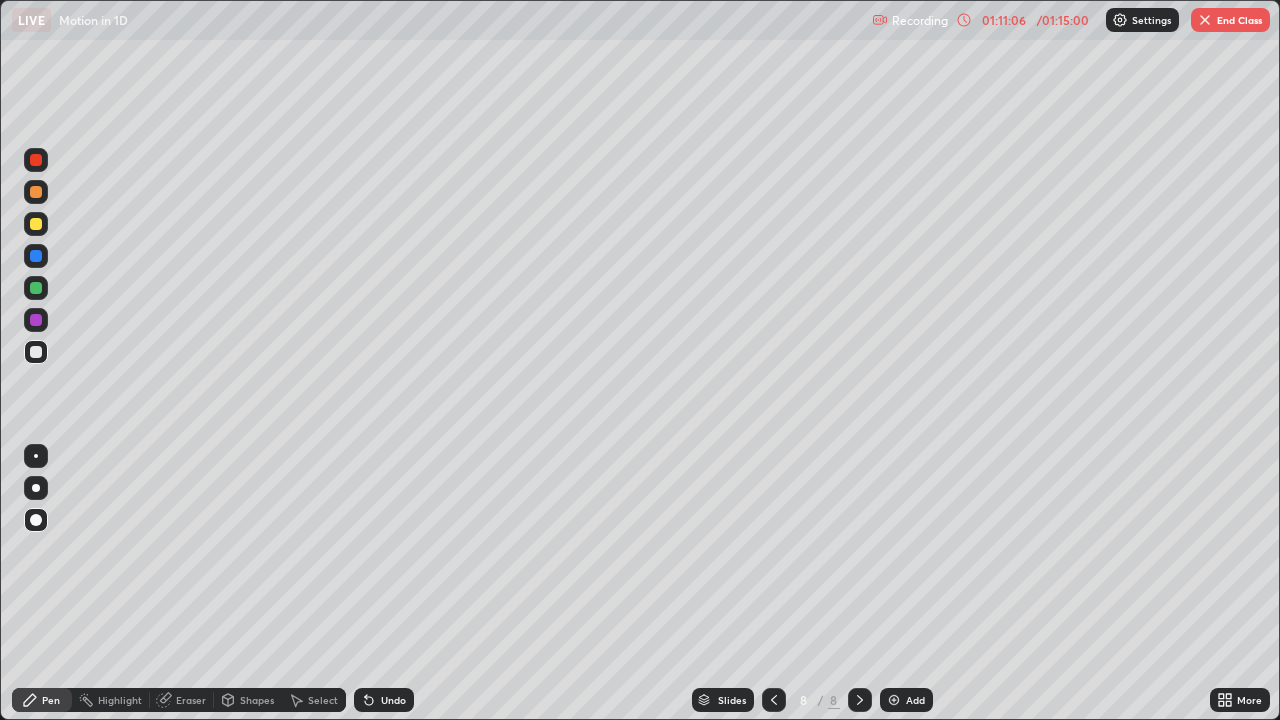 click at bounding box center [36, 224] 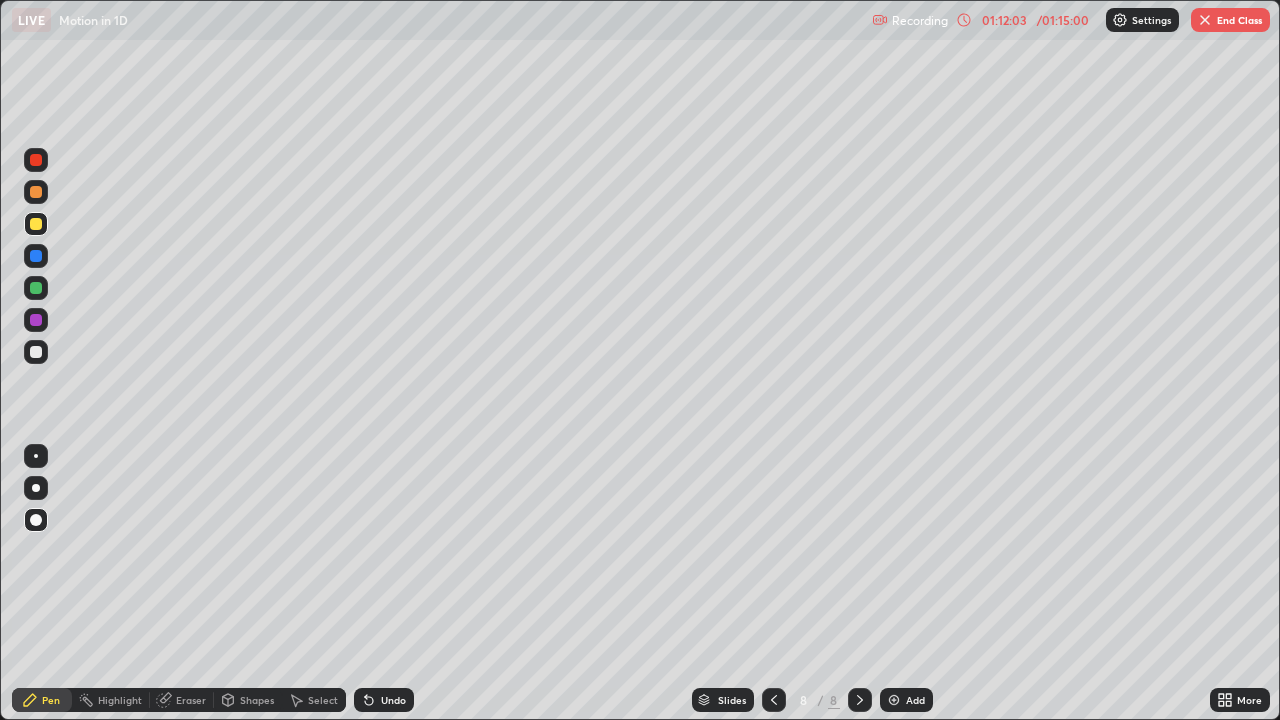 click on "Shapes" at bounding box center (257, 700) 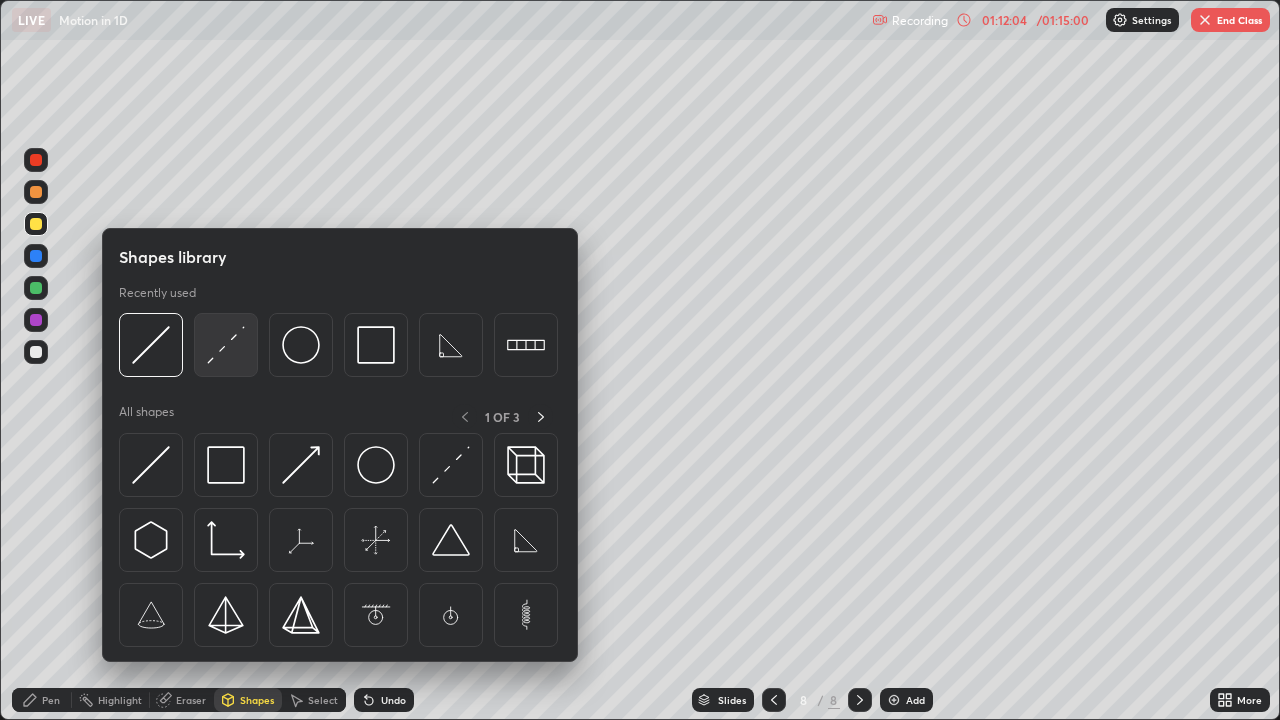 click at bounding box center [226, 345] 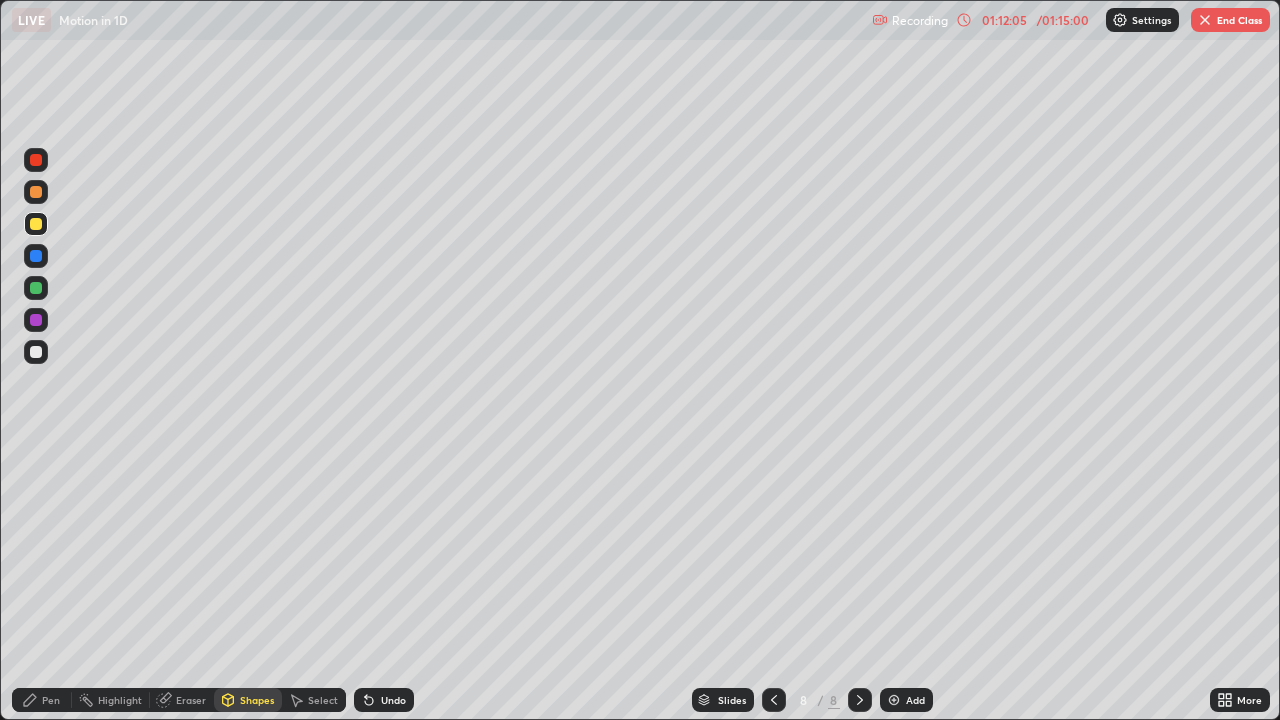 click at bounding box center [36, 352] 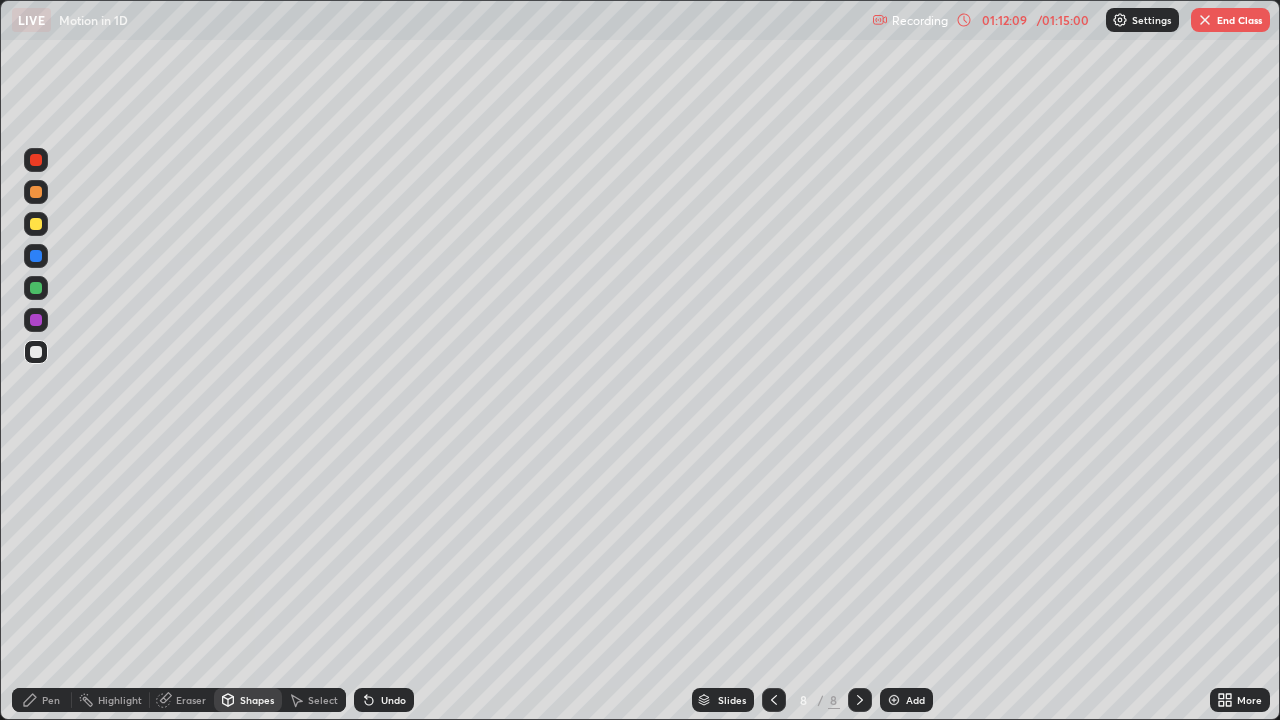 click on "Pen" at bounding box center (51, 700) 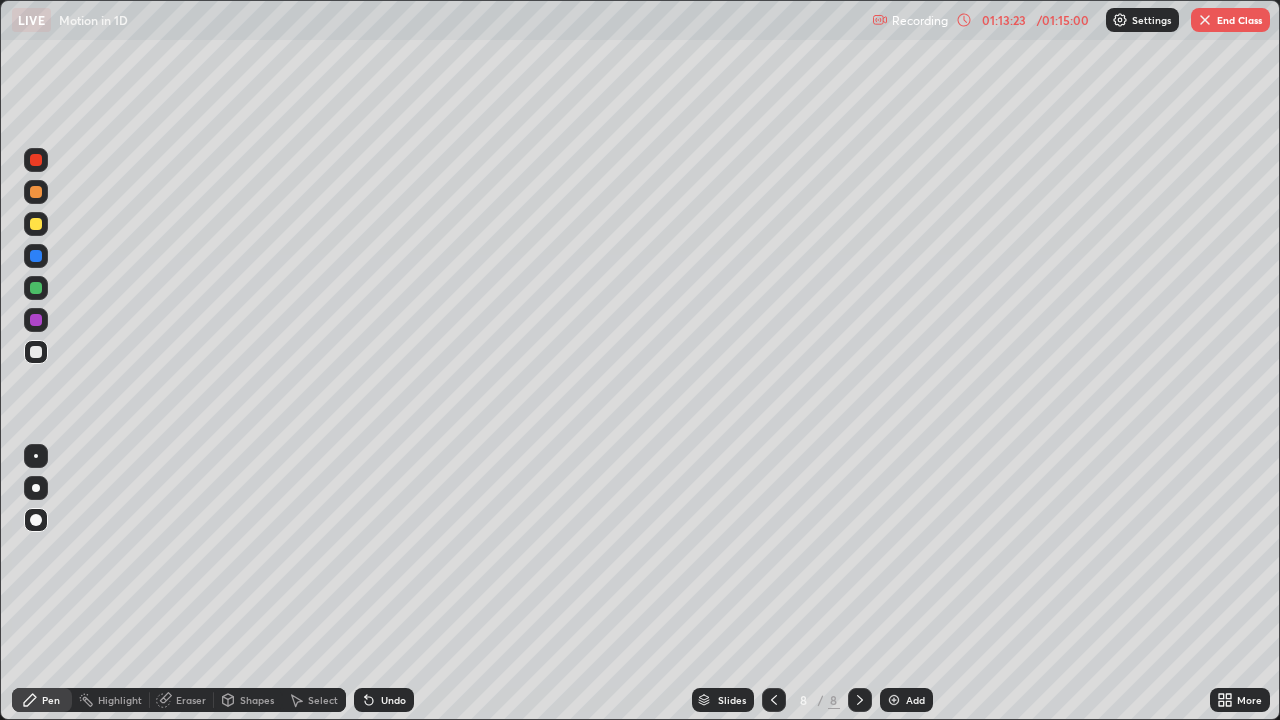 click at bounding box center (774, 700) 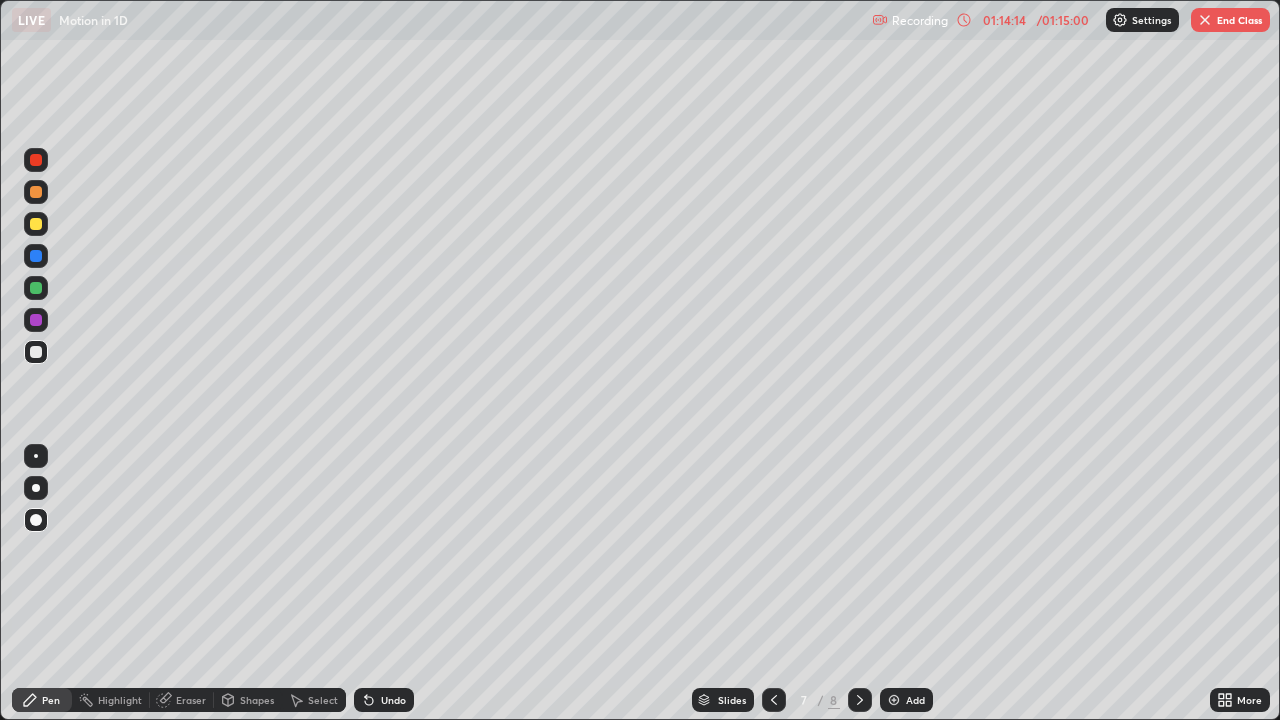 click at bounding box center [860, 700] 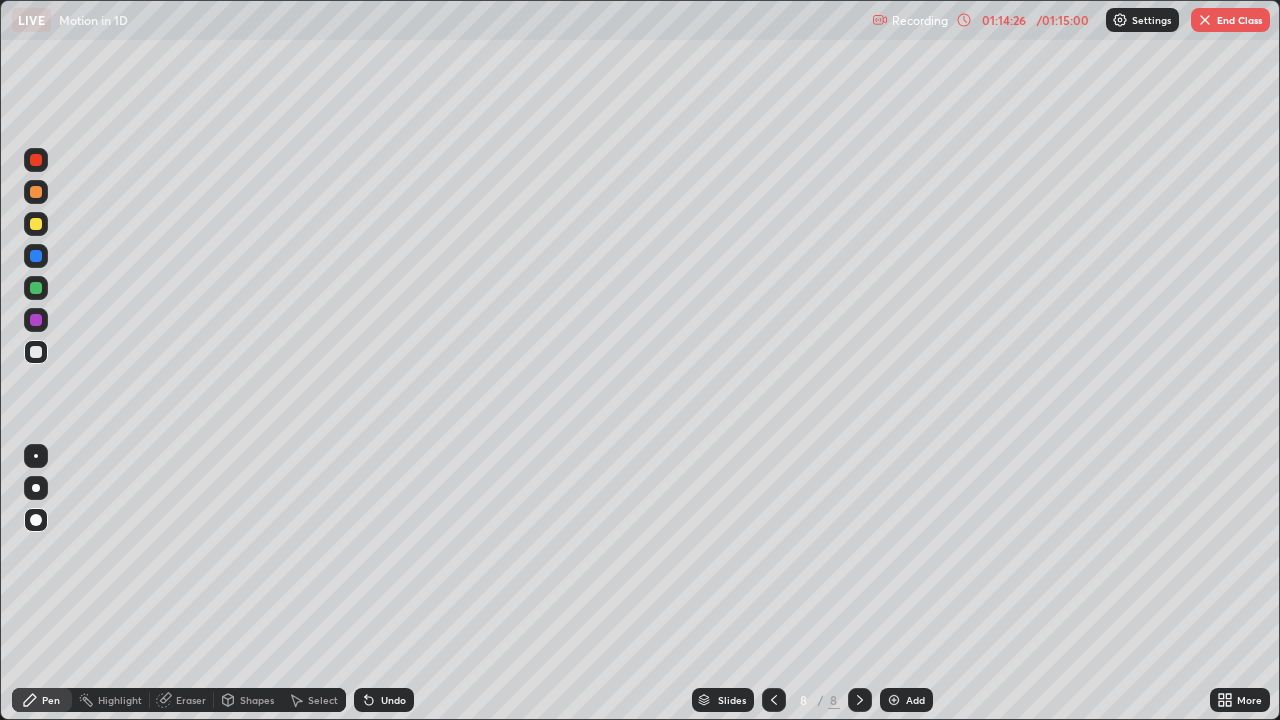 click 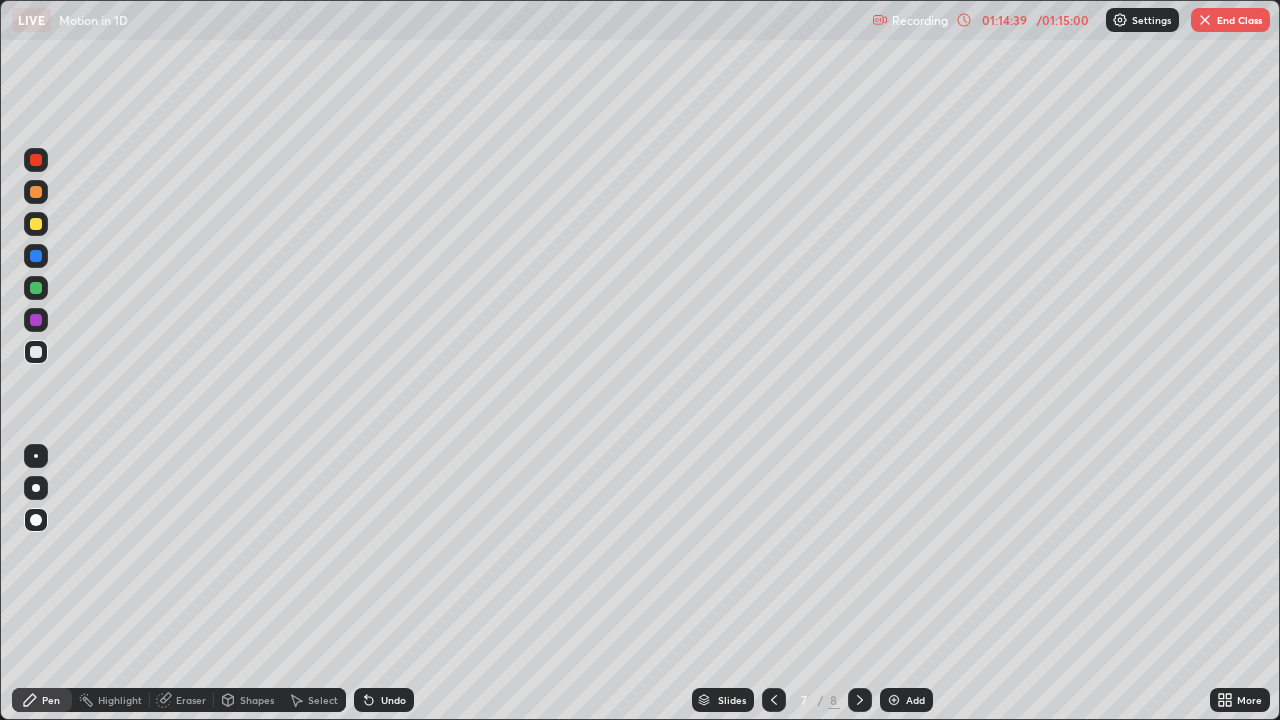 click 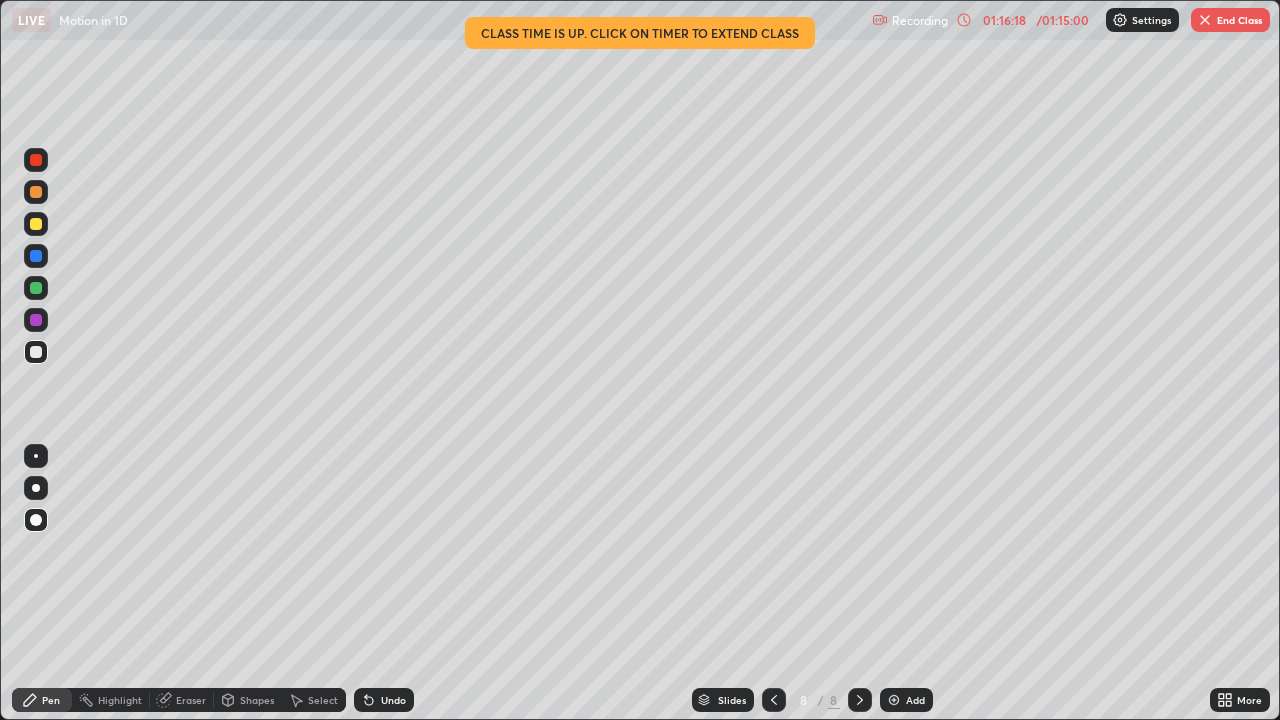 click 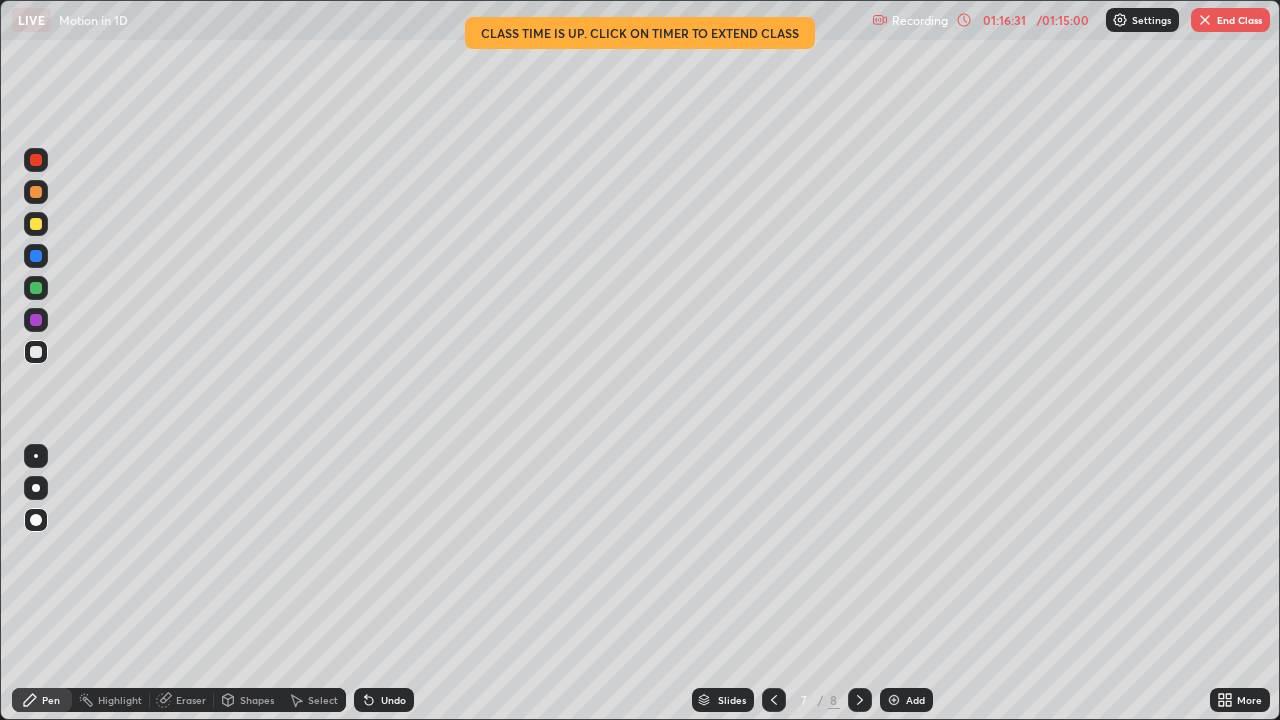 click on "End Class" at bounding box center [1230, 20] 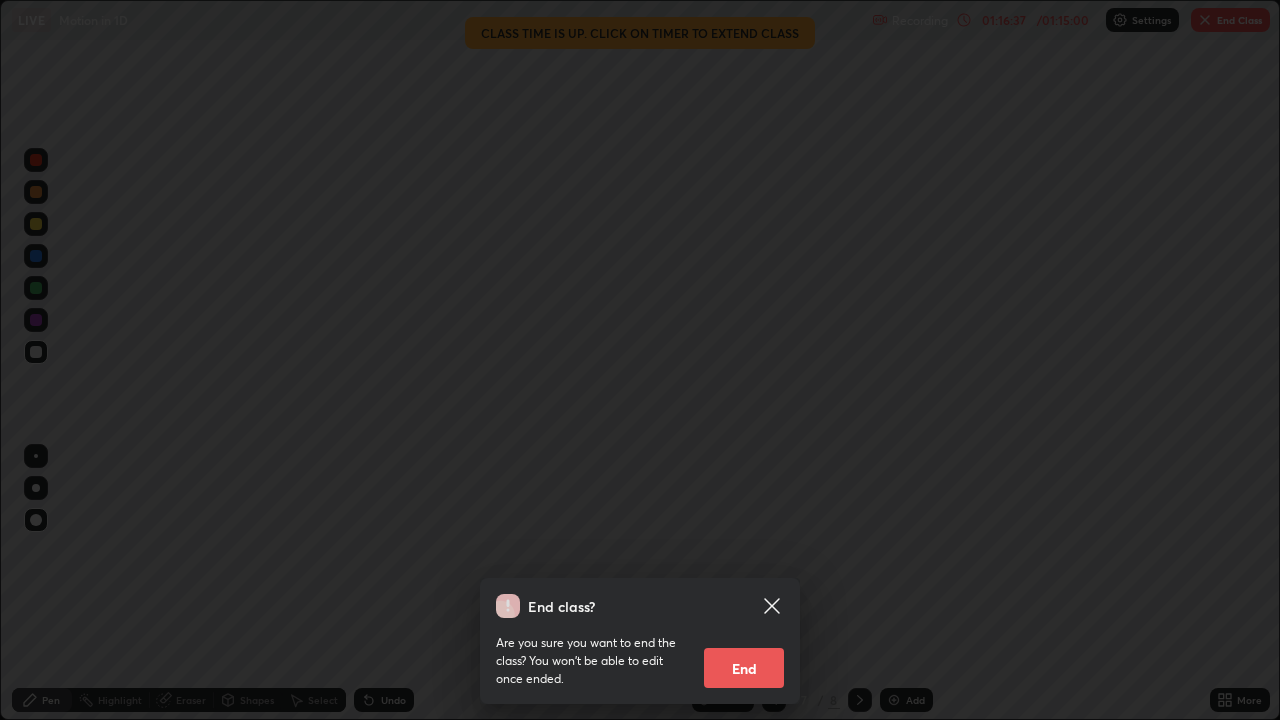click on "End" at bounding box center [744, 668] 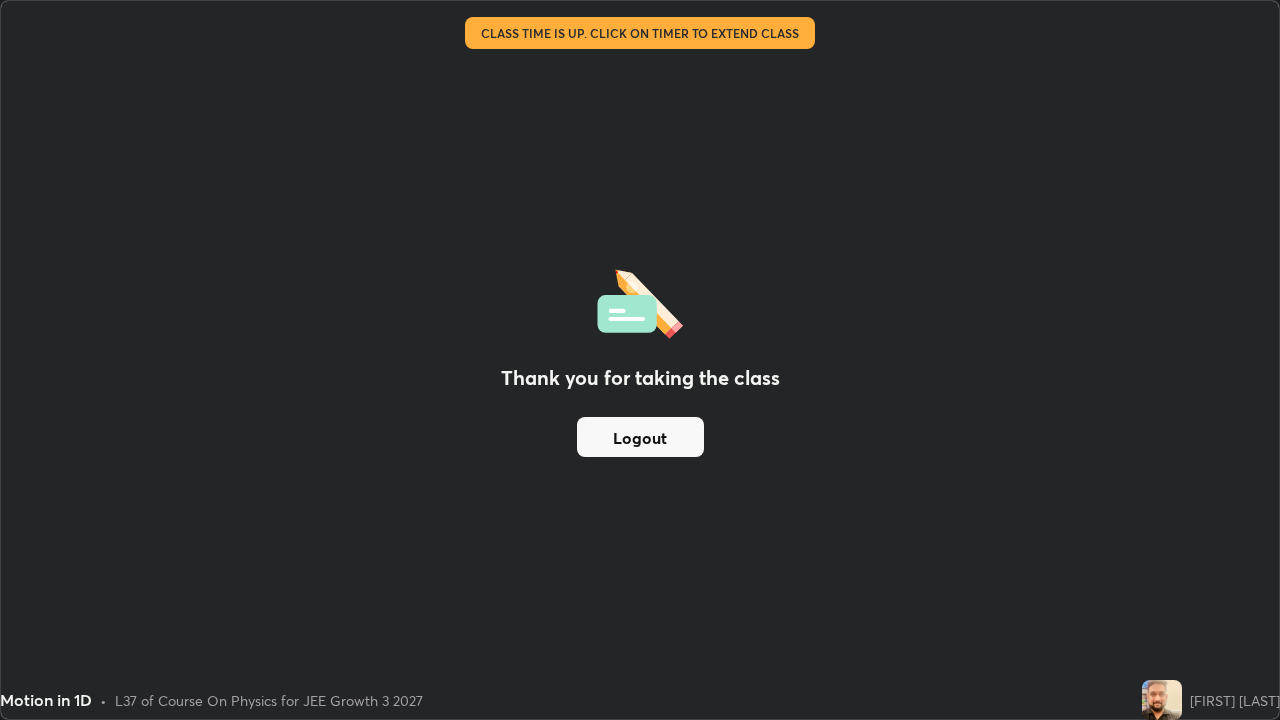 click on "Logout" at bounding box center (640, 437) 